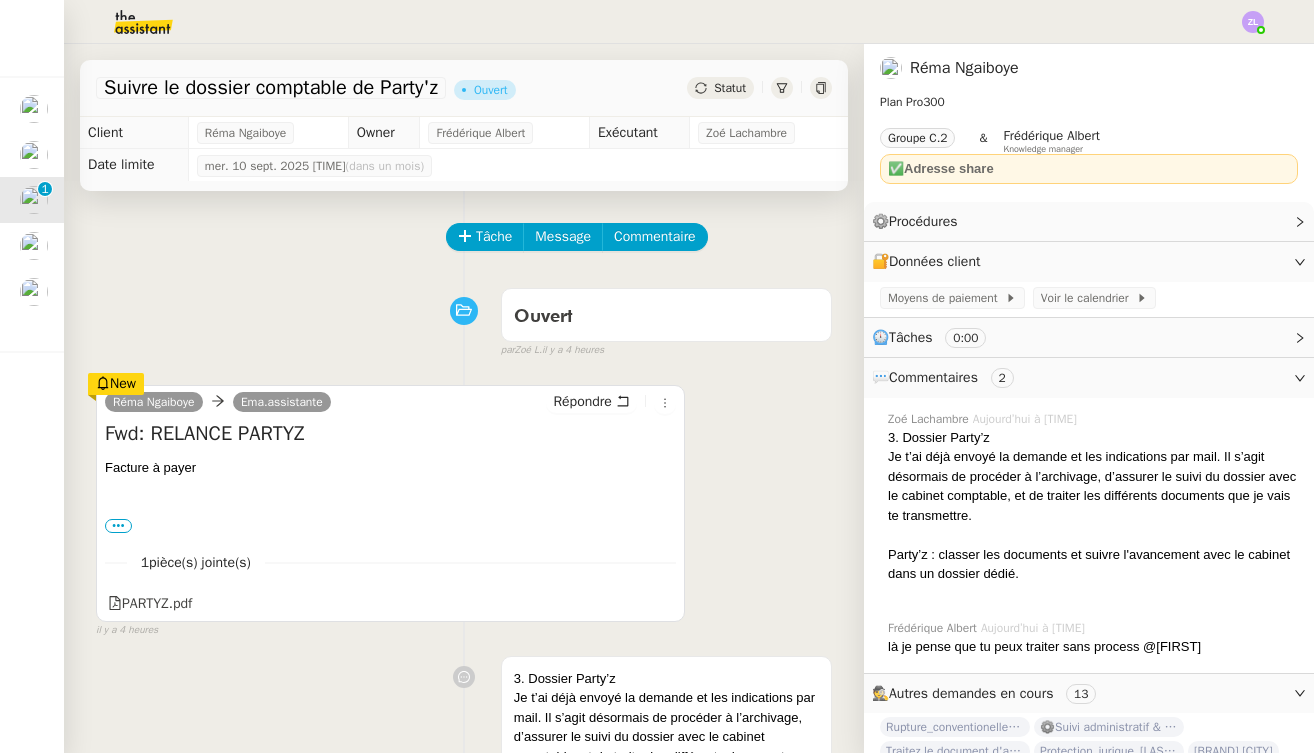 scroll, scrollTop: 0, scrollLeft: 3, axis: horizontal 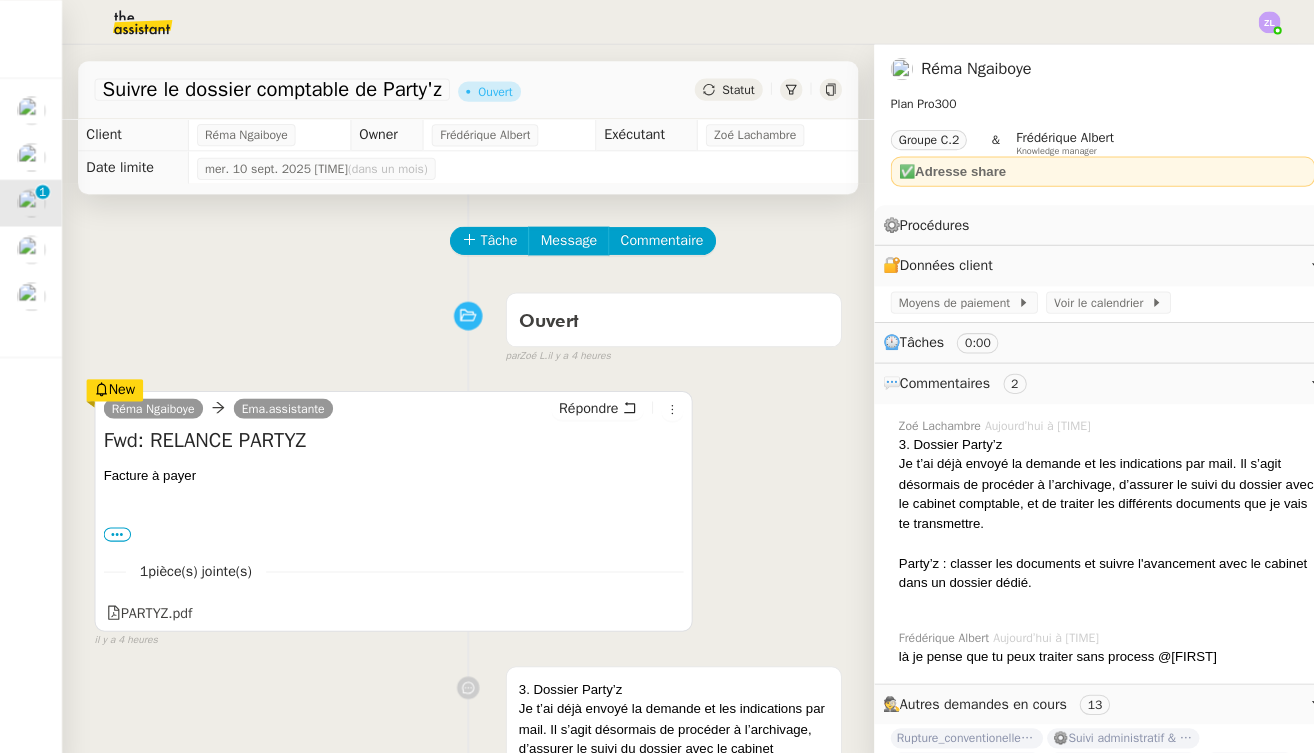 click on "Réma [LAST] Ema.assistante Répondre Fwd: RELANCE PARTYZ Facture à payer ---------- Forwarded message --------- De: Hélène MAUCLERC <[EMAIL]> Date: [DAY] [DATE] [MONTH] [YEAR], [TIME] Subject: RELANCE PARTYZ To: Rema Ngaiboye ([EMAIL]) Bonjour [FIRST], Ci-joint, la facture de constitution de Party’z qui n’a pas été payée. Merci de faire le nécessaire. Bonne fin de journée Hélène MAUCLERC 1 pièce(s) jointe(s) PARTY.pdf New il y a 4 heures" at bounding box center [464, 503] 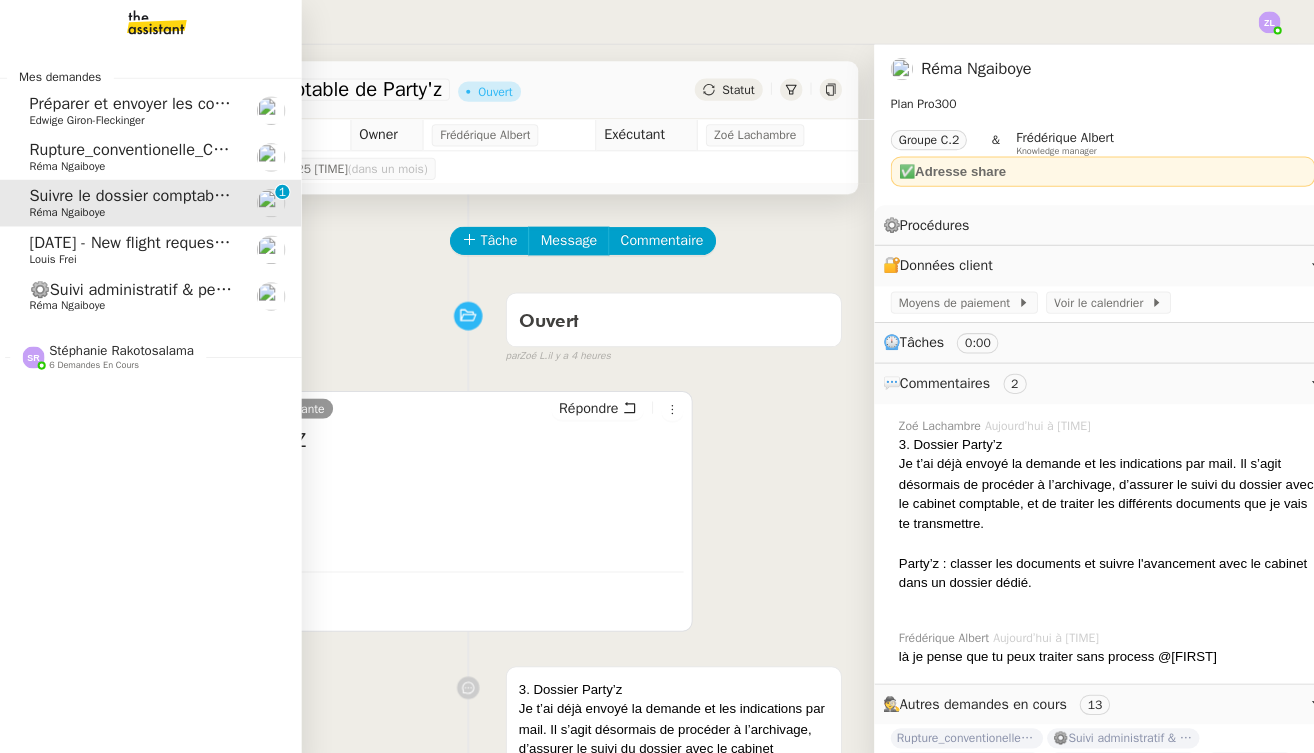 scroll, scrollTop: 0, scrollLeft: 0, axis: both 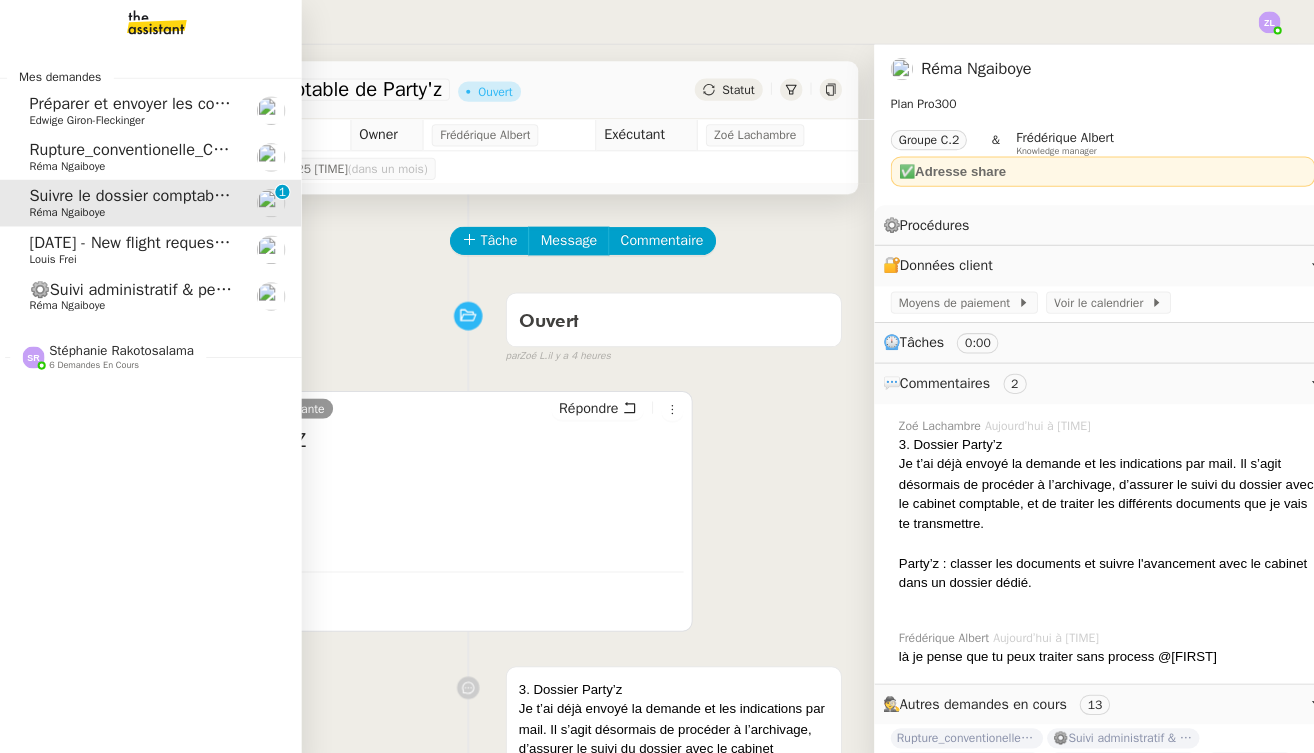 click on "⚙️Suivi administratif & personnel" 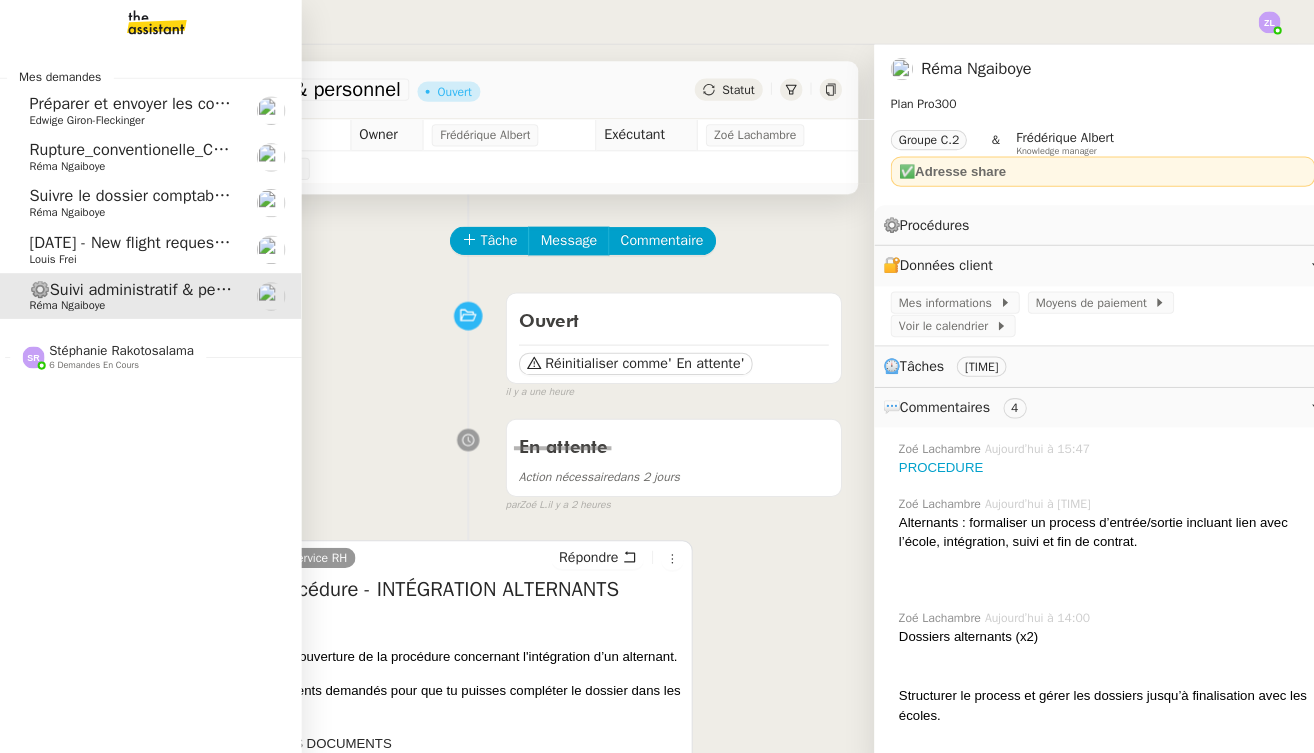 click on "Louis Frei" 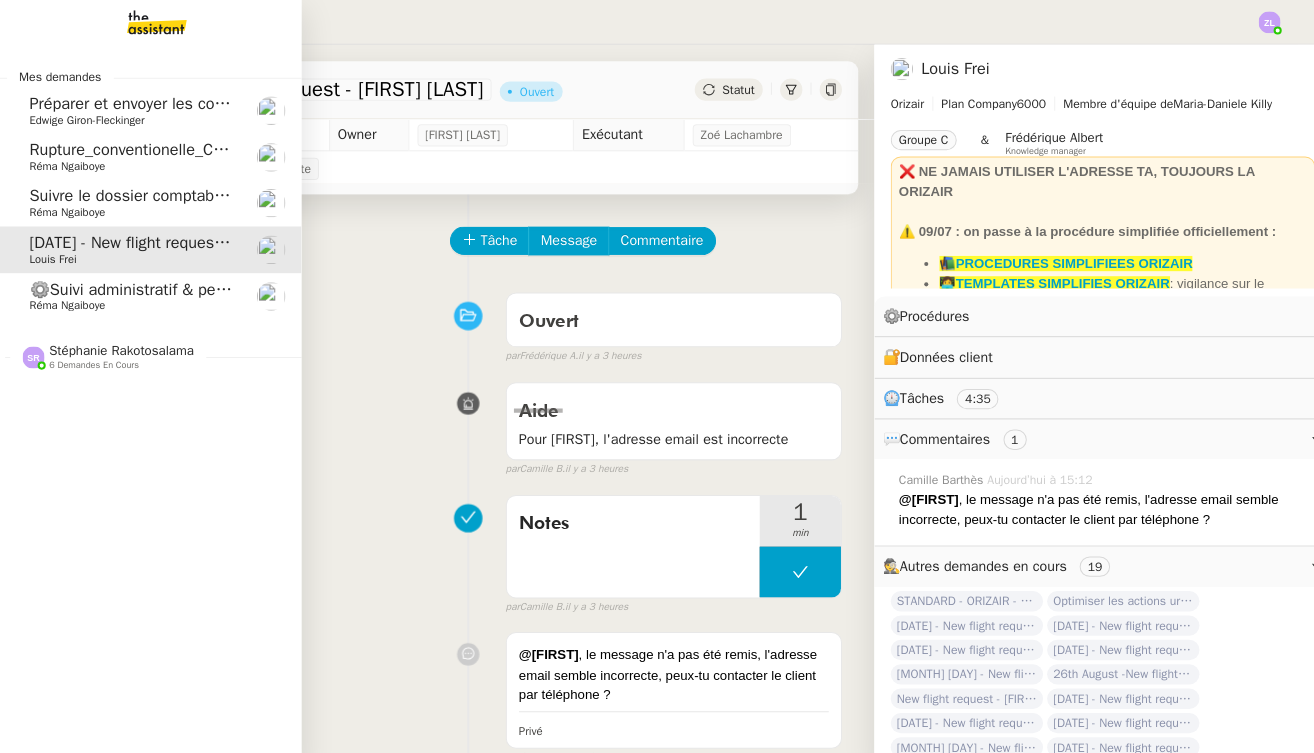 click on "Stéphanie Rakotosalama" 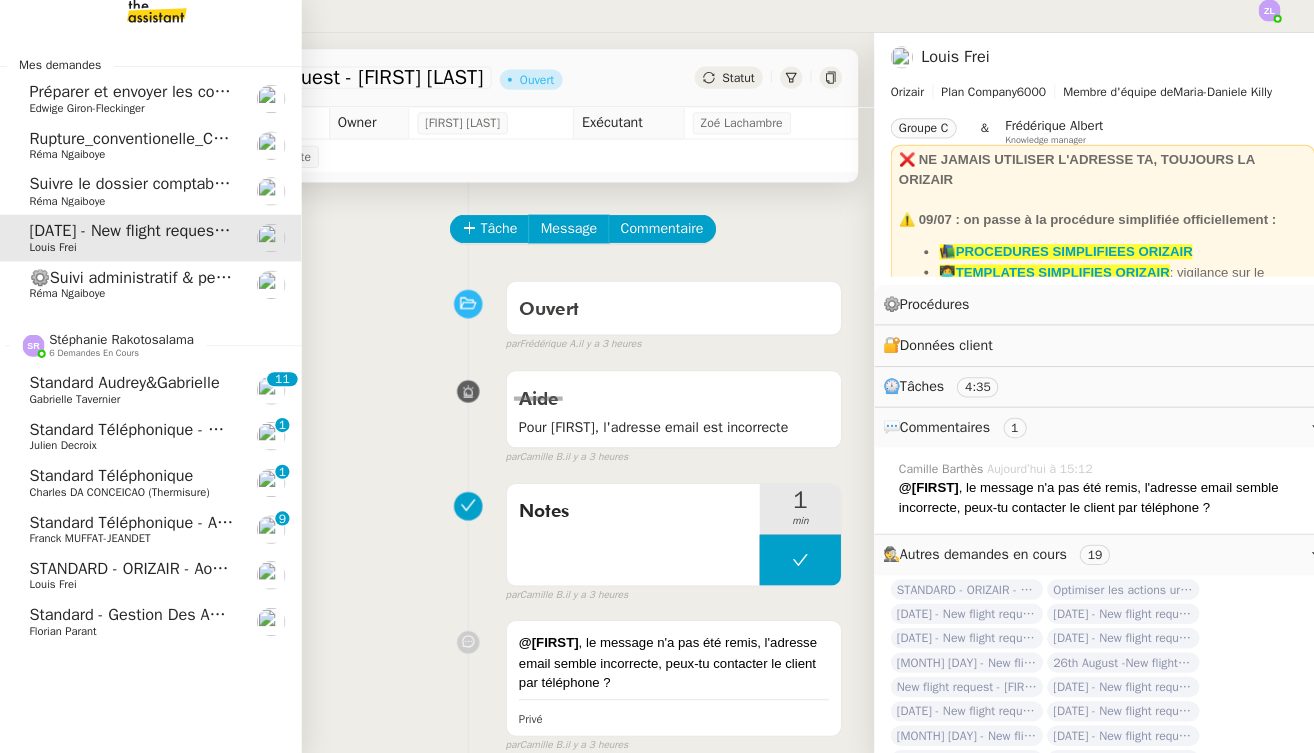 scroll, scrollTop: 0, scrollLeft: 0, axis: both 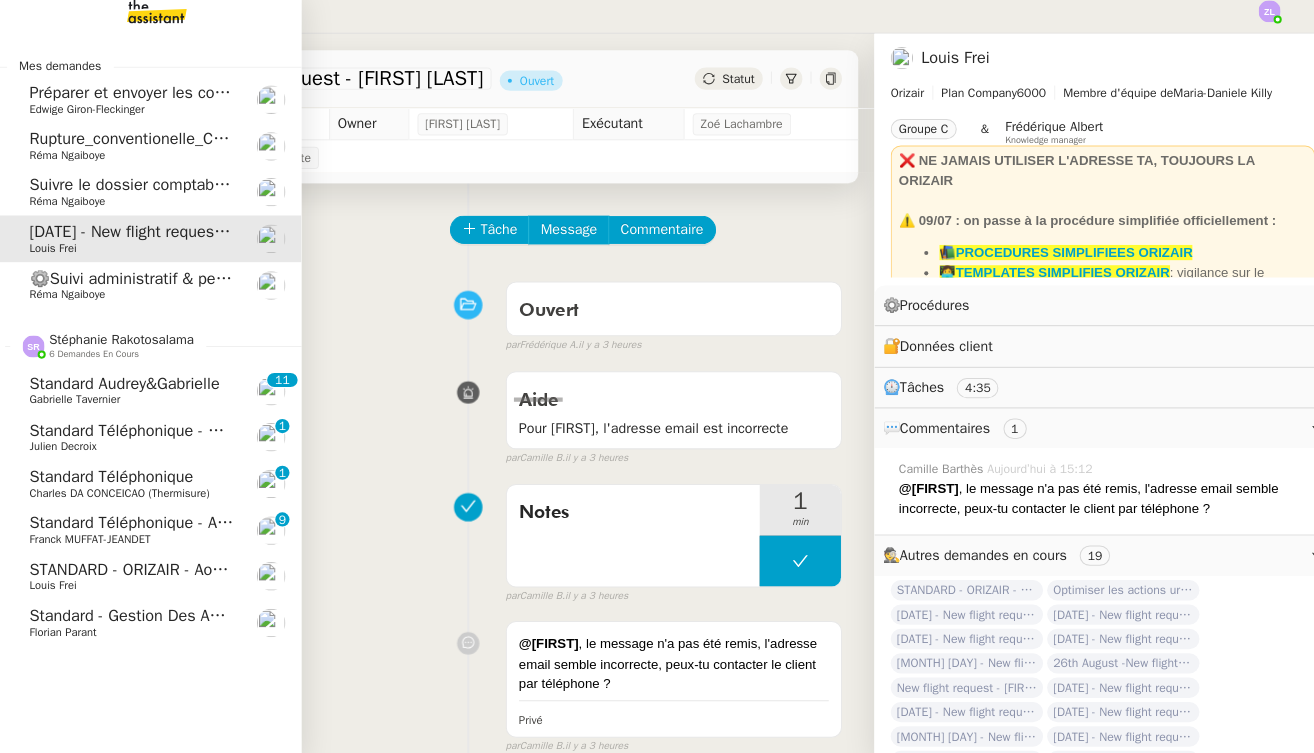 click on "Standard téléphonique - août 2025" 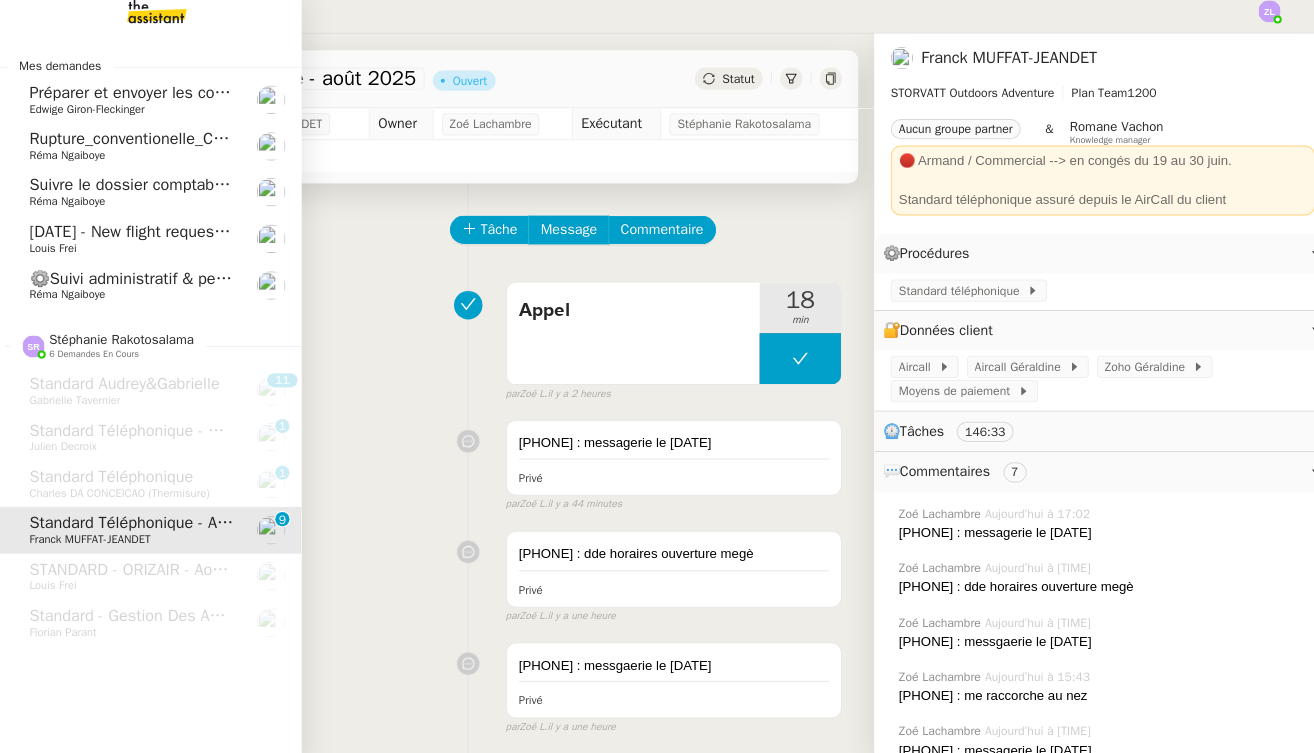 click on "Louis Frei" 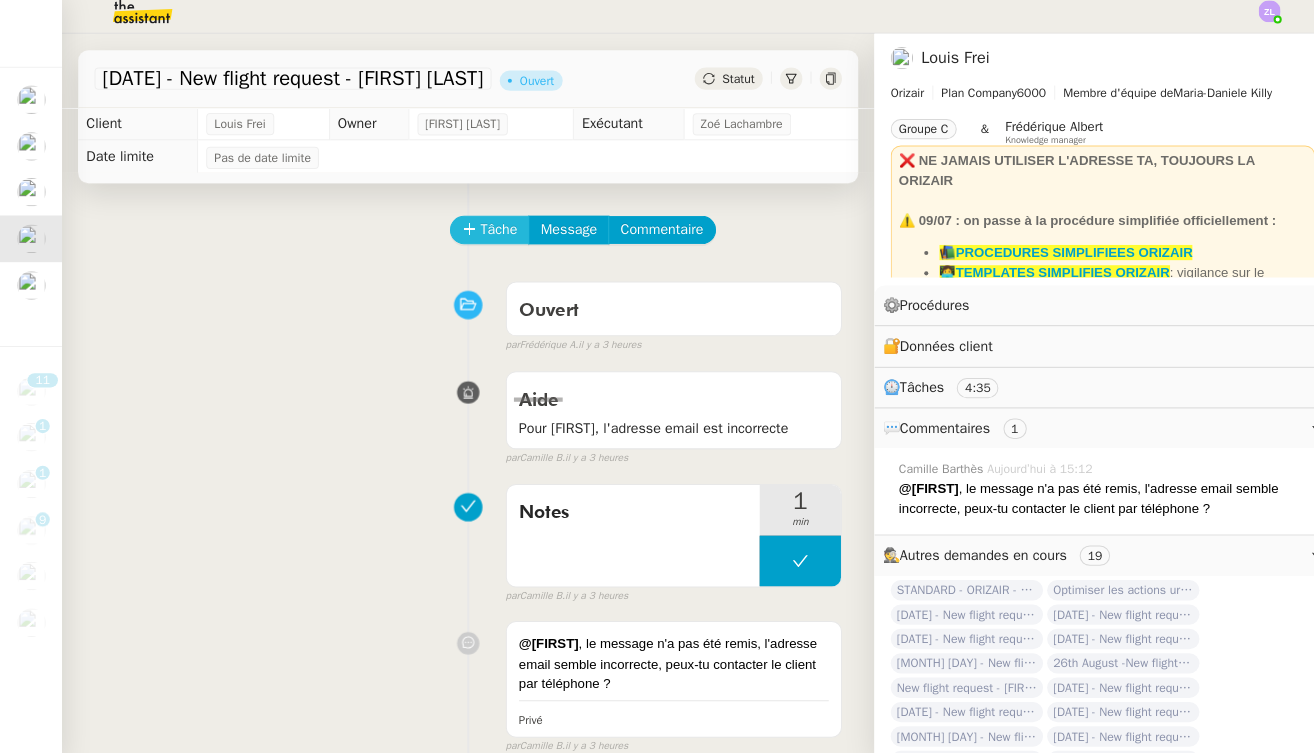 click on "Tâche" 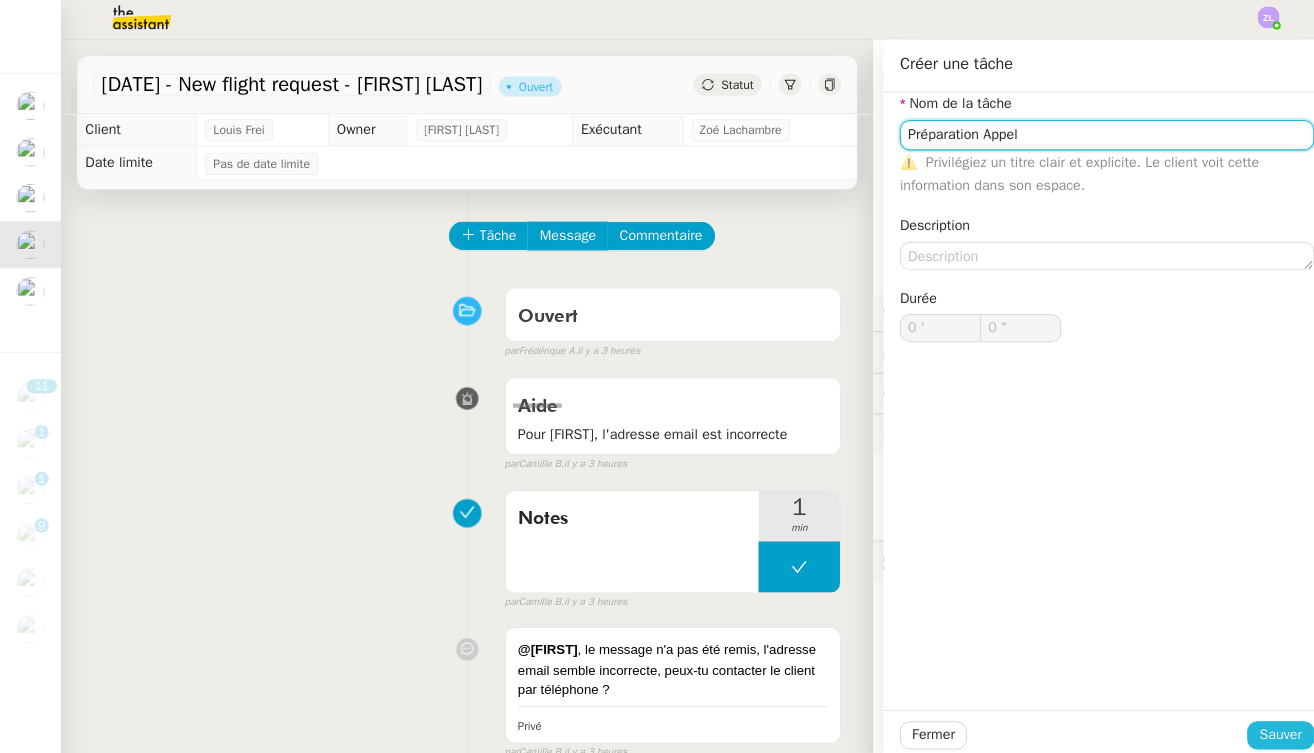 type on "Préparation Appel" 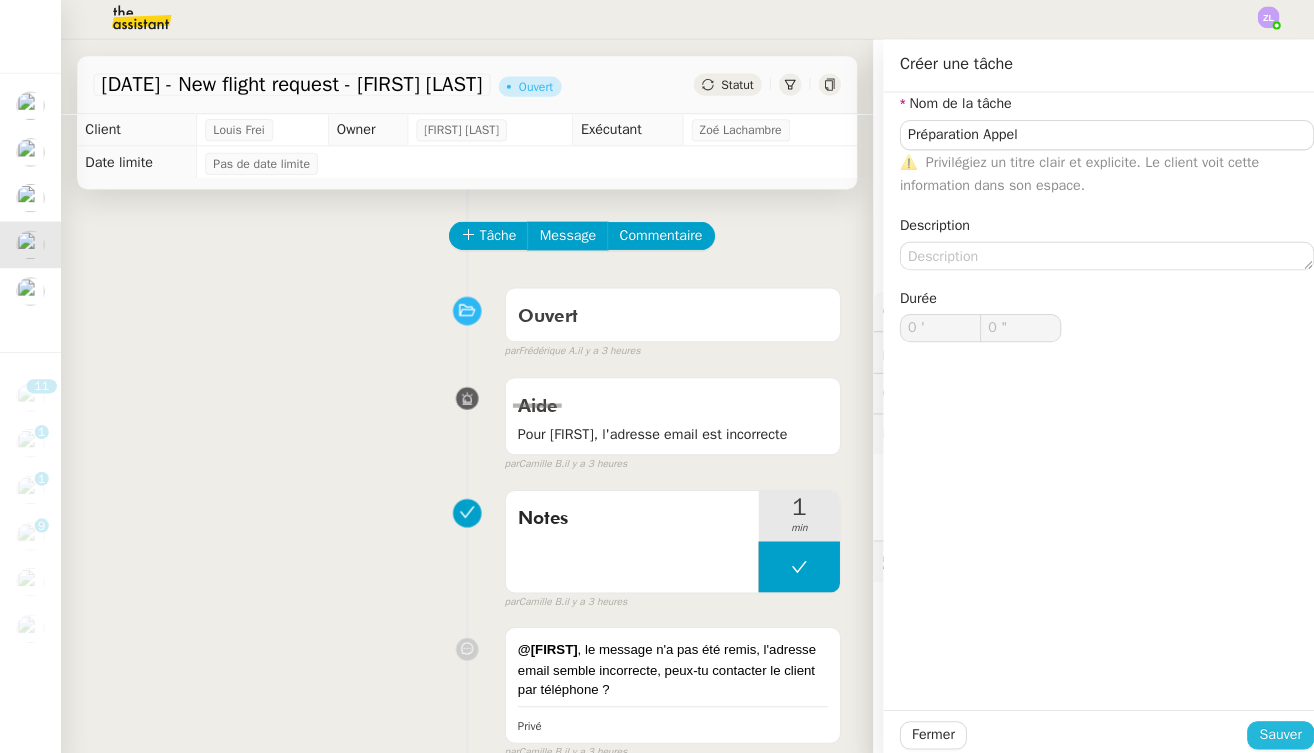 click on "Sauver" 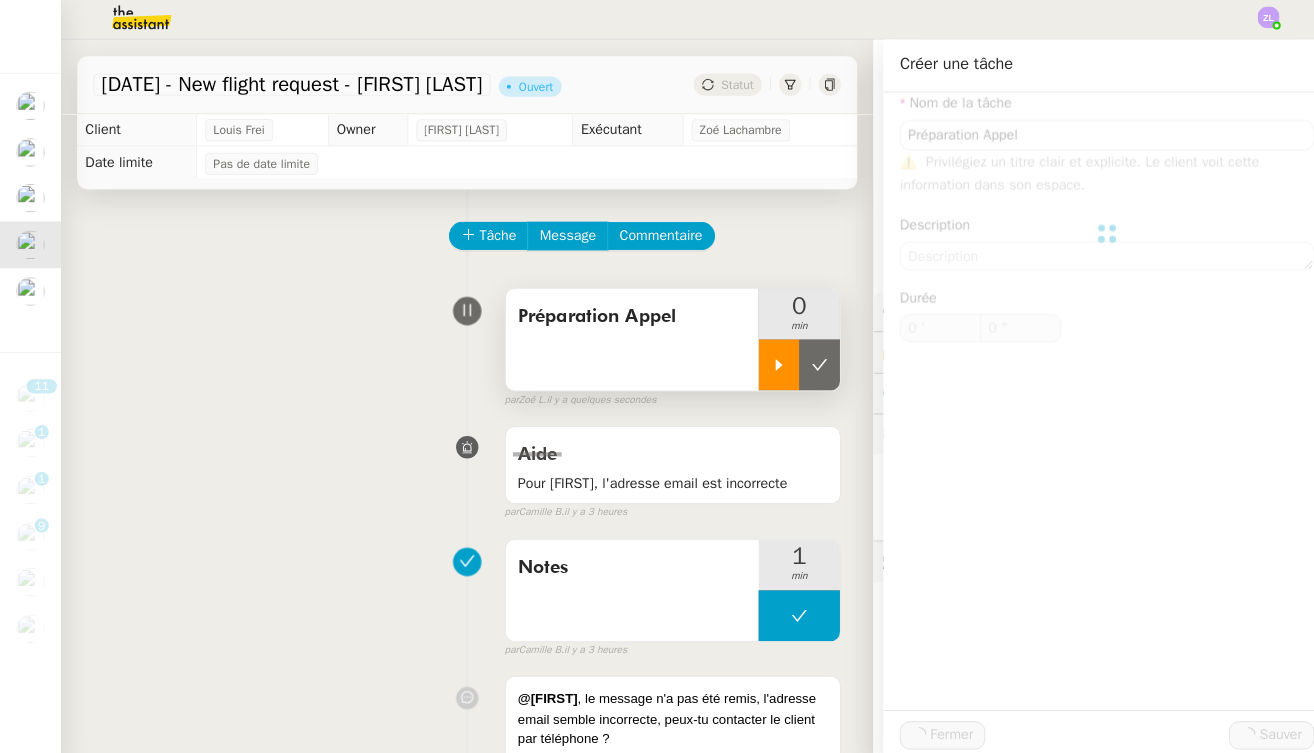 click at bounding box center (771, 364) 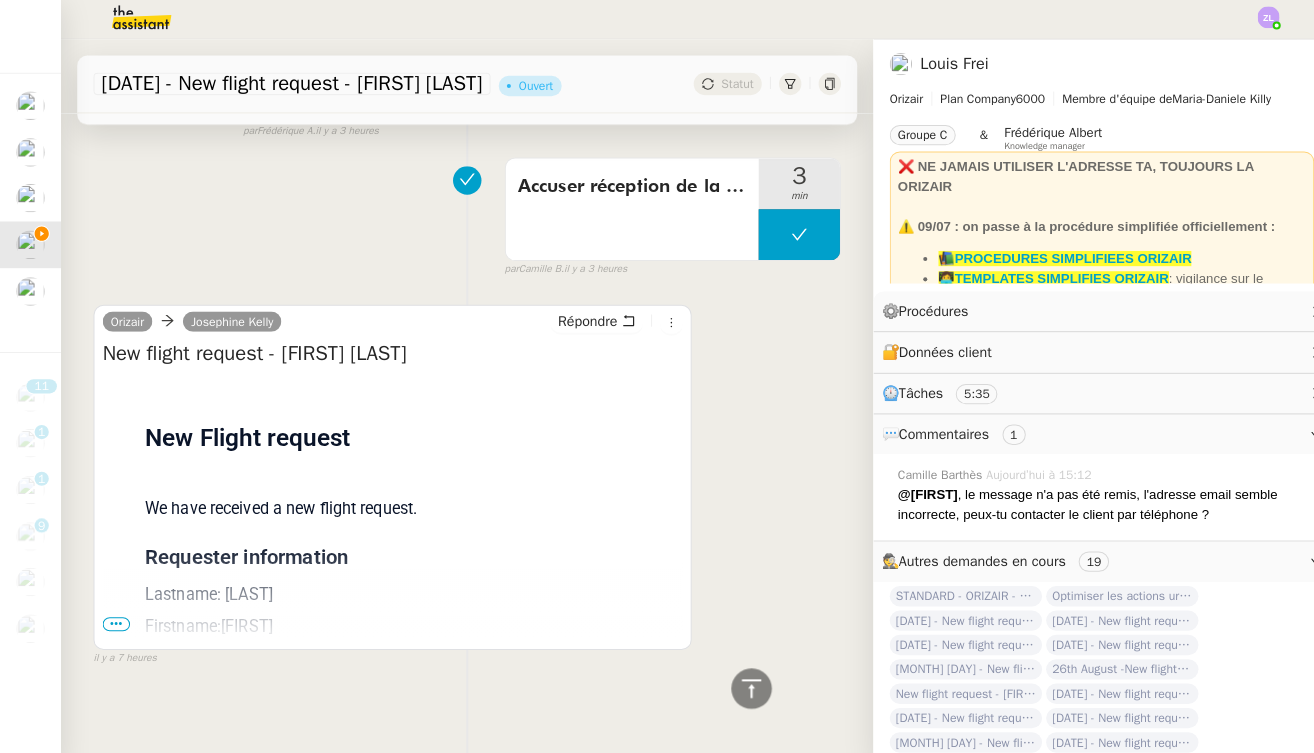 scroll, scrollTop: 1746, scrollLeft: 0, axis: vertical 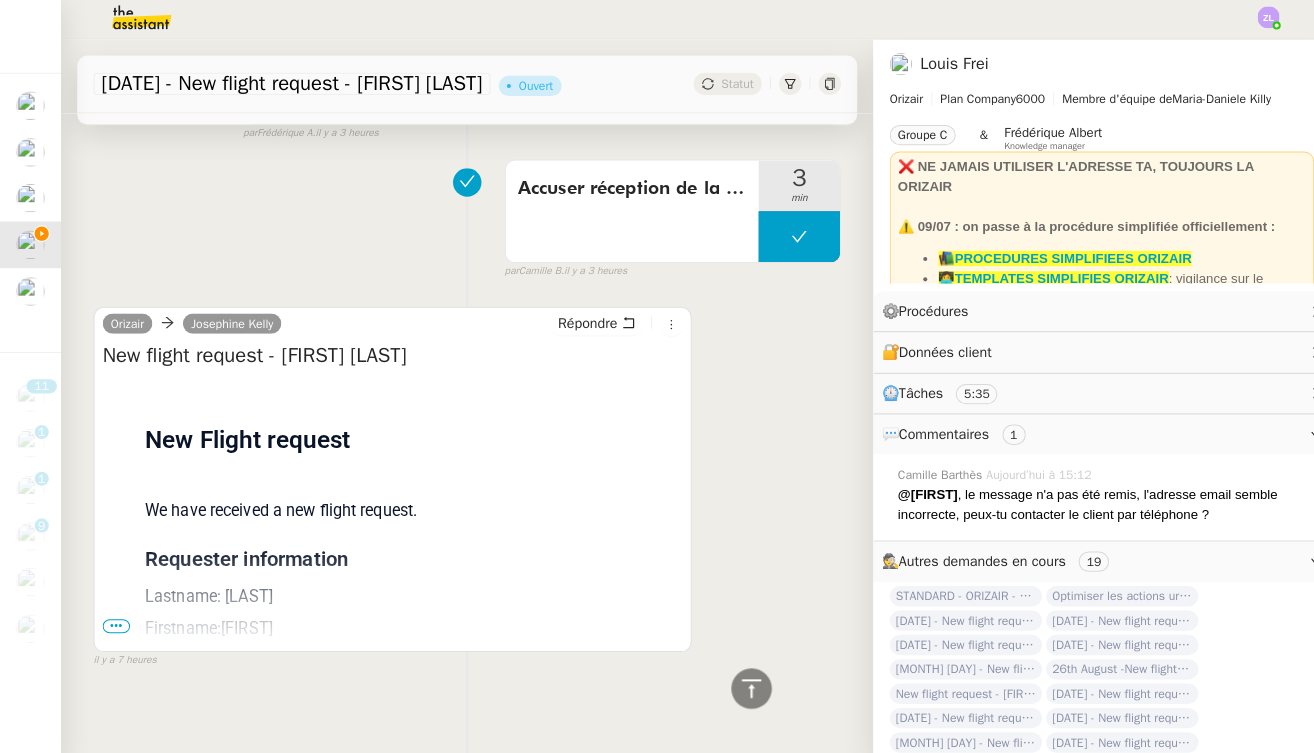 click on "•••" at bounding box center [118, 622] 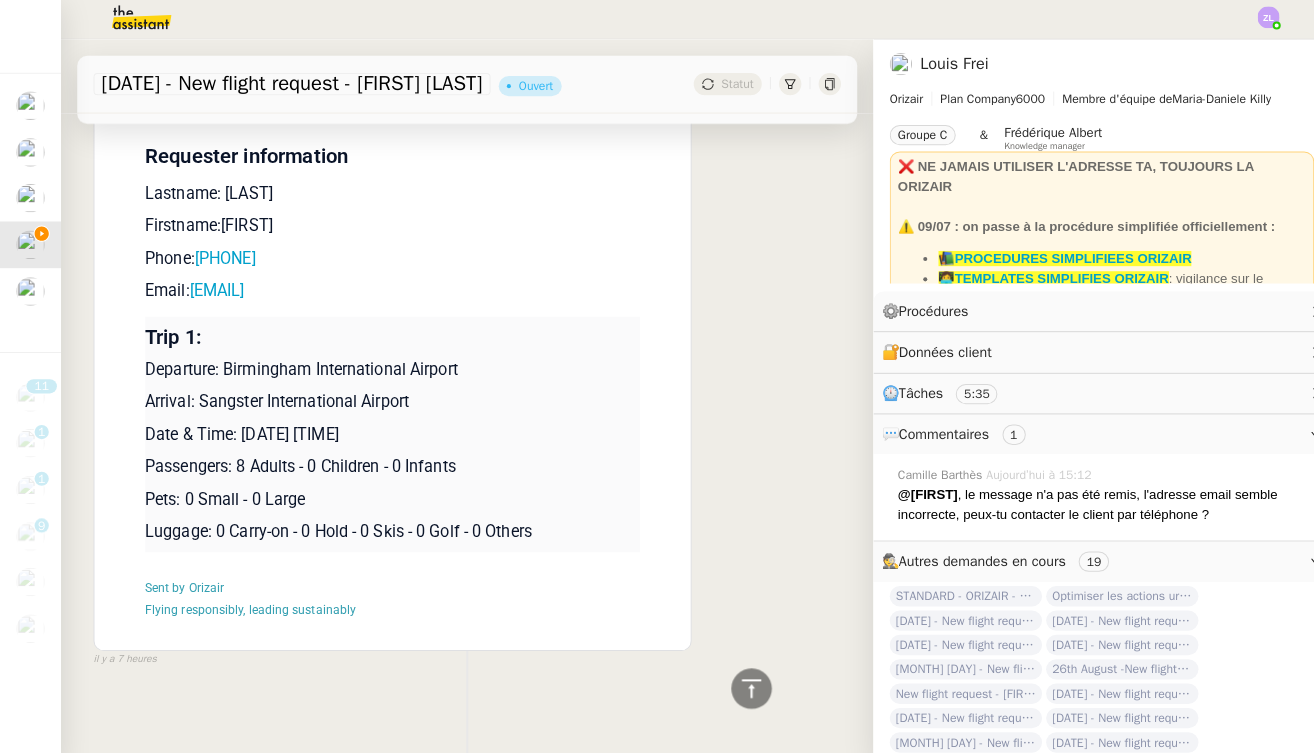 scroll, scrollTop: 2142, scrollLeft: 0, axis: vertical 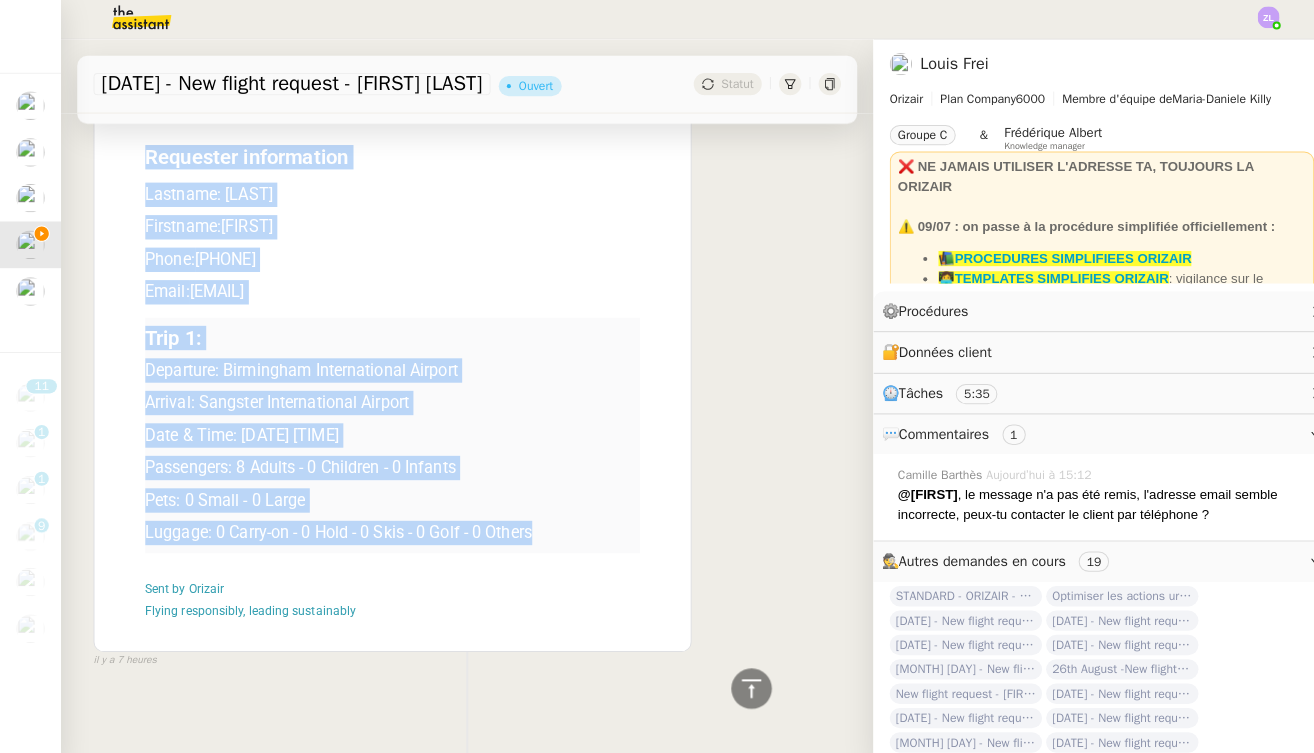 drag, startPoint x: 138, startPoint y: 179, endPoint x: 560, endPoint y: 526, distance: 546.34515 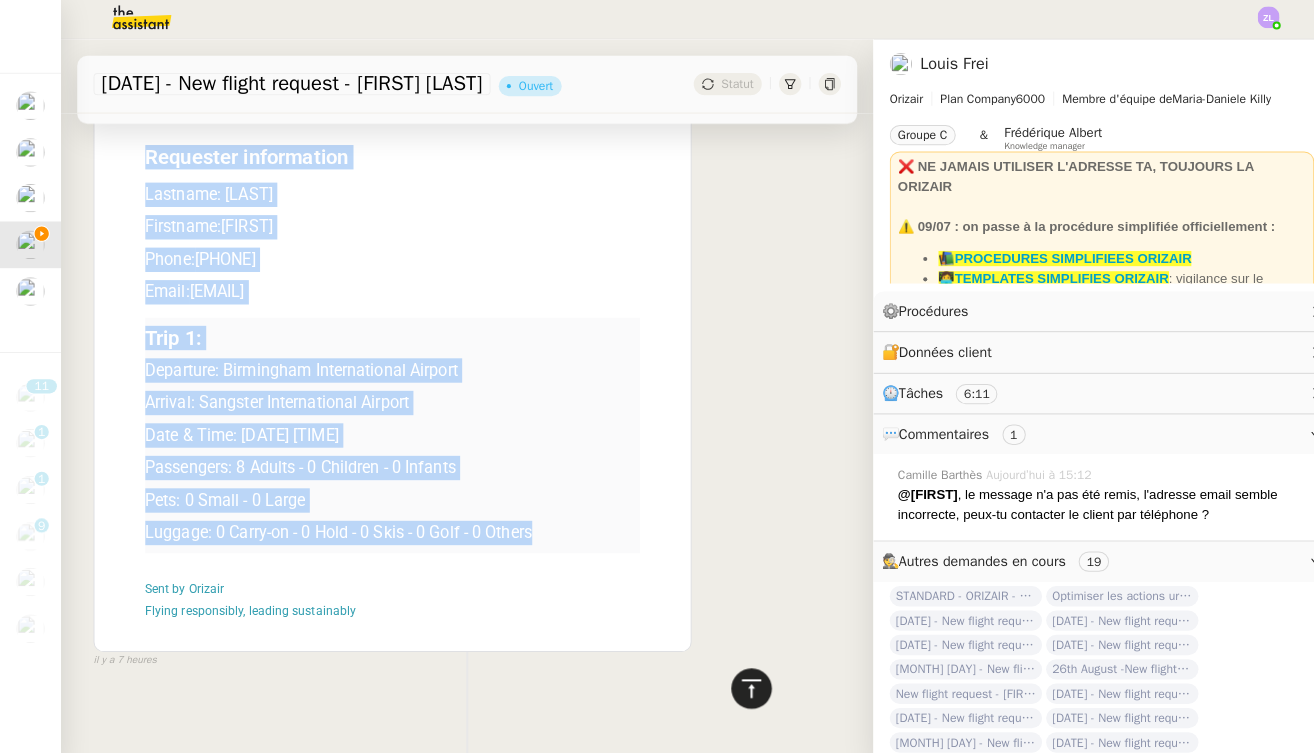 click on "Trip 1: Departure: [AIRPORT] Arrival: [AIRPORT] Date & Time: [DATE] [TIME] Passengers: [NUMBER] Adults - [NUMBER] Children - [NUMBER] Infants  Pets: [NUMBER] Small - [NUMBER] Large  Luggage: [NUMBER] Carry-on - [NUMBER] Hold - [NUMBER] Skis - [NUMBER] Golf - [NUMBER] Others" at bounding box center [391, 434] 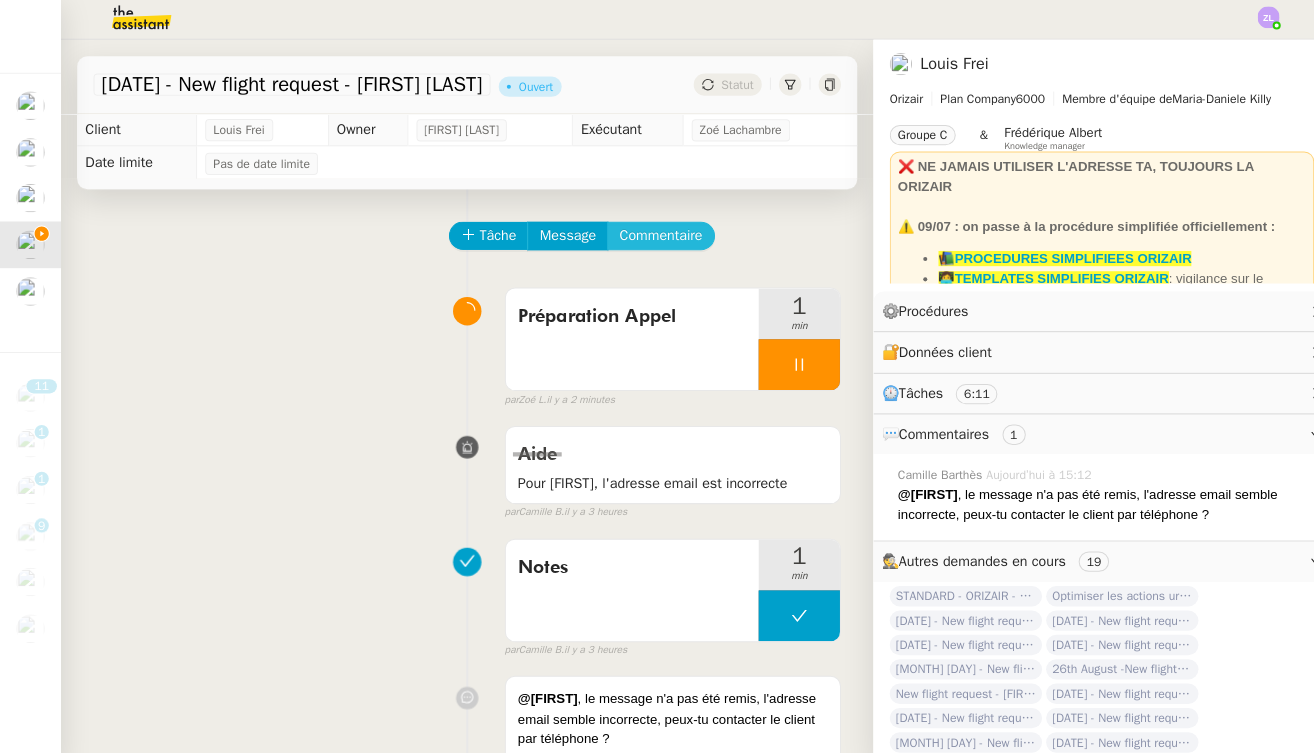 scroll, scrollTop: 0, scrollLeft: 0, axis: both 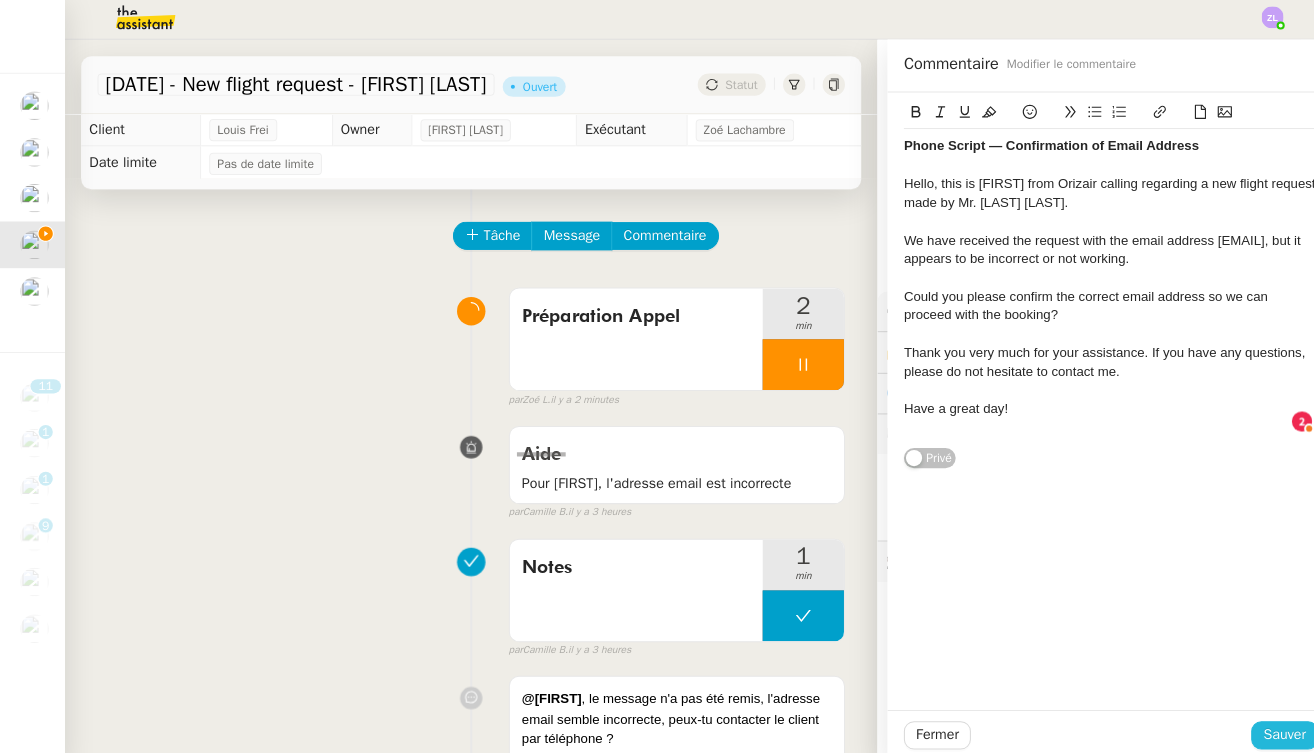 click on "Sauver" 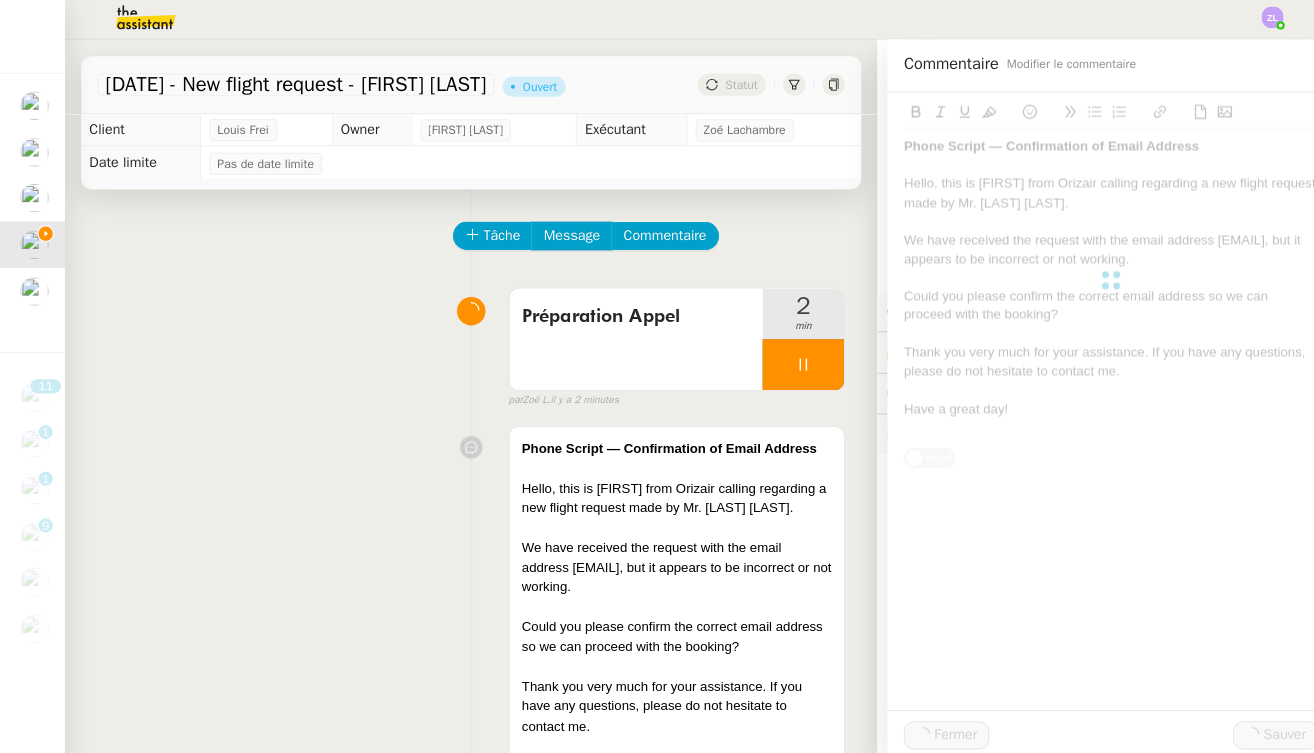 click on "Tâche Message Commentaire" 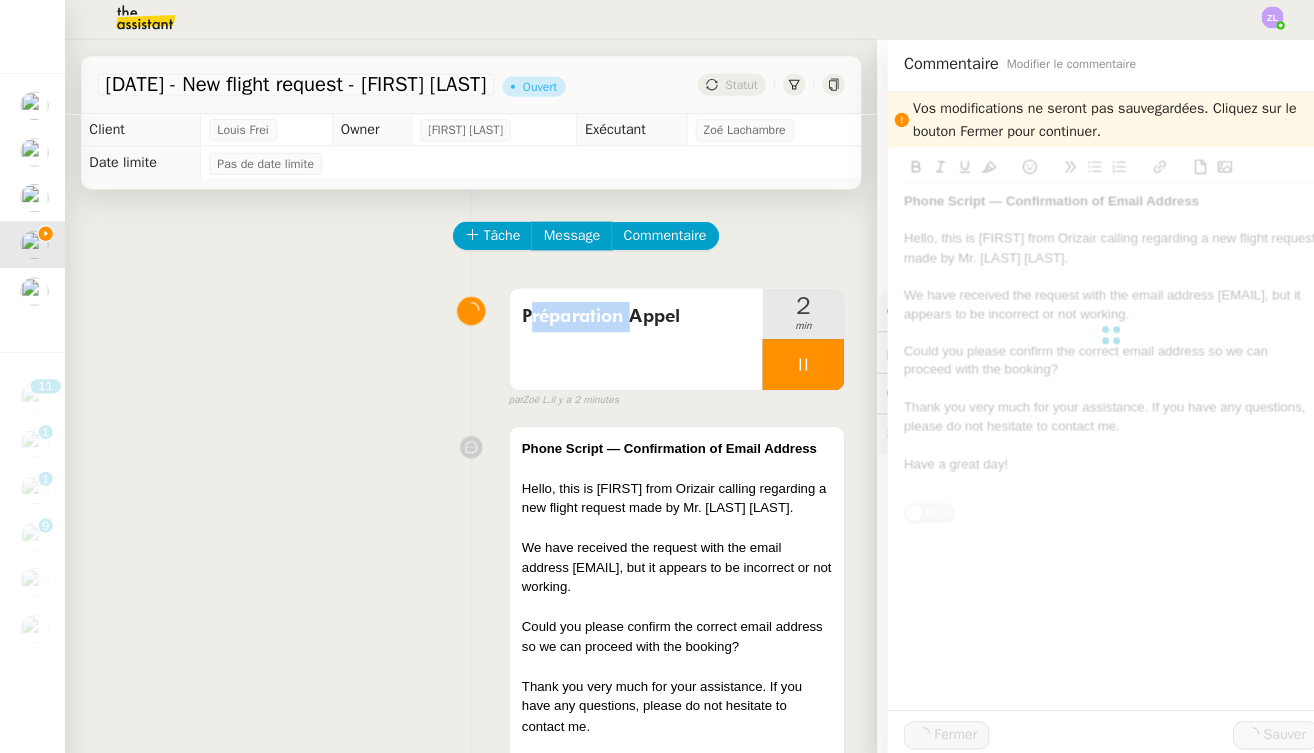 click on "Tâche Message Commentaire" 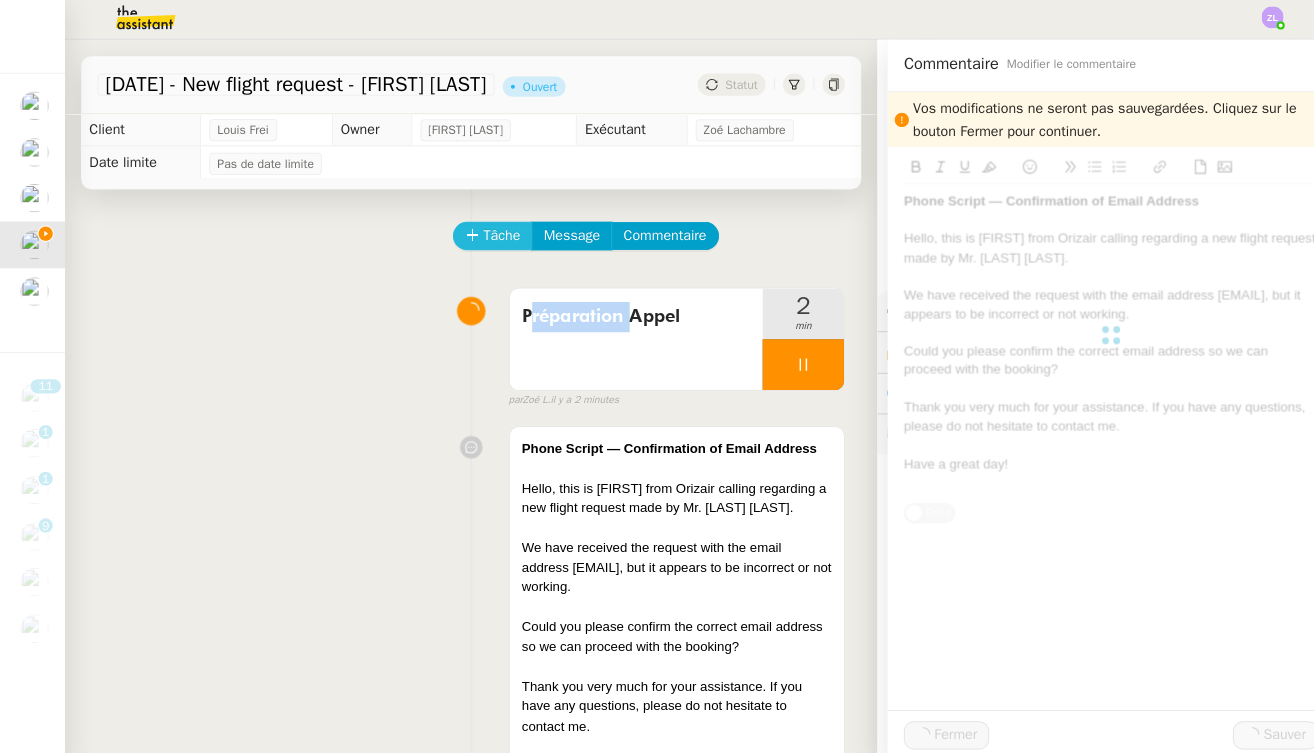click on "Tâche" 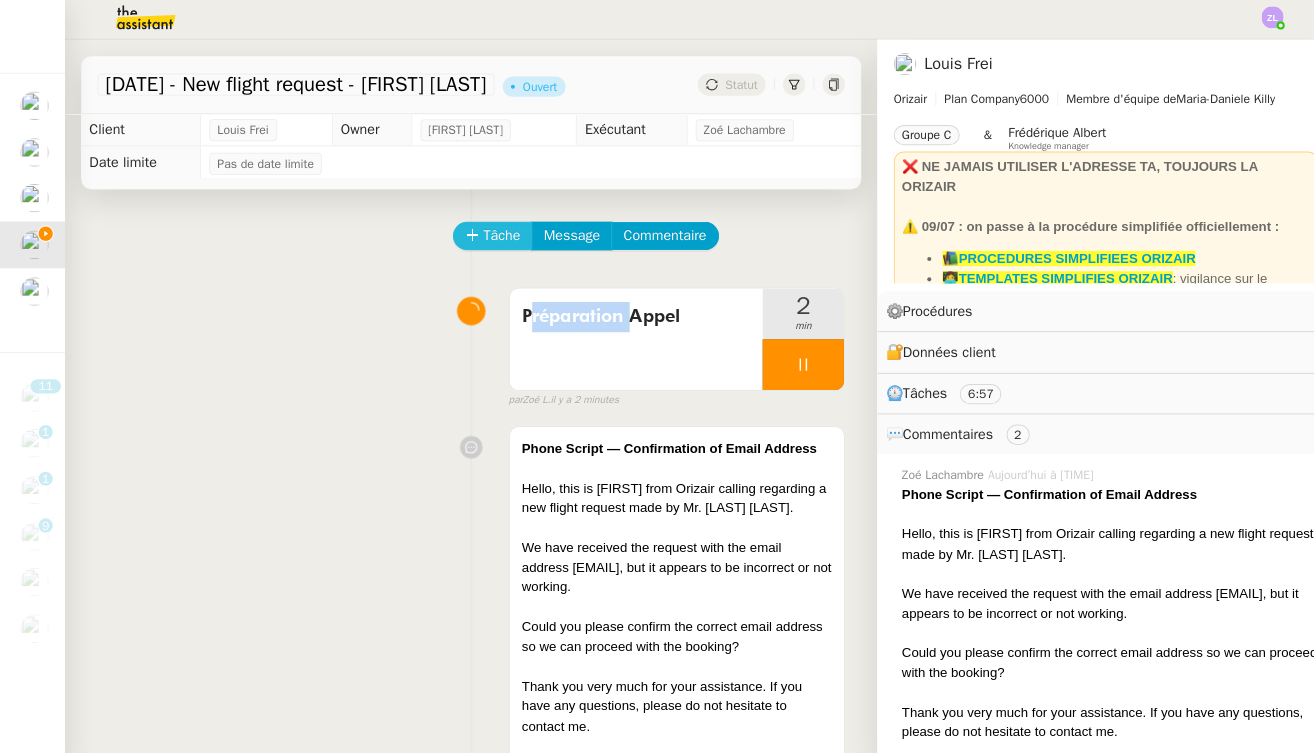 drag, startPoint x: 494, startPoint y: 224, endPoint x: 476, endPoint y: 238, distance: 22.803509 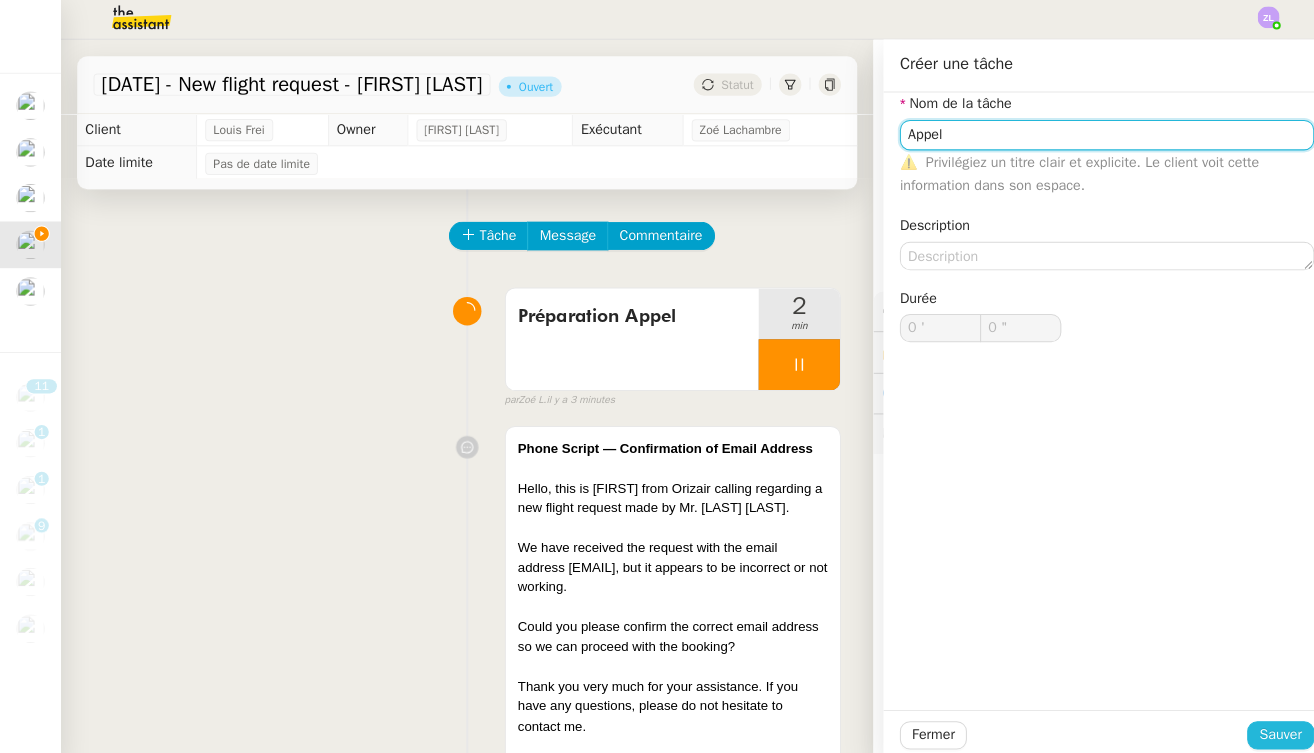 type on "Appel" 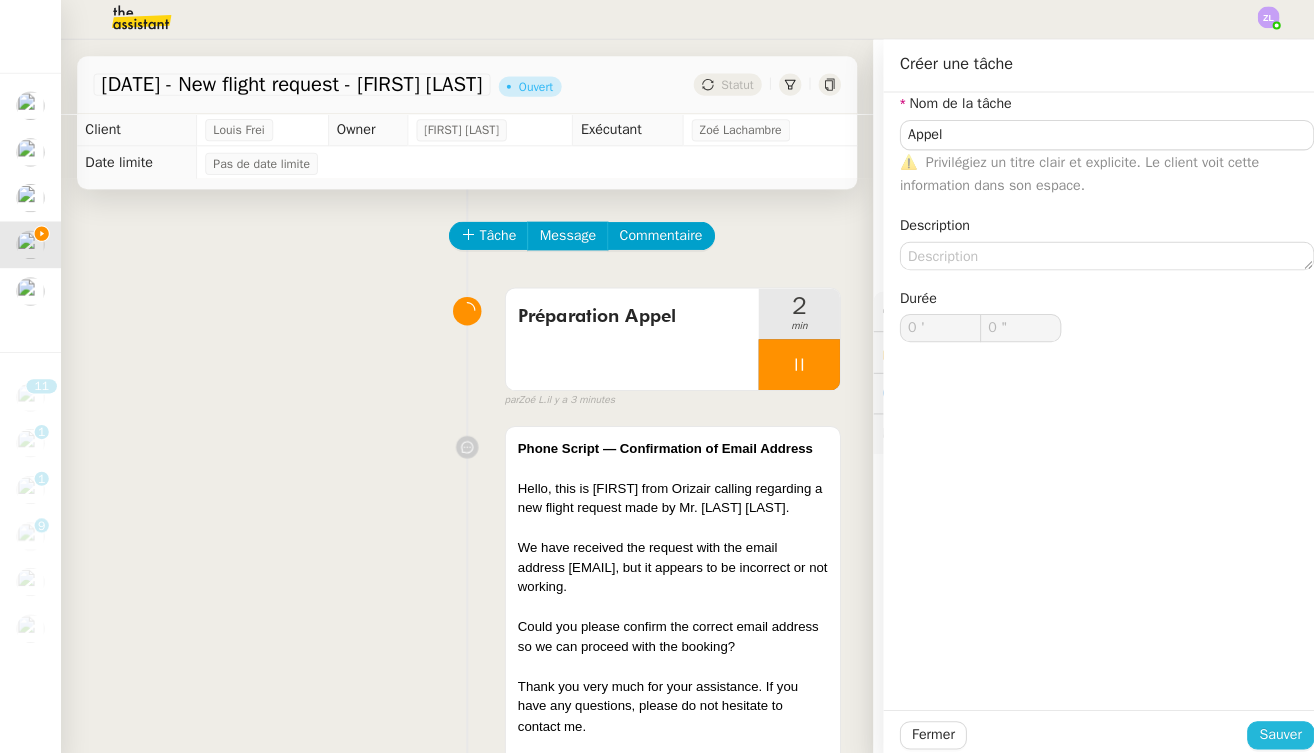click on "Sauver" 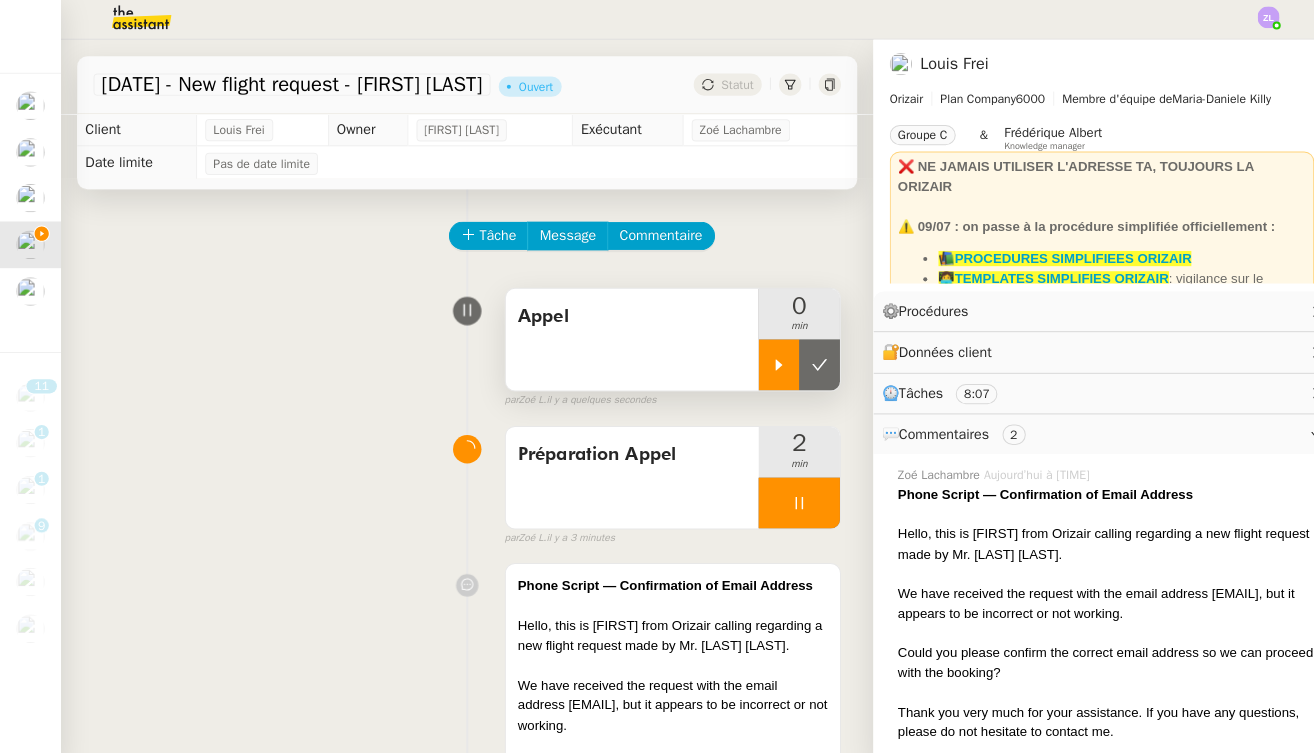 click at bounding box center [771, 364] 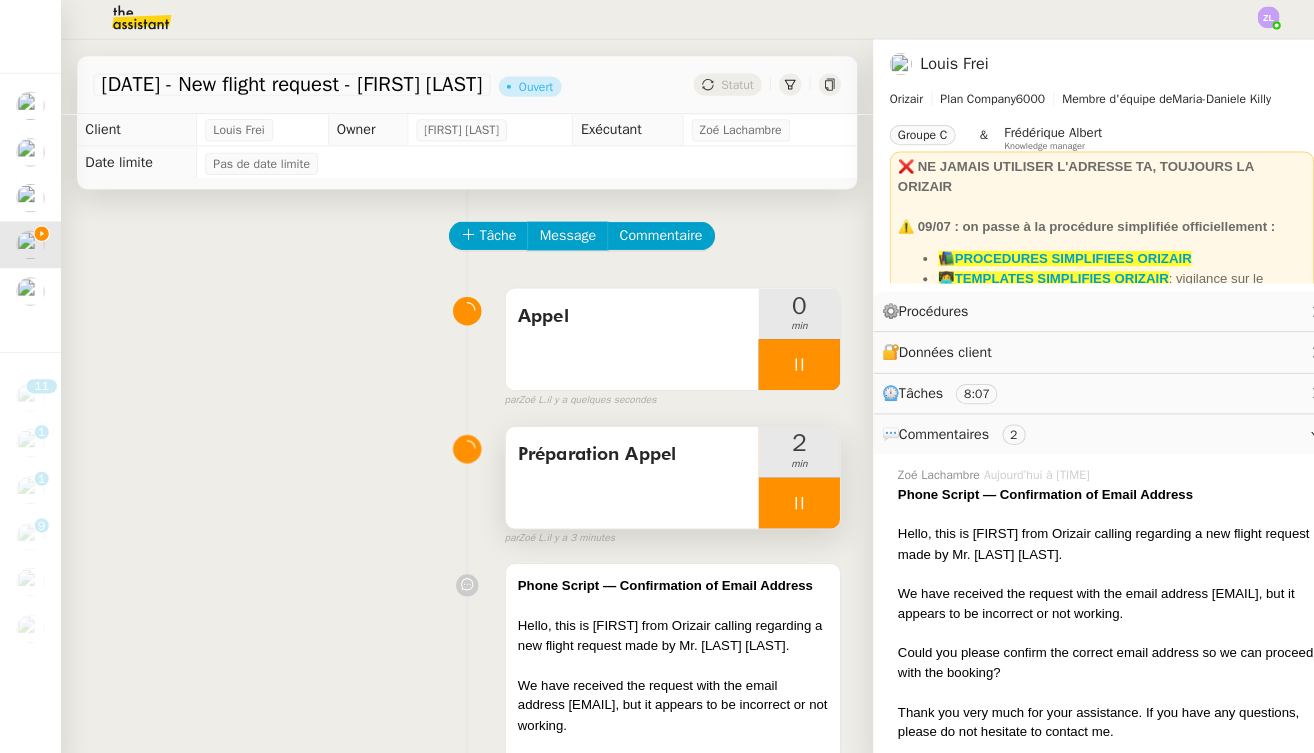 click at bounding box center (791, 500) 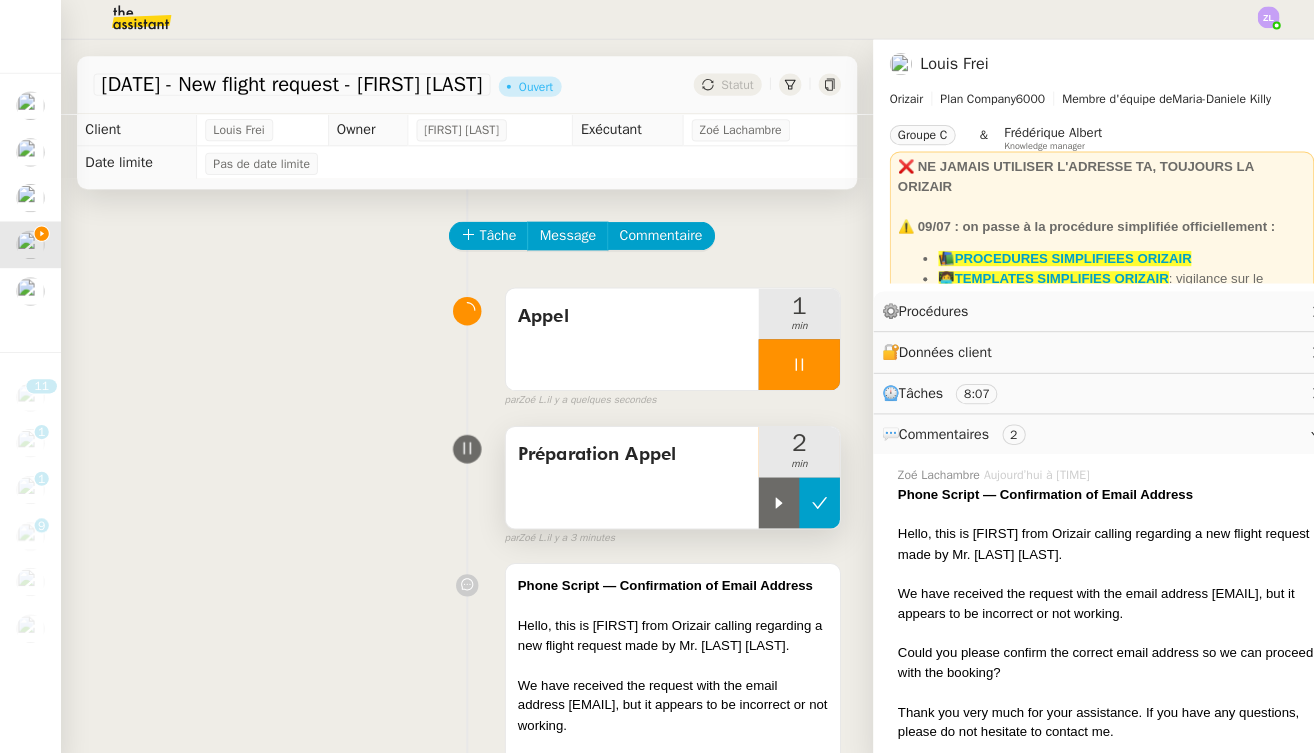 click 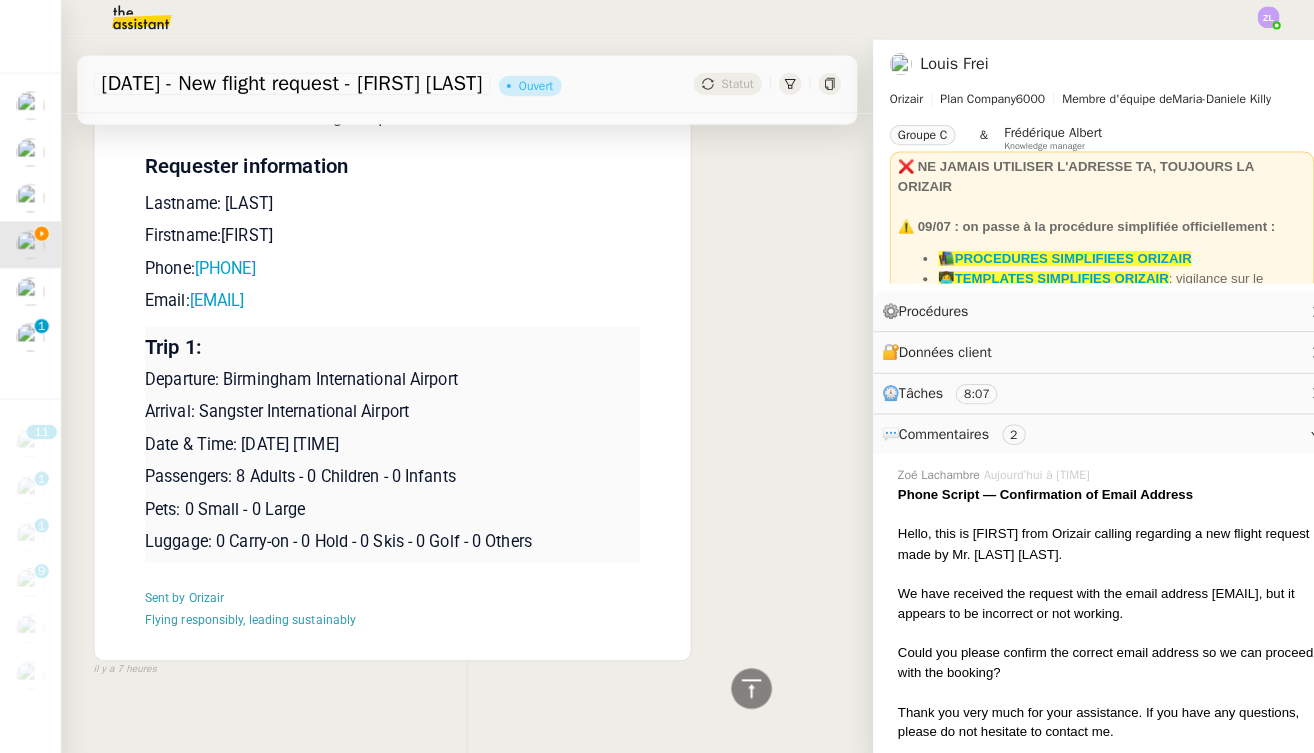 scroll, scrollTop: 2708, scrollLeft: 0, axis: vertical 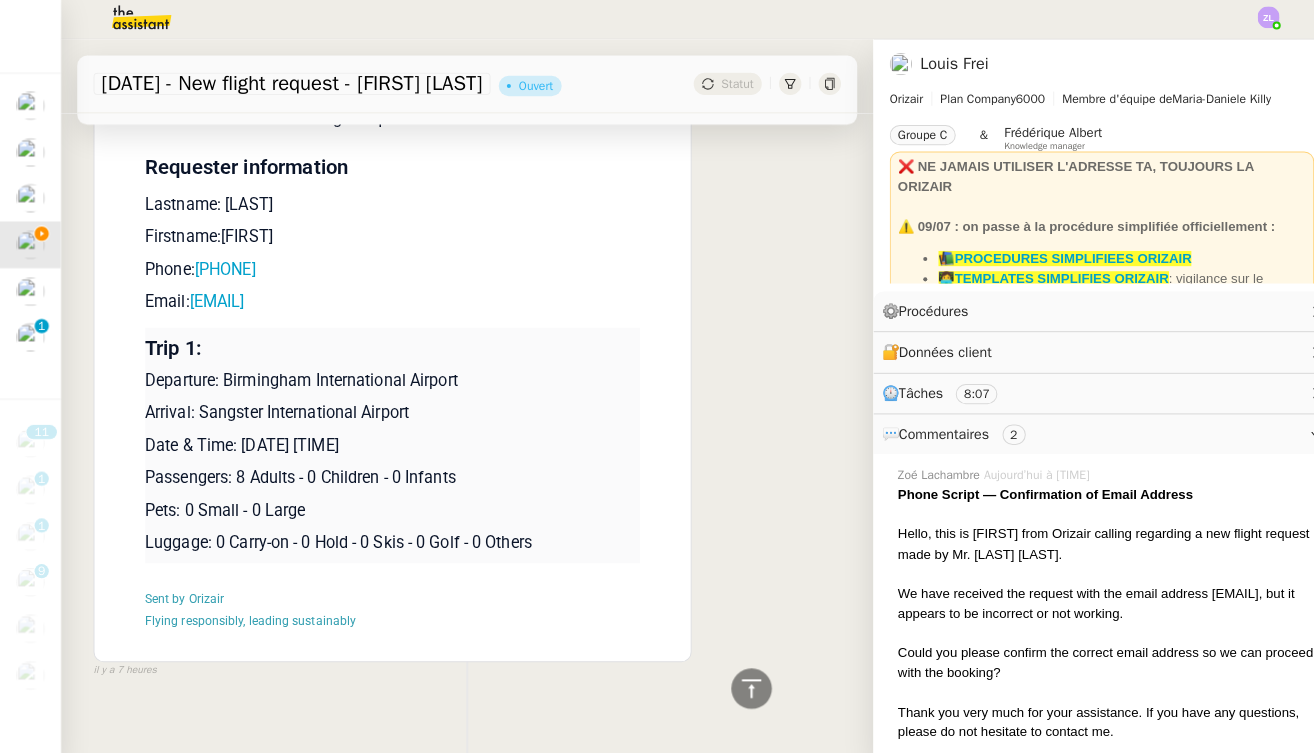 drag, startPoint x: 339, startPoint y: 251, endPoint x: 192, endPoint y: 251, distance: 147 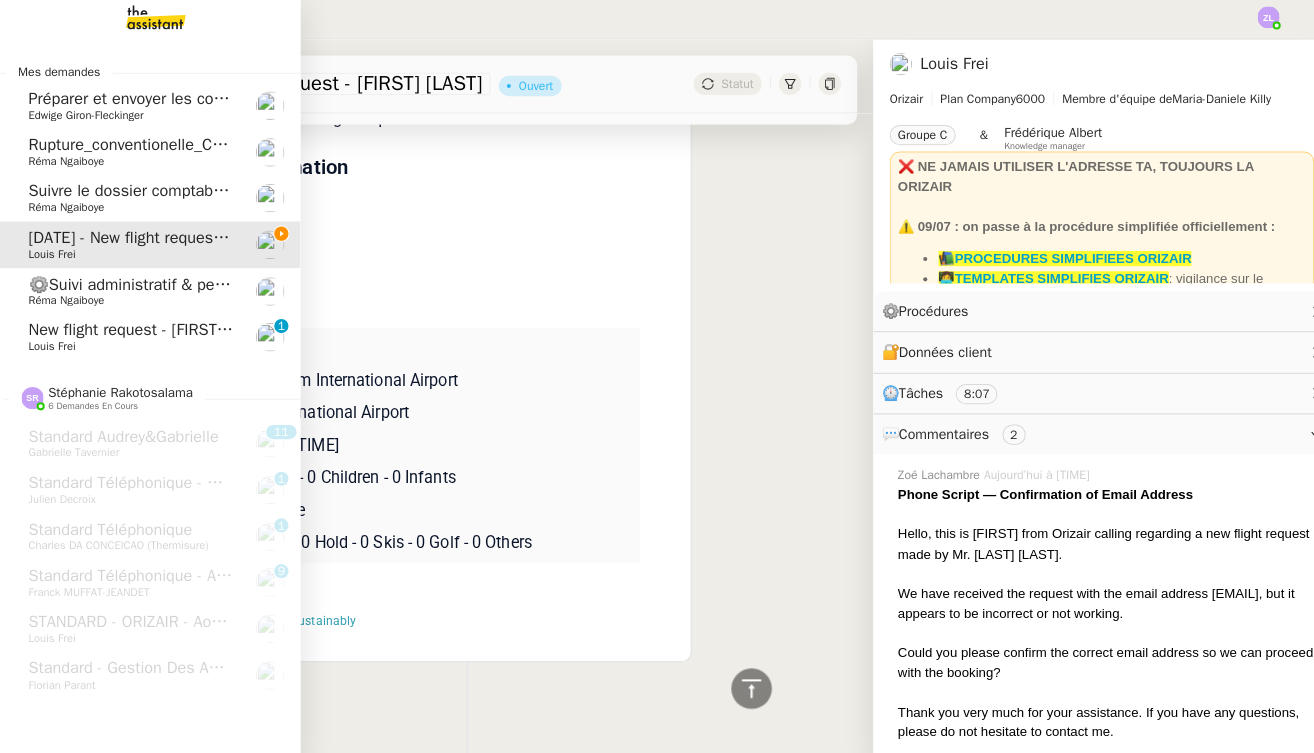 click on "[DATE] - New flight request - [FIRST] [LAST]" 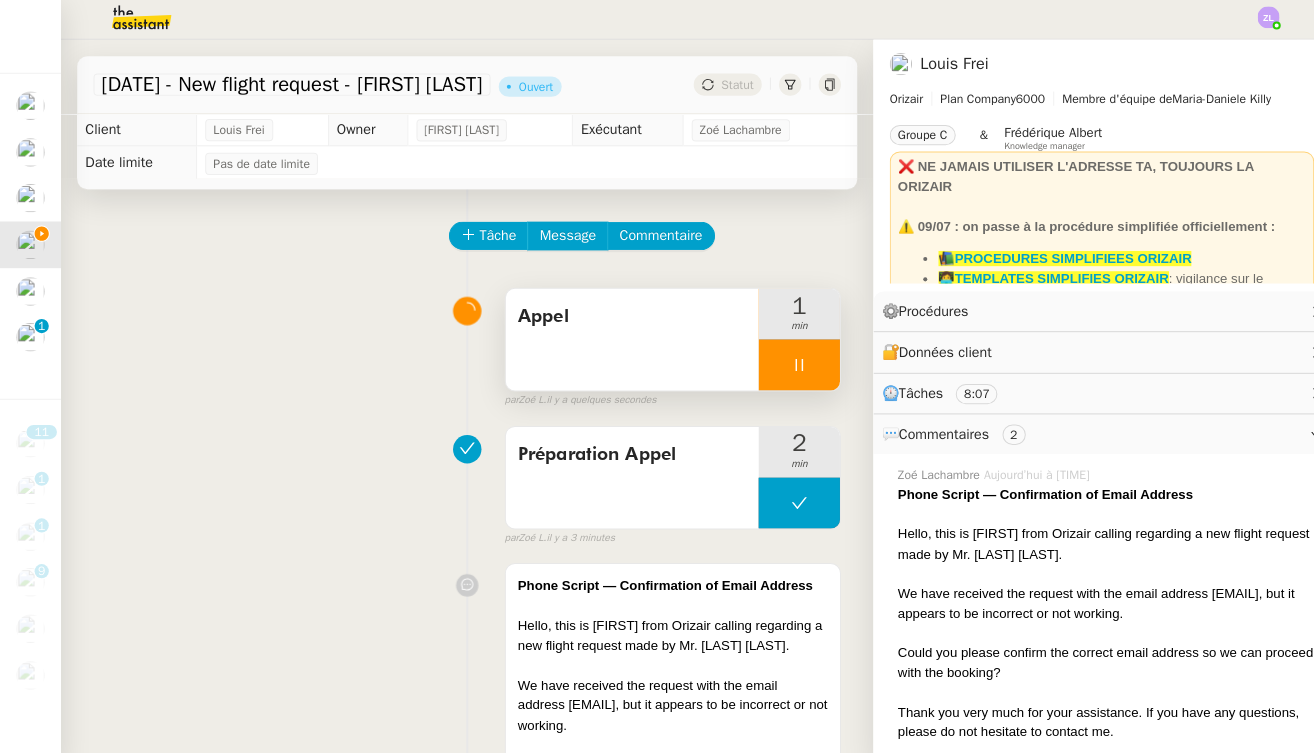 scroll, scrollTop: 0, scrollLeft: 0, axis: both 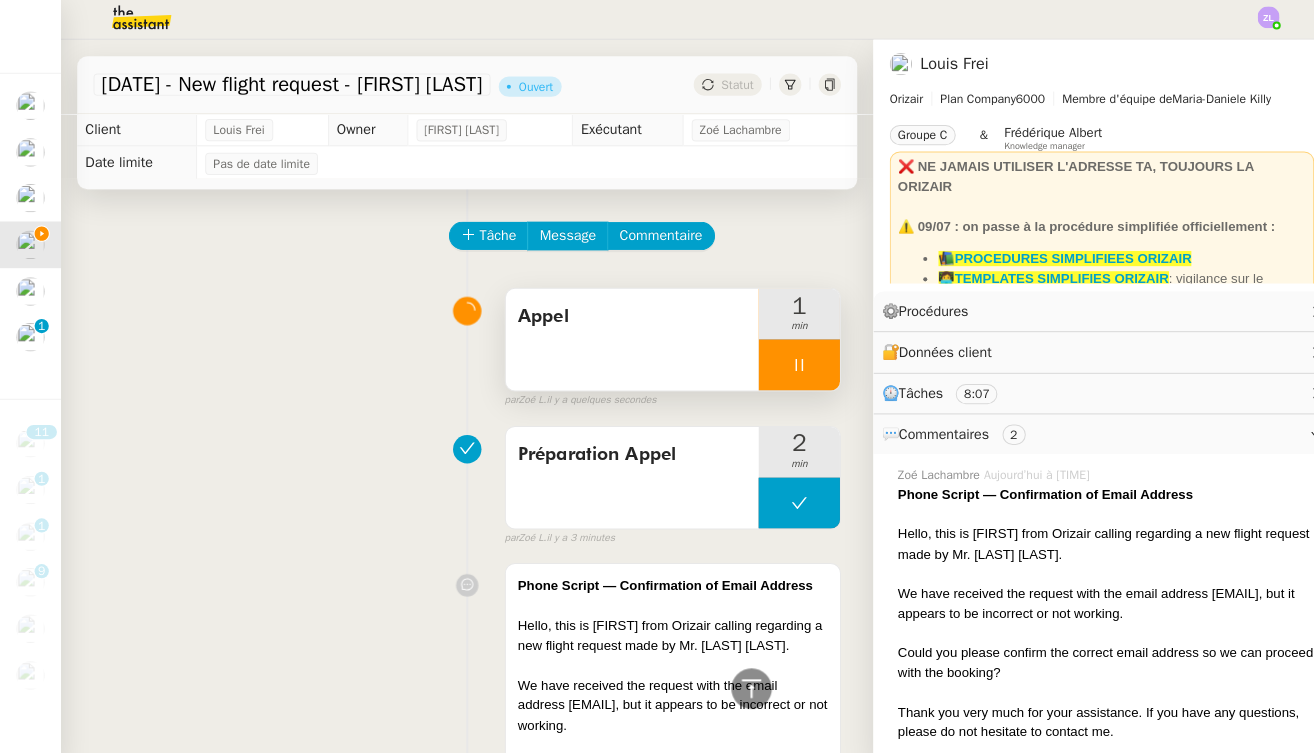 click on "Appel" at bounding box center (626, 339) 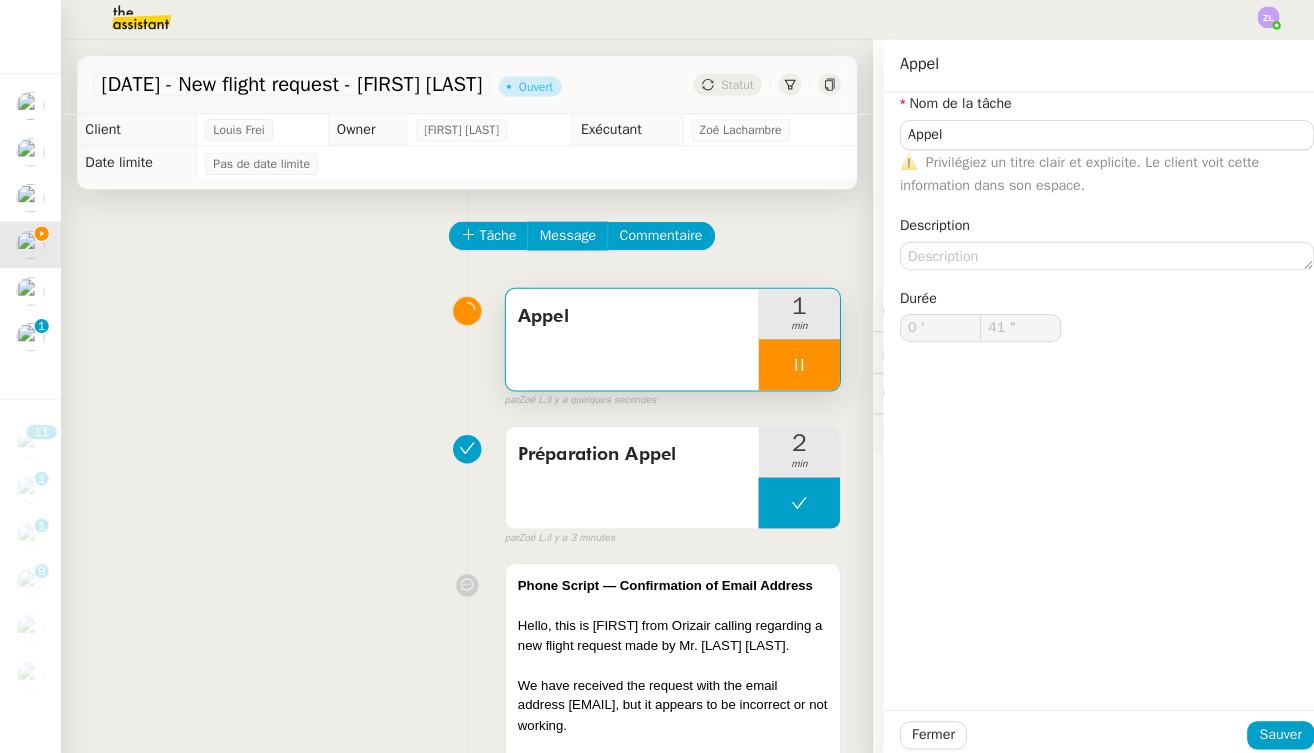 click on "Durée 0 ' 41 "" 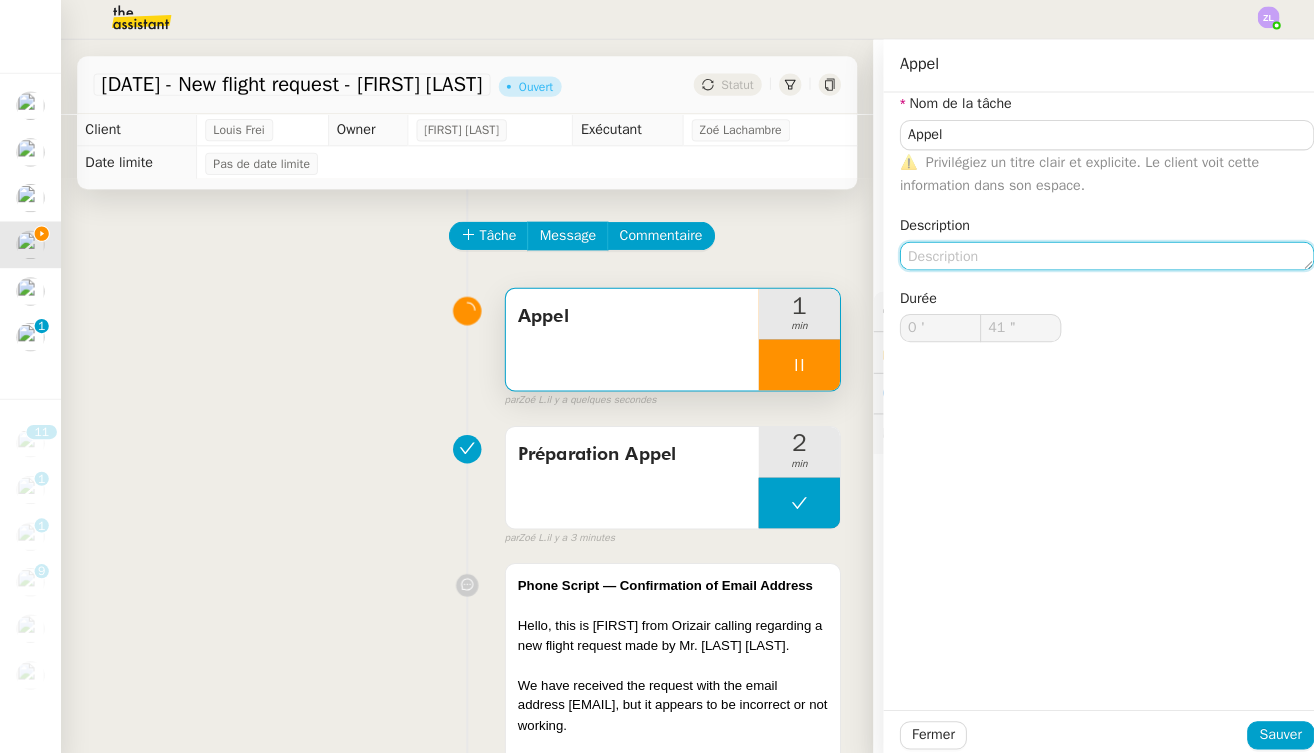 click 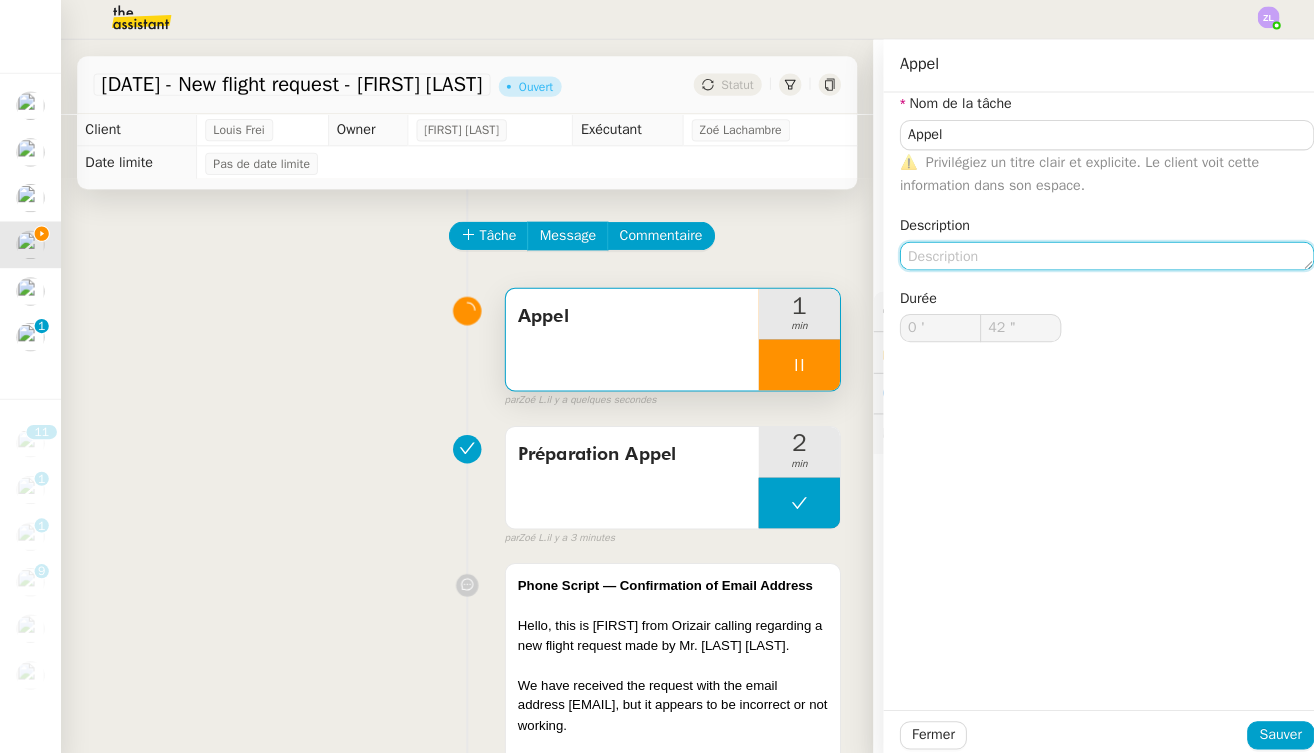 type on "N" 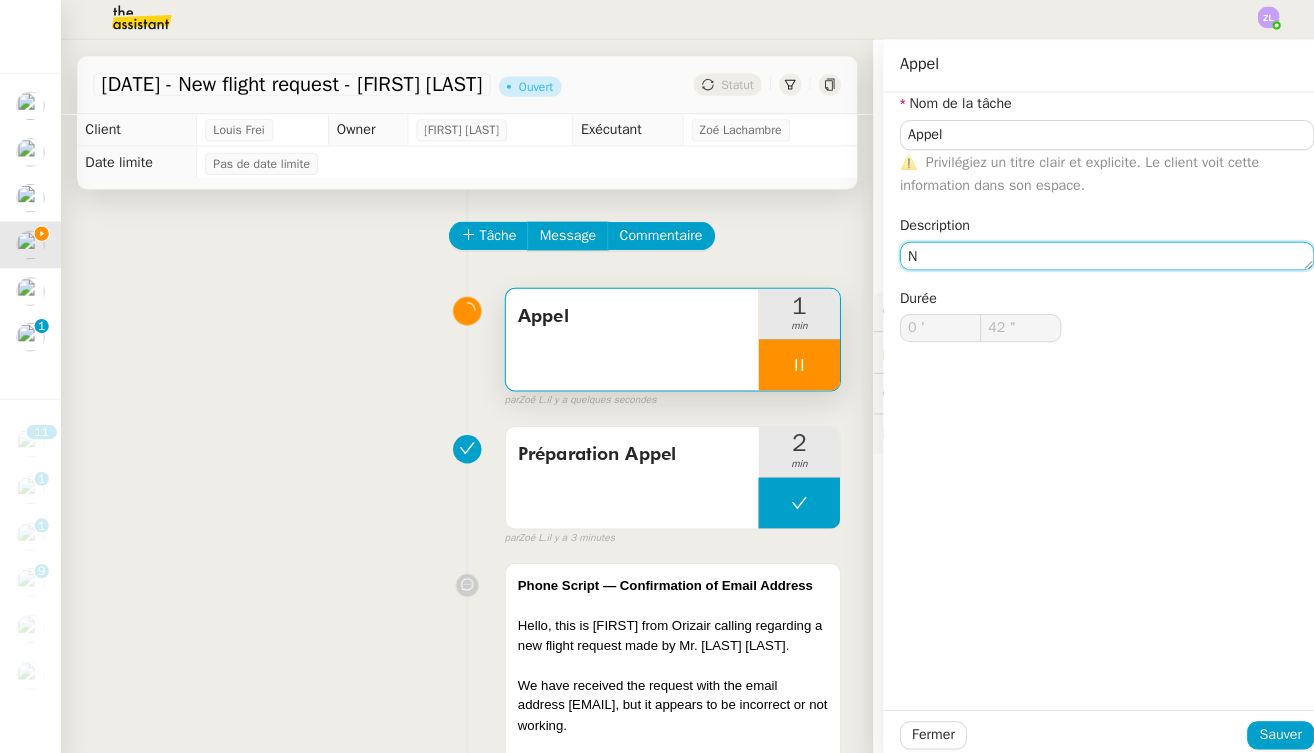 type on "43 "" 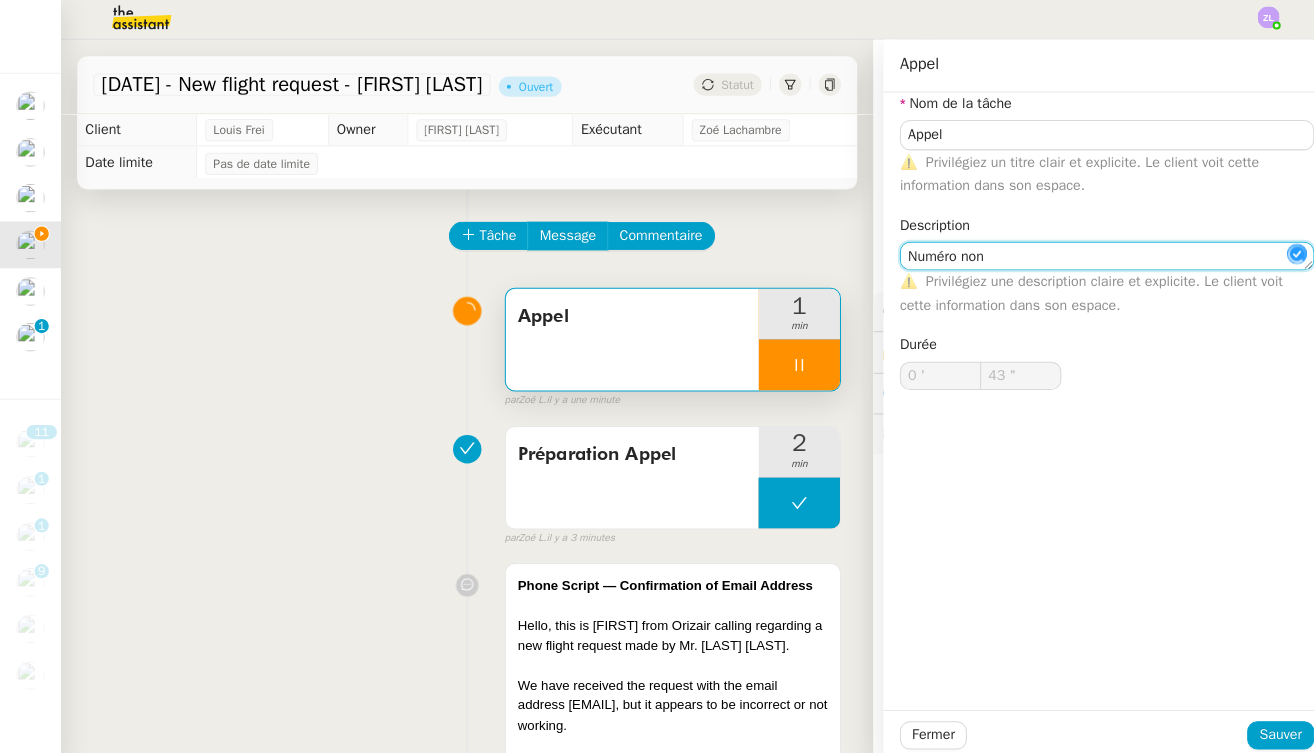 type on "Numéro non a" 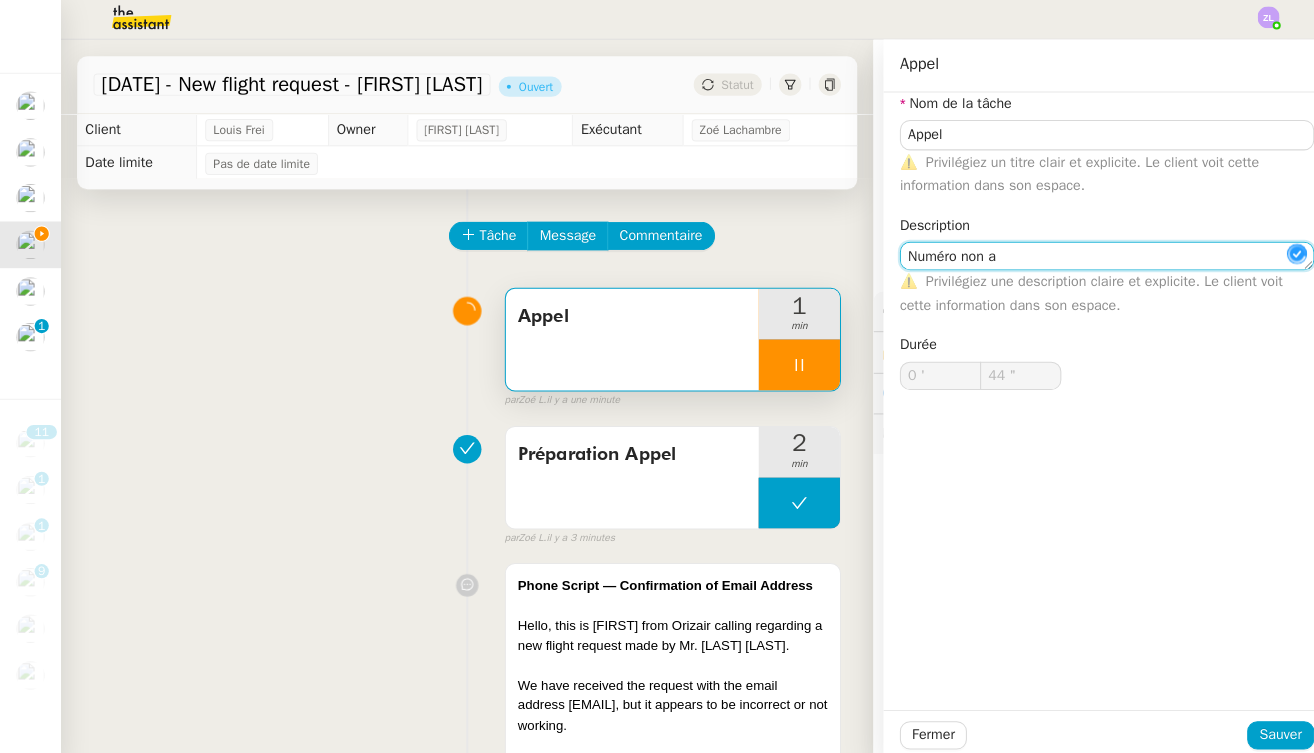 type on "45 "" 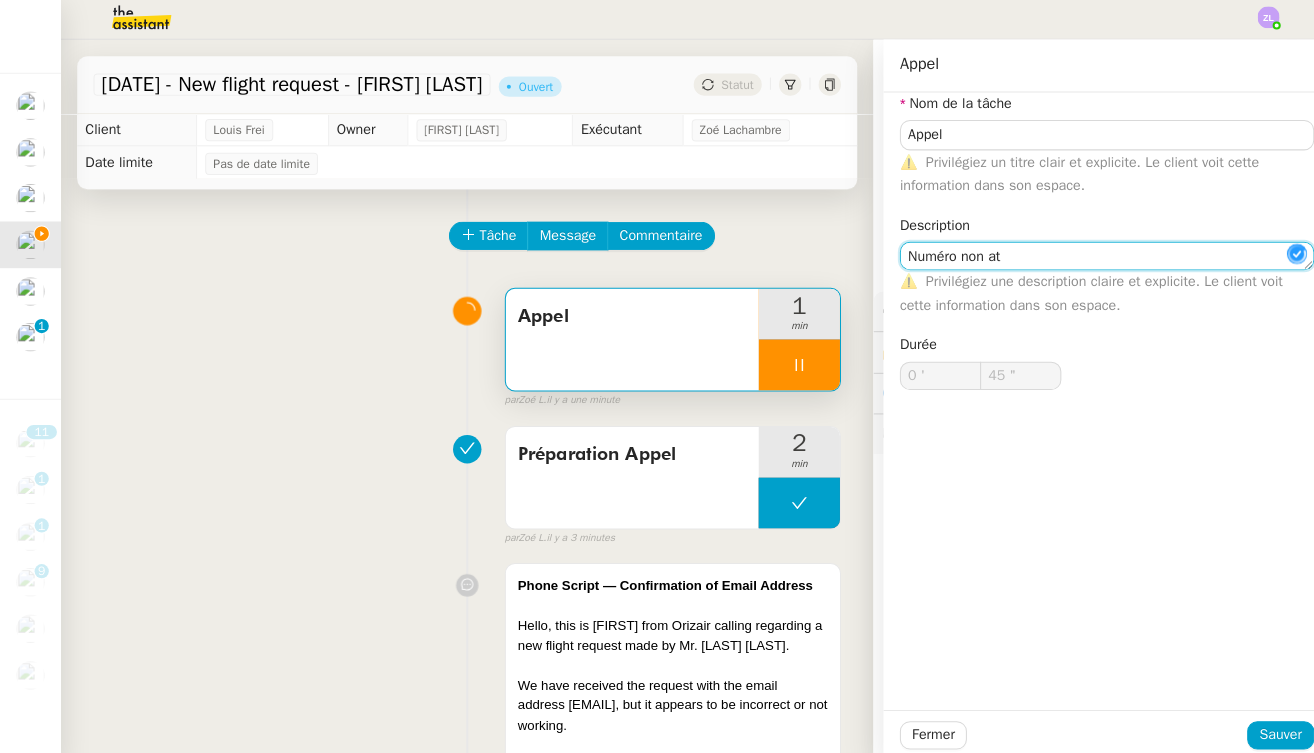 type on "Numéro non att" 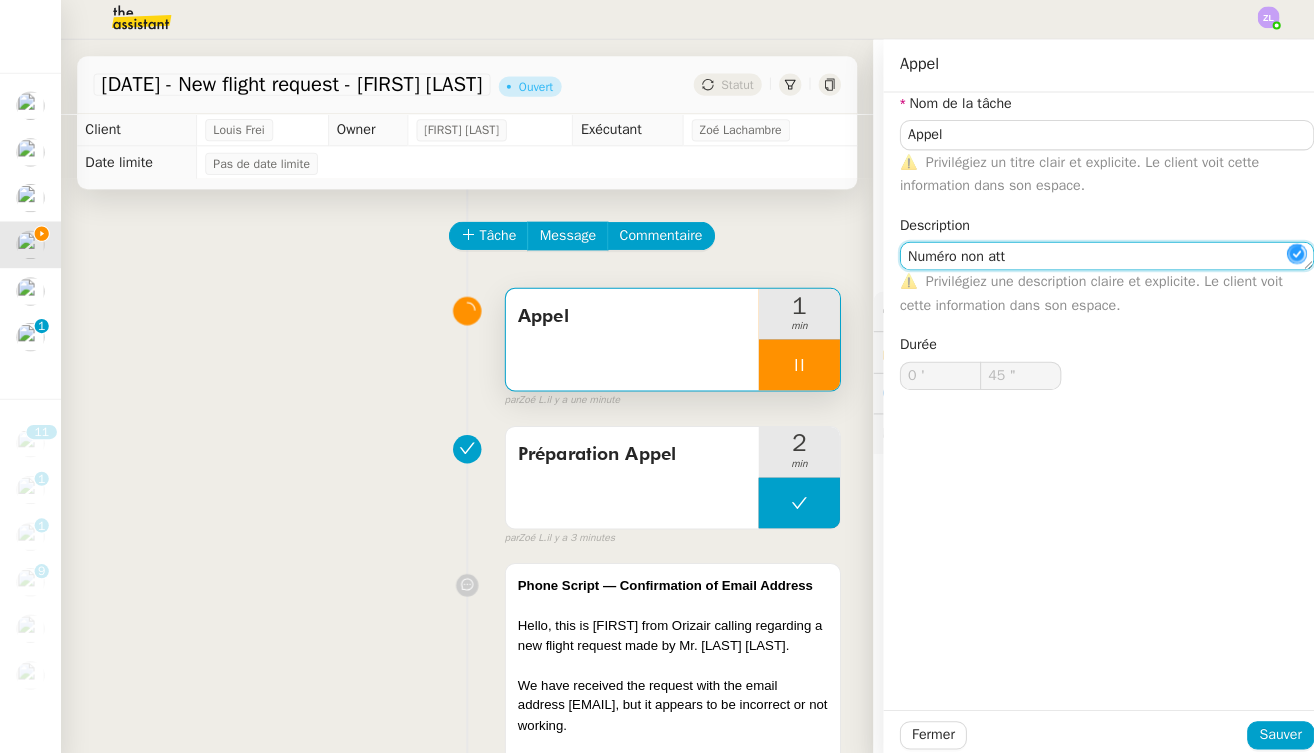 type on "46 "" 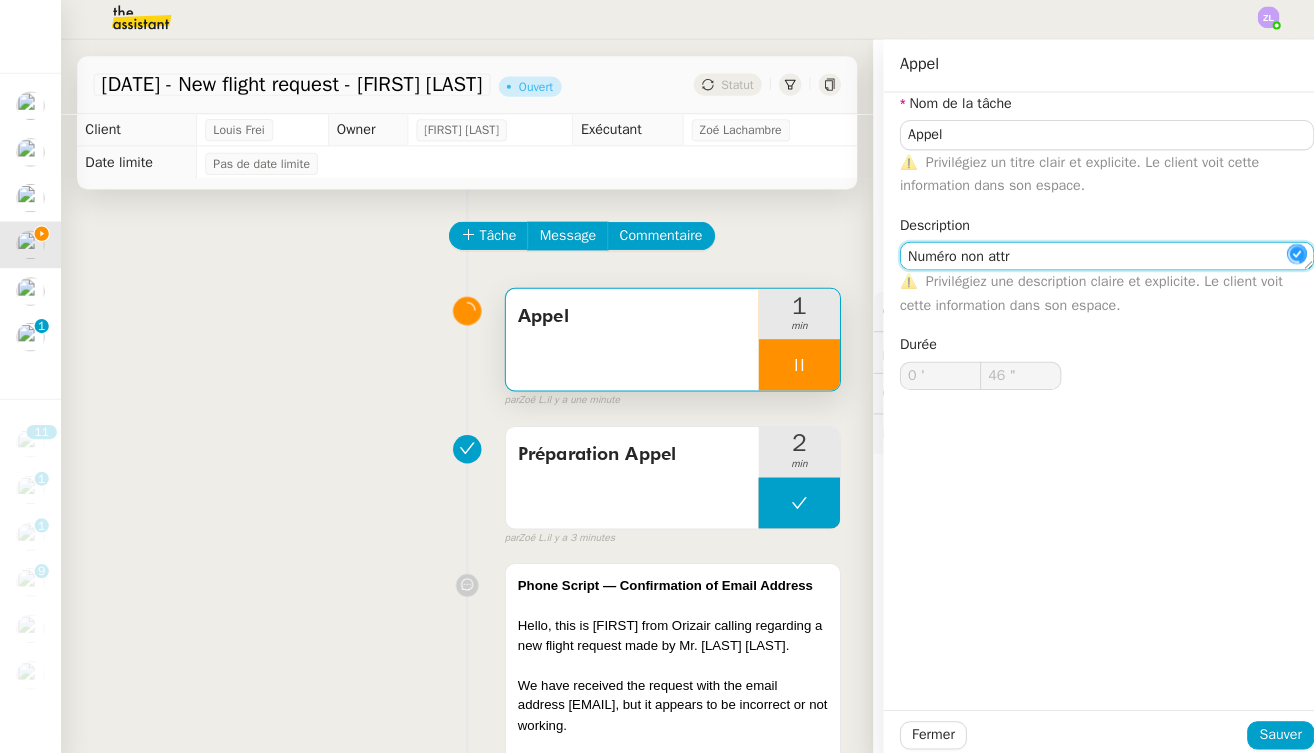 type on "Numéro non attri" 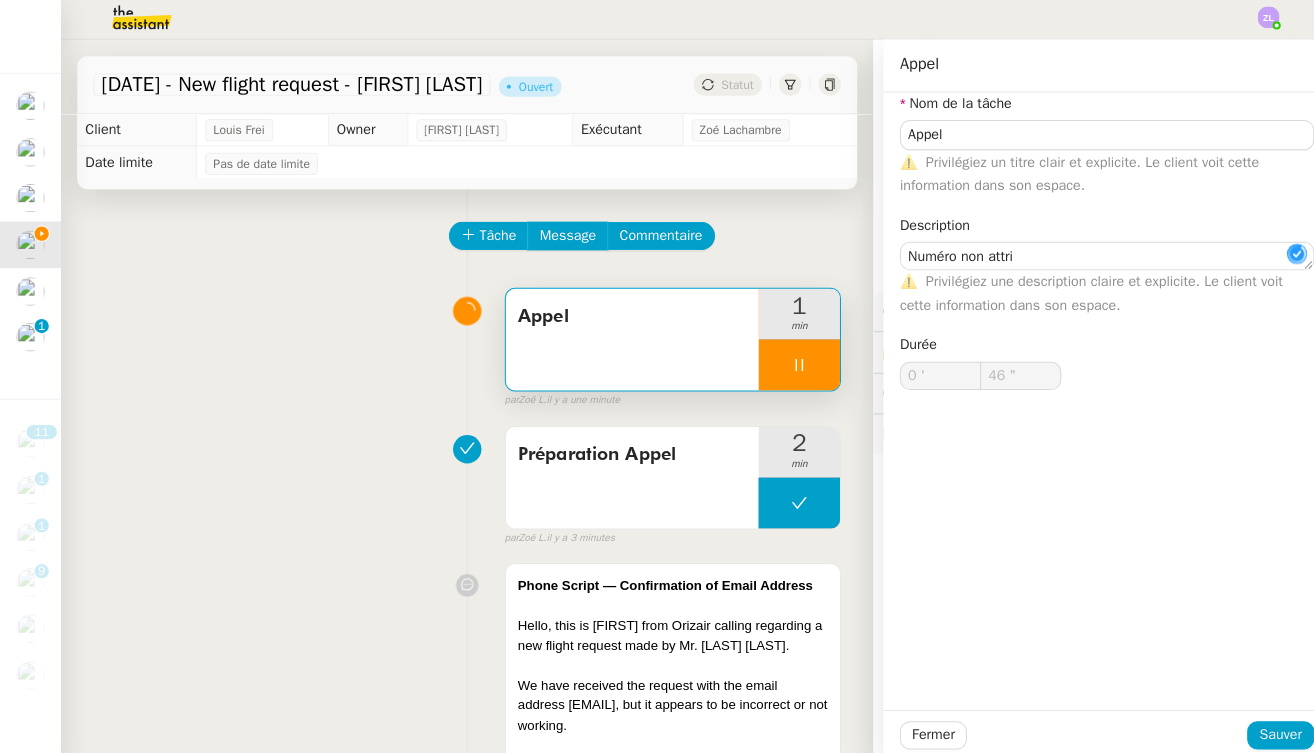 click on "Fermer Sauver" 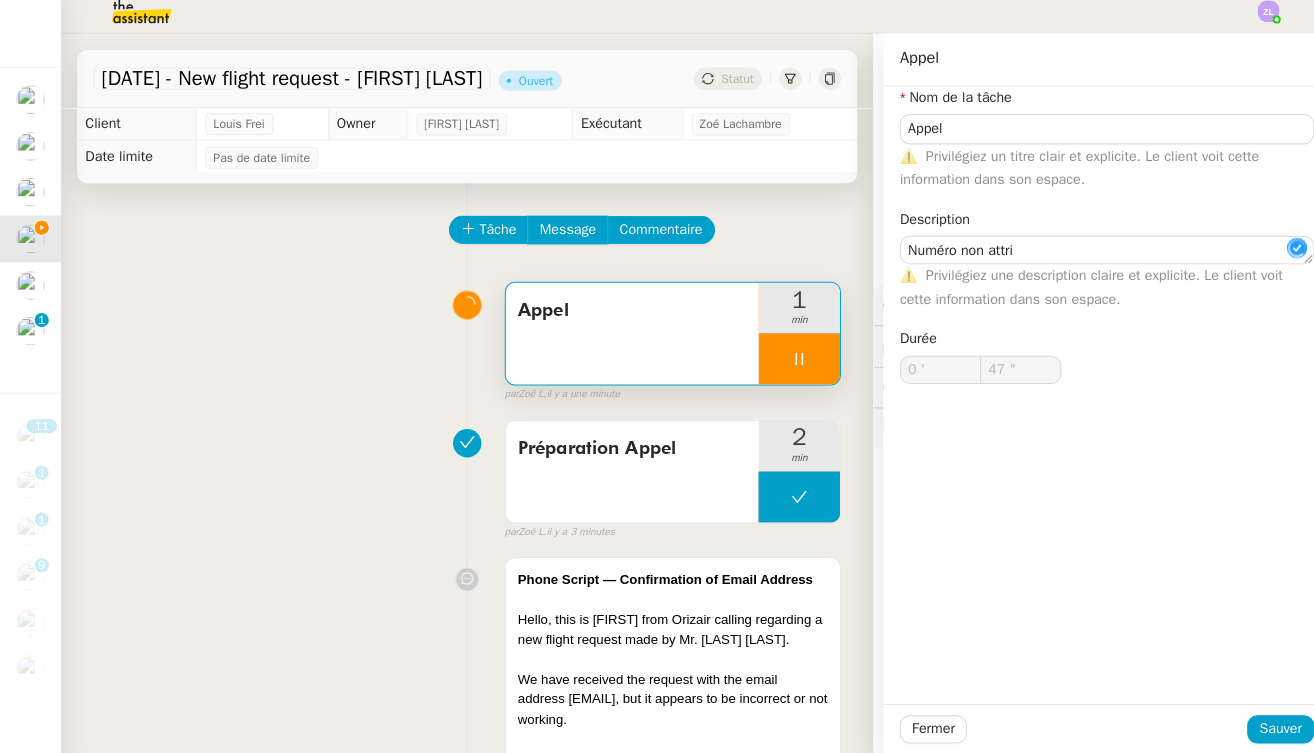 click on "Sauver" 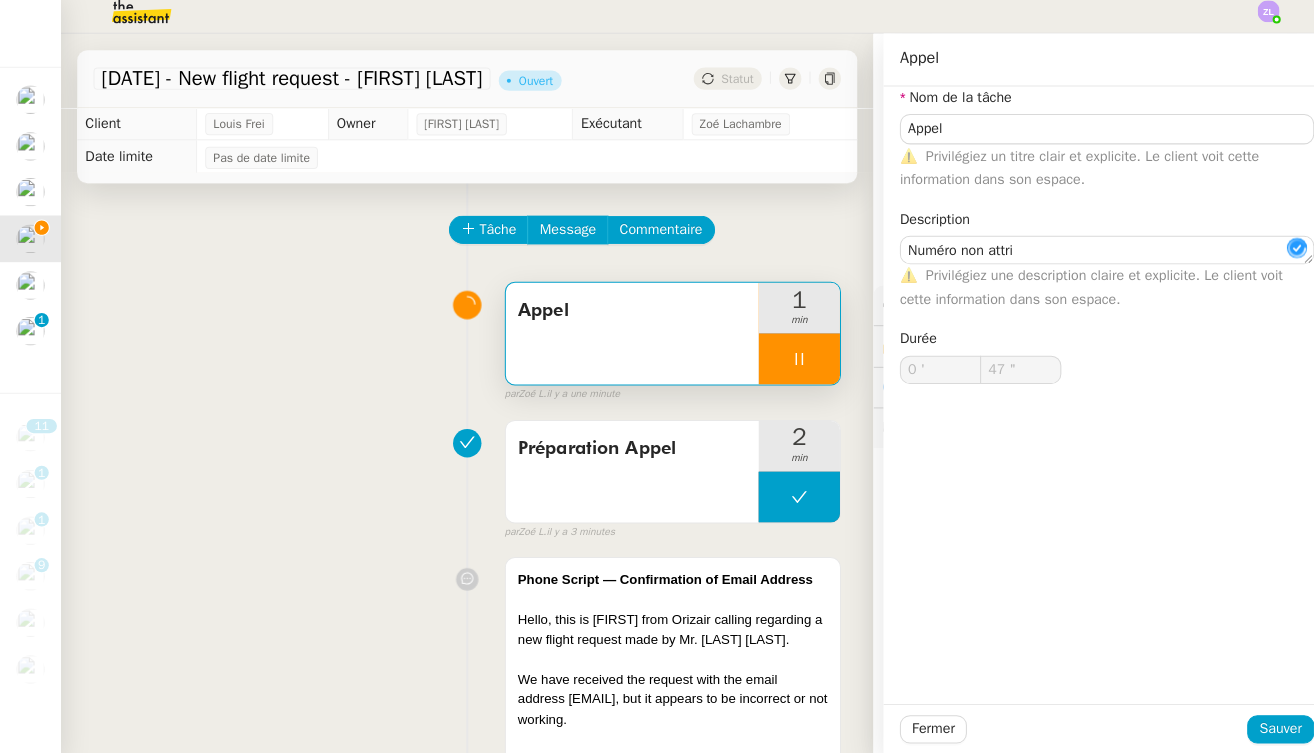 type on "48 "" 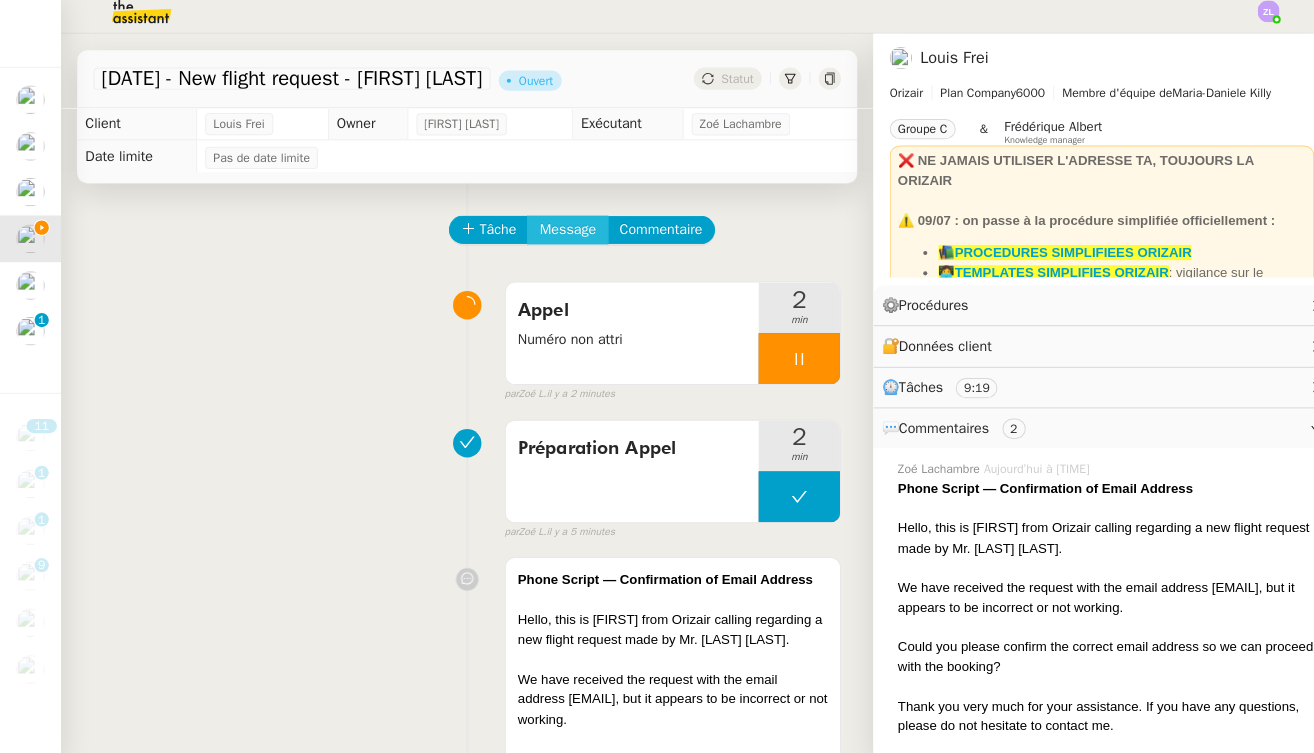 scroll, scrollTop: 0, scrollLeft: 0, axis: both 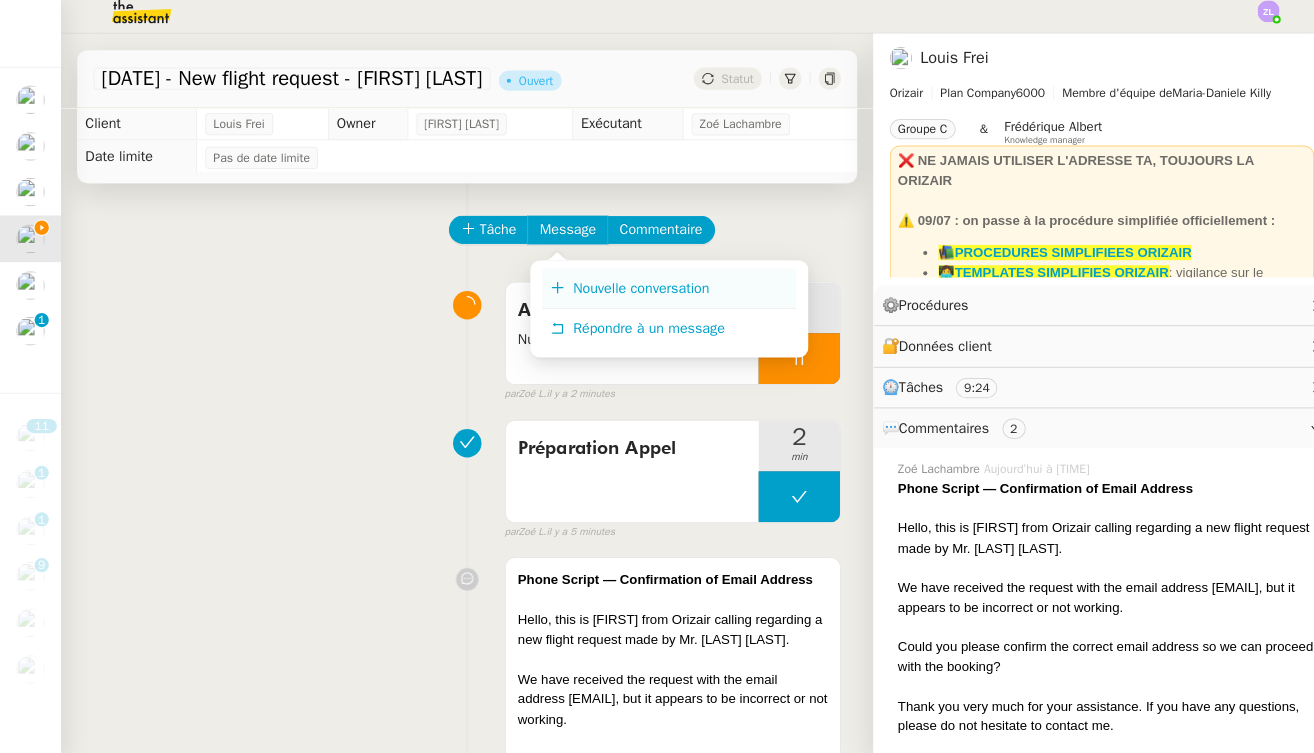 click on "Nouvelle conversation" at bounding box center [635, 294] 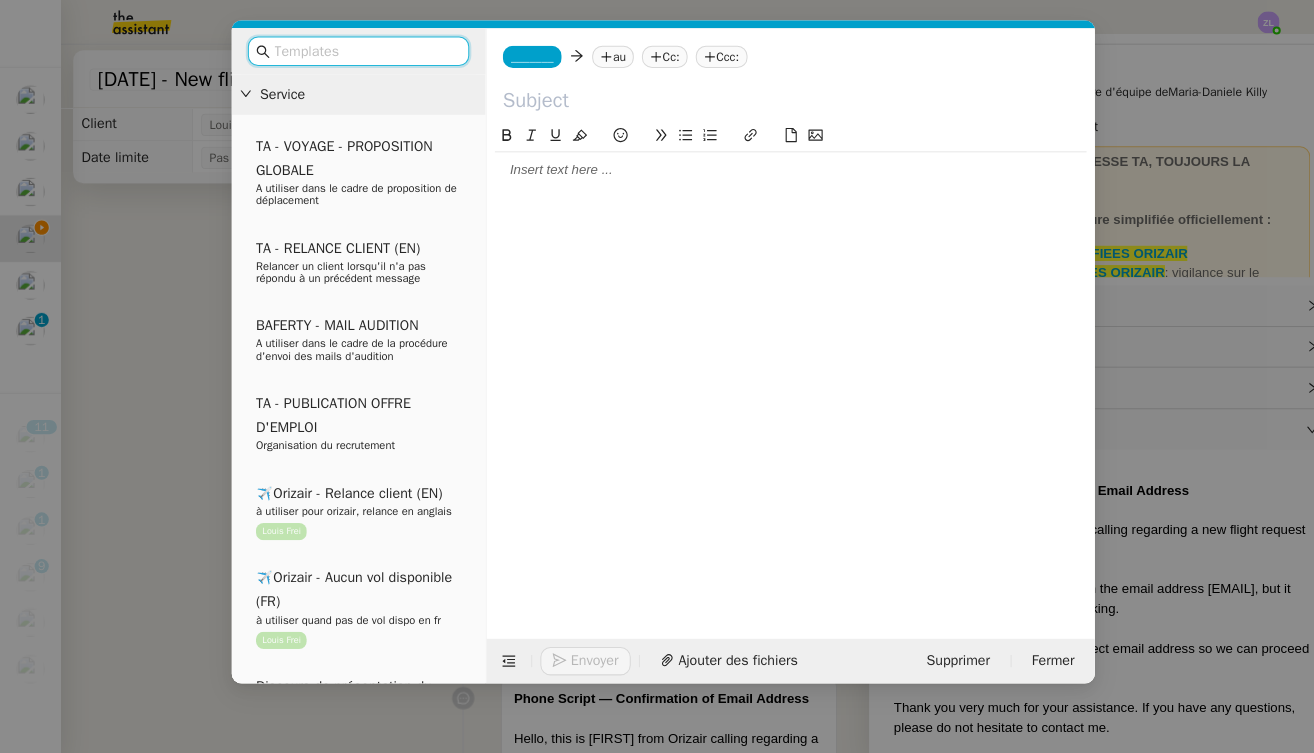 click on "Service TA - VOYAGE - PROPOSITION GLOBALE    A utiliser dans le cadre de proposition de déplacement TA - RELANCE CLIENT (EN)    Relancer un client lorsqu'il n'a pas répondu à un précédent message BAFERTY - MAIL AUDITION    A utiliser dans le cadre de la procédure d'envoi des mails d'audition TA - PUBLICATION OFFRE D'EMPLOI     Organisation du recrutement ✈️Orizair - Relance client (EN)     à utiliser pour orizair, relance en anglais  Louis Frei ✈️Orizair - Aucun vol disponible (FR)    à utiliser quand pas de vol dispo en fr  Louis Frei Discours de présentation du paiement sécurisé    ✈️Orizair - Relance client (FR)    à utiliser pour orizair, première relance en français  Louis Frei TA - VOYAGES - PROPOSITION ITINERAIRE    Soumettre les résultats d'une recherche Orizair - Empty Legs - Confirmation opérateur (EN)    à utiliser dans la communication sur avinode pour les empty legs  Louis Frei TA - CONFIRMATION PAIEMENT (EN)    TA - COURRIER EXPEDIE (recommandé)" at bounding box center (657, 376) 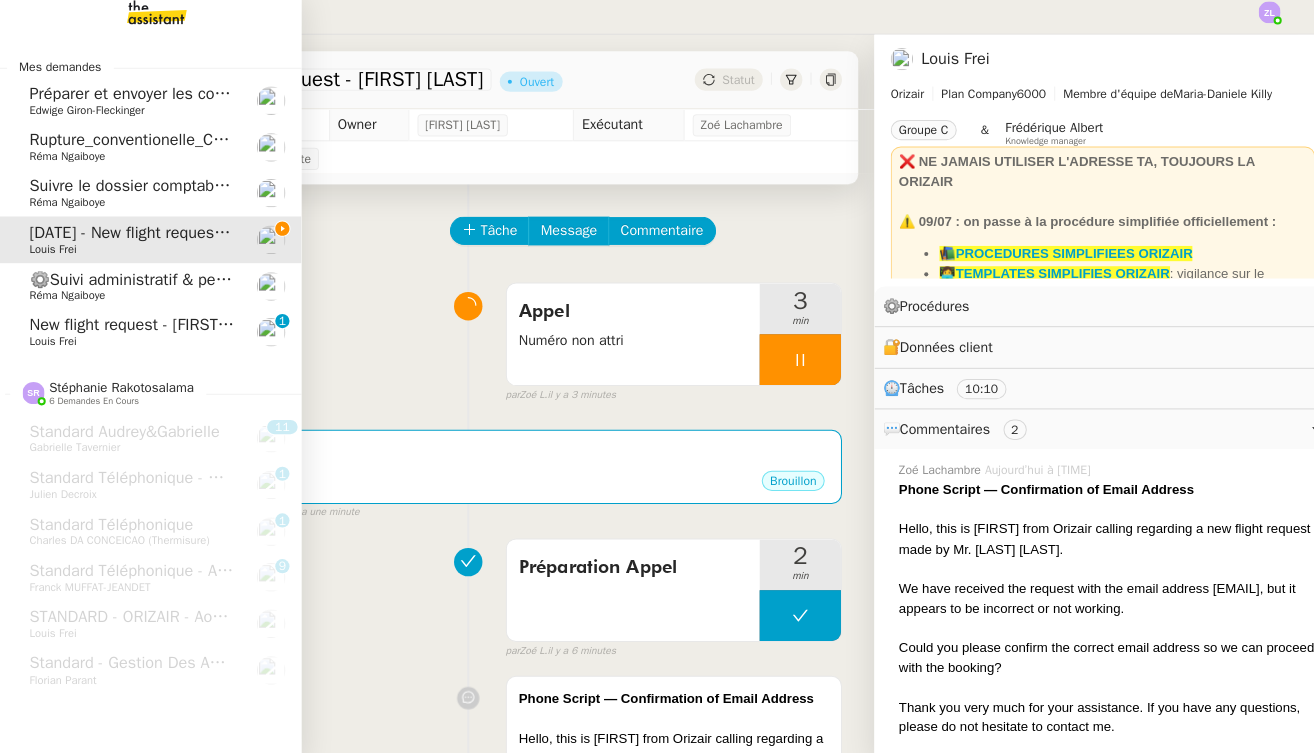 click on "New flight request - [FIRST] [LAST] [NUMBER] [NUMBER] [NUMBER] [NUMBER] [NUMBER] [NUMBER] [NUMBER] [NUMBER] [NUMBER]" 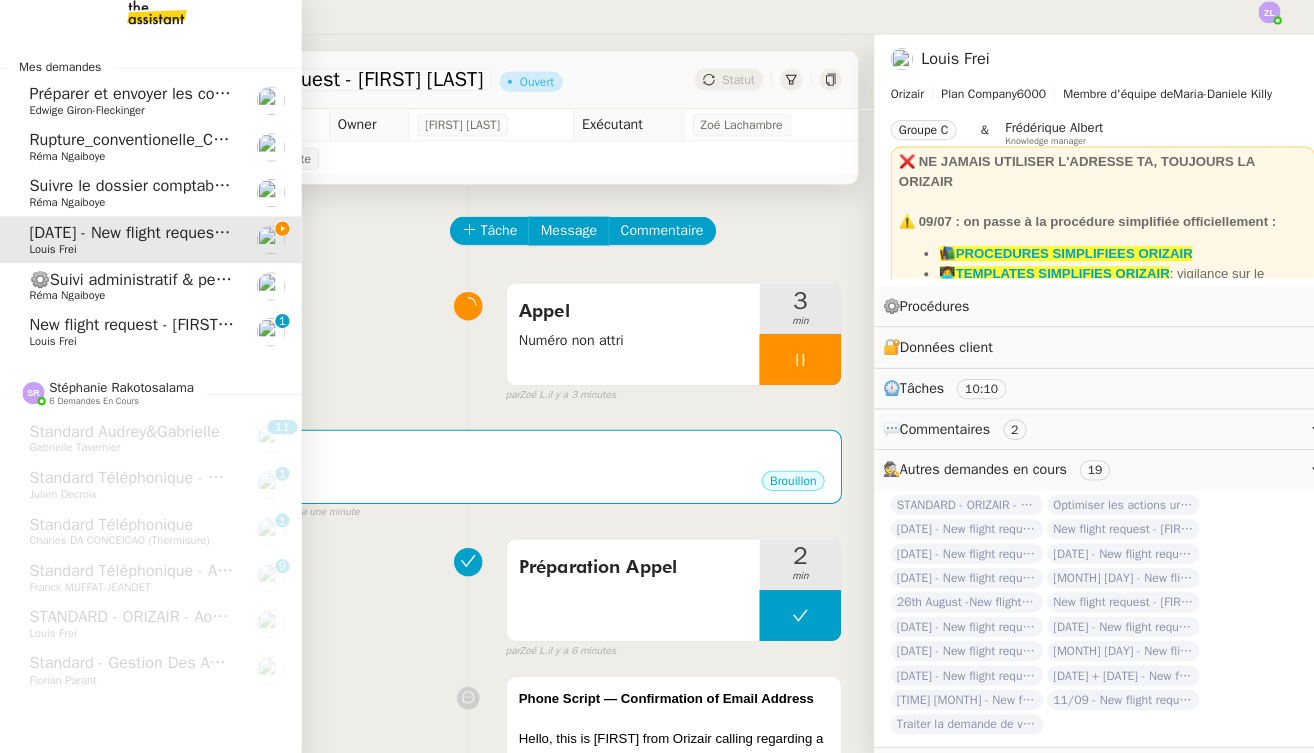 click on "New flight request - [FIRST] [LAST] [NUMBER] [NUMBER] [NUMBER] [NUMBER] [NUMBER] [NUMBER] [NUMBER] [NUMBER] [NUMBER]" 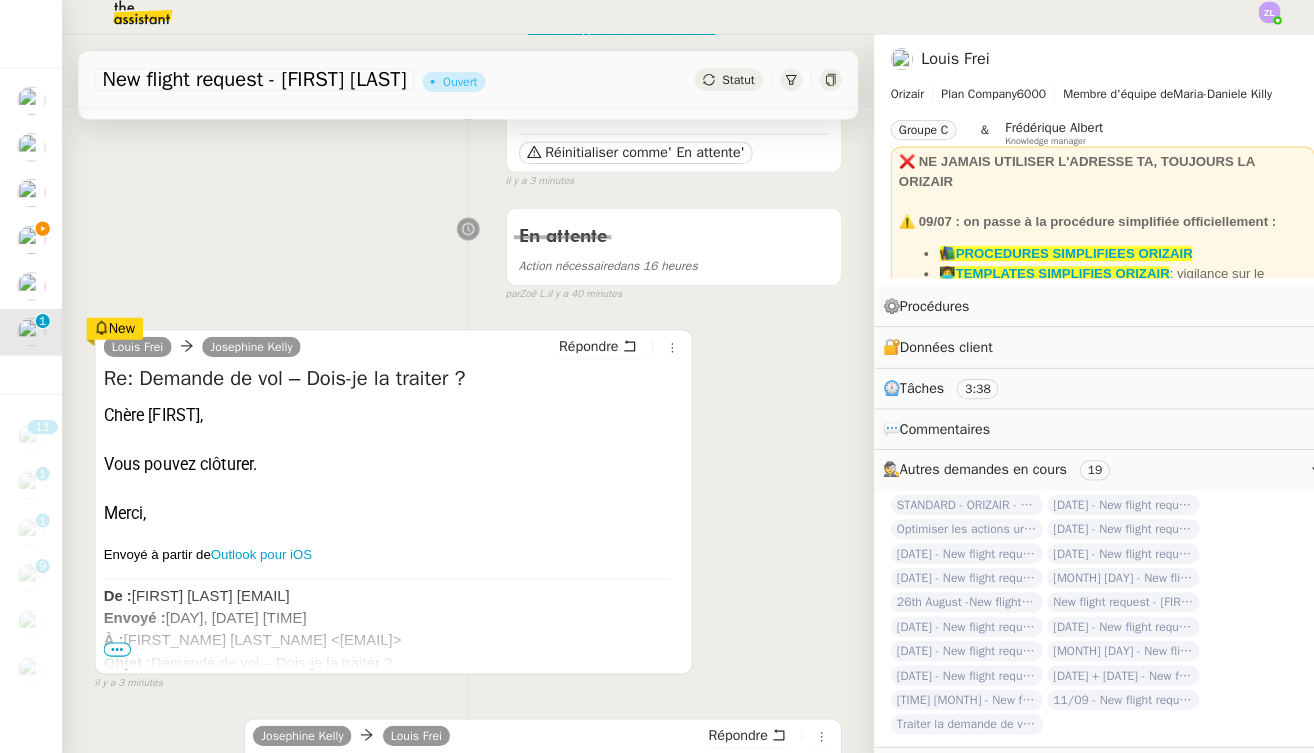 scroll, scrollTop: 190, scrollLeft: 0, axis: vertical 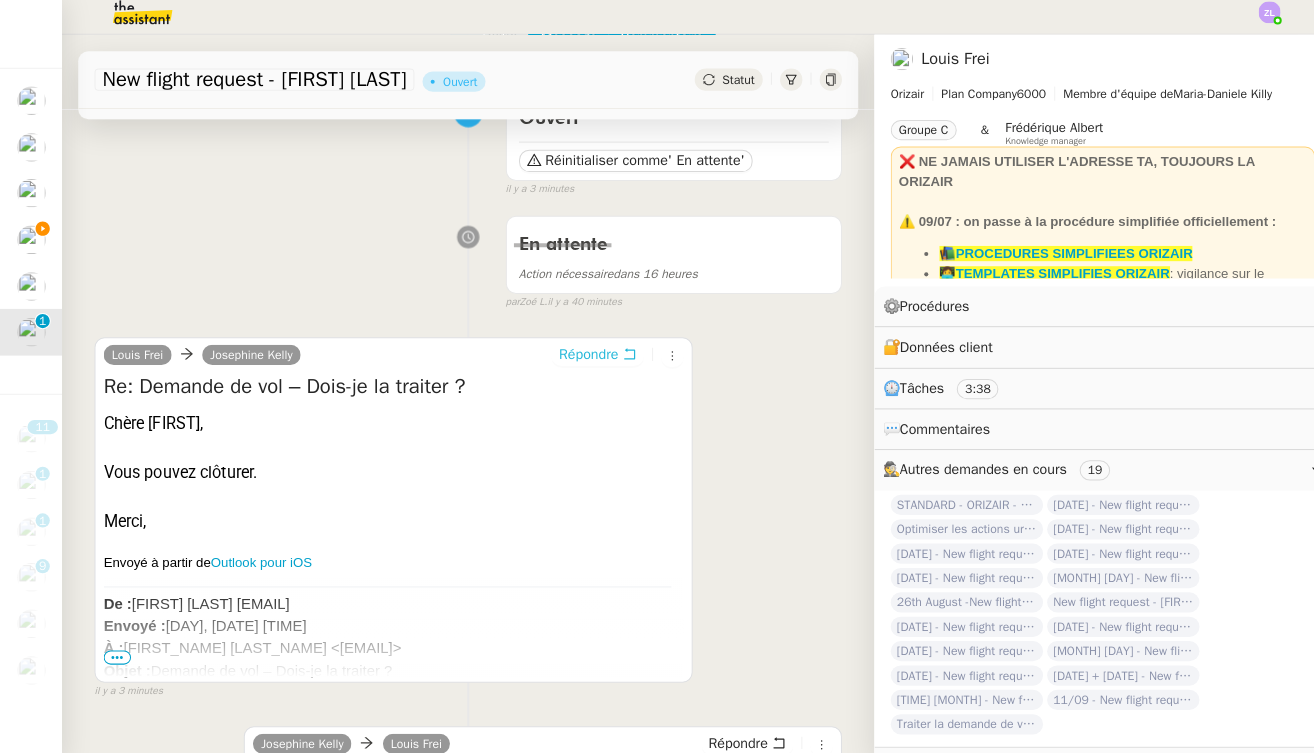 click on "Répondre" at bounding box center [582, 359] 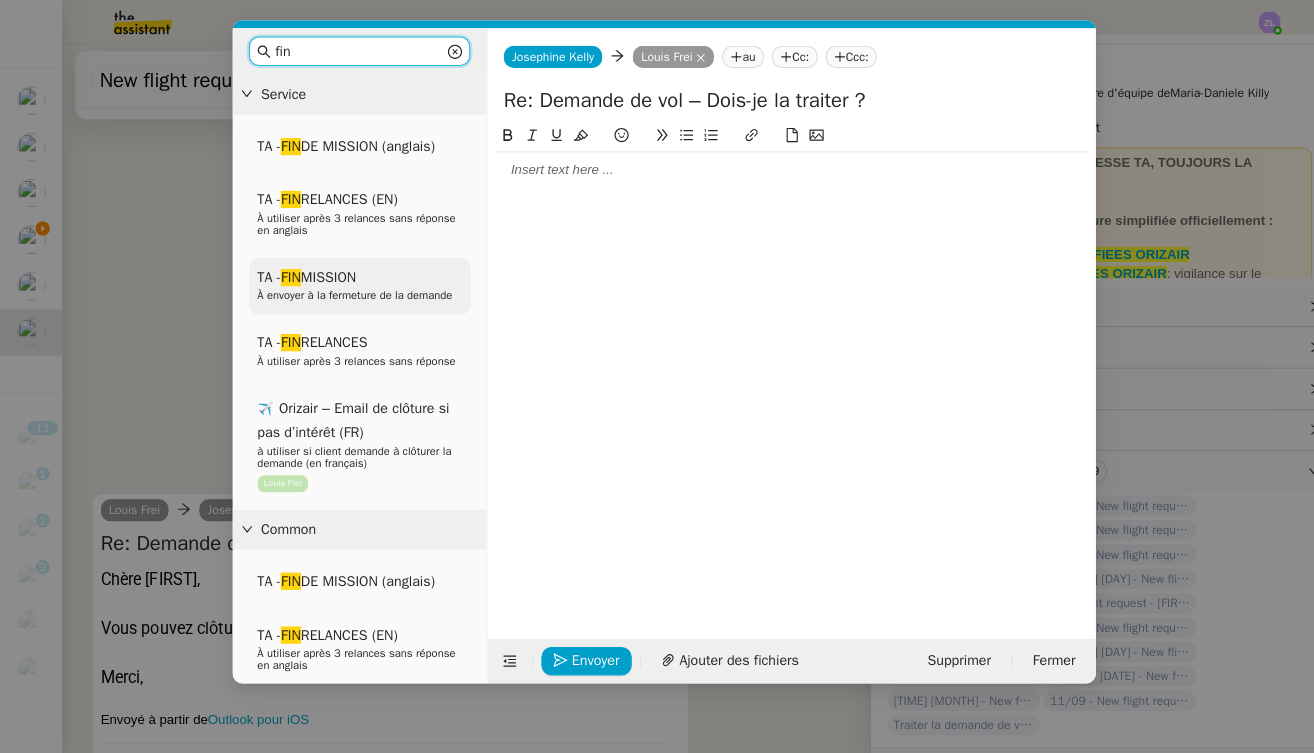 type on "fin" 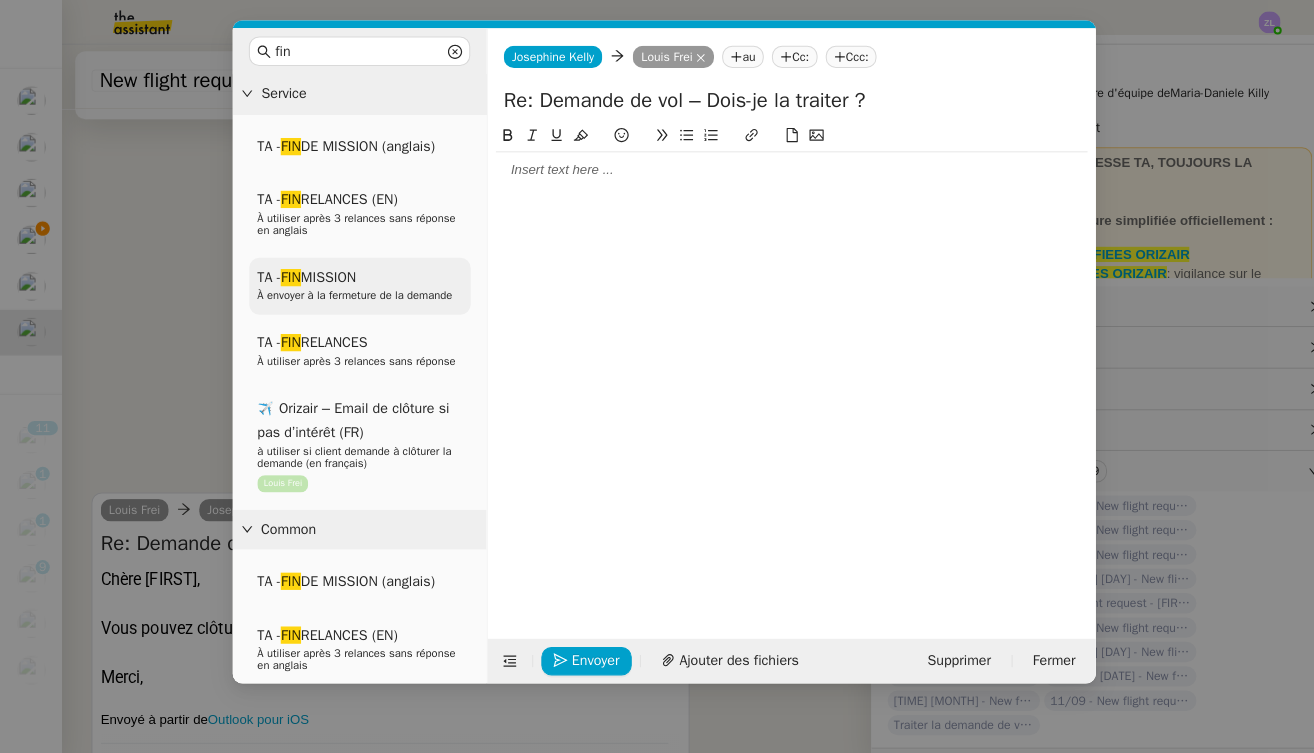 click on "À envoyer à la fermeture de la demande" at bounding box center [352, 291] 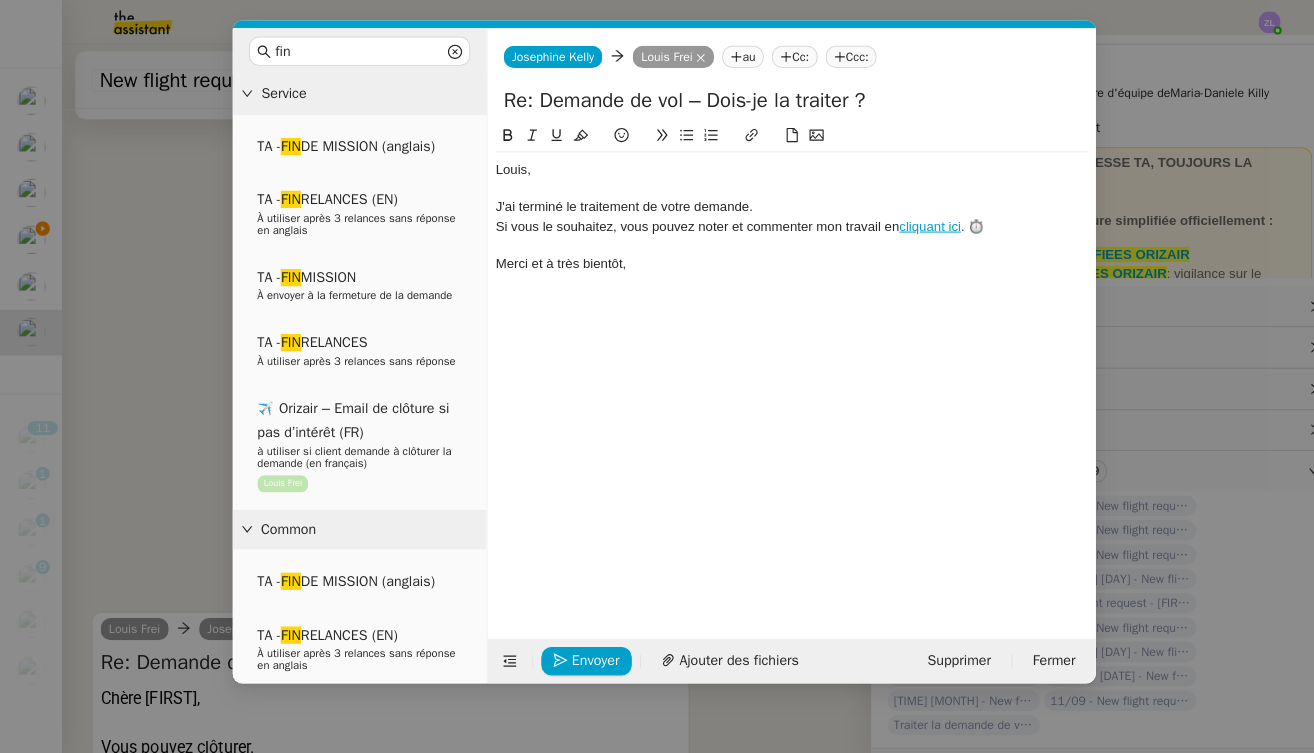 click on "J'ai terminé le traitement de votre demande." 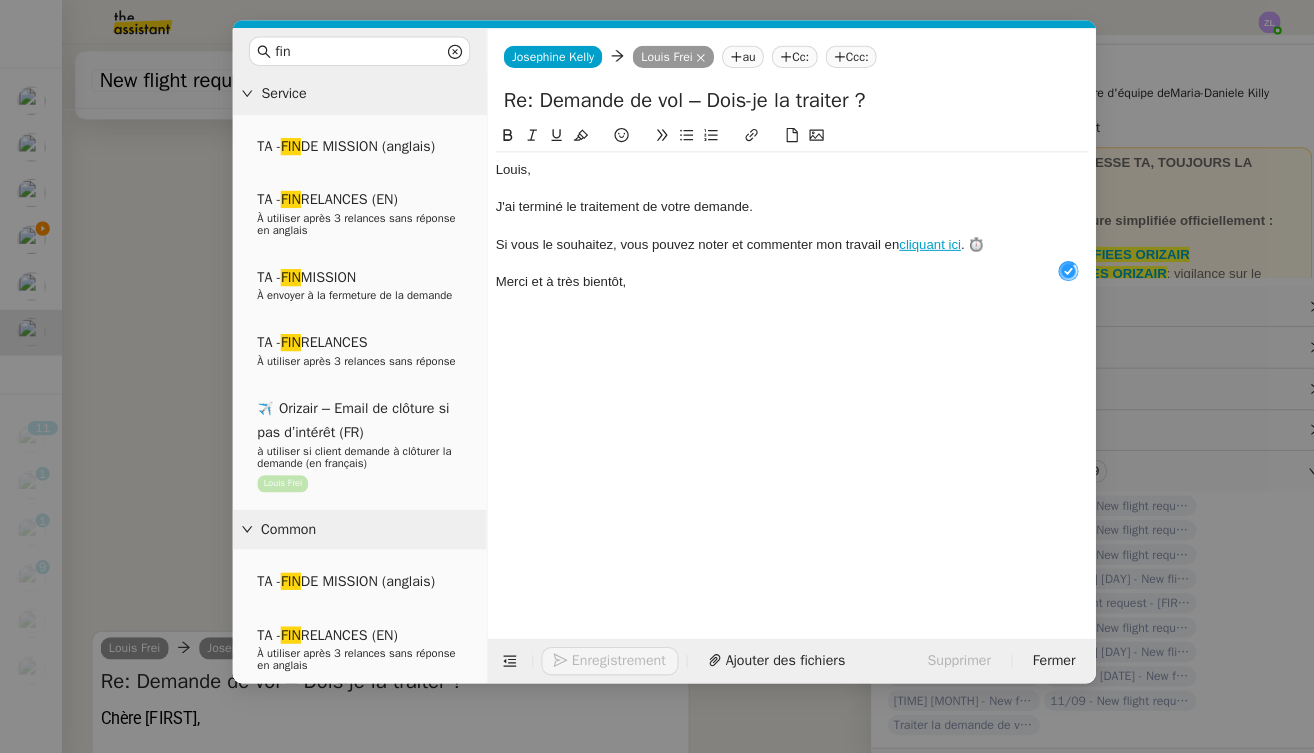 click on "J'ai terminé le traitement de votre demande." 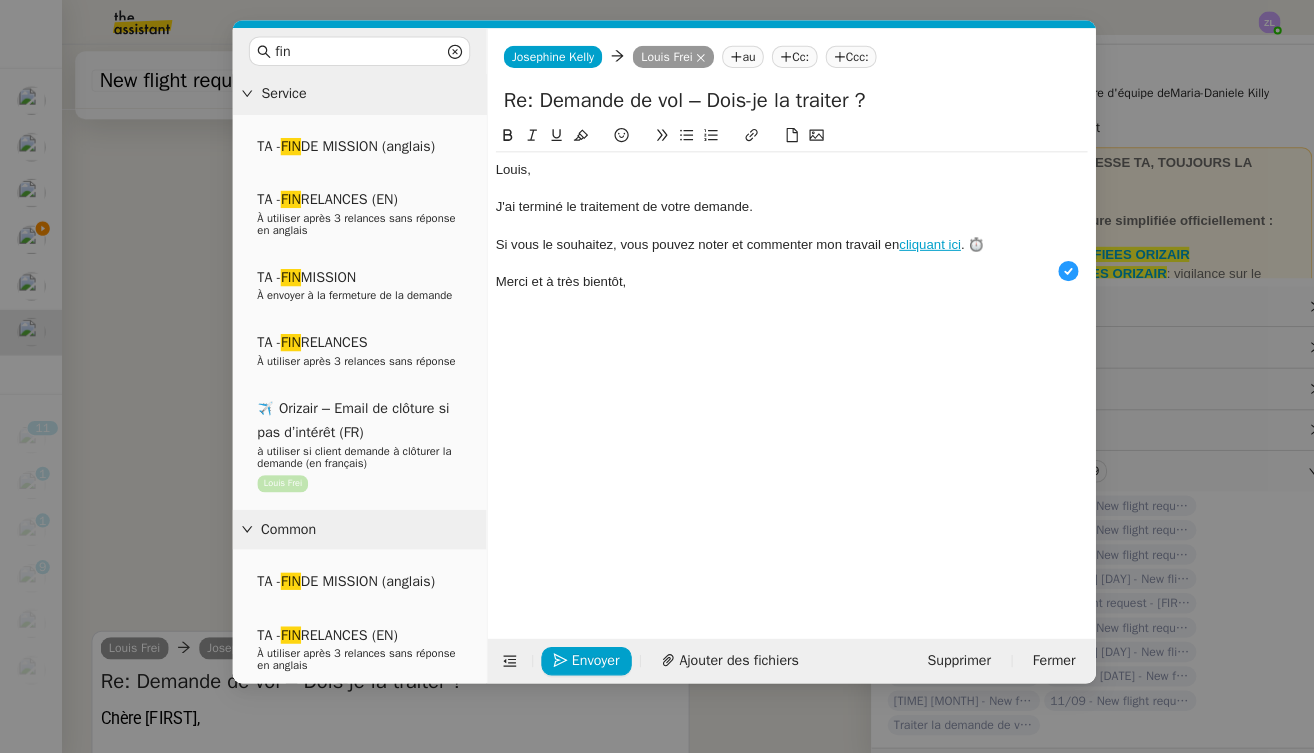 type 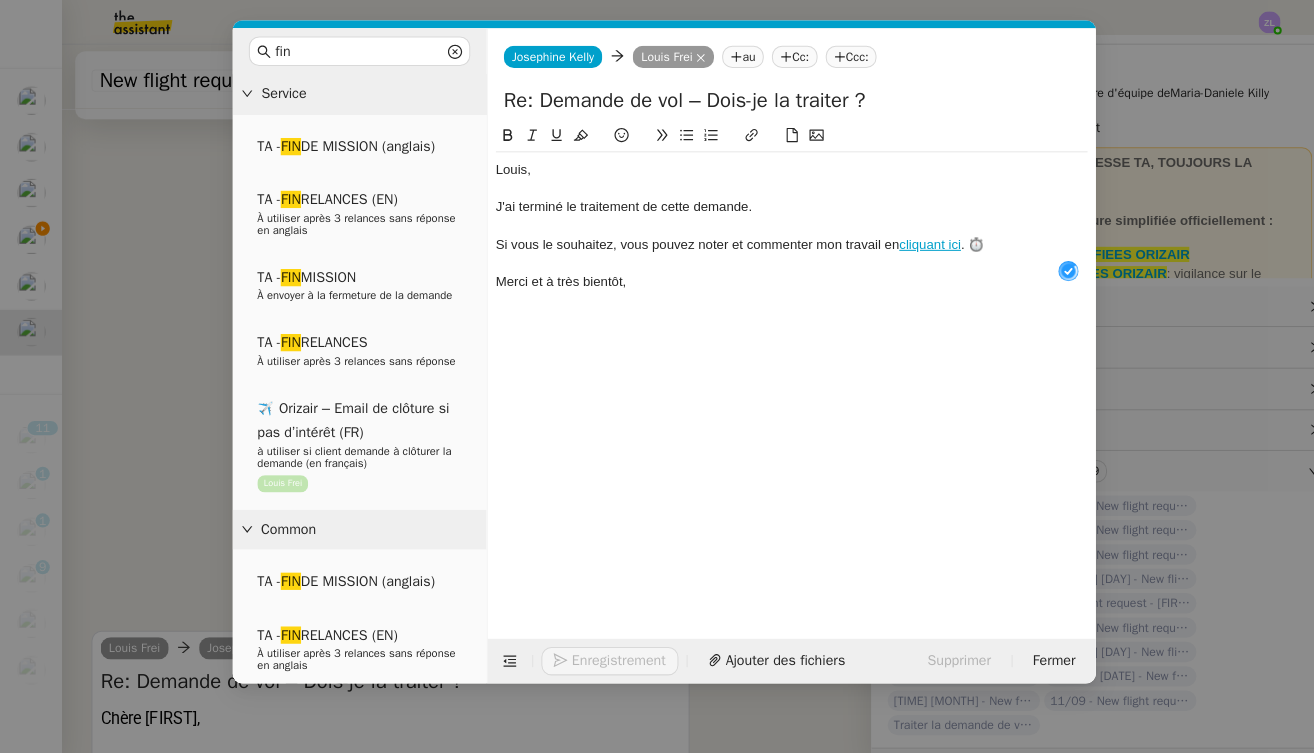 click 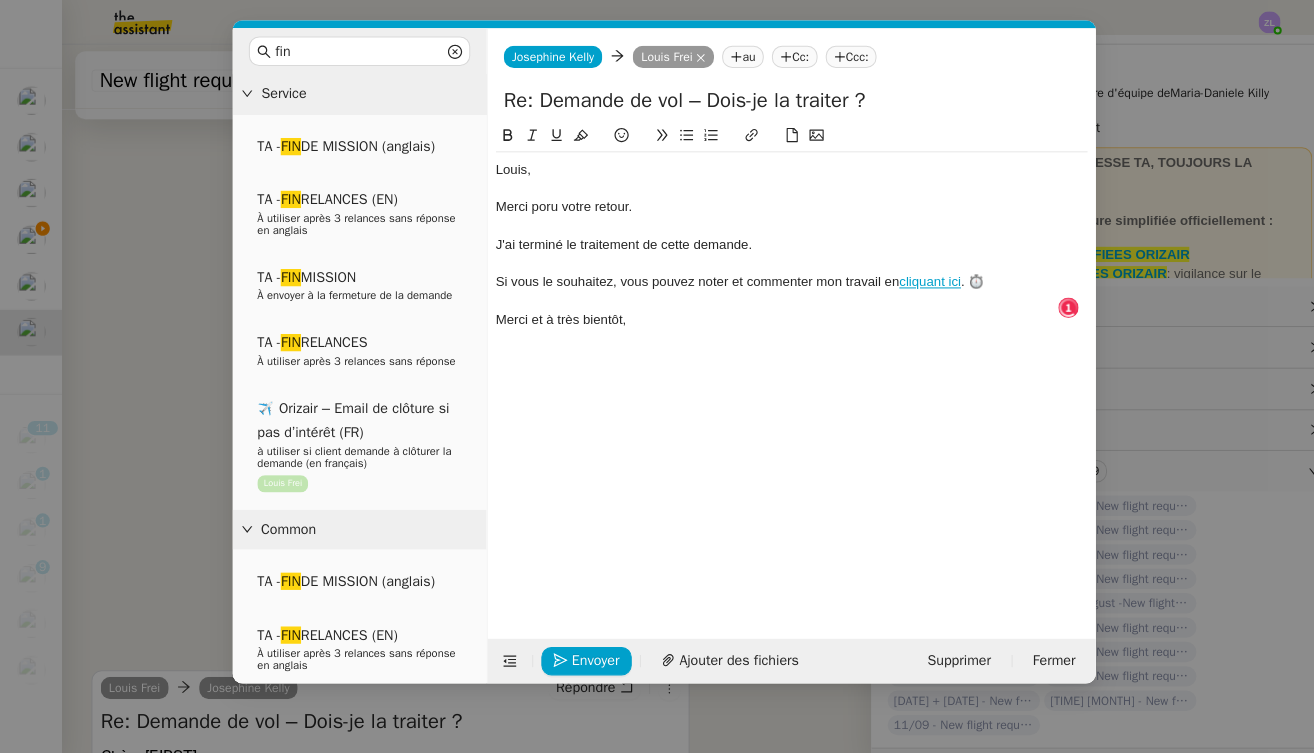 click on "Merci poru votre retour." 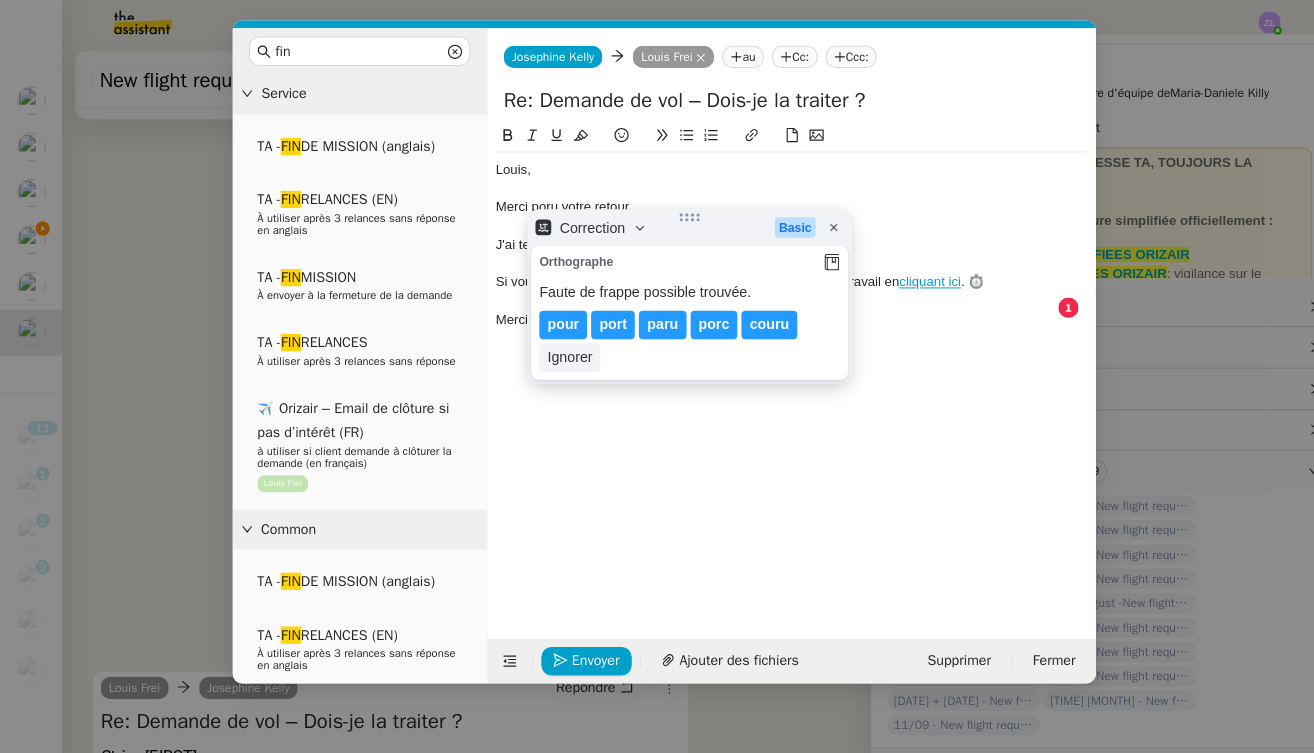 click on "pour" 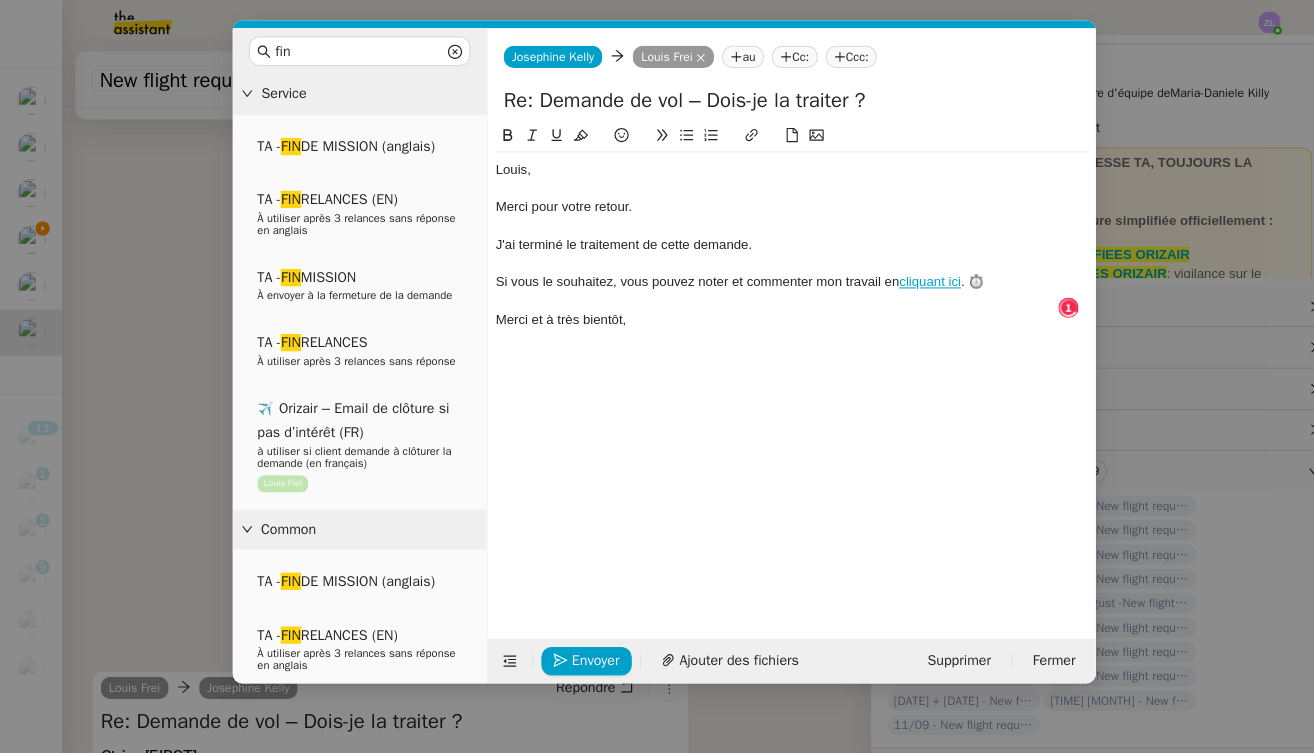 click on "J'ai terminé le traitement de cette demande." 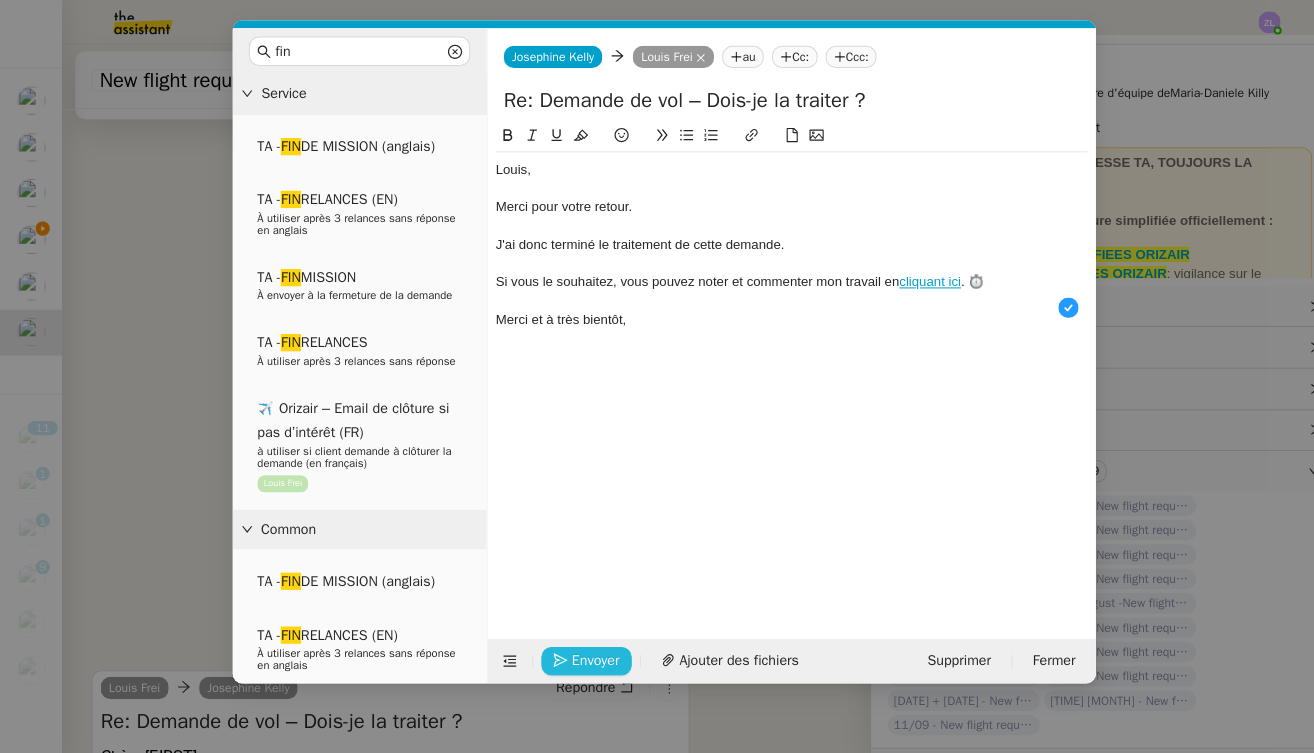 click on "Envoyer" 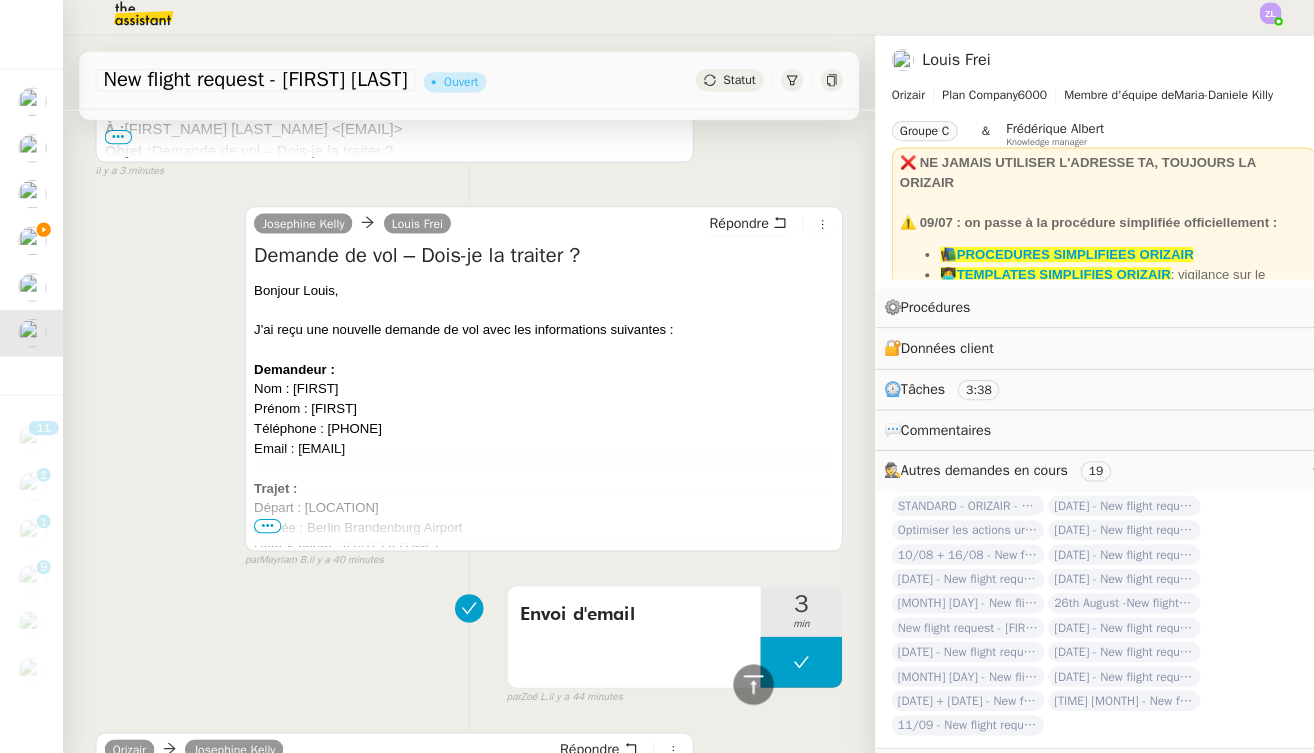 scroll, scrollTop: 1118, scrollLeft: 0, axis: vertical 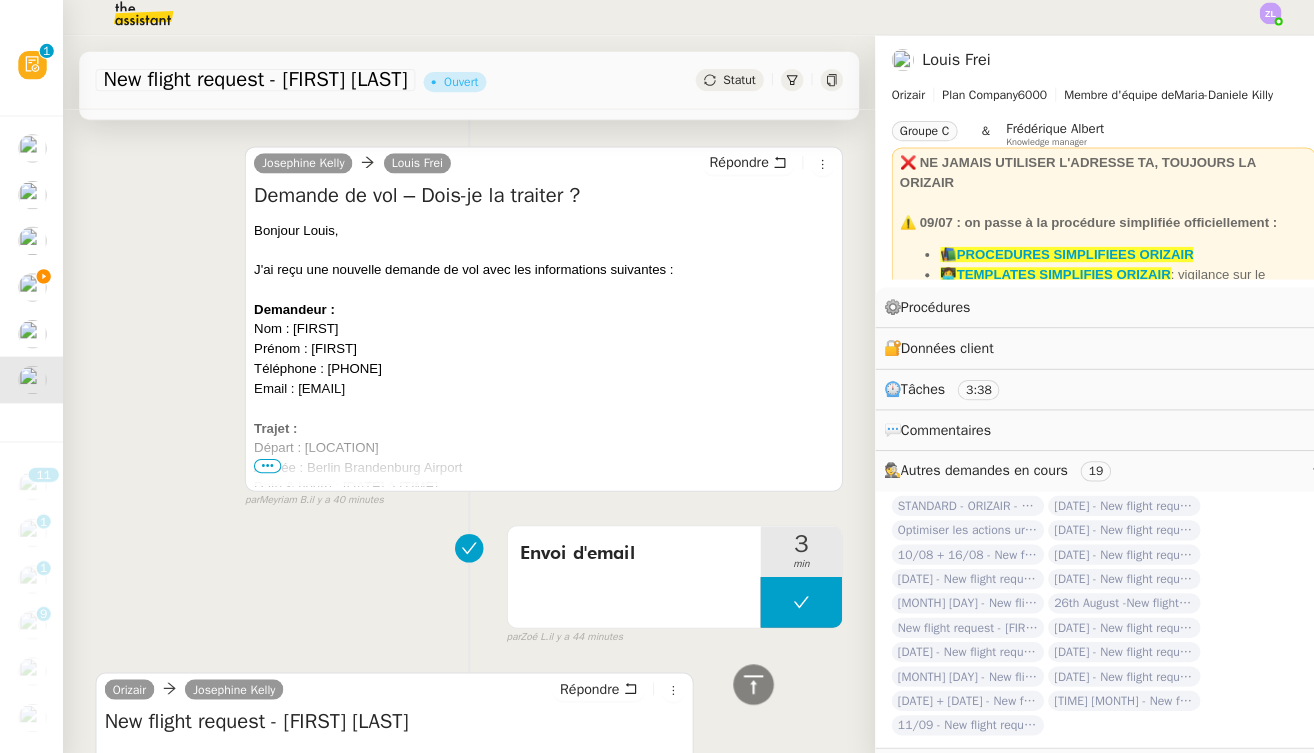 click on "Email : [EMAIL]" at bounding box center (537, 392) 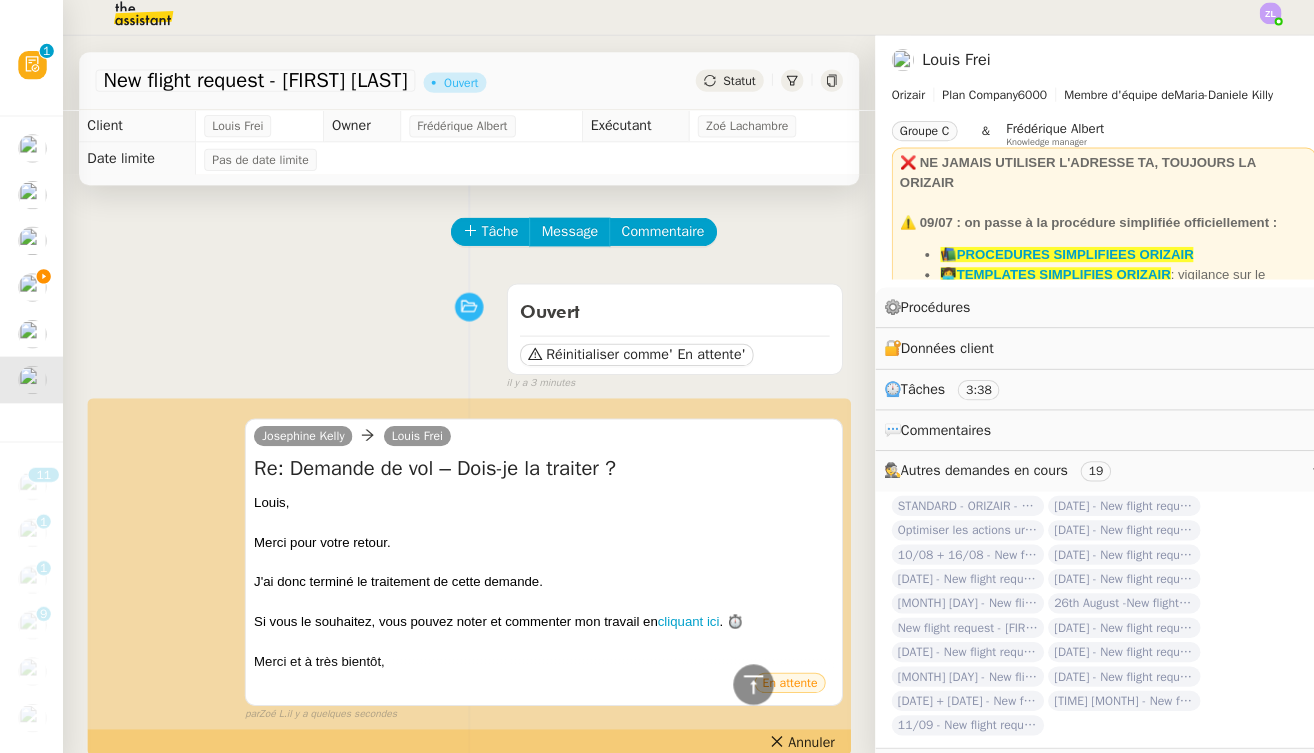 scroll, scrollTop: 0, scrollLeft: 0, axis: both 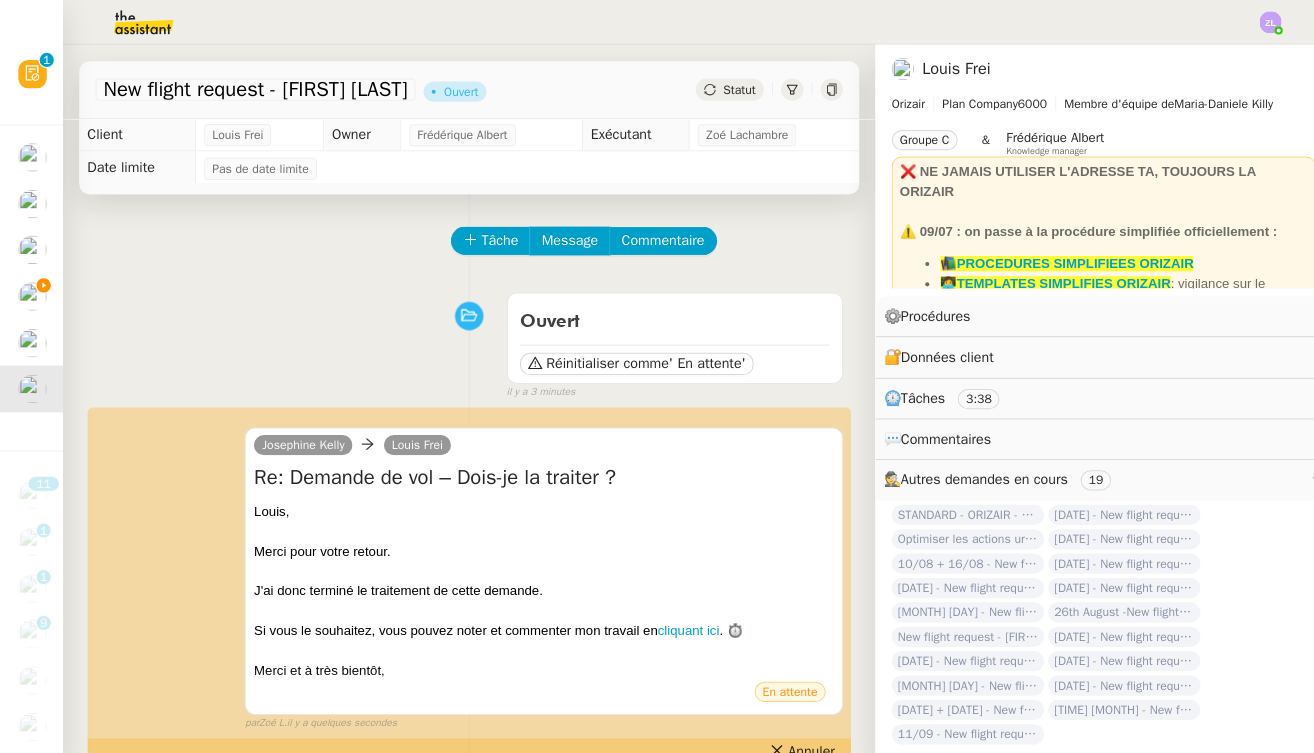 click on "Statut" 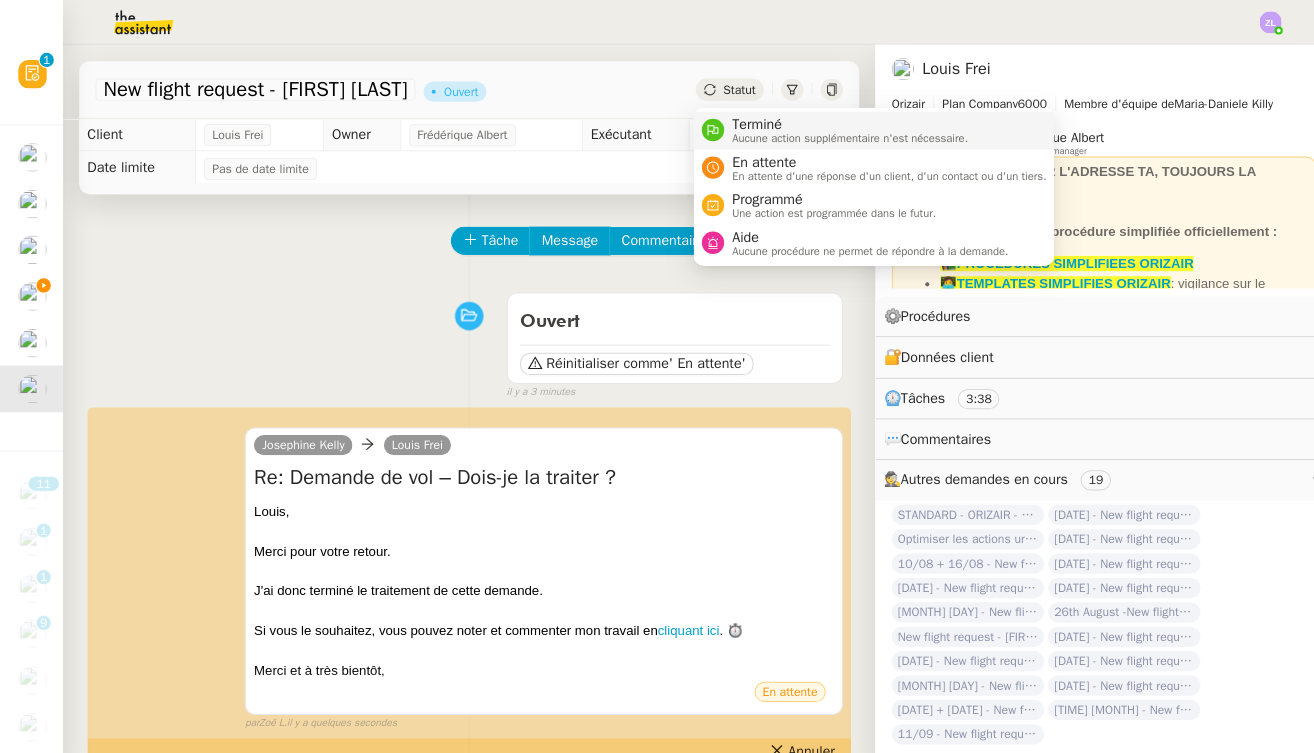 click on "Terminé" at bounding box center (839, 123) 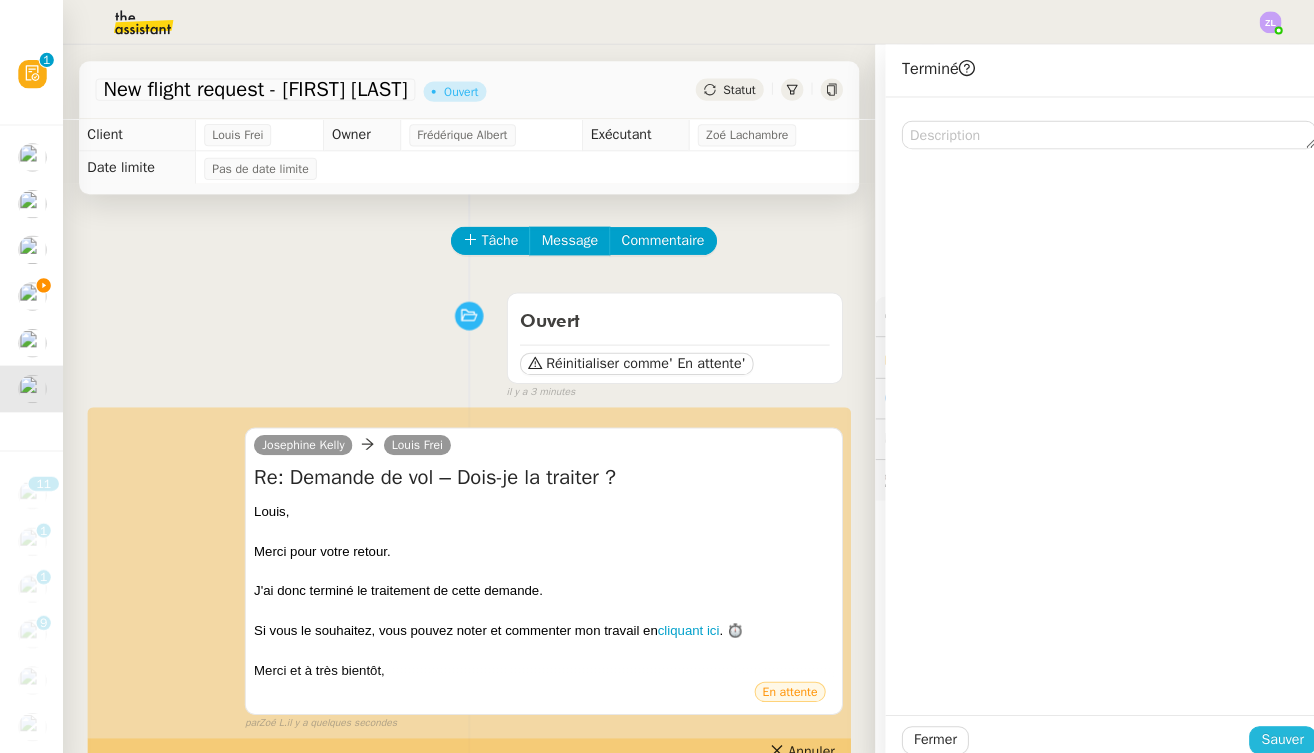 click on "Sauver" 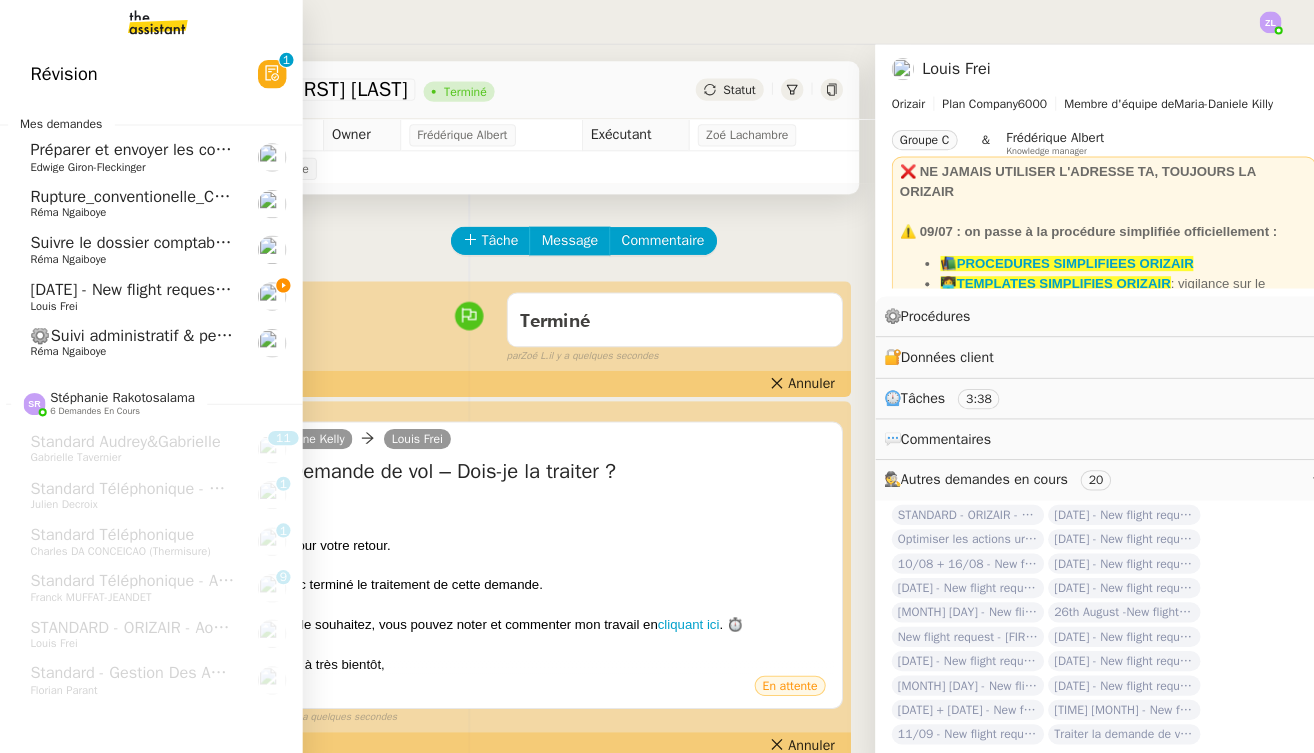 click on "[DATE] - New flight request - [FIRST] [LAST]" 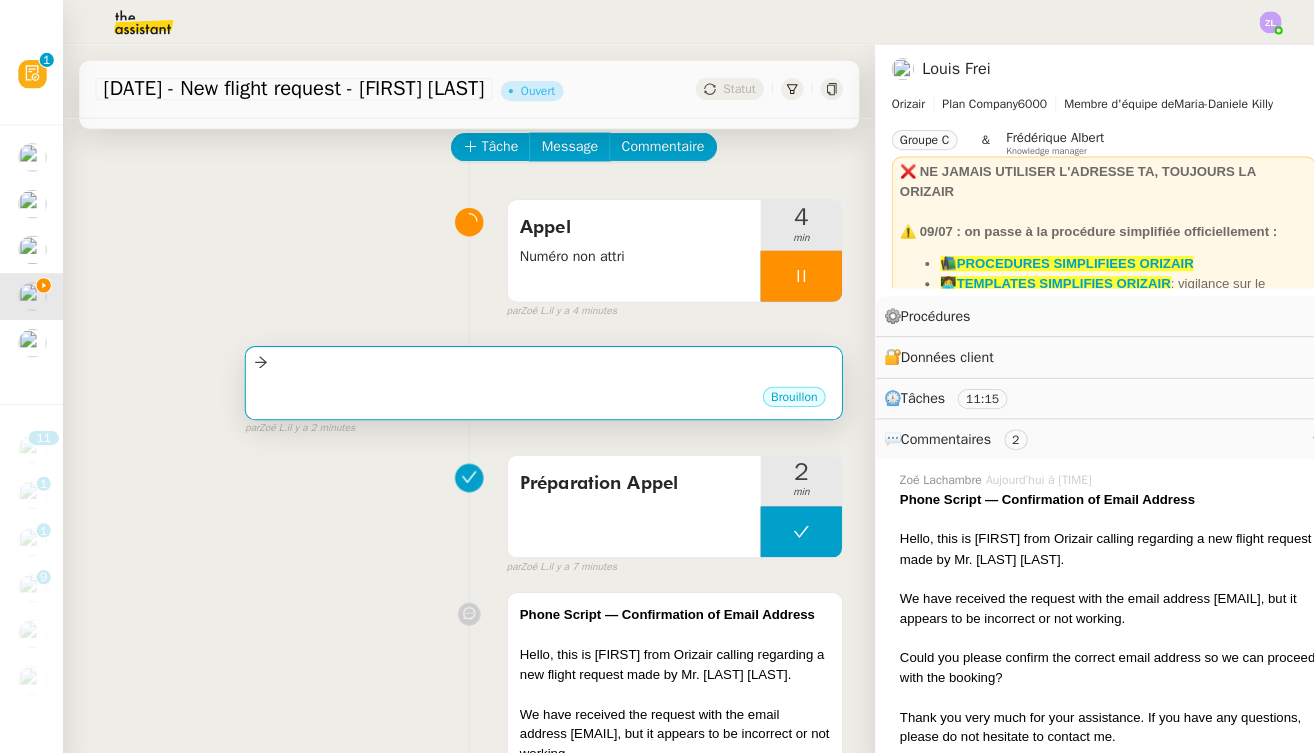 scroll, scrollTop: 94, scrollLeft: 0, axis: vertical 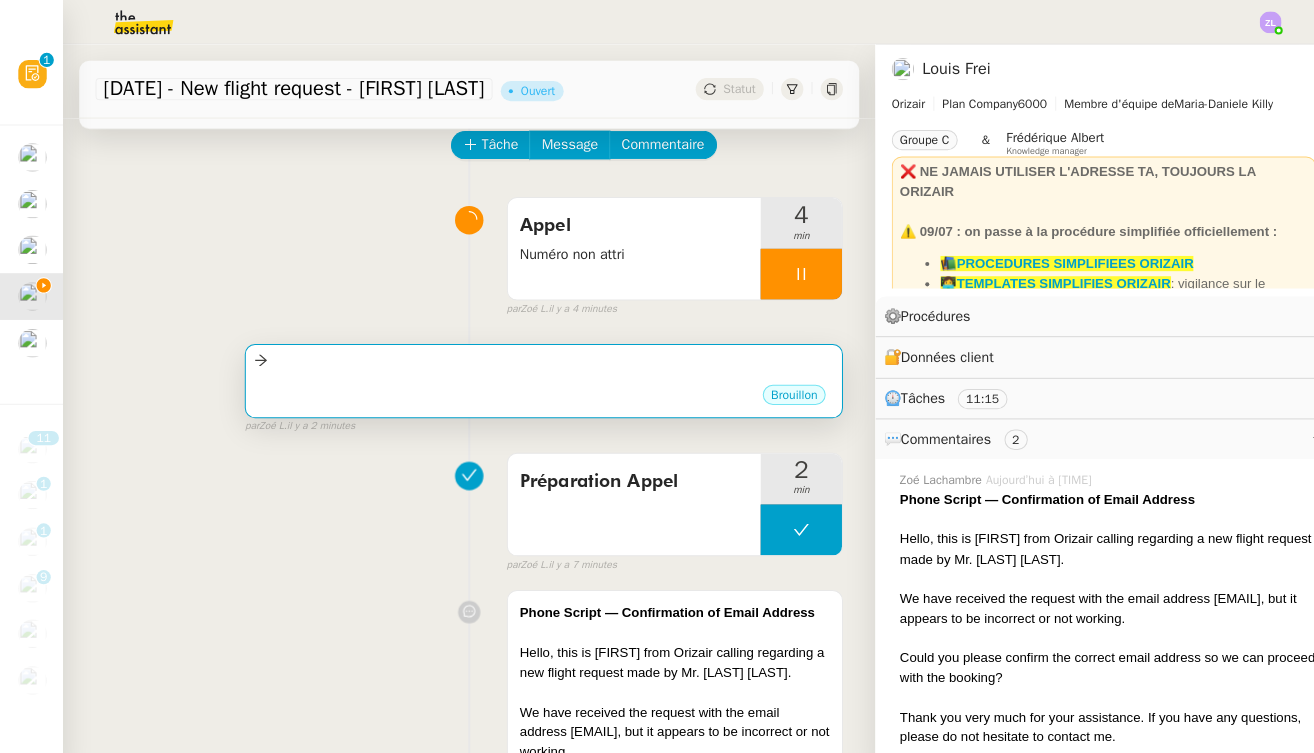 click on "Brouillon" at bounding box center (537, 392) 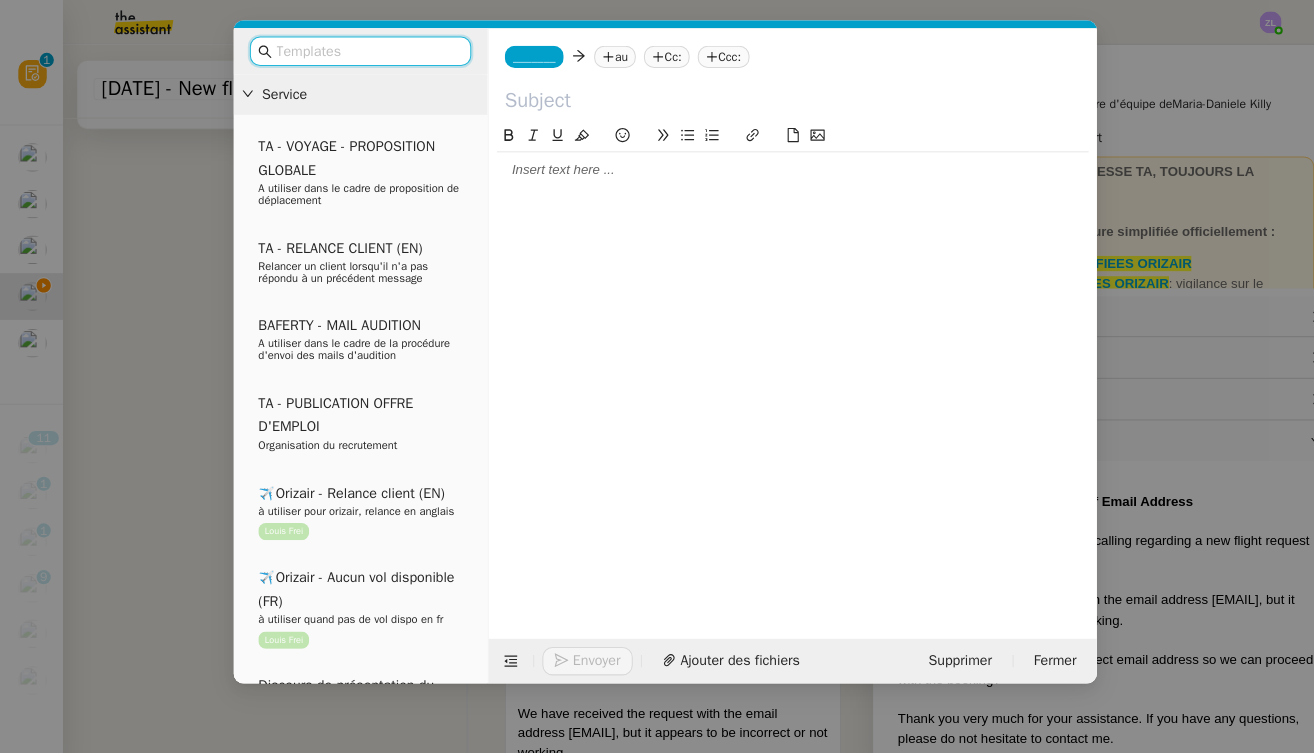 click on "_______" 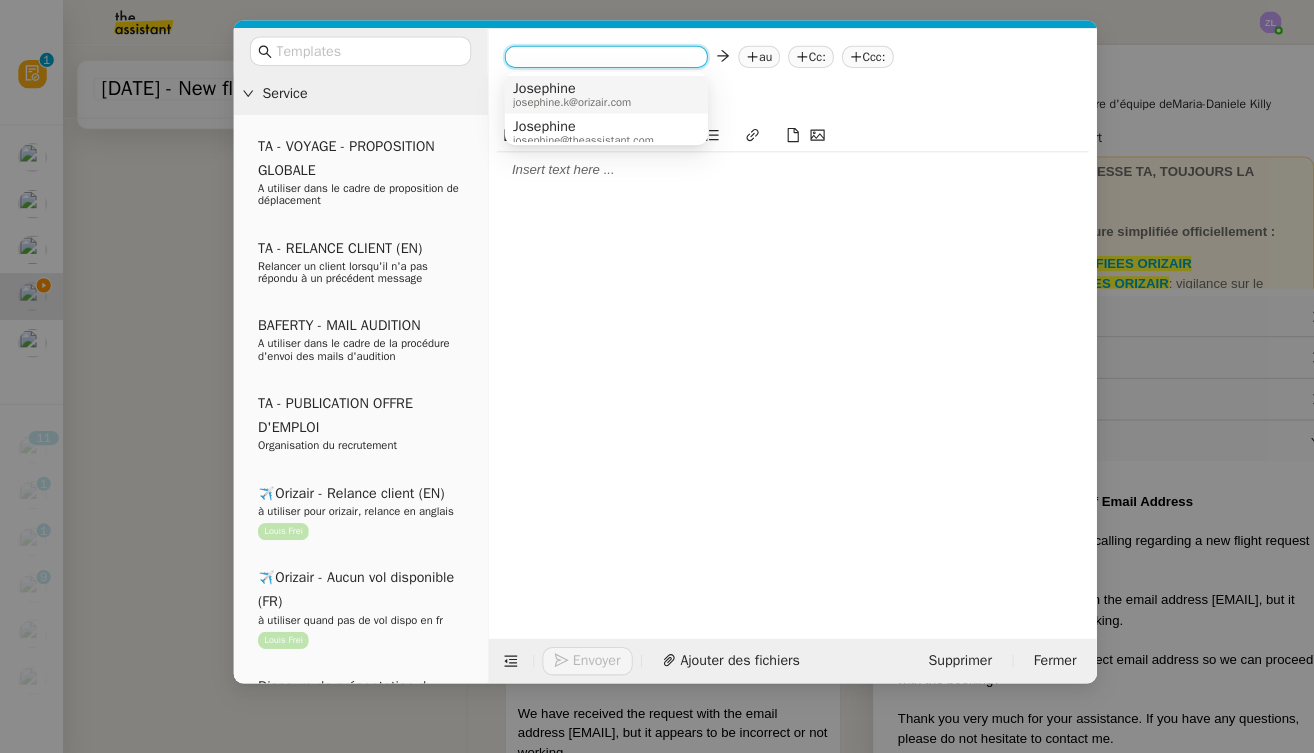 click on "Josephine" at bounding box center [565, 88] 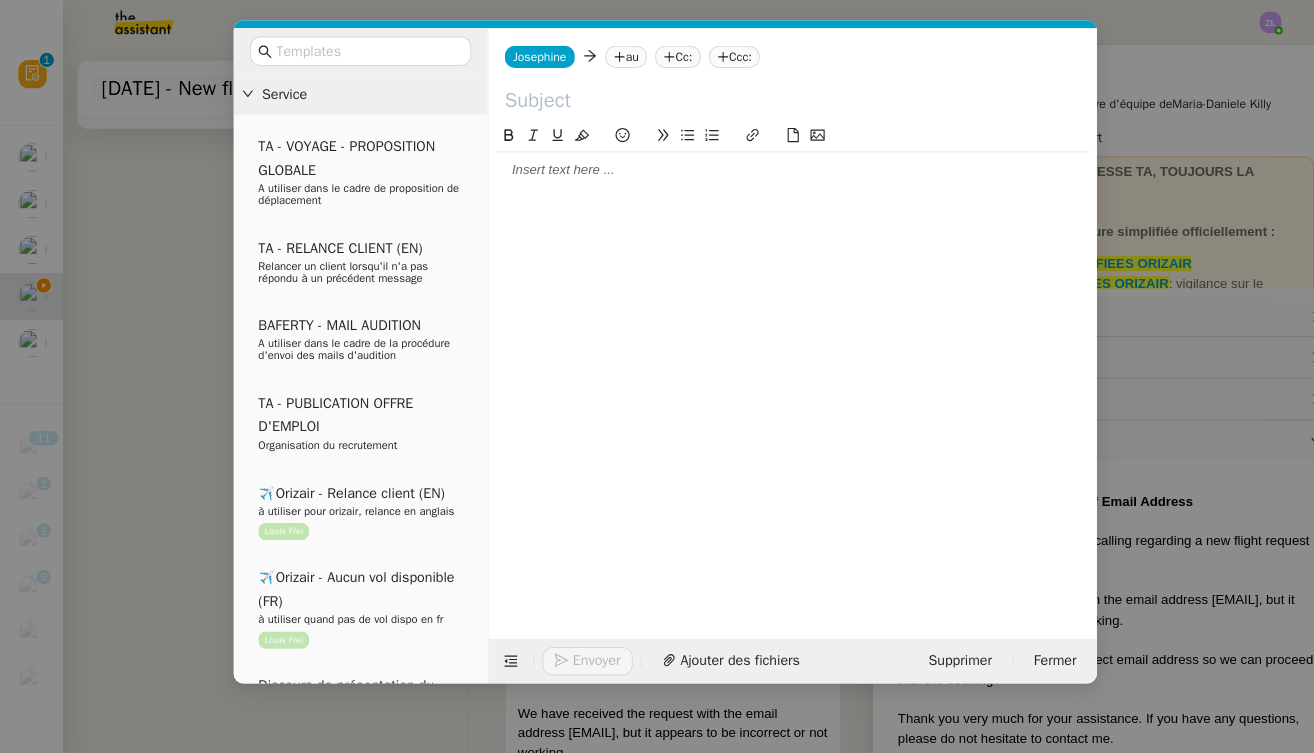 click on "Service TA - VOYAGE - PROPOSITION GLOBALE    A utiliser dans le cadre de proposition de déplacement TA - RELANCE CLIENT (EN)    Relancer un client lorsqu'il n'a pas répondu à un précédent message BAFERTY - MAIL AUDITION    A utiliser dans le cadre de la procédure d'envoi des mails d'audition TA - PUBLICATION OFFRE D'EMPLOI     Organisation du recrutement ✈️Orizair - Relance client (EN)     à utiliser pour orizair, relance en anglais  Louis Frei ✈️Orizair - Aucun vol disponible (FR)    à utiliser quand pas de vol dispo en fr  Louis Frei Discours de présentation du paiement sécurisé    ✈️Orizair - Relance client (FR)    à utiliser pour orizair, première relance en français  Louis Frei TA - VOYAGES - PROPOSITION ITINERAIRE    Soumettre les résultats d'une recherche Orizair - Empty Legs - Confirmation opérateur (EN)    à utiliser dans la communication sur avinode pour les empty legs  Louis Frei TA - CONFIRMATION PAIEMENT (EN)    TA - COURRIER EXPEDIE (recommandé)" at bounding box center [657, 376] 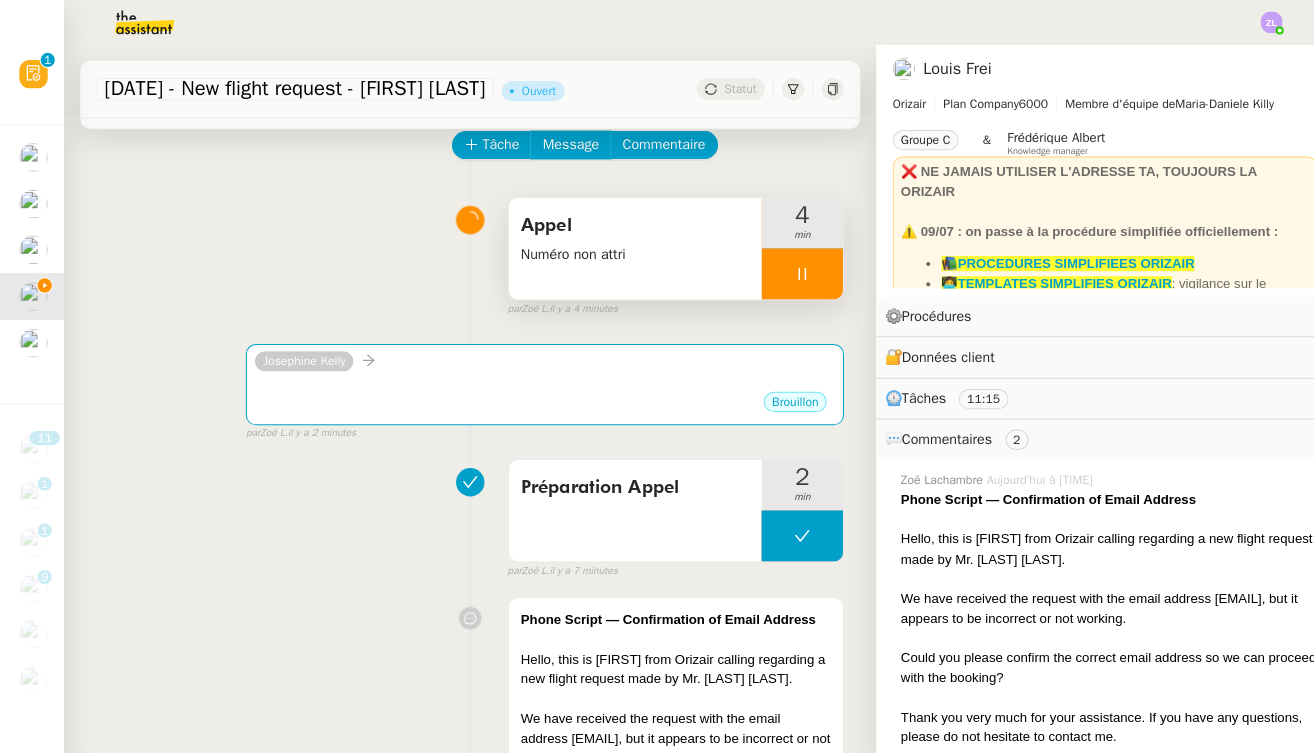 click on "Numéro non attri" at bounding box center (626, 250) 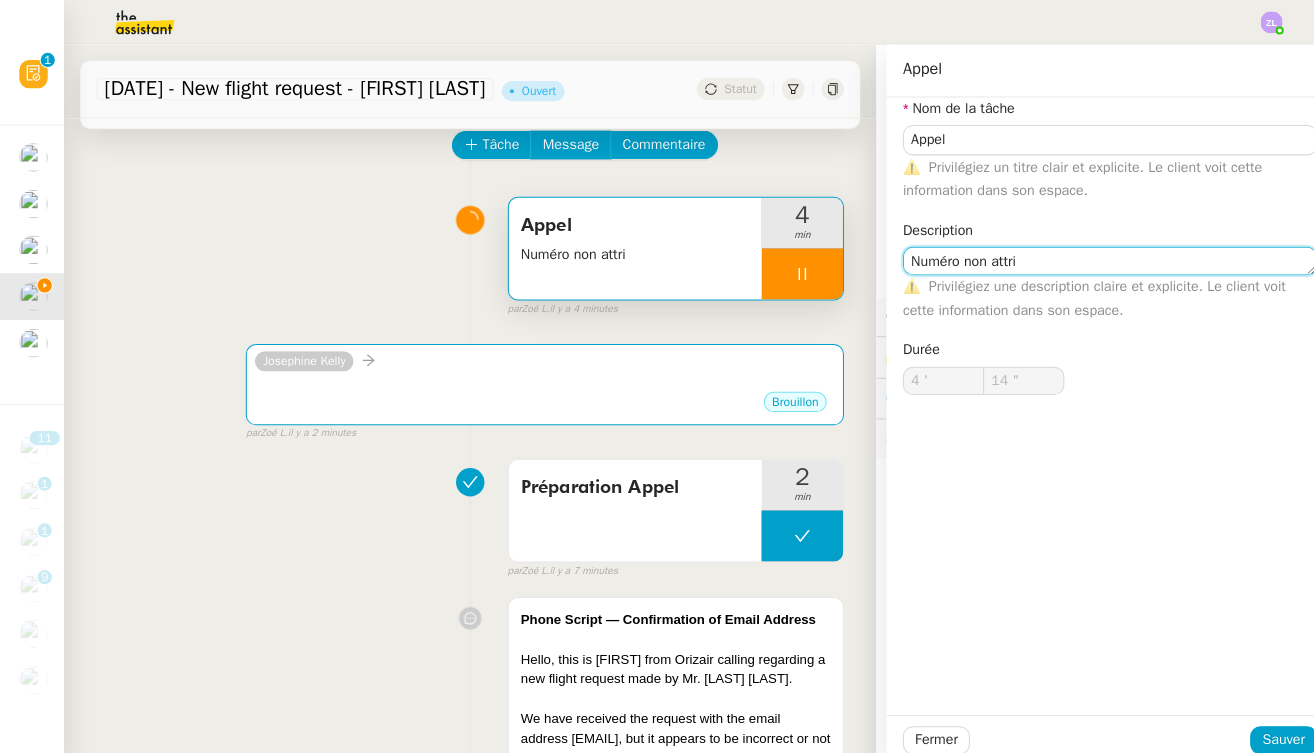 click on "Numéro non attri" 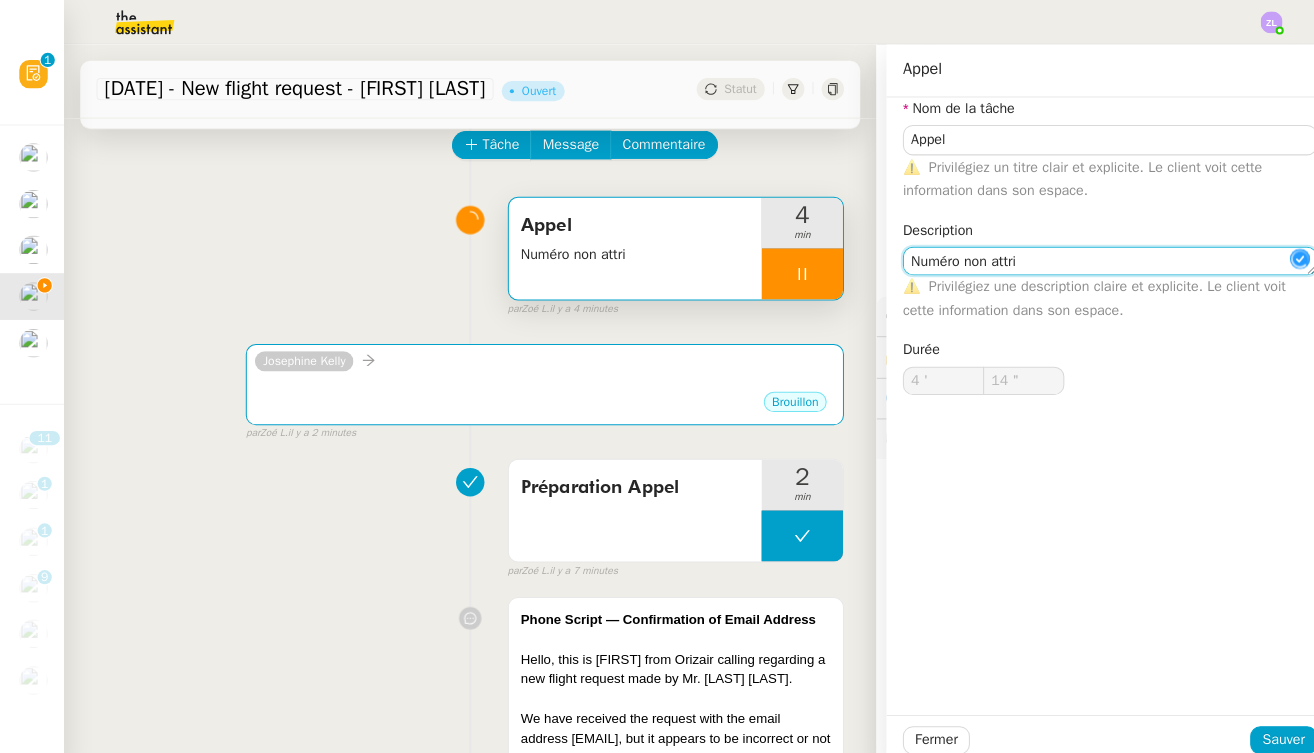 type on "15 "" 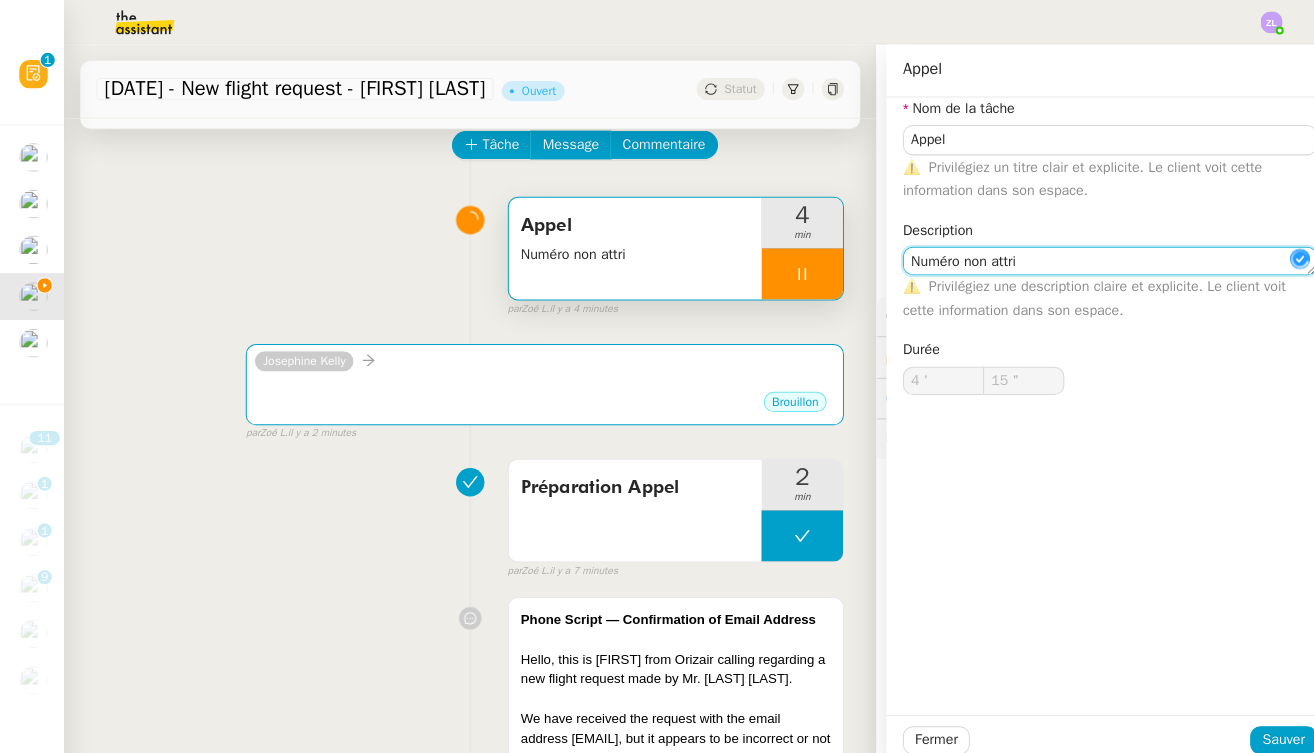 type on "Numéro non attrib" 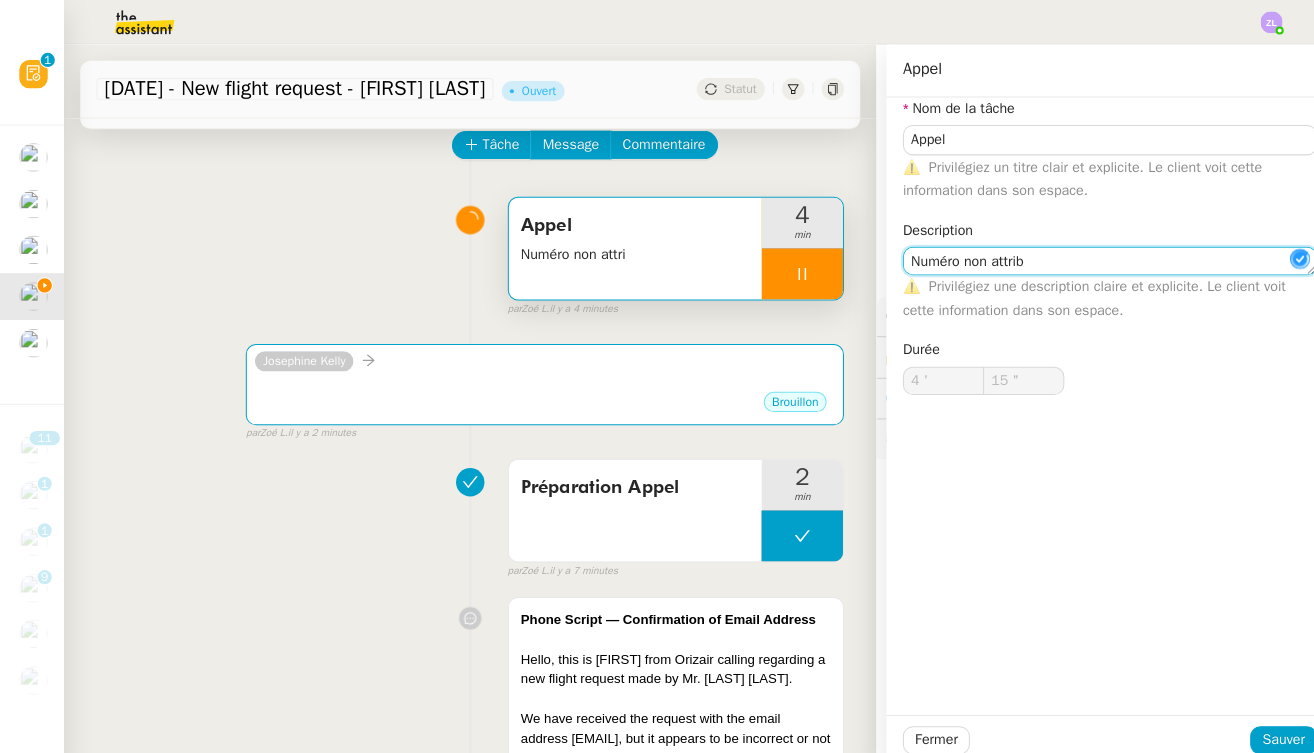 type on "16 "" 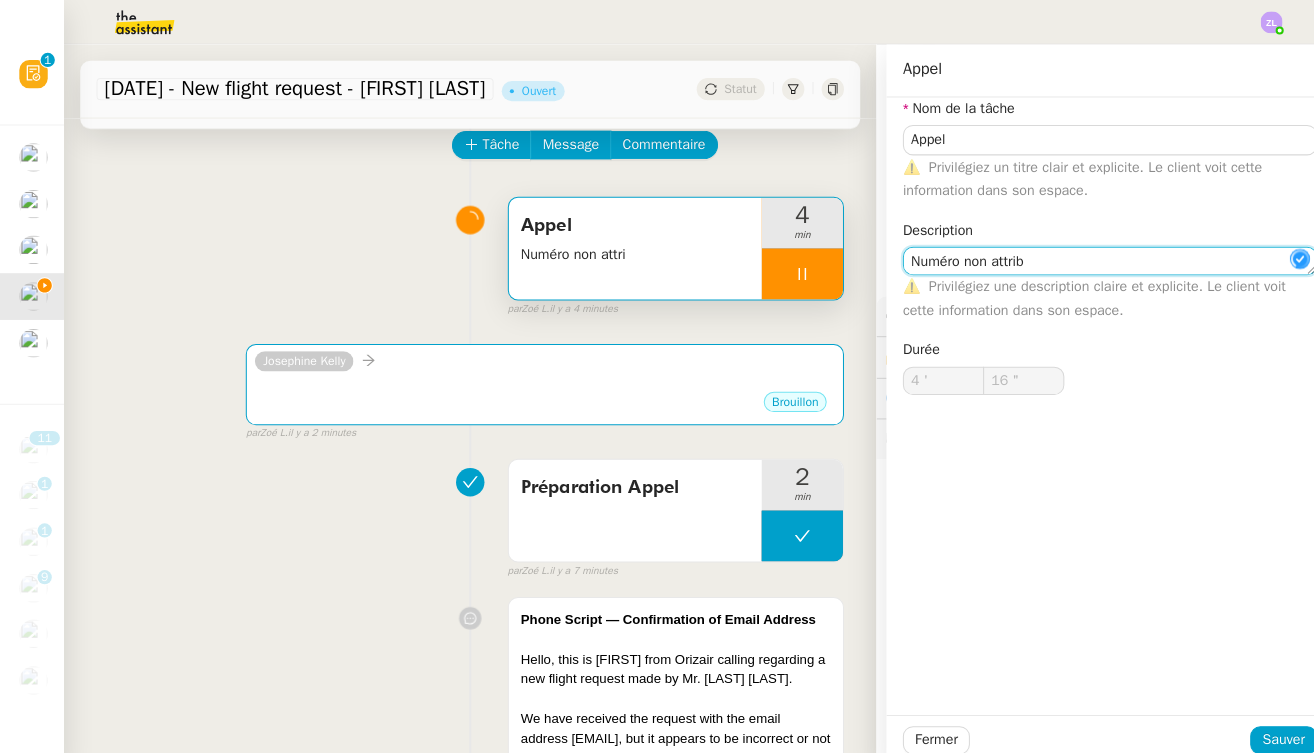 type on "Numéro non attribu" 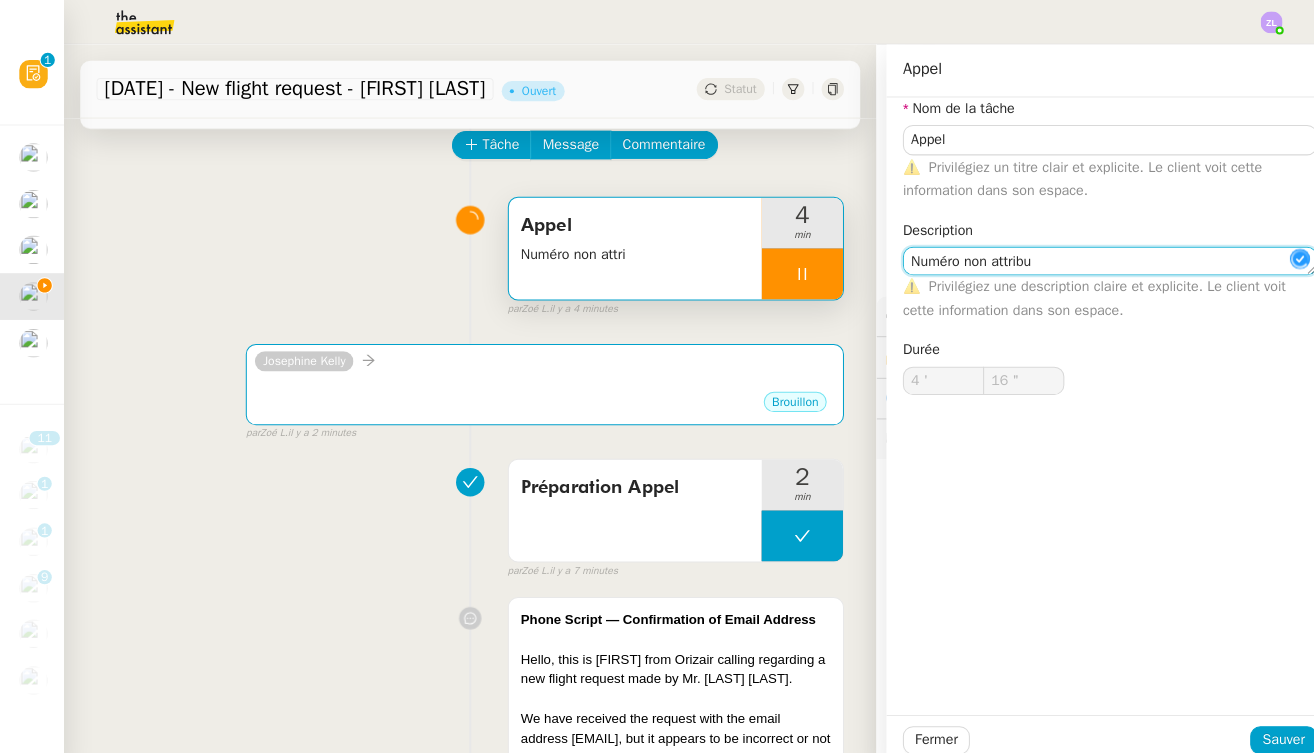 type on "17 "" 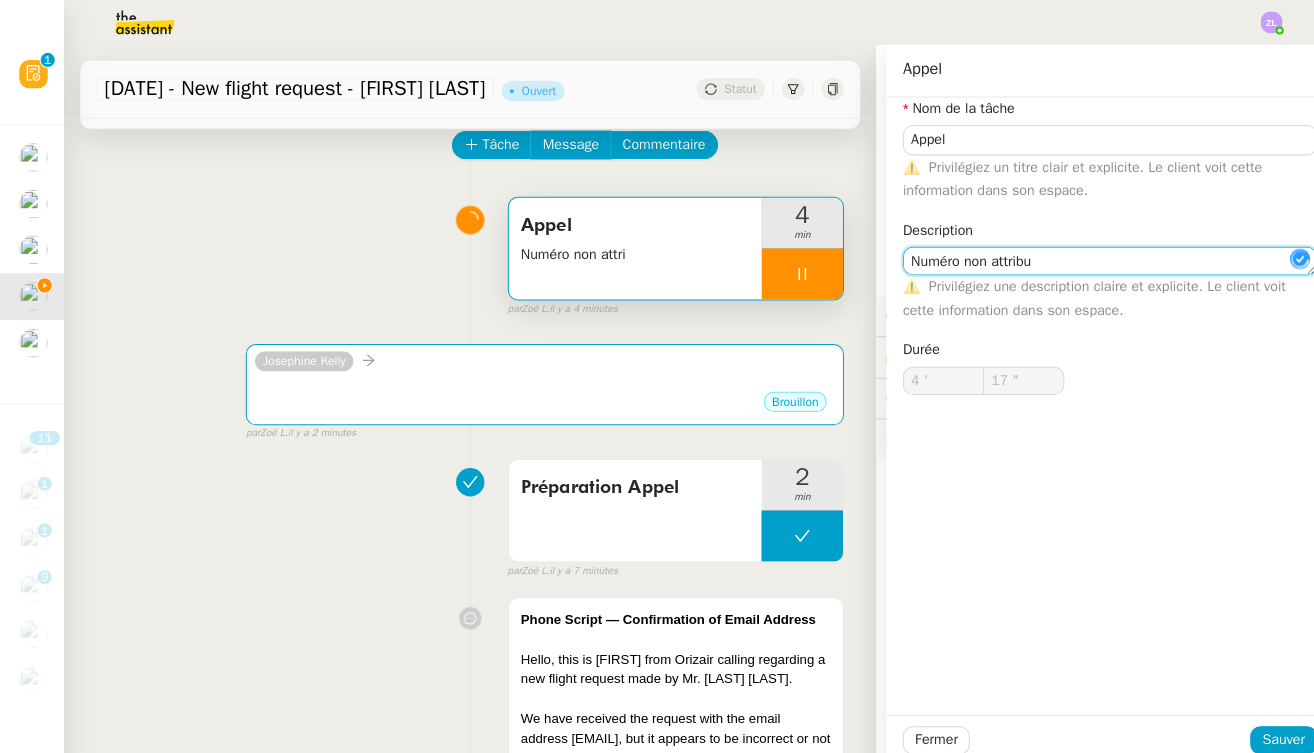 type on "Numéro non attribué" 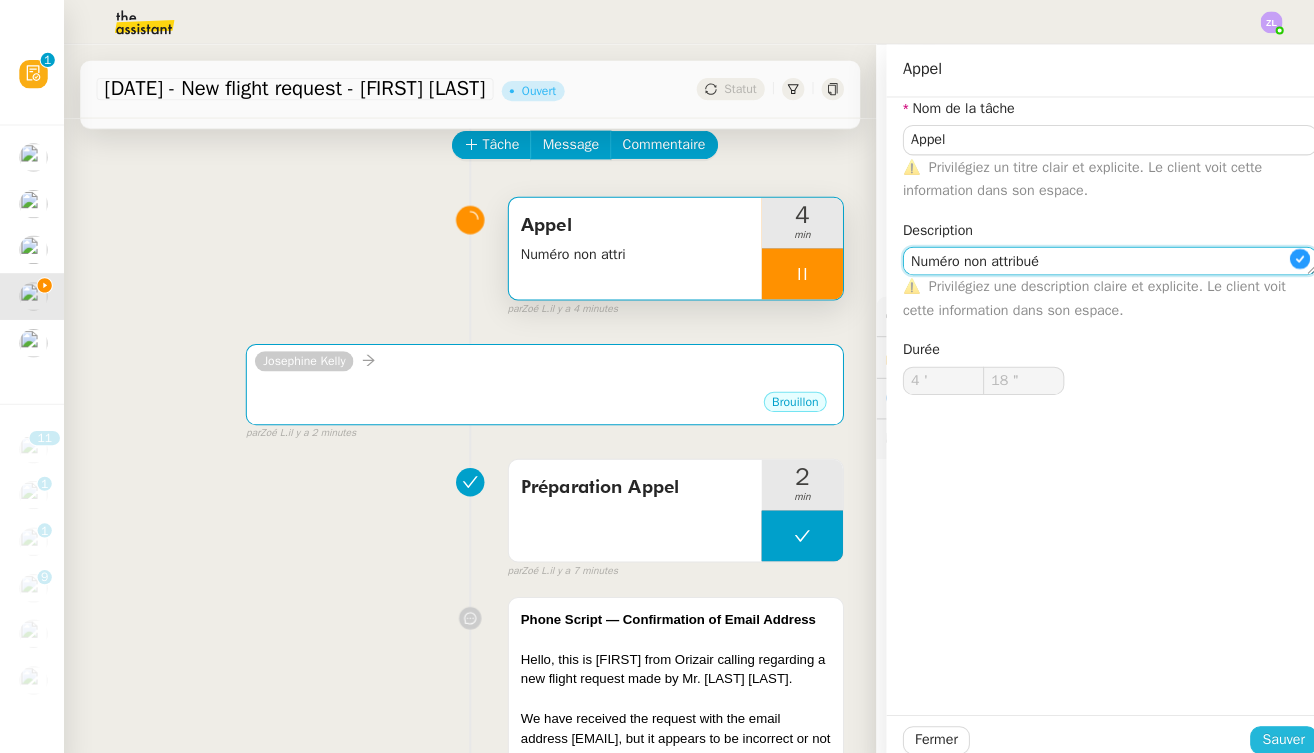type on "19 "" 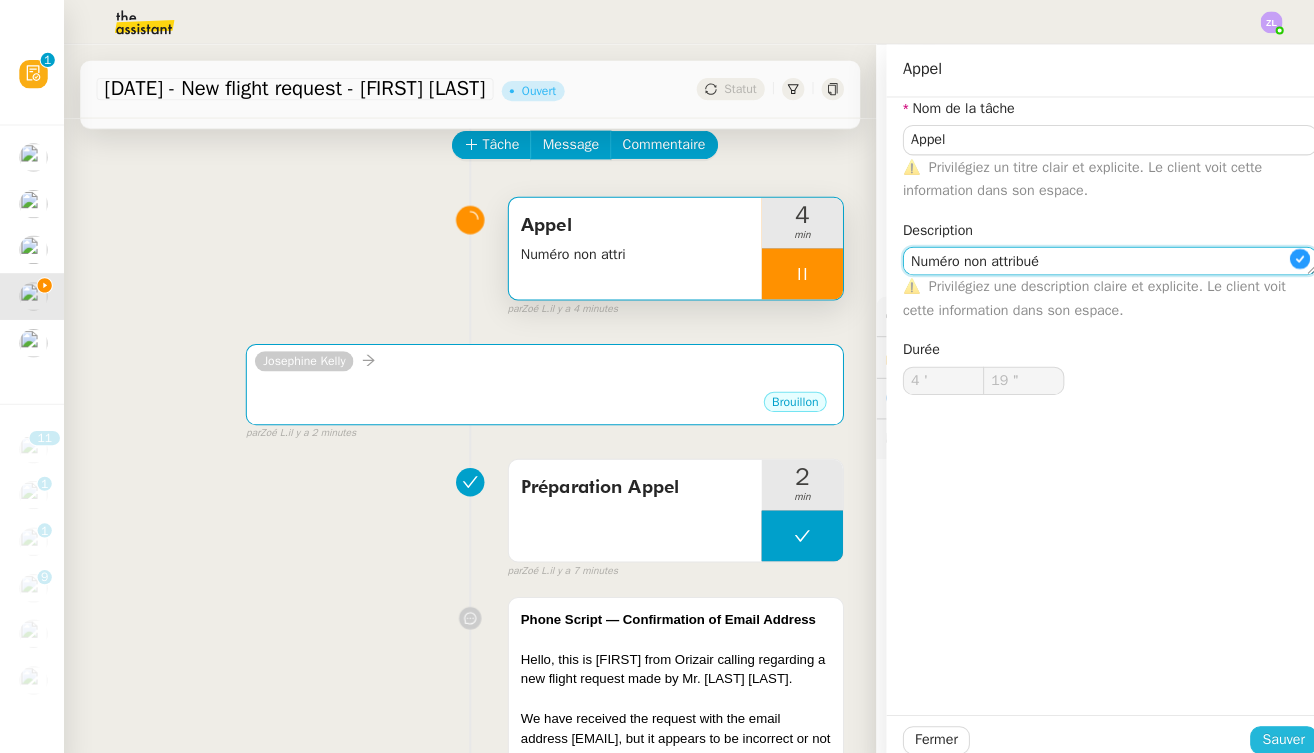 type on "Numéro non attribué" 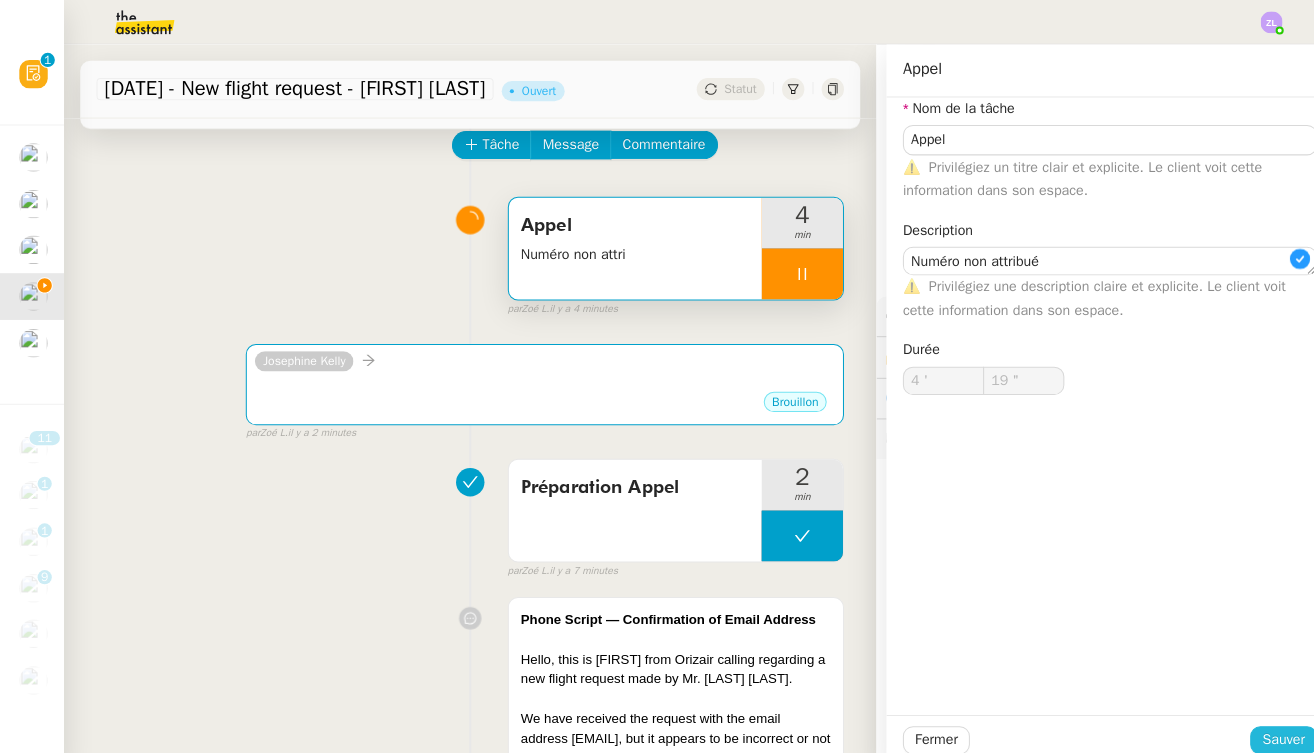 click on "Sauver" 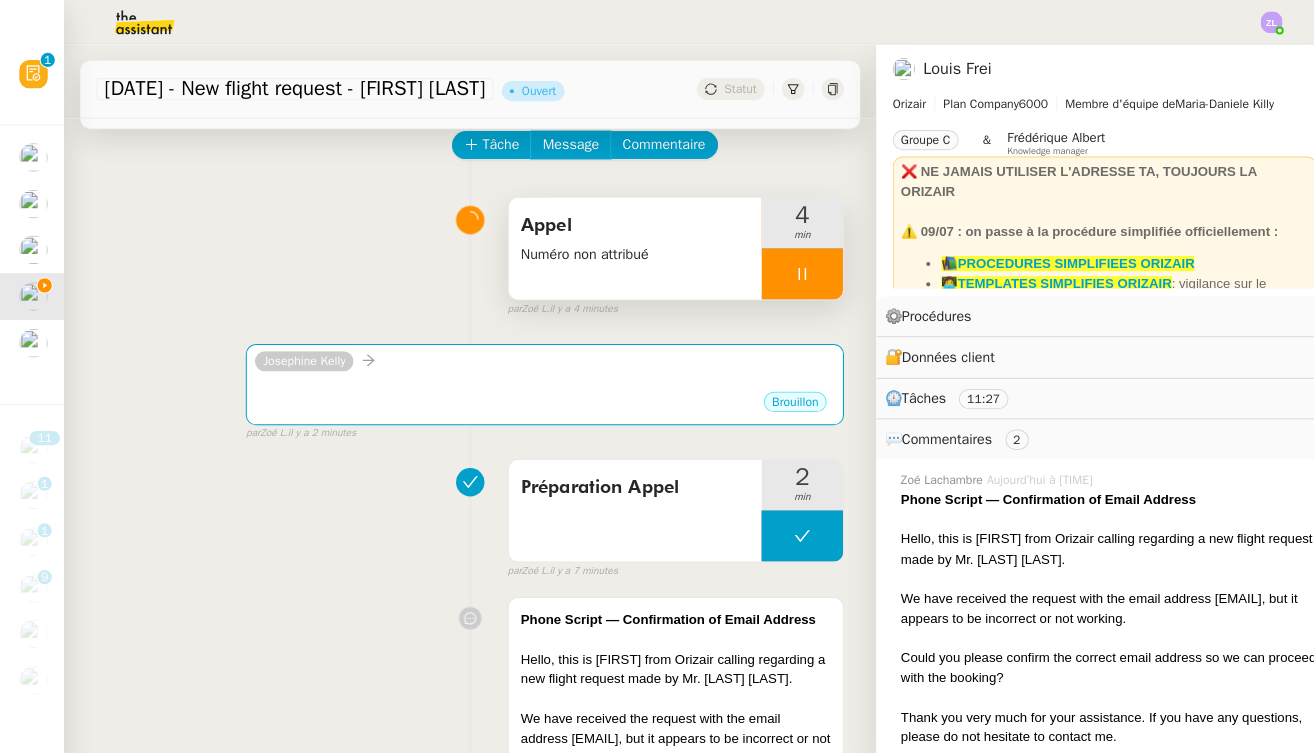 click on "Appel" at bounding box center [626, 223] 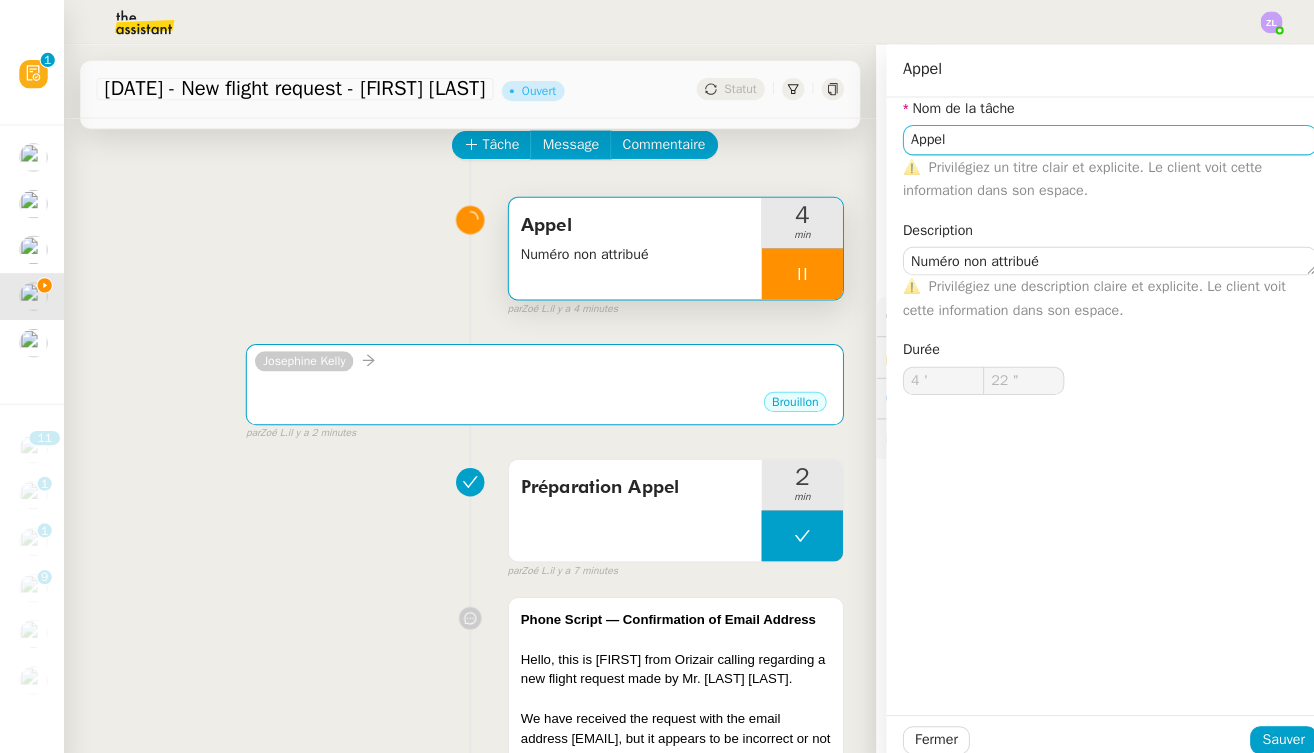type on "23 "" 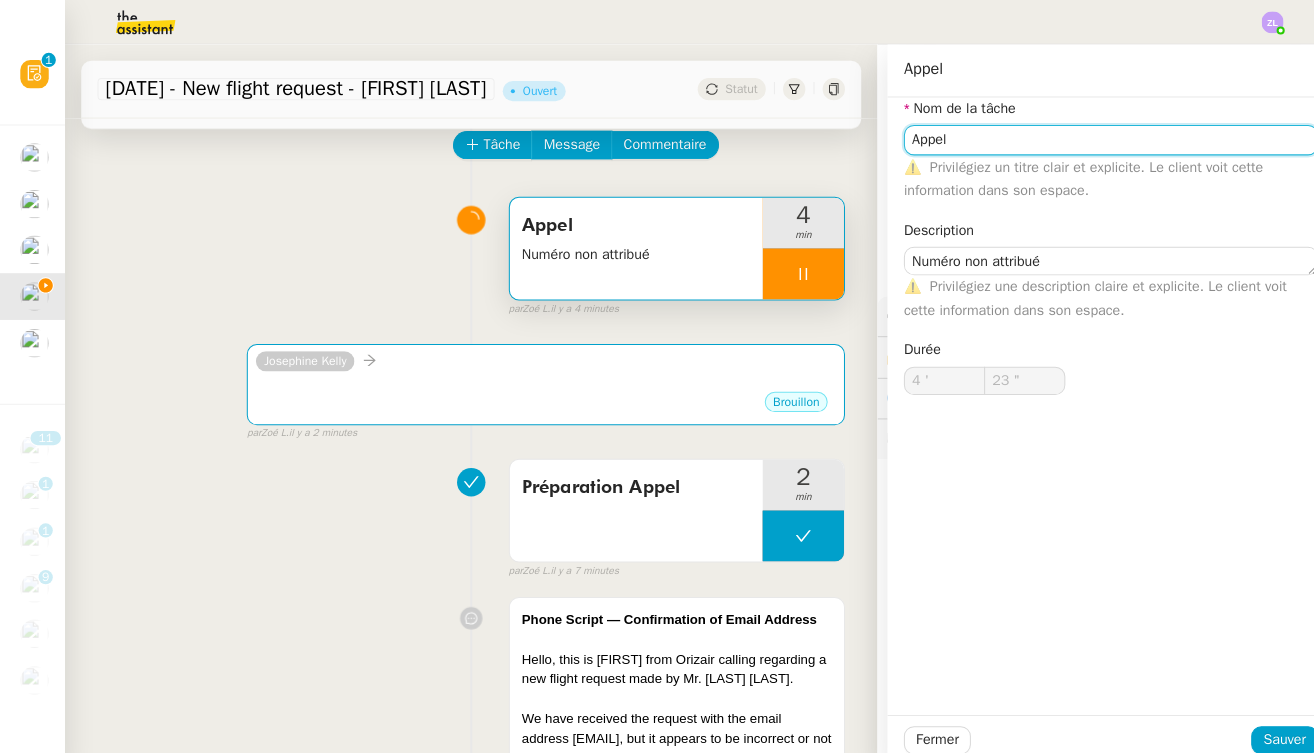 click on "Appel" 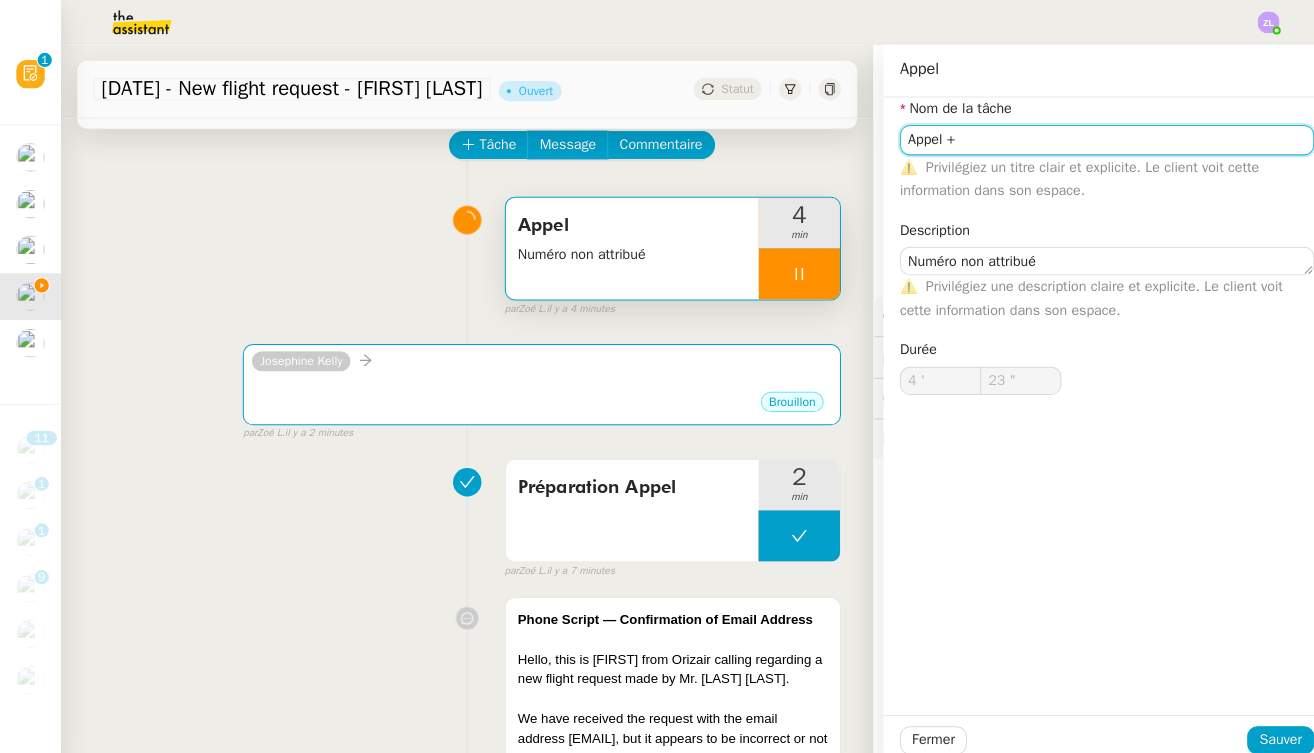 type on "24 "" 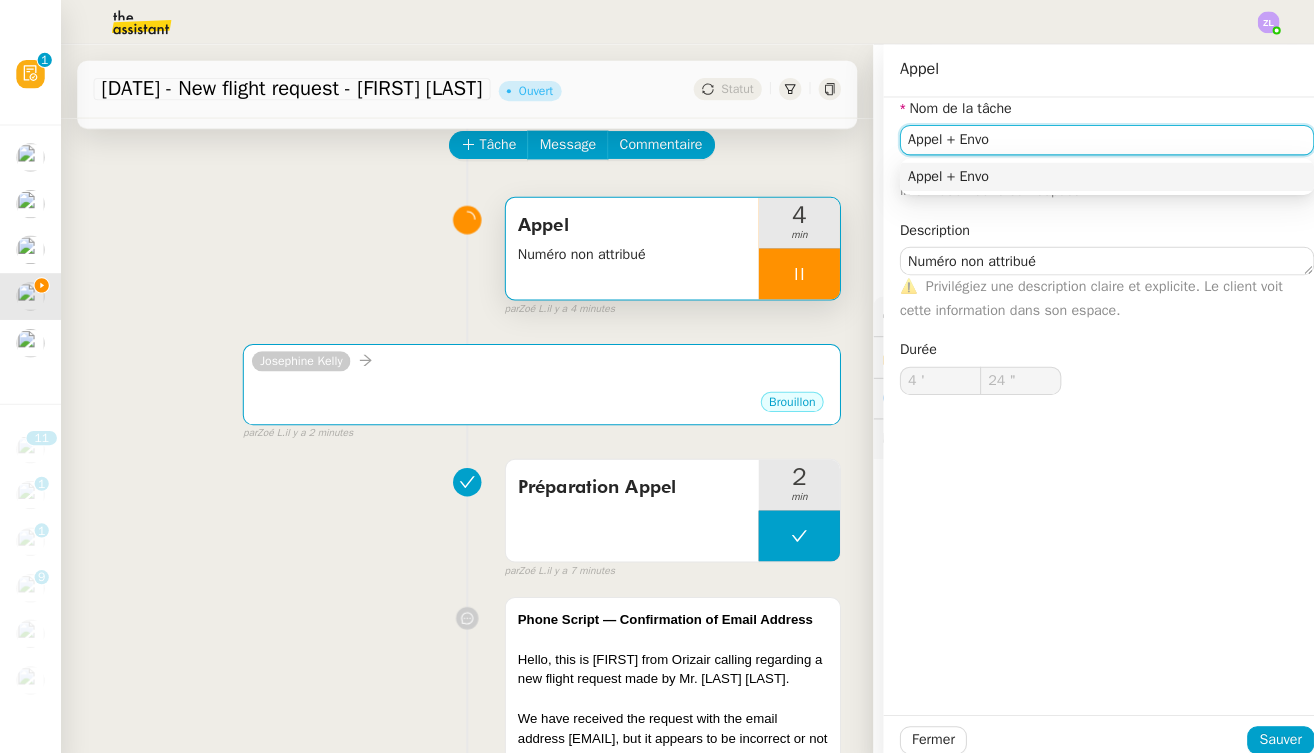 type on "Appel + Envoi" 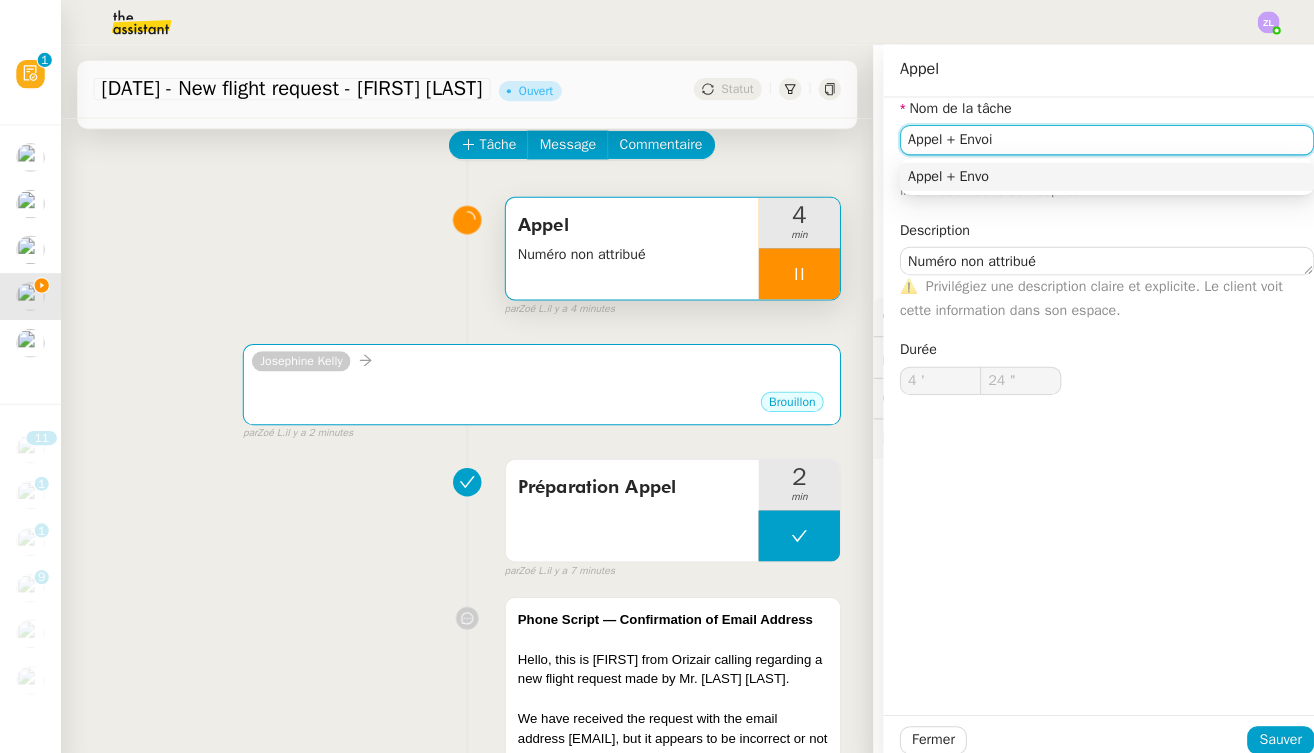 type on "25 "" 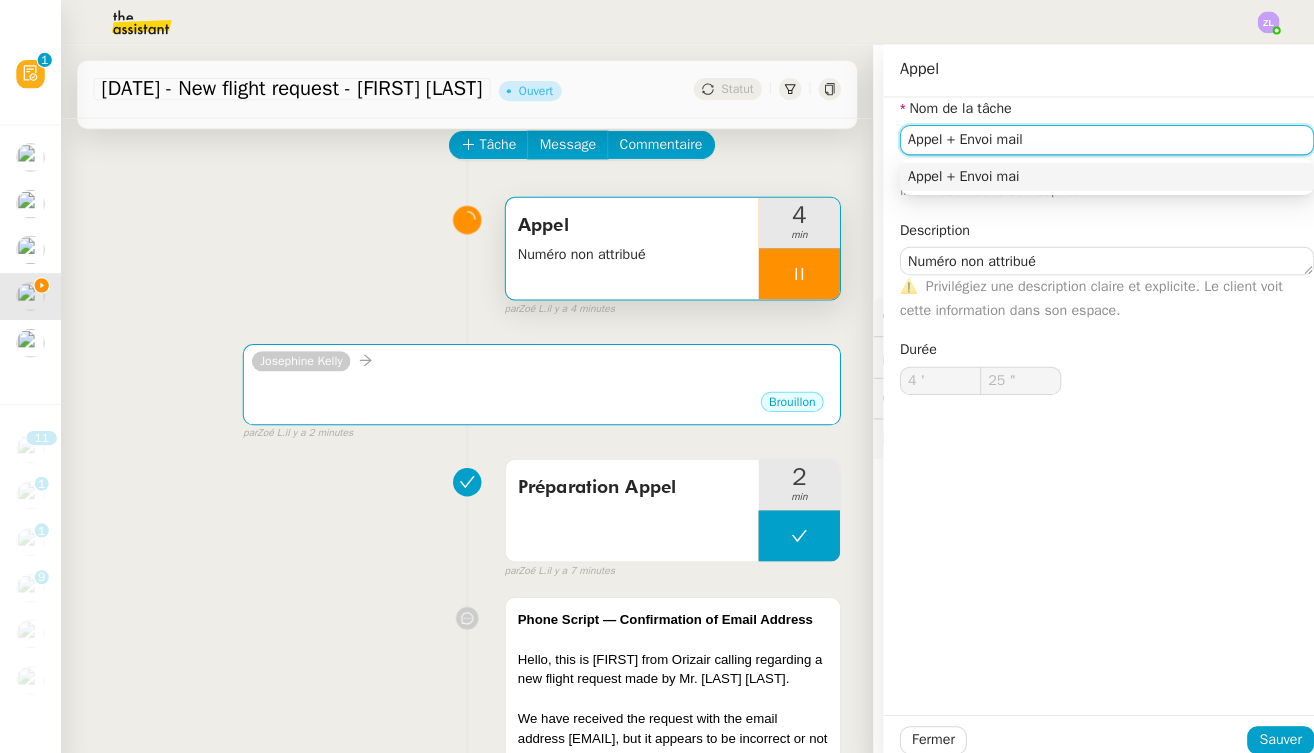 type on "Appel + Envoi mail" 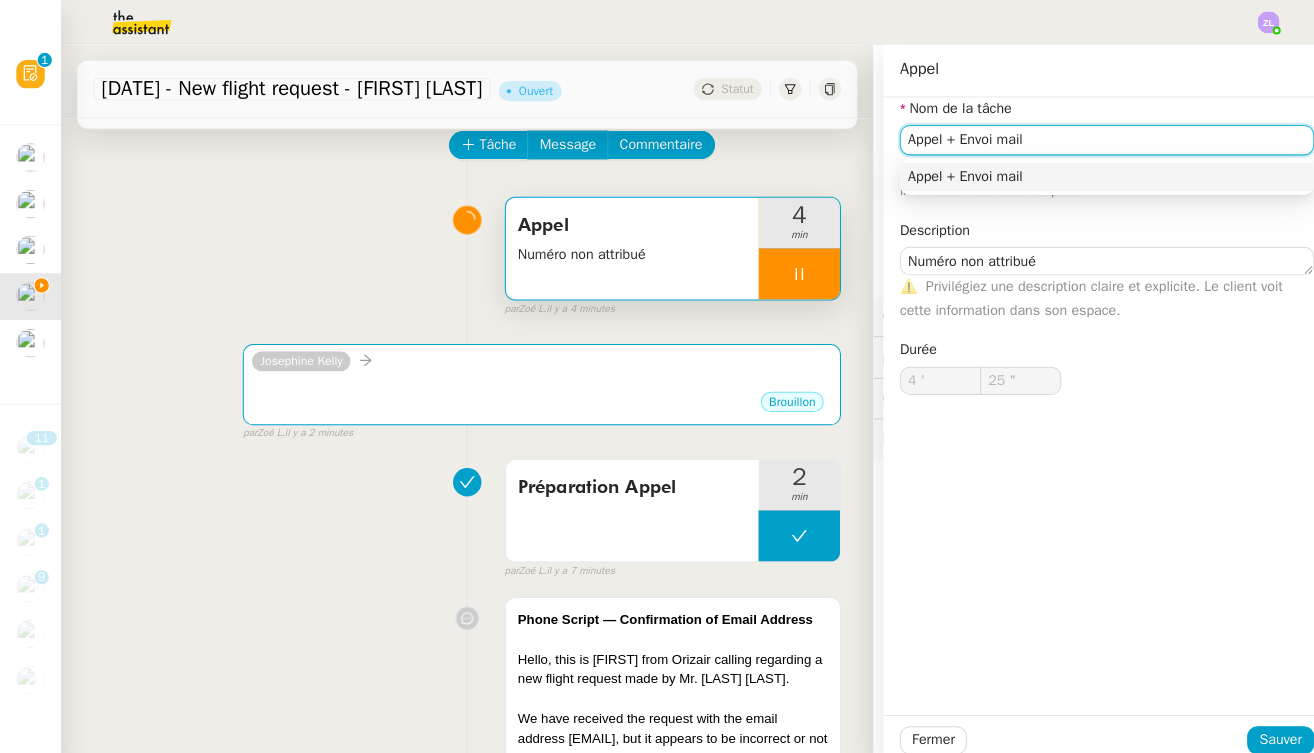 type on "26 "" 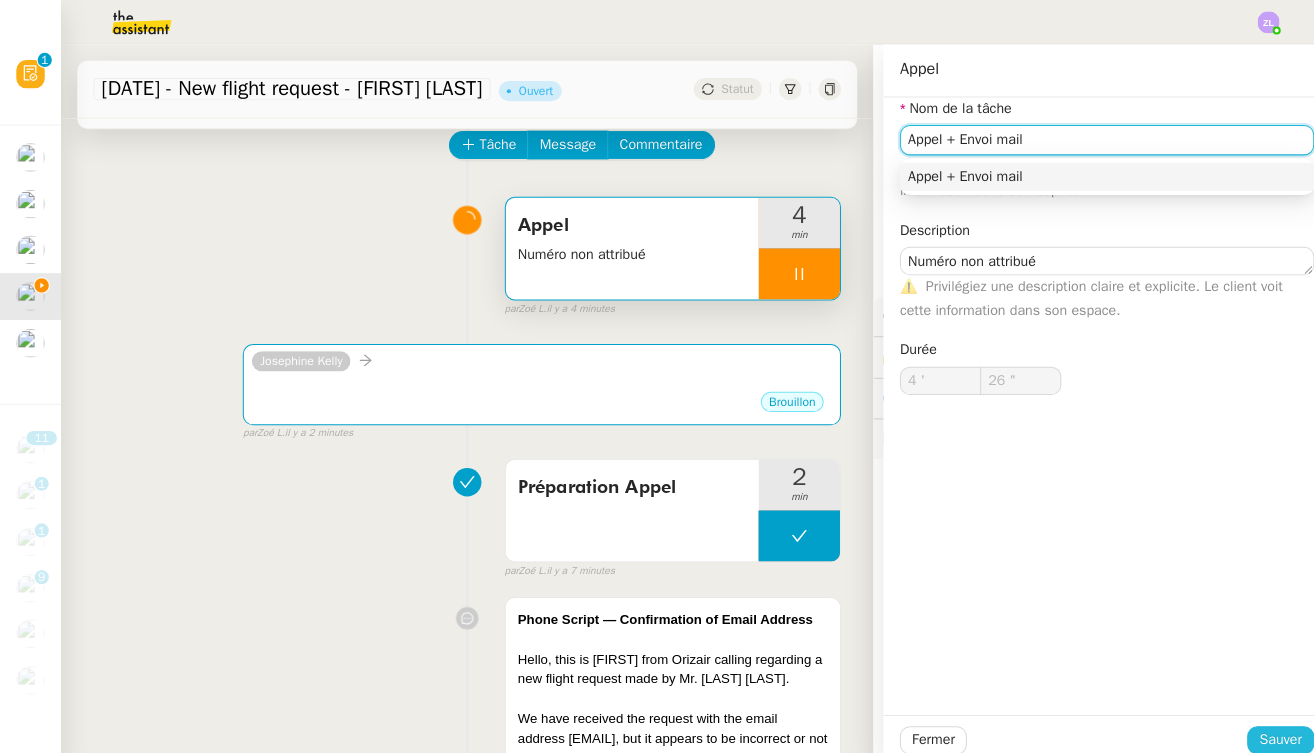 type on "Appel + Envoi mail" 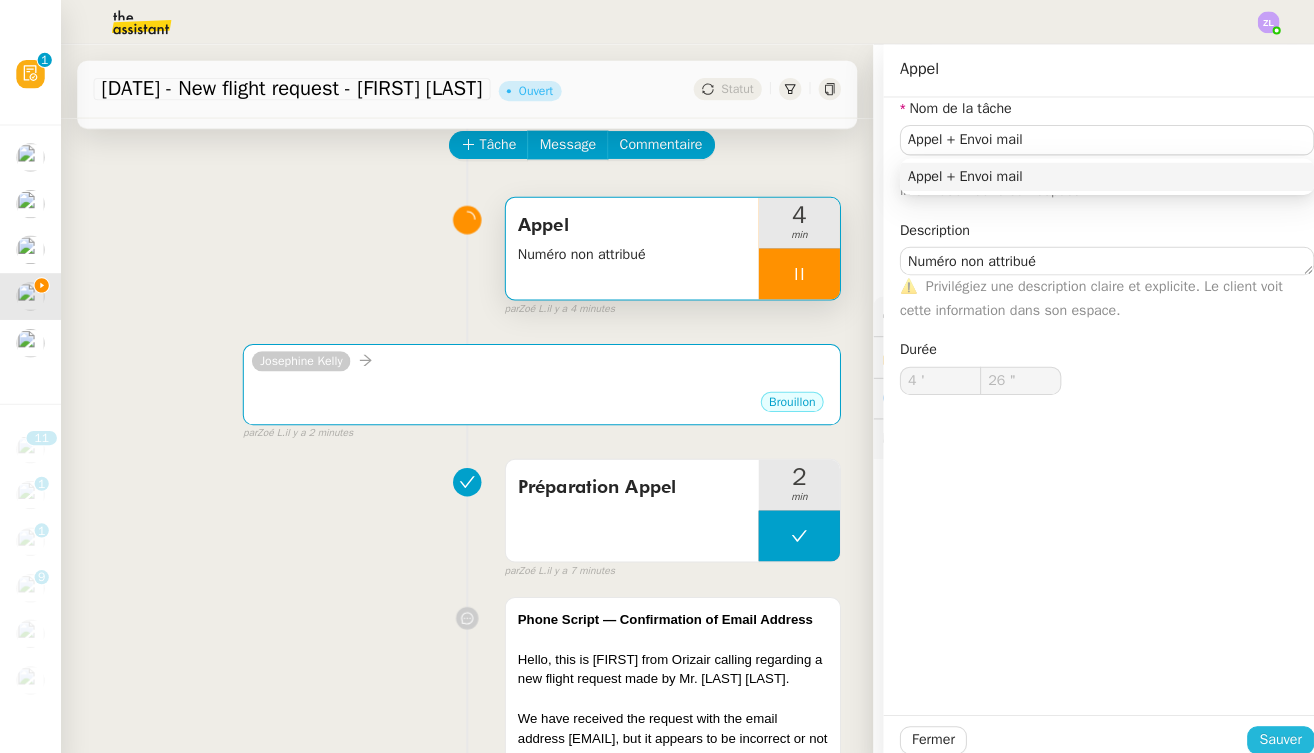 click on "Sauver" 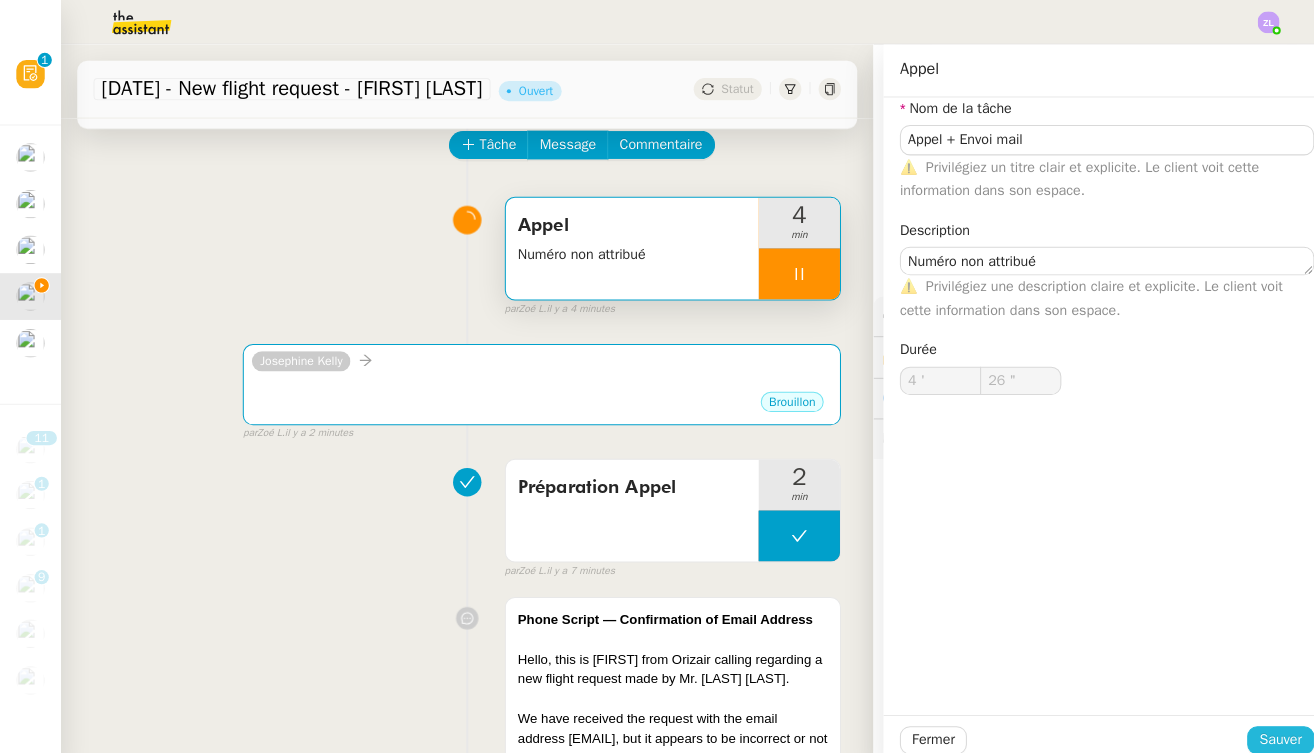 type on "27 "" 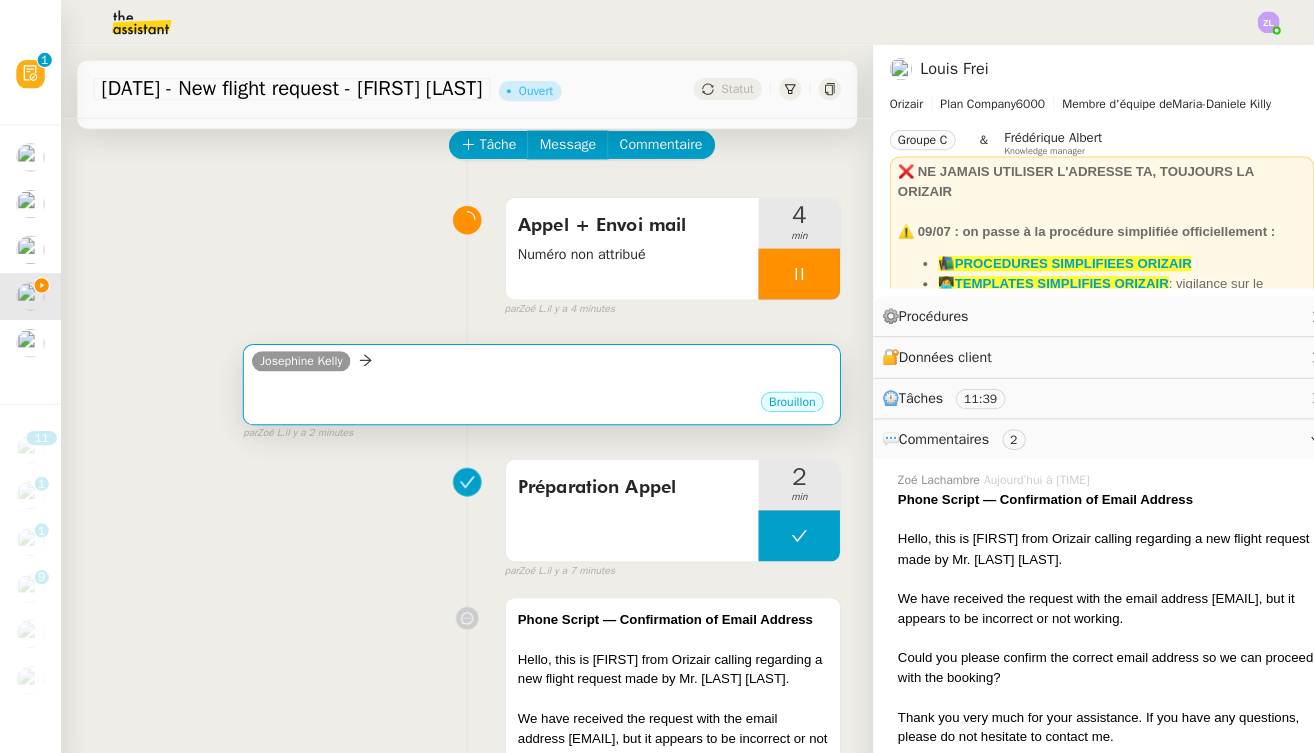 click on "Josephine Kelly" at bounding box center [315, 359] 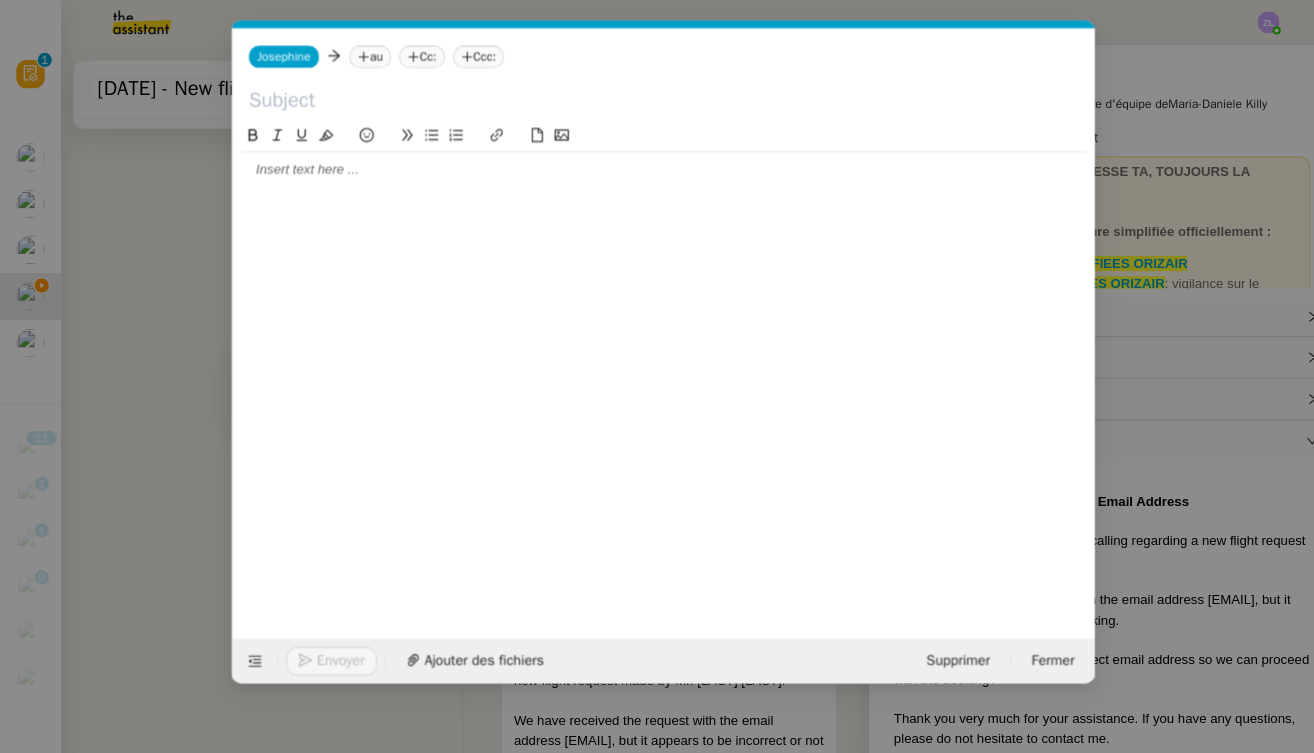 click on "Service TA - VOYAGE - PROPOSITION GLOBALE    A utiliser dans le cadre de proposition de déplacement TA - RELANCE CLIENT (EN)    Relancer un client lorsqu'il n'a pas répondu à un précédent message BAFERTY - MAIL AUDITION    A utiliser dans le cadre de la procédure d'envoi des mails d'audition TA - PUBLICATION OFFRE D'EMPLOI     Organisation du recrutement ✈️Orizair - Relance client (EN)     à utiliser pour orizair, relance en anglais  Louis Frei ✈️Orizair - Aucun vol disponible (FR)    à utiliser quand pas de vol dispo en fr  Louis Frei Discours de présentation du paiement sécurisé    ✈️Orizair - Relance client (FR)    à utiliser pour orizair, première relance en français  Louis Frei TA - VOYAGES - PROPOSITION ITINERAIRE    Soumettre les résultats d'une recherche Orizair - Empty Legs - Confirmation opérateur (EN)    à utiliser dans la communication sur avinode pour les empty legs  Louis Frei TA - CONFIRMATION PAIEMENT (EN)    TA - COURRIER EXPEDIE (recommandé)" at bounding box center (657, 376) 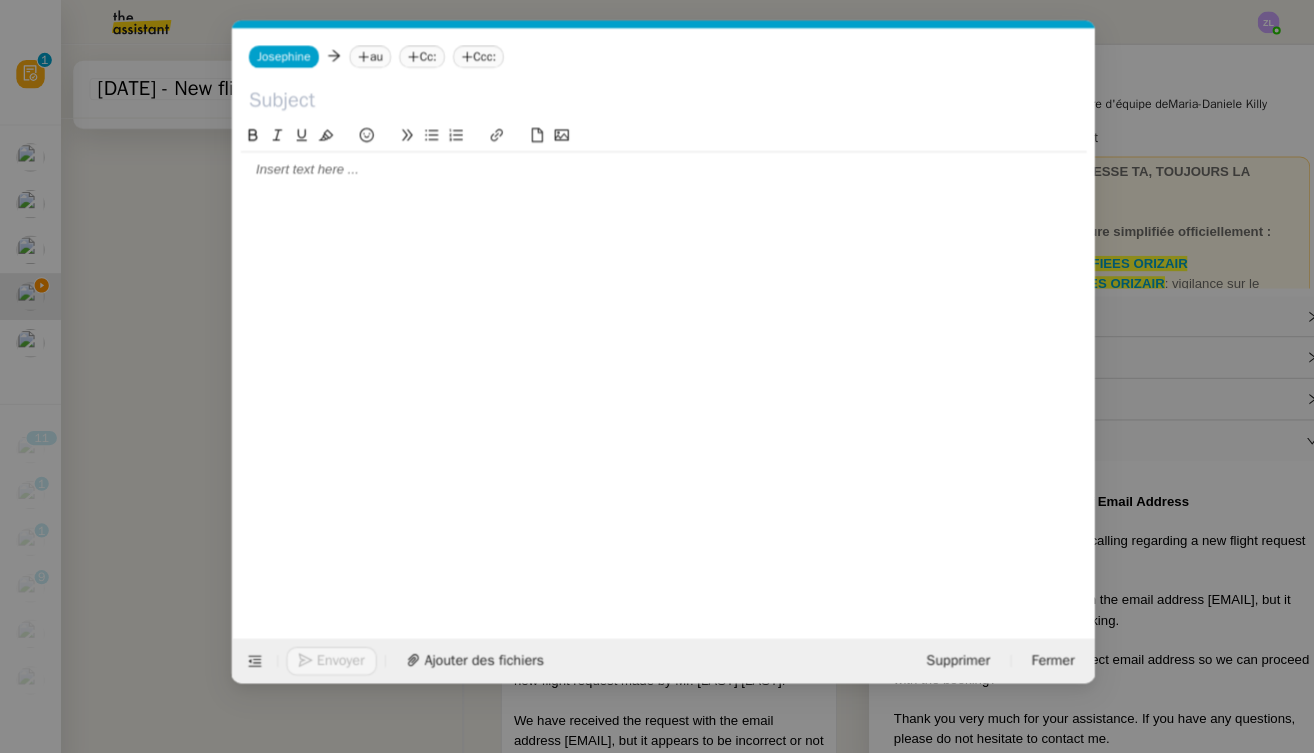 scroll, scrollTop: 0, scrollLeft: 43, axis: horizontal 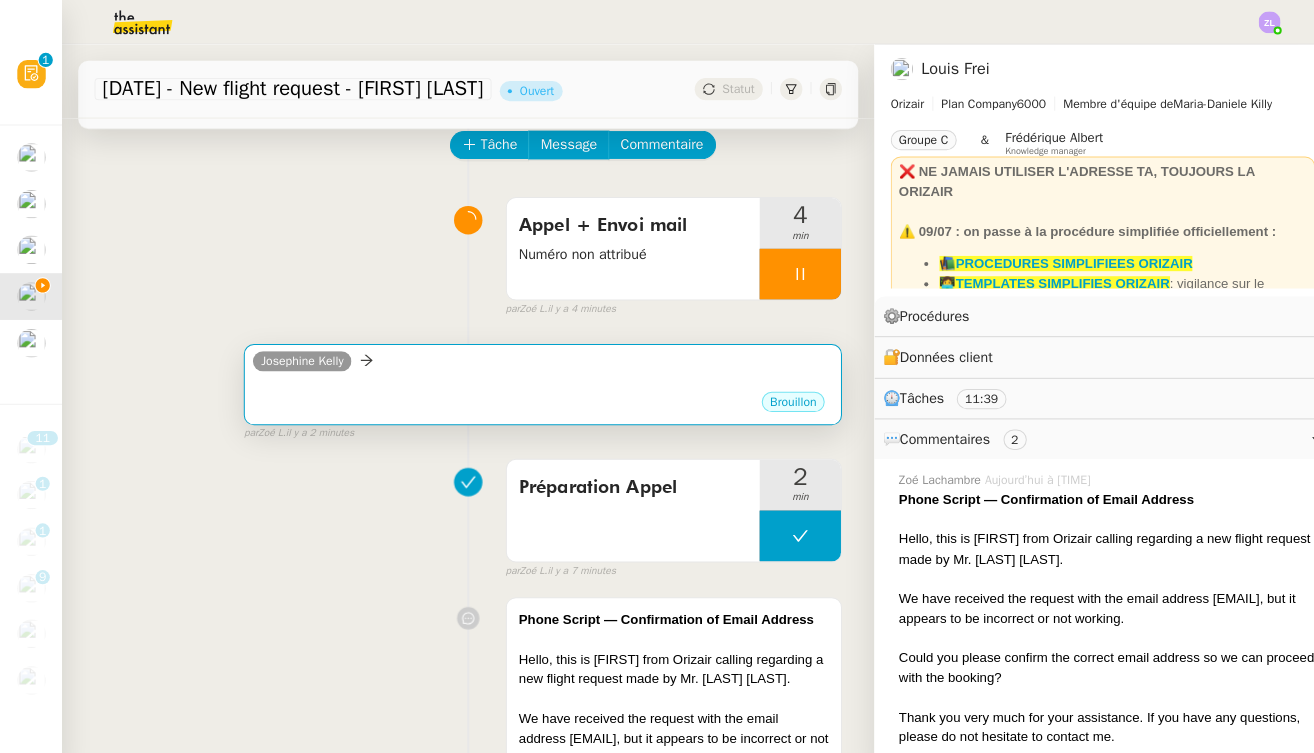 click on "Brouillon" at bounding box center [537, 399] 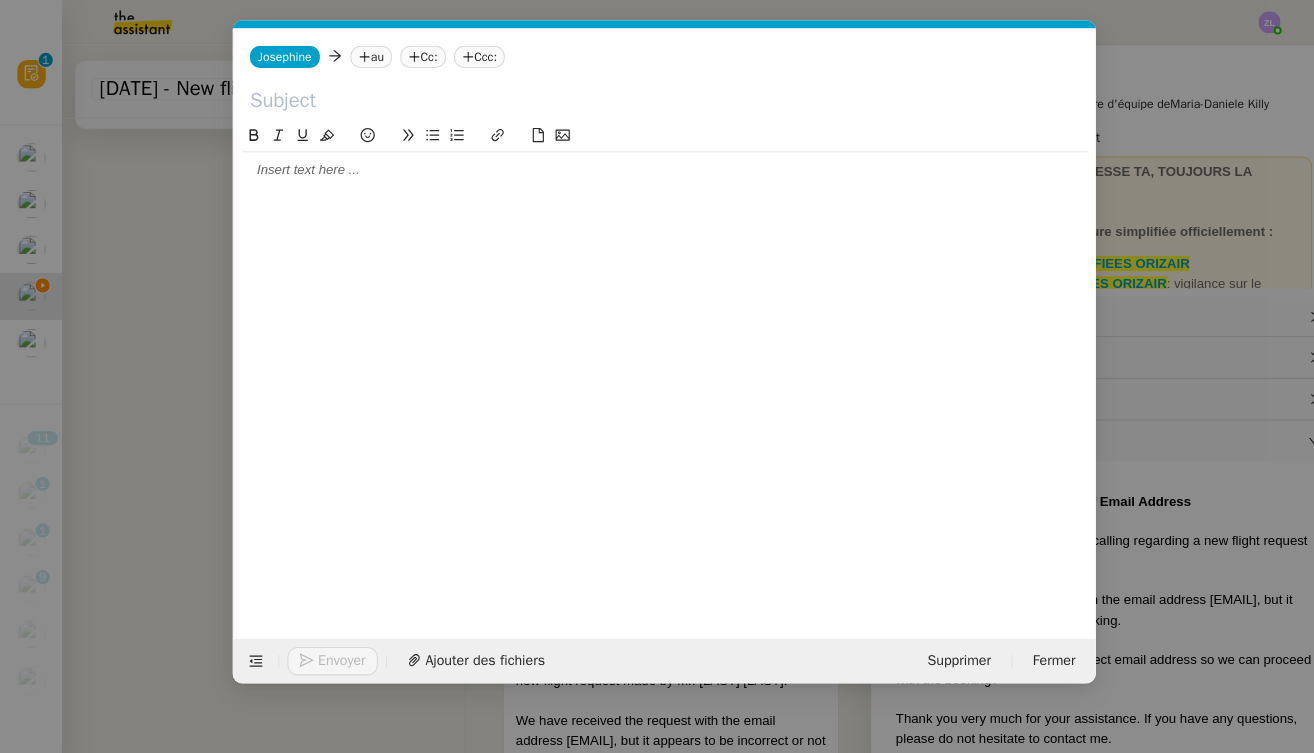 scroll, scrollTop: 0, scrollLeft: 43, axis: horizontal 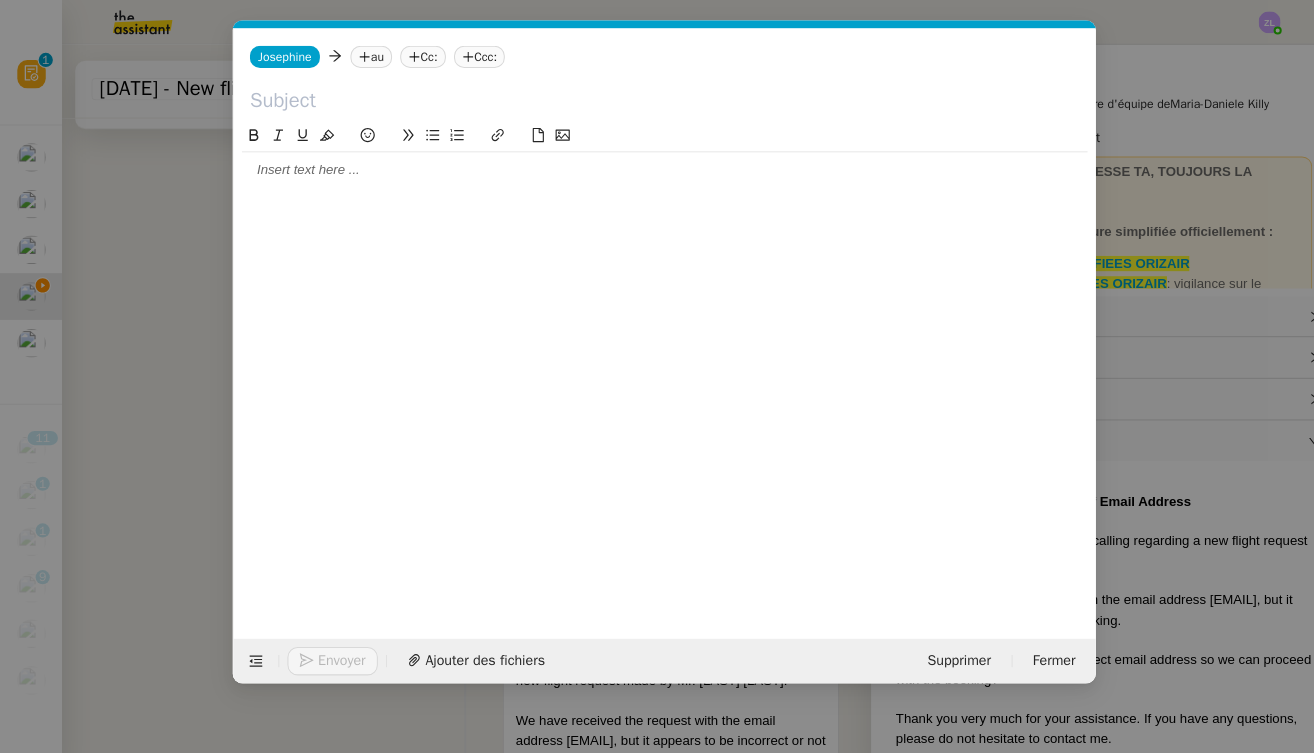click on "au" 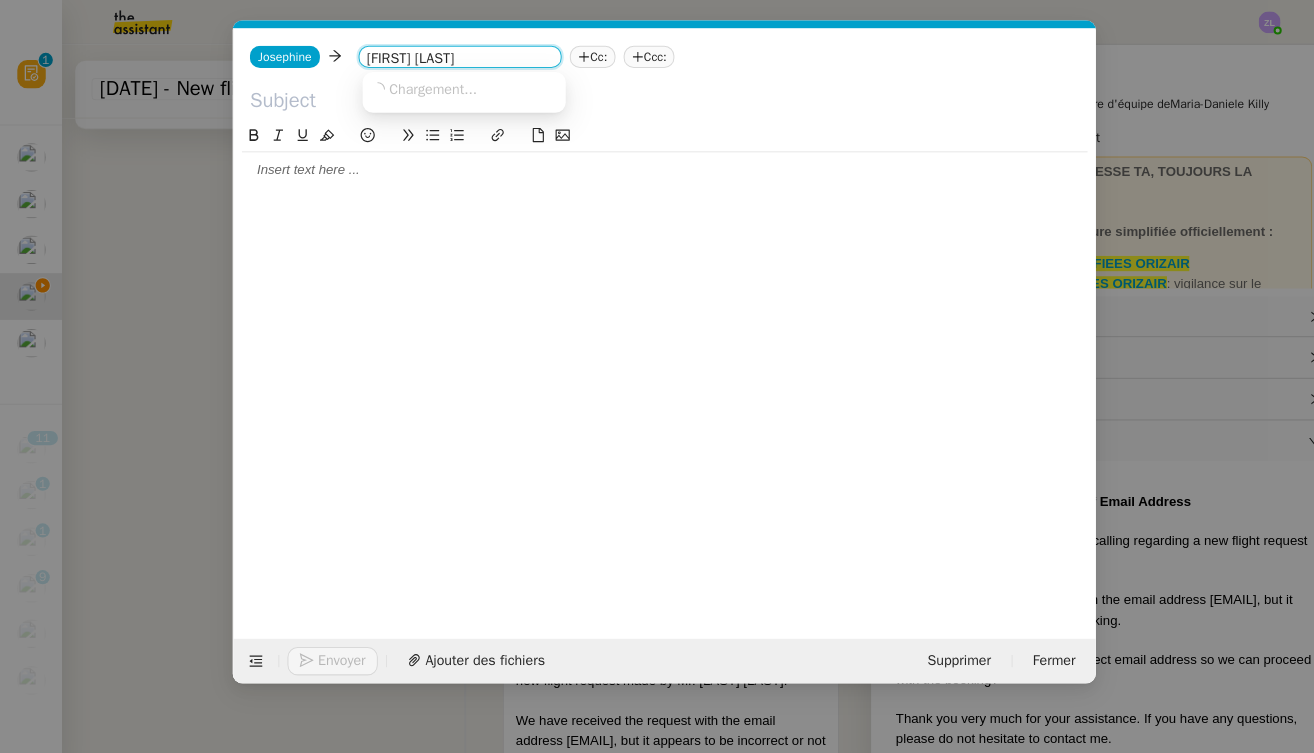 type on "[FIRST] [LAST]" 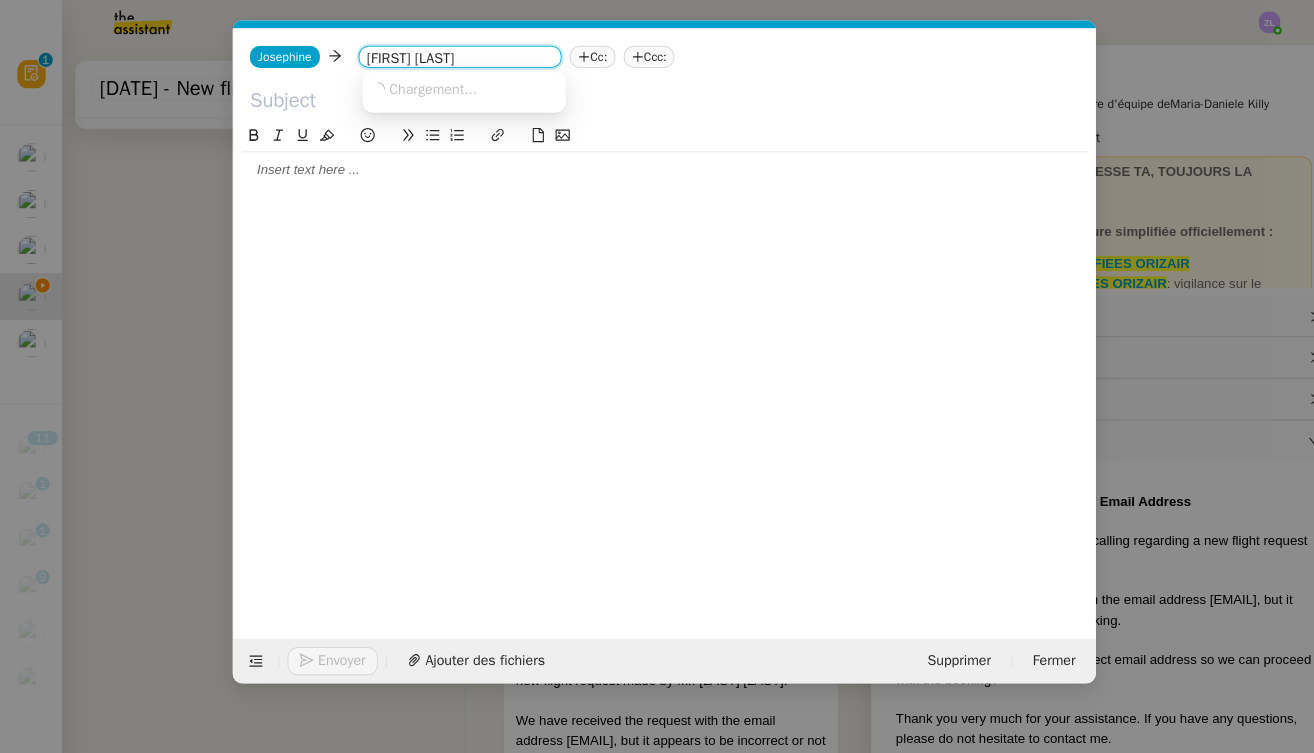 click on "Chargement..." at bounding box center [430, 88] 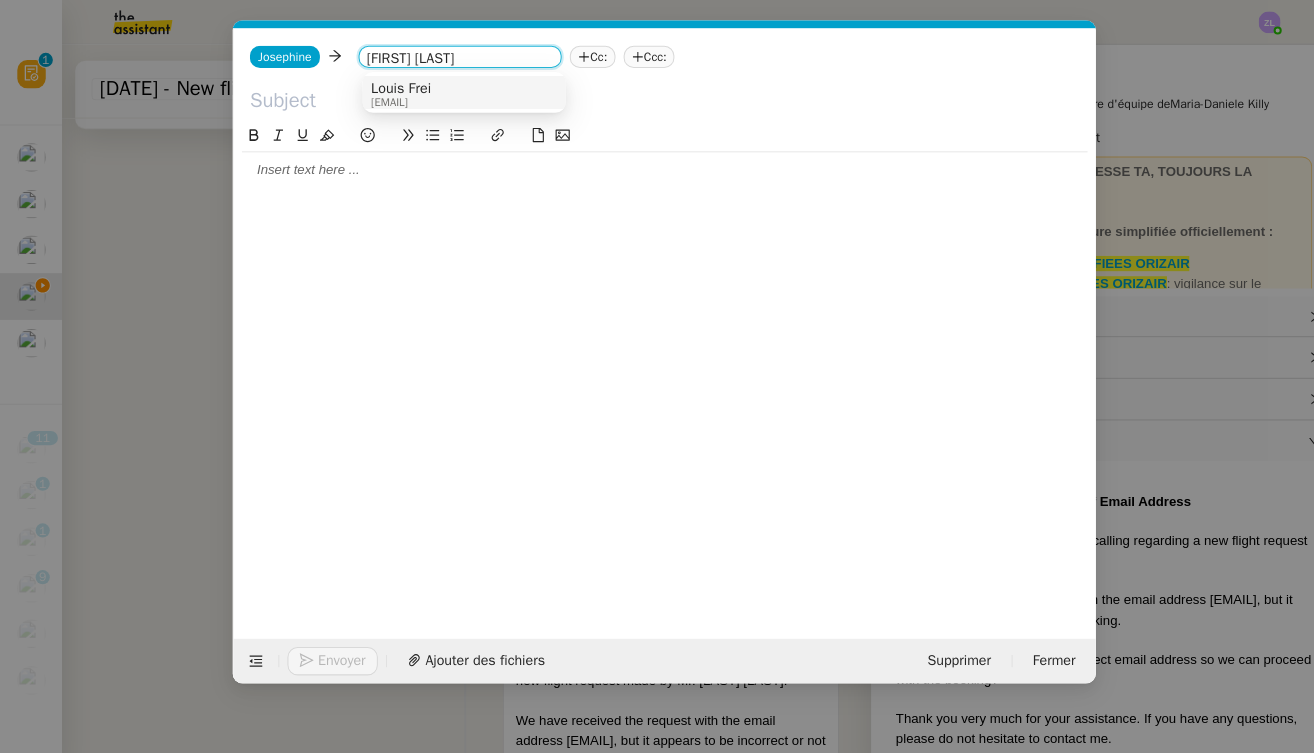 click on "Louis Frei" at bounding box center [397, 88] 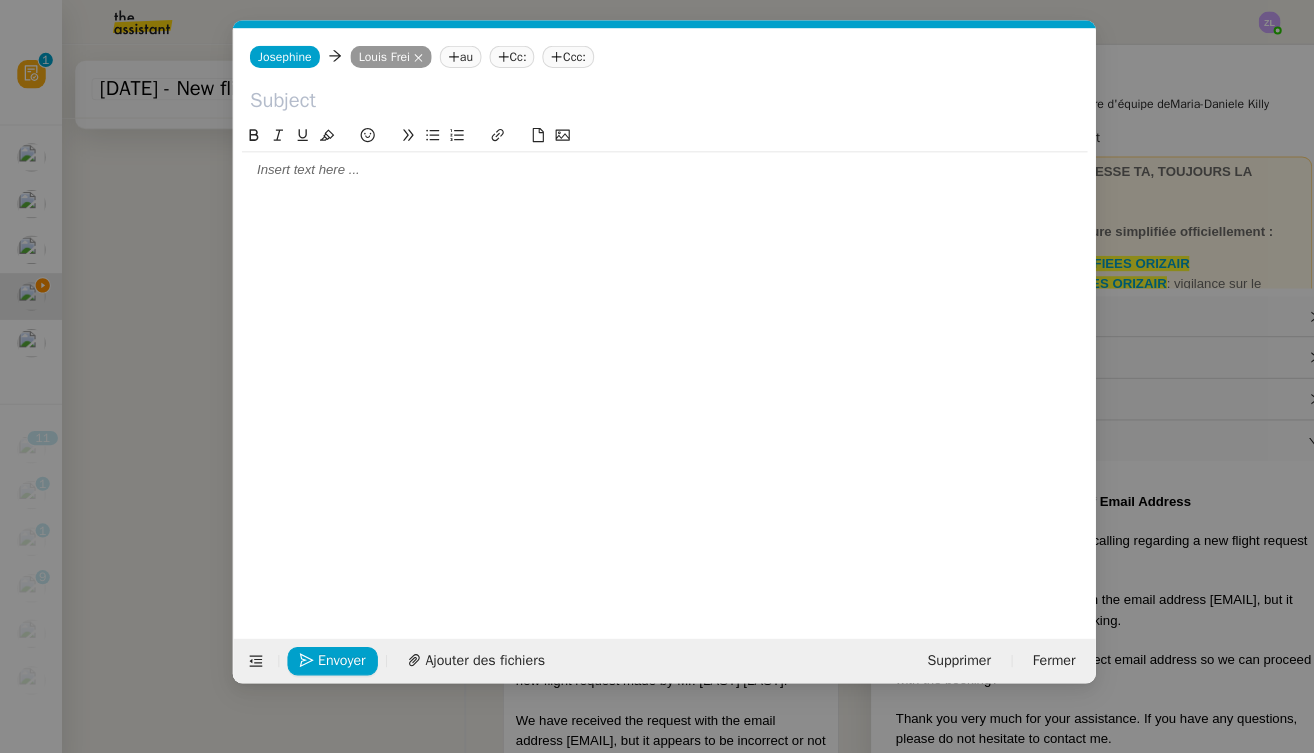 click 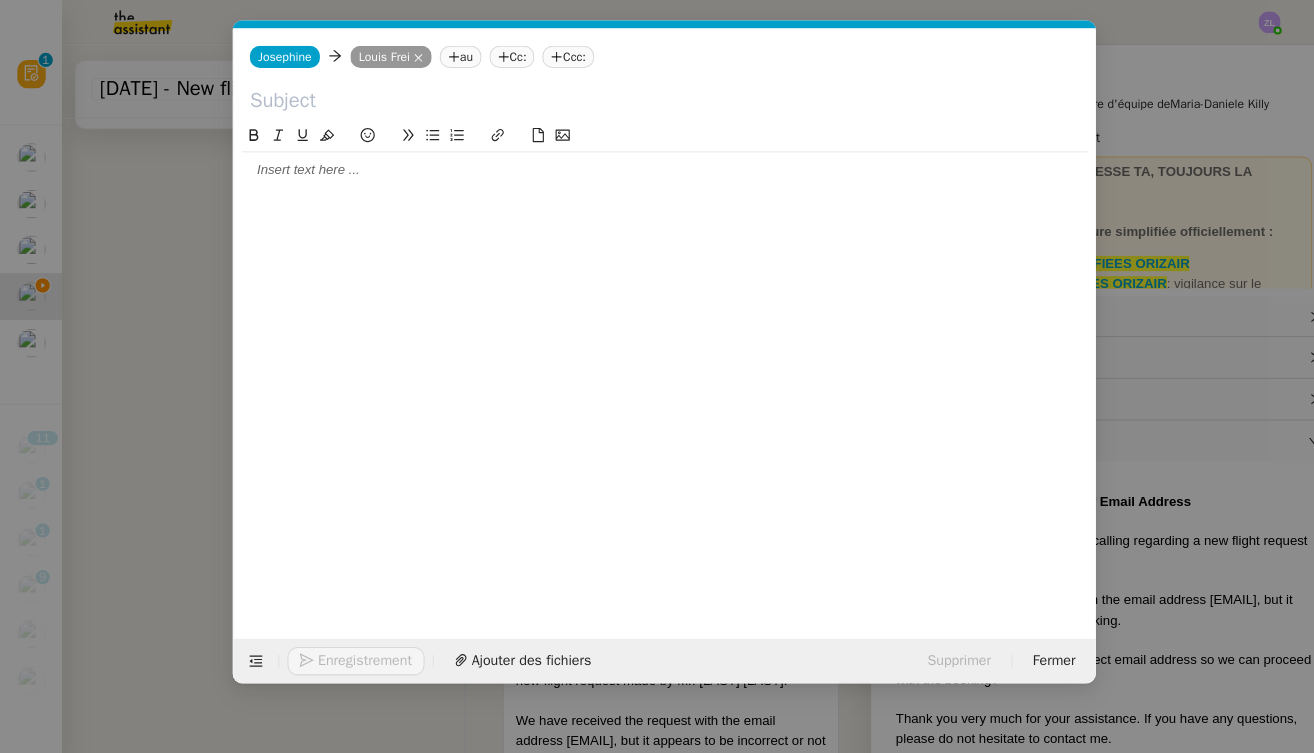 click 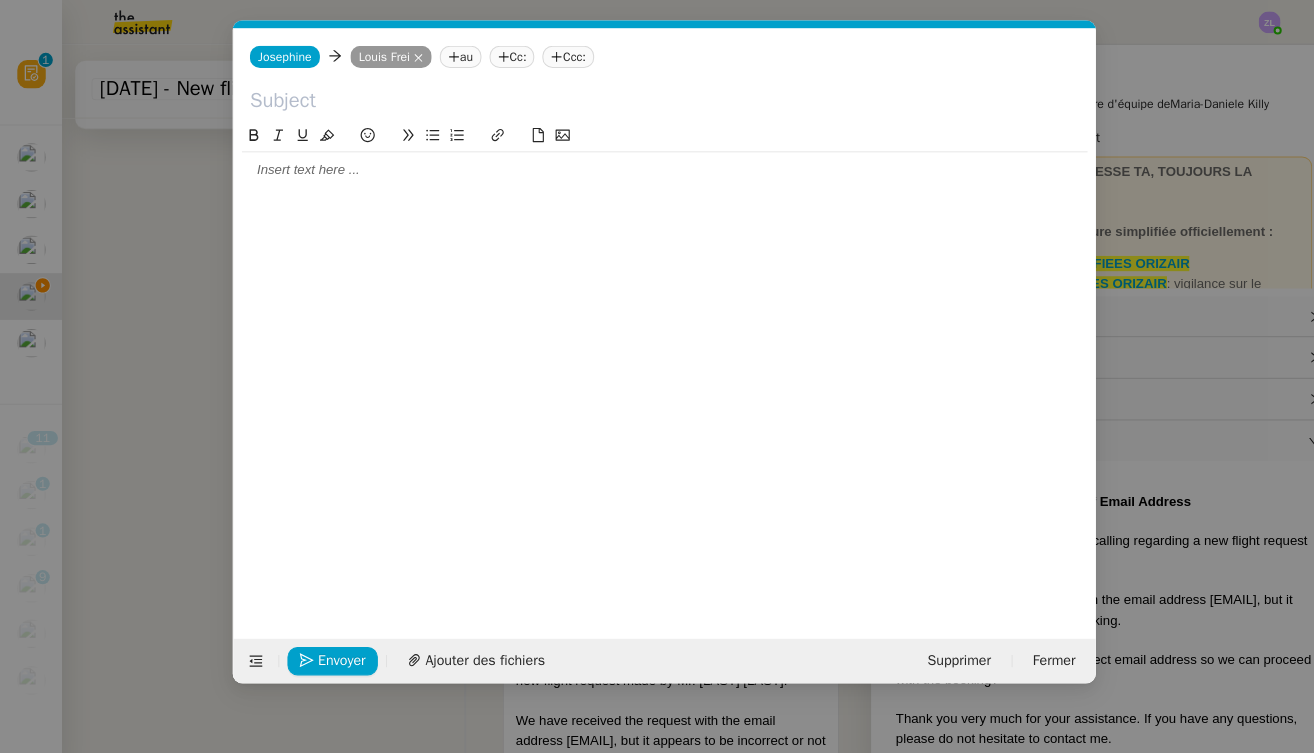 paste on "Clôture de la demande – Coordonnées incorrectes" 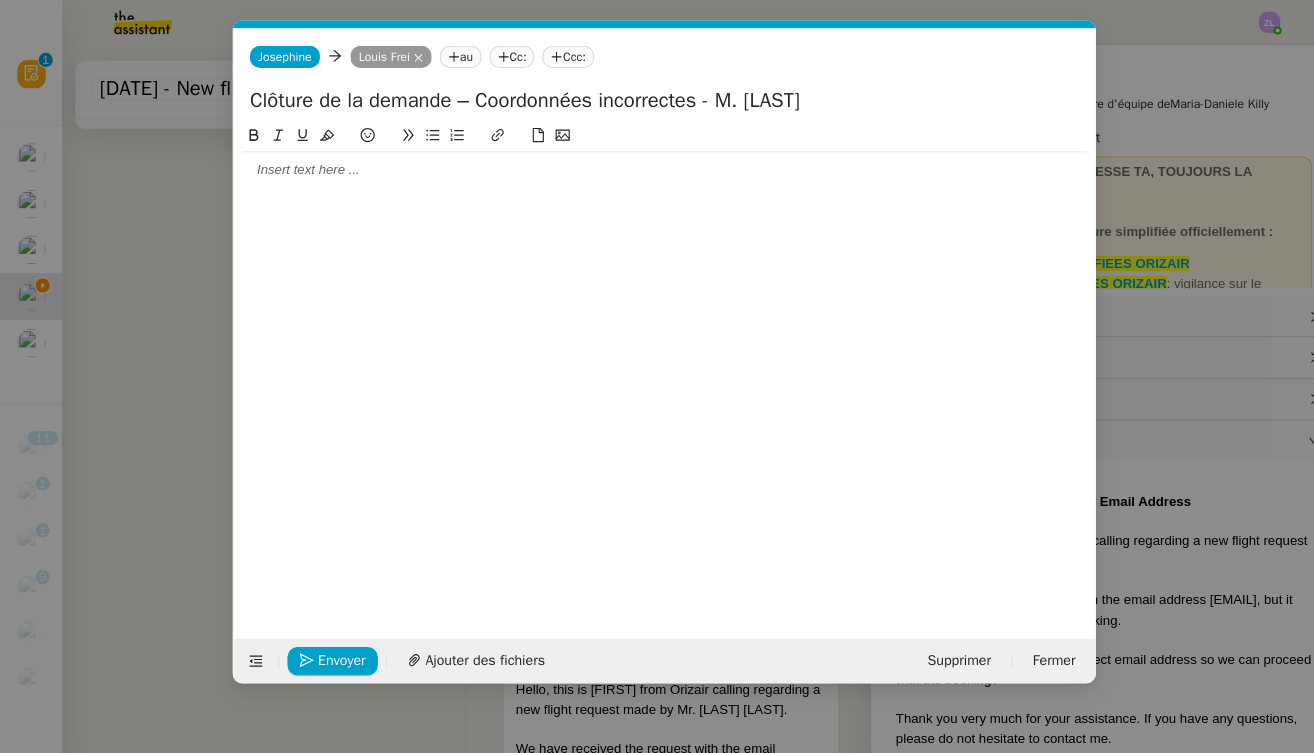type on "Clôture de la demande – Coordonnées incorrectes - M. [LAST]" 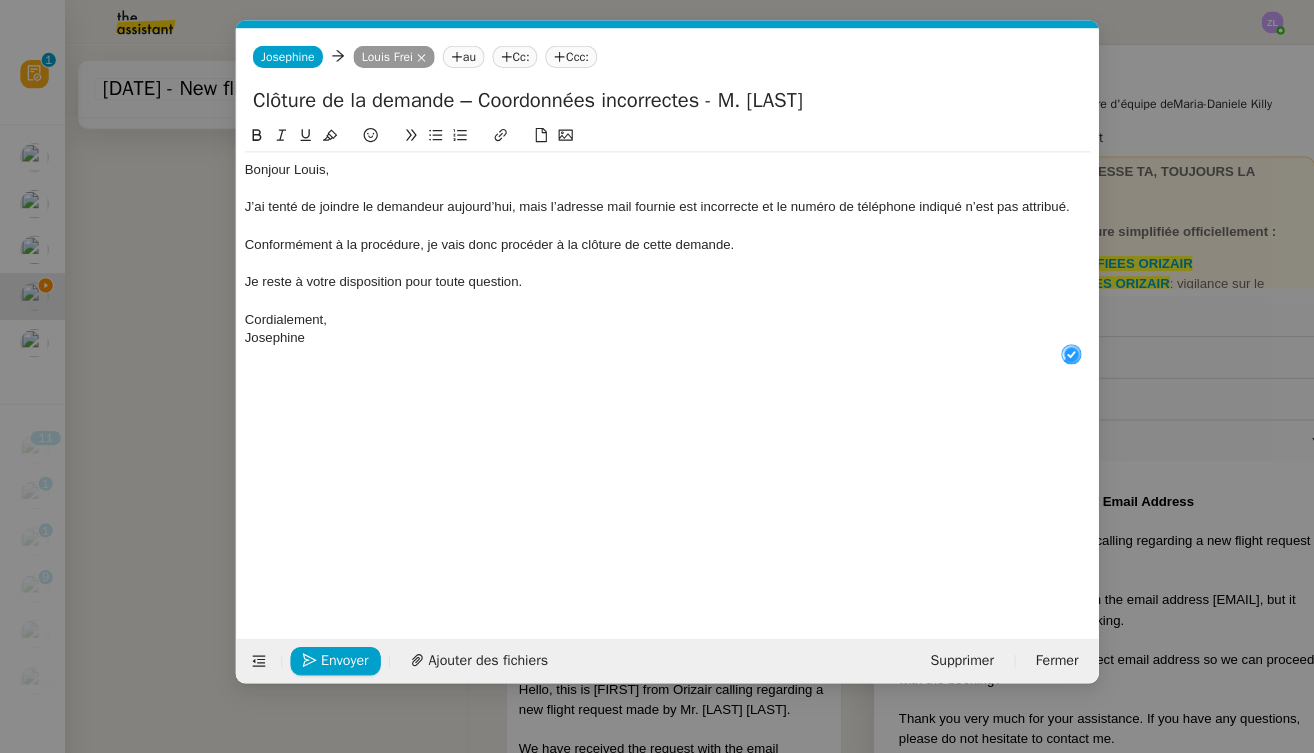 scroll, scrollTop: 21, scrollLeft: 0, axis: vertical 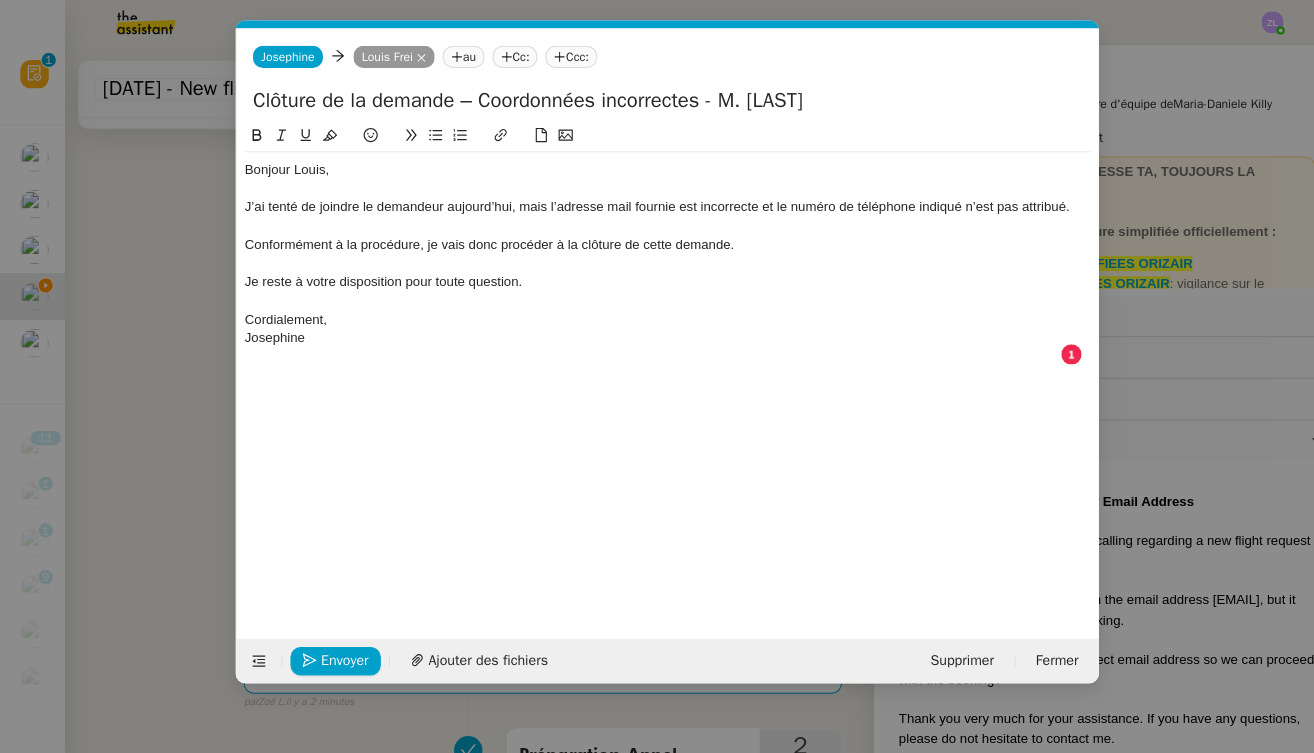 click on "Cordialement," 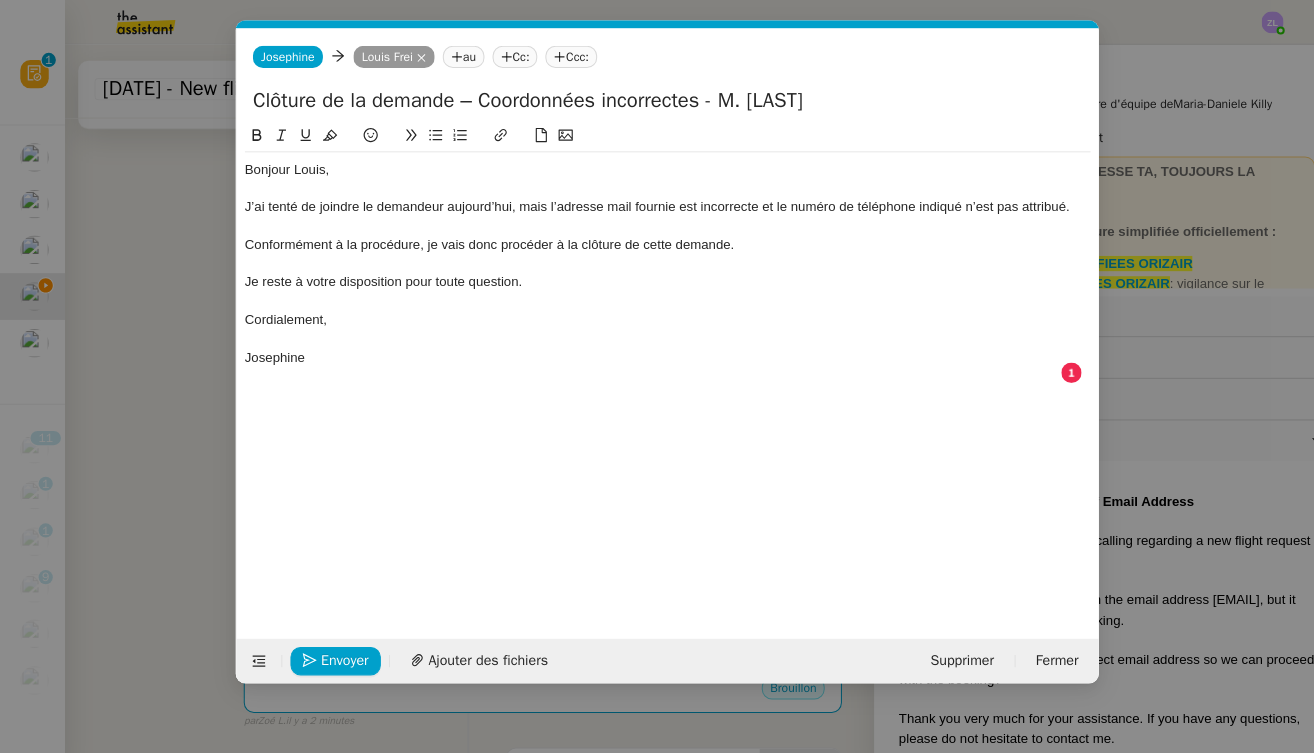 drag, startPoint x: 339, startPoint y: 650, endPoint x: 305, endPoint y: 484, distance: 169.44615 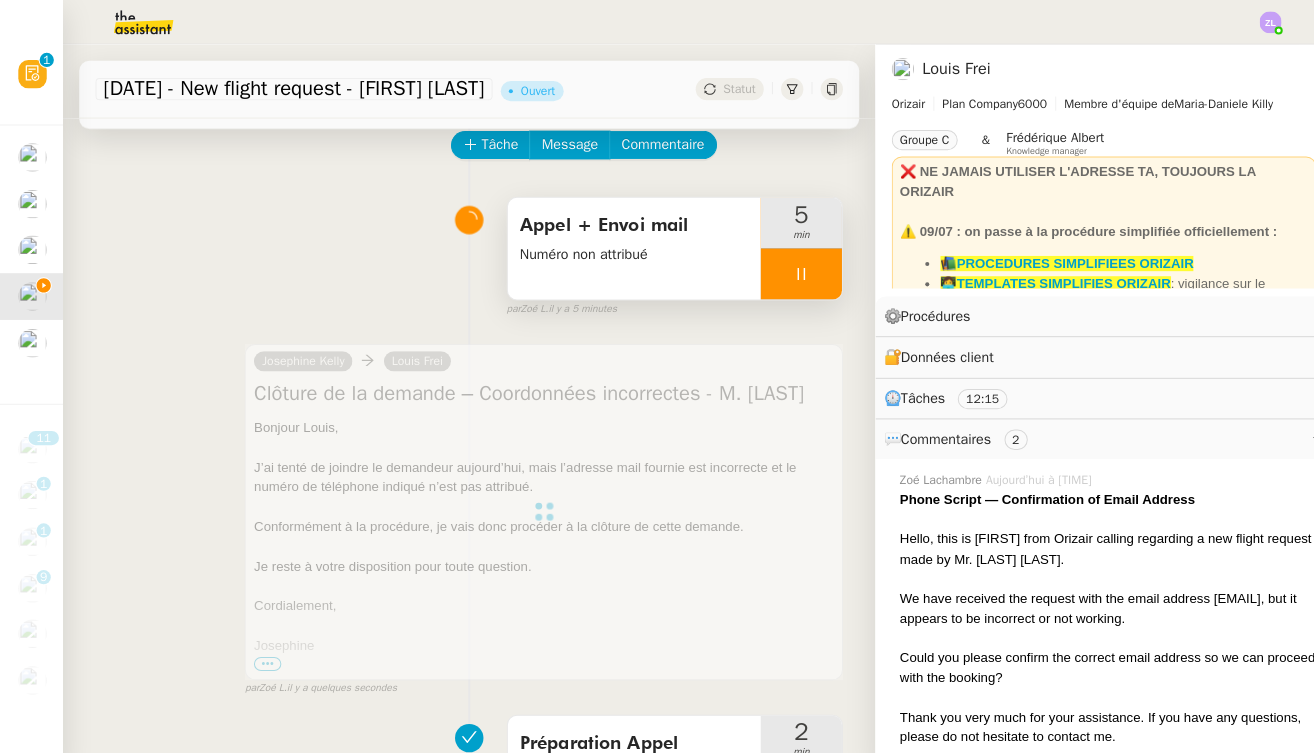 scroll, scrollTop: 0, scrollLeft: 0, axis: both 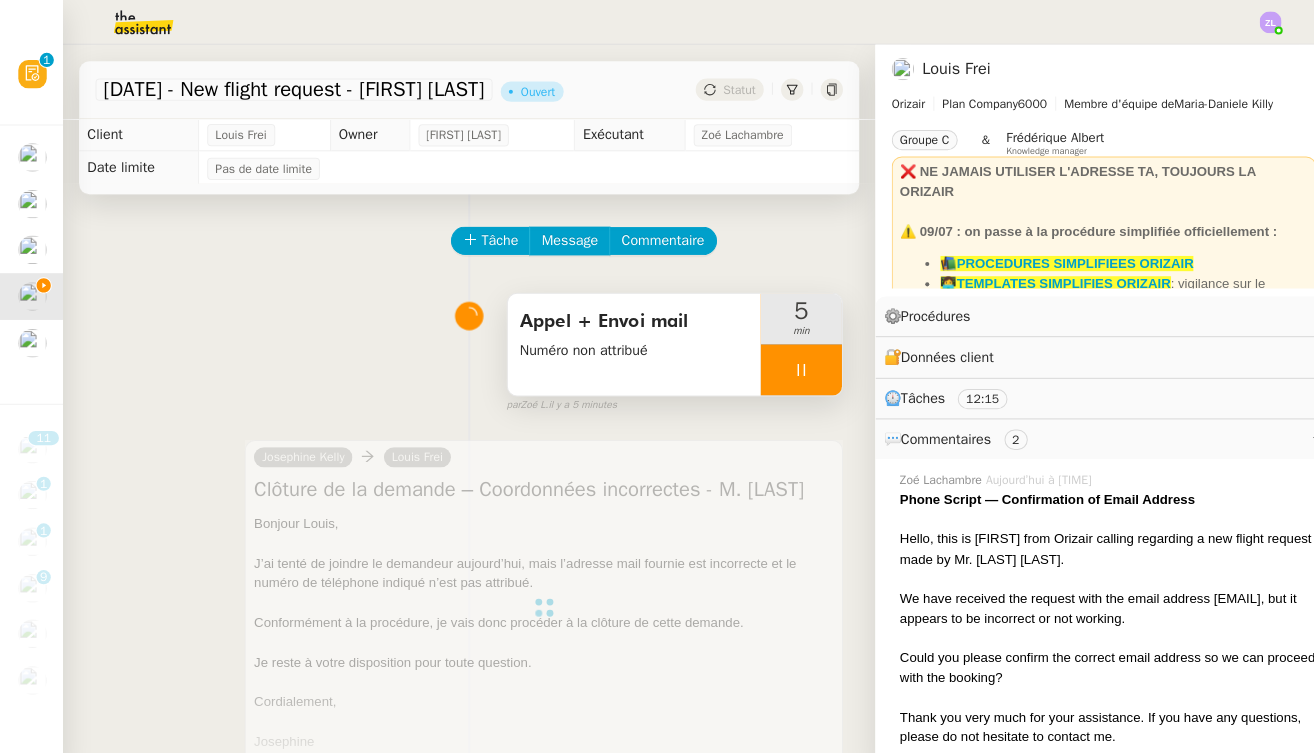 click at bounding box center (791, 364) 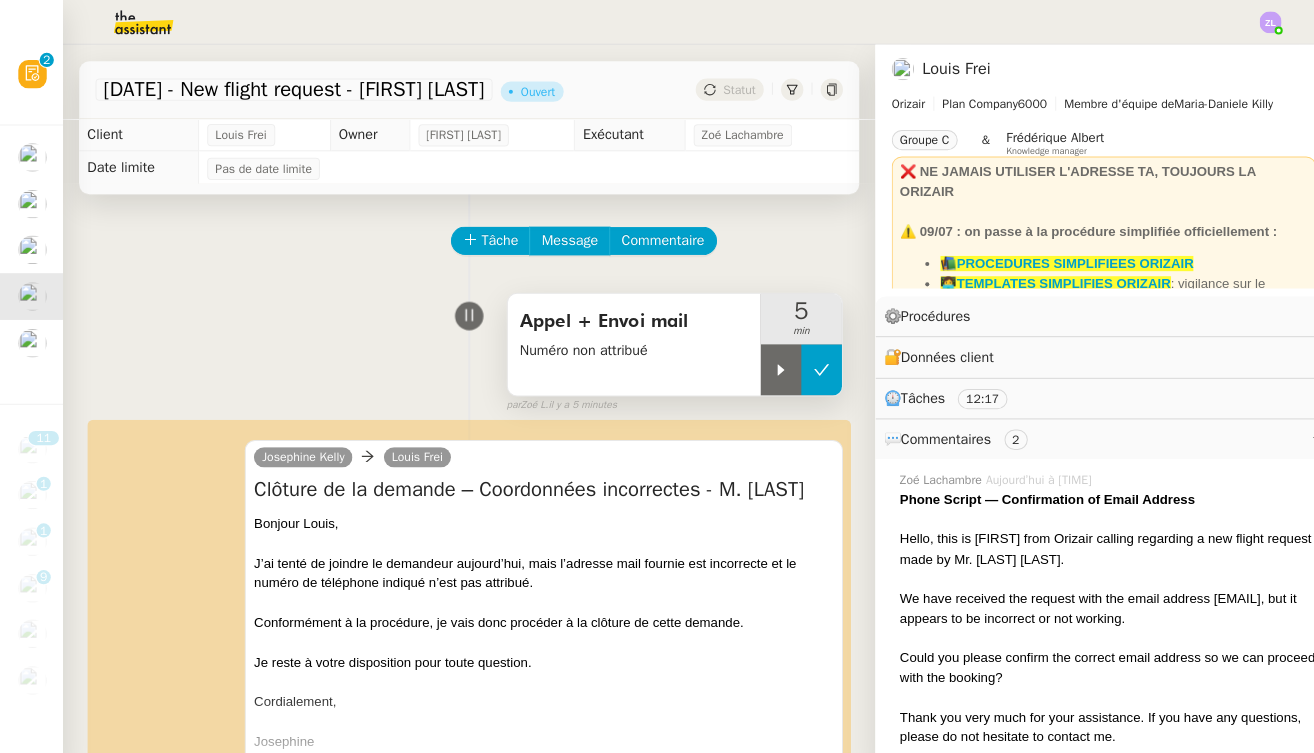 click 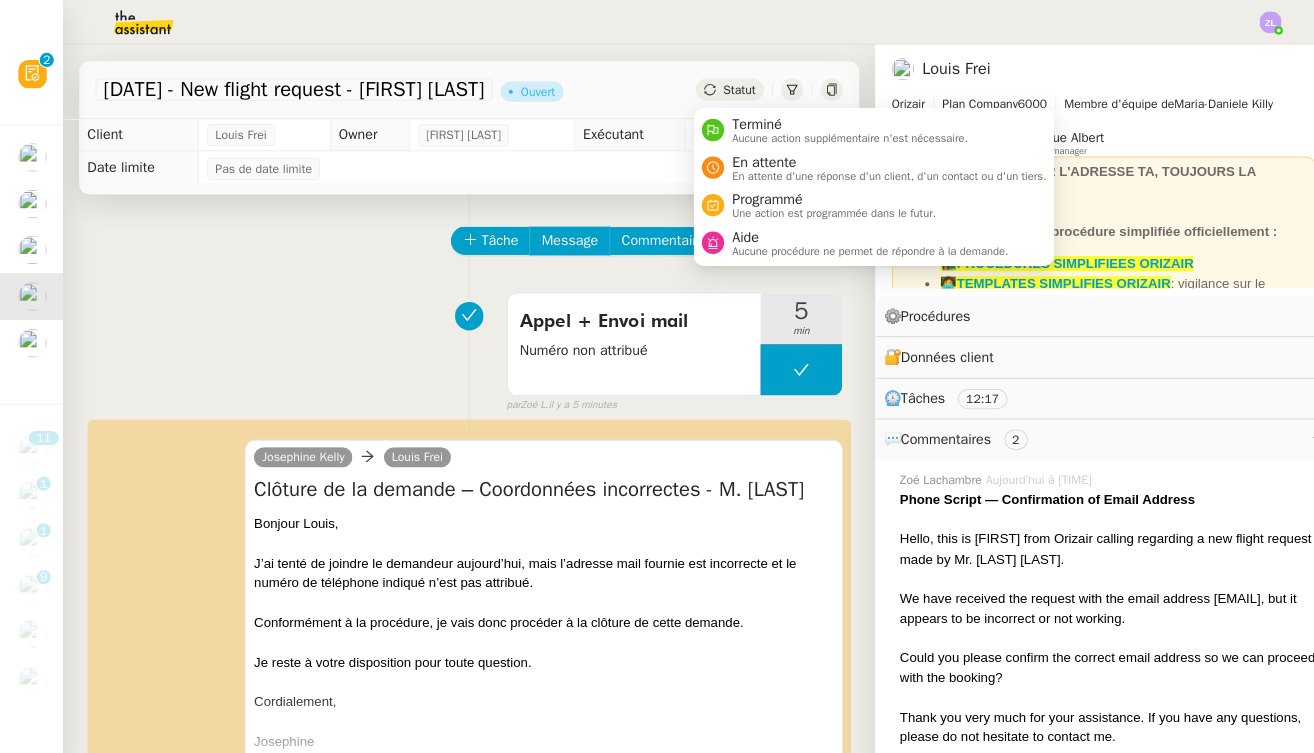 click on "Statut" 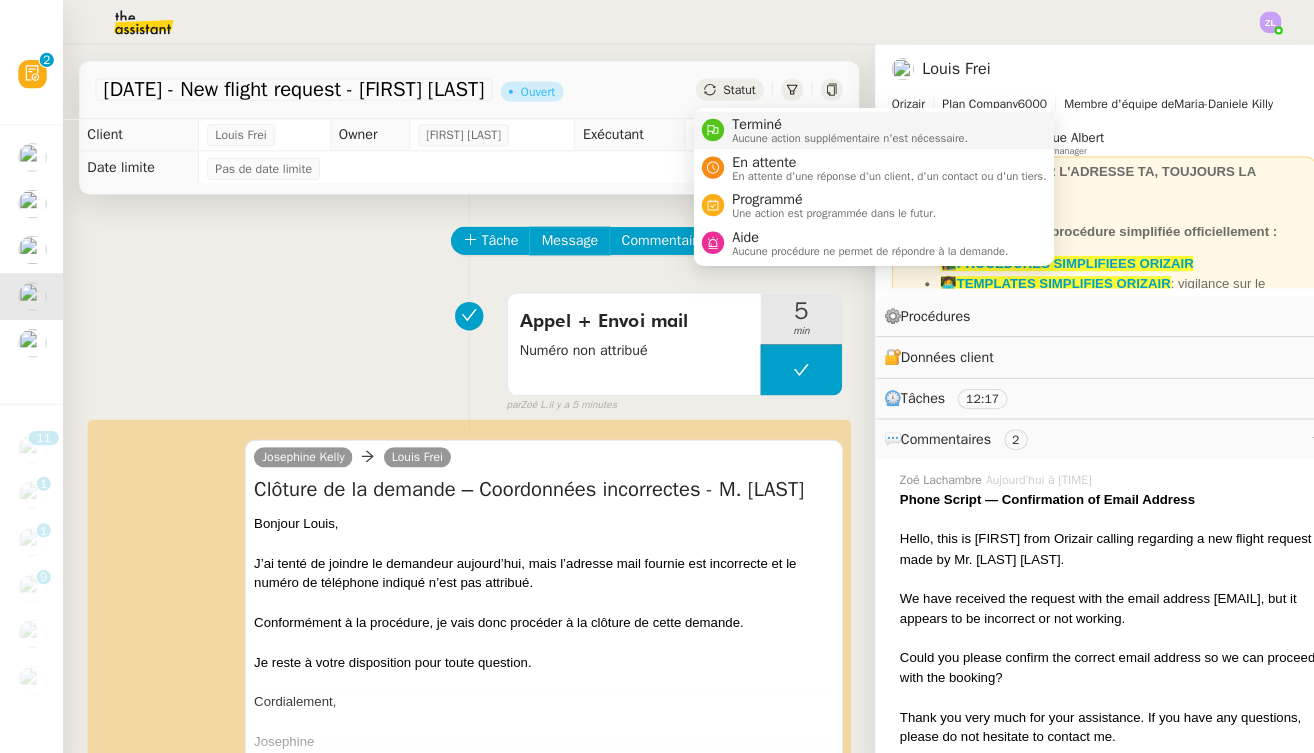 click on "Aucune action supplémentaire n'est nécessaire." at bounding box center (839, 136) 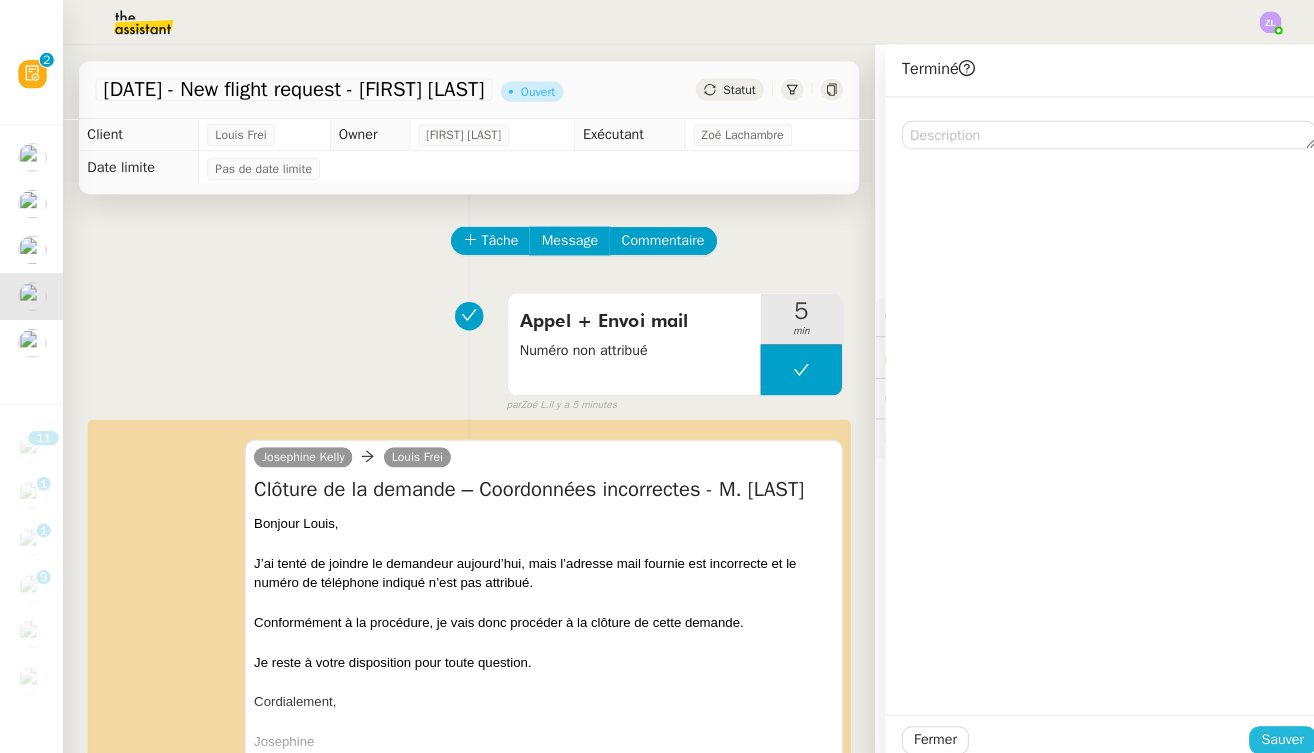 click on "Sauver" 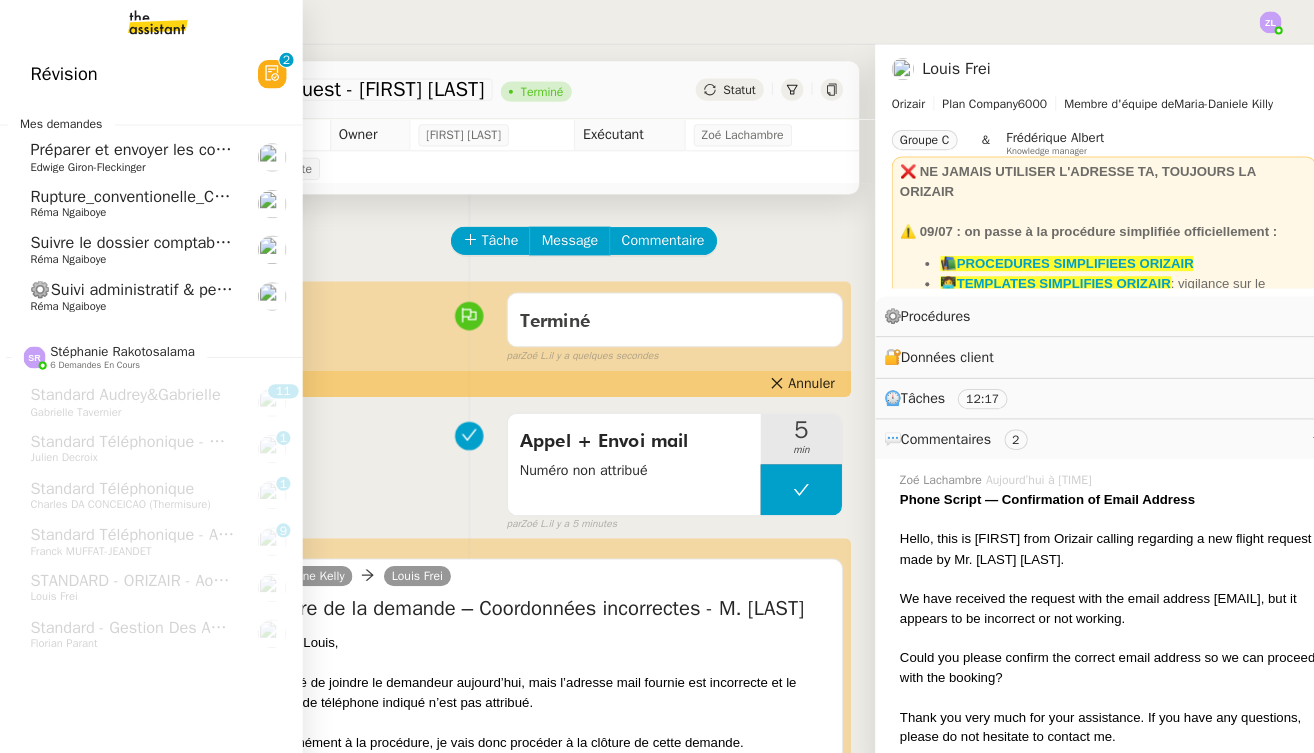 click on "Rupture_conventionelle_Corbin" 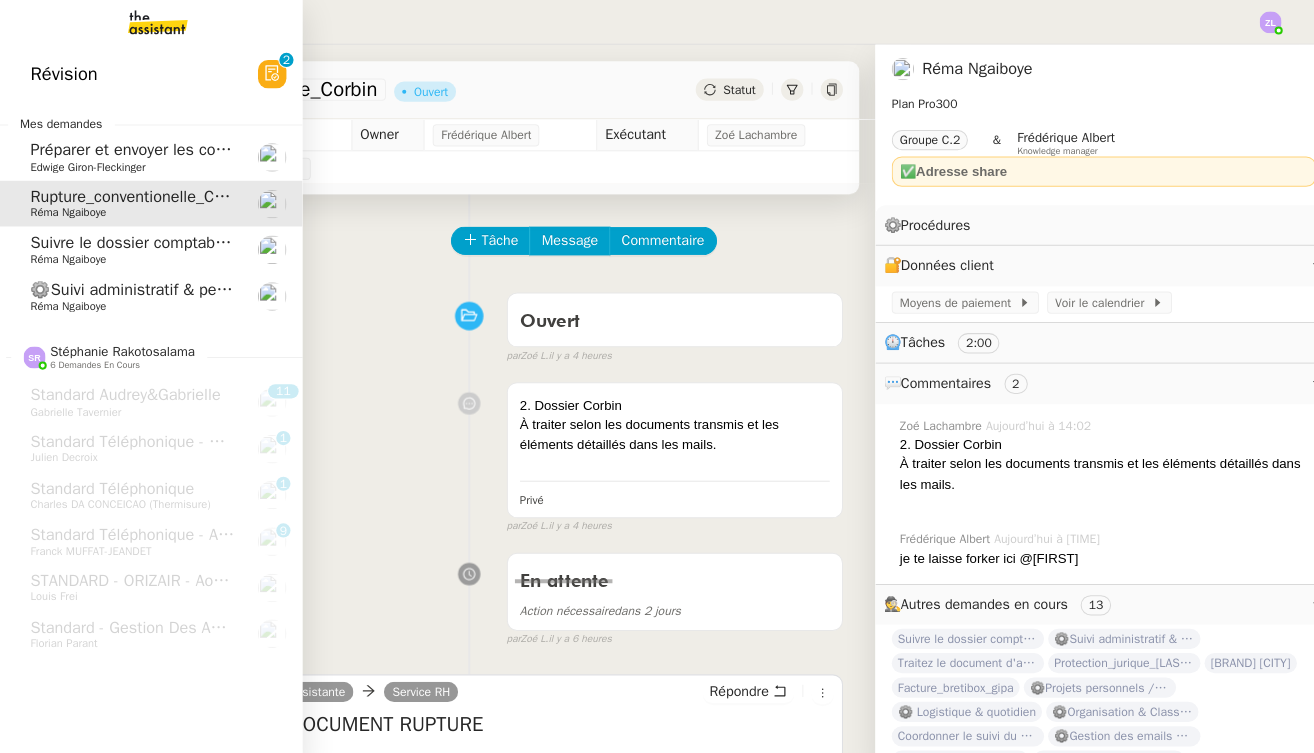 click on "Suivre le dossier comptable de Party'z" 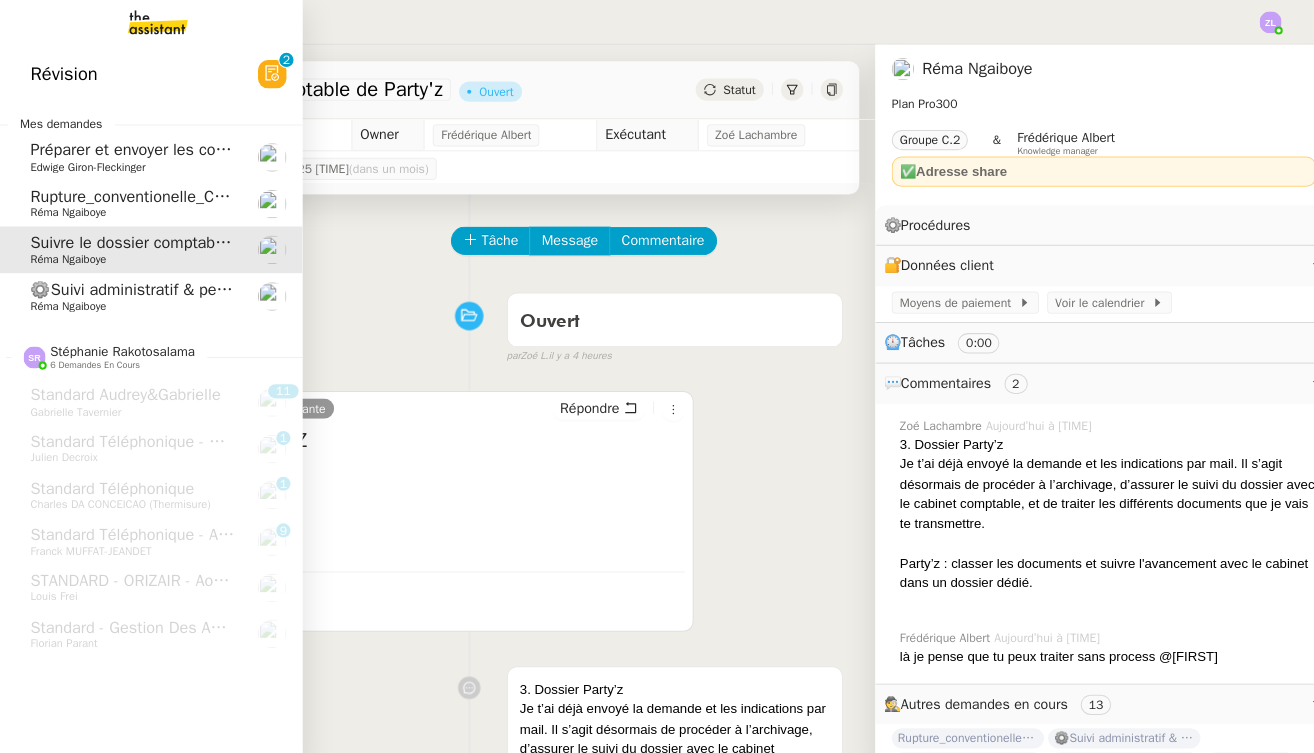 click on "Rupture_conventionelle_Corbin [FIRST] [LAST]" 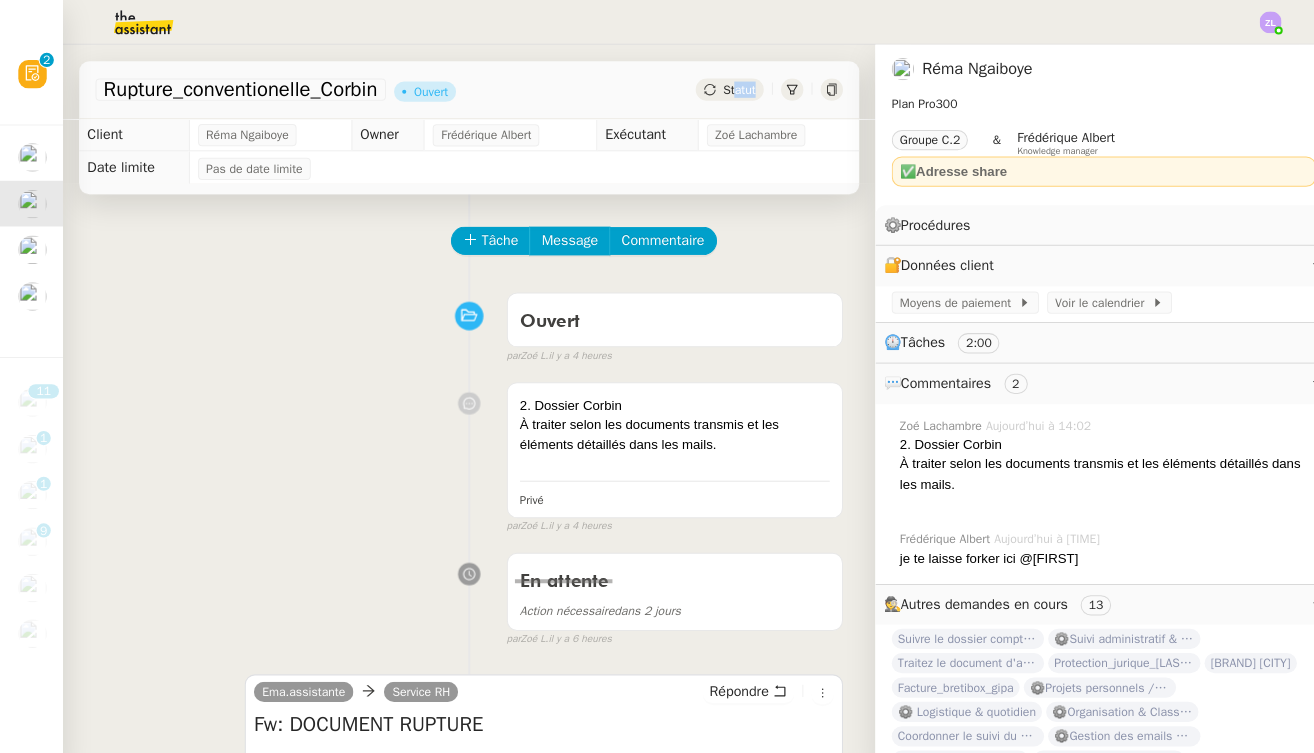 click on "Statut" 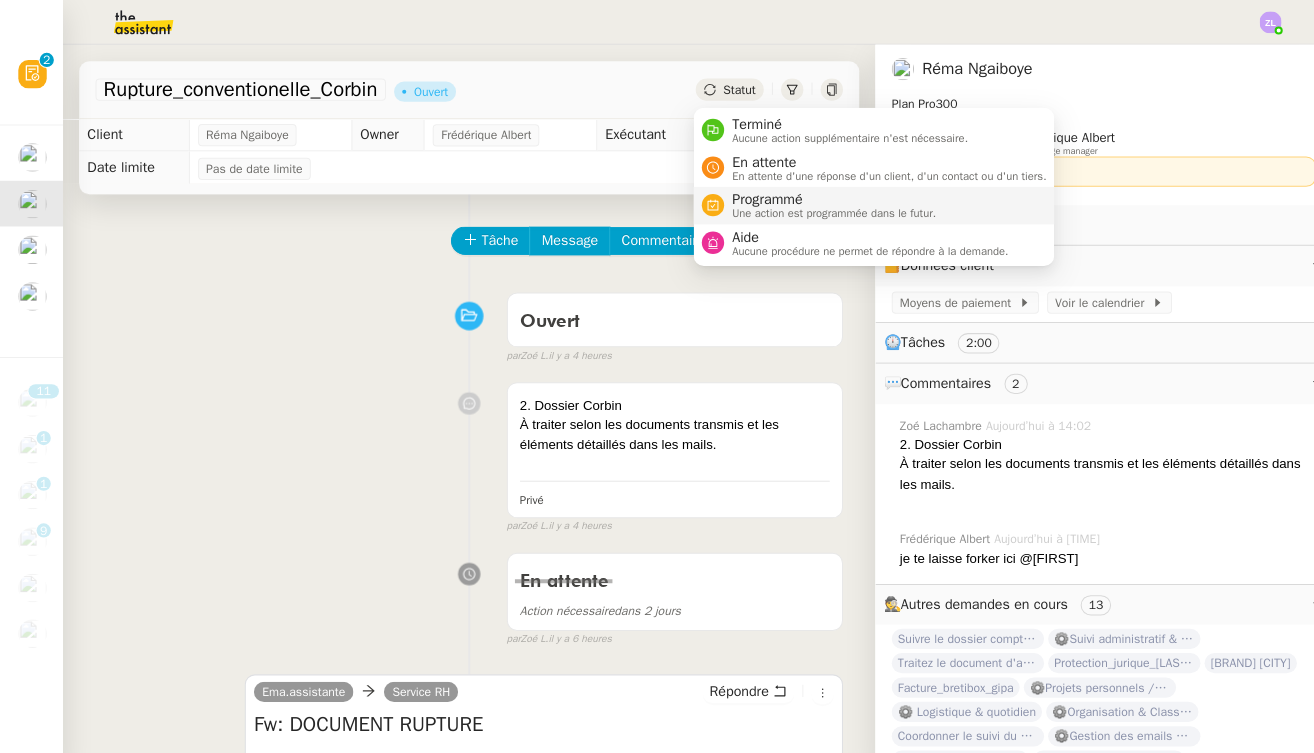 click on "Programmé" at bounding box center (823, 197) 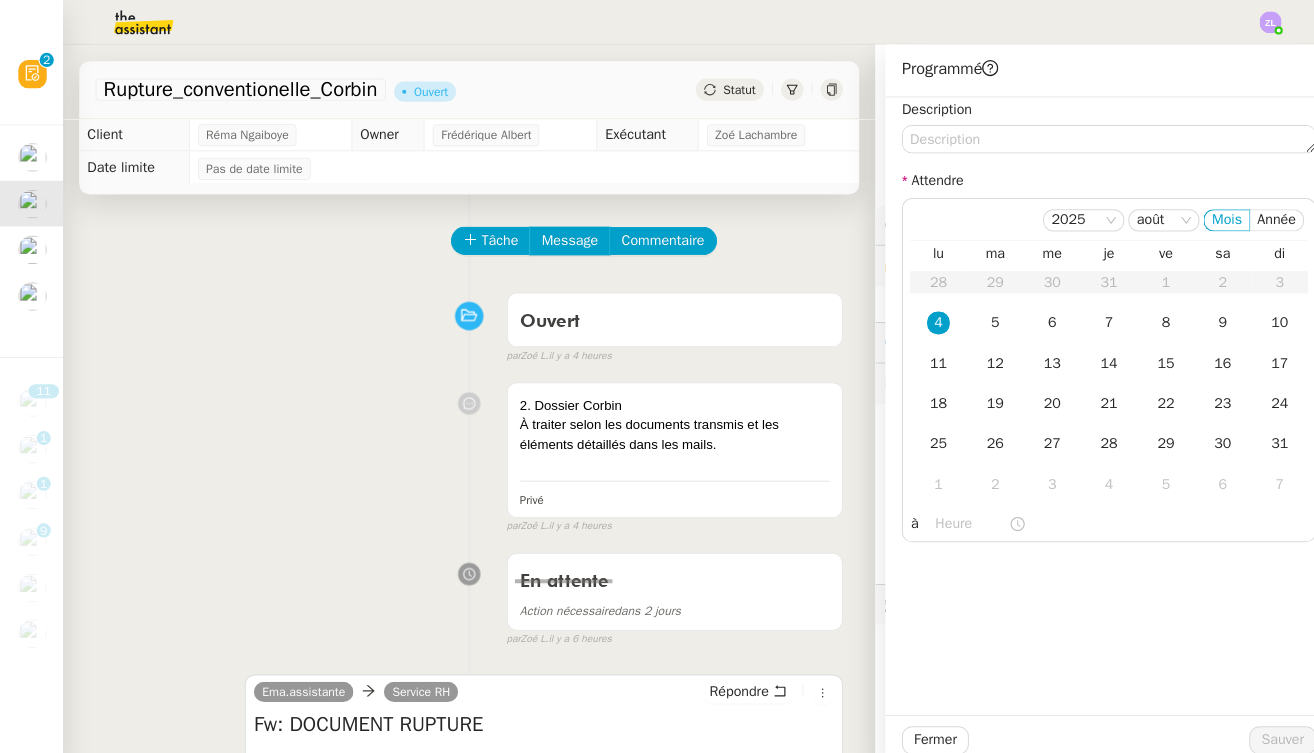 click on "Statut" 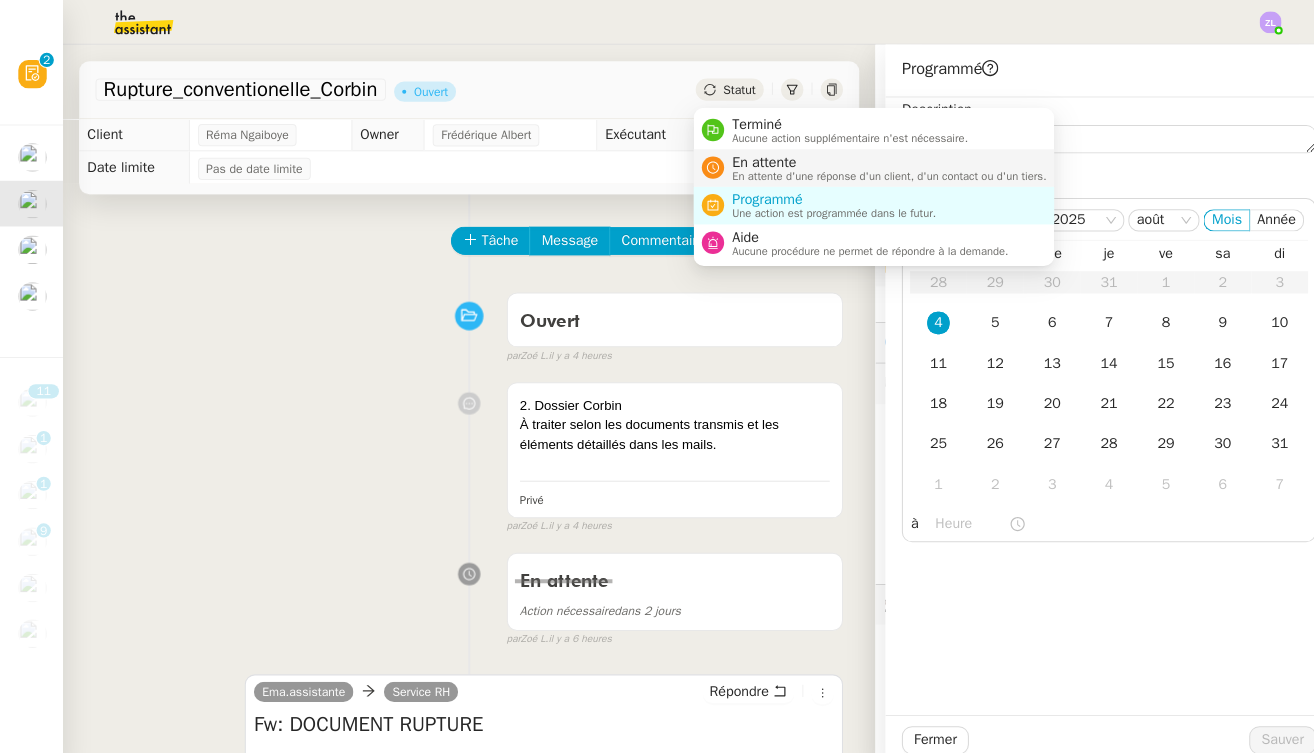 click on "En attente" at bounding box center (878, 160) 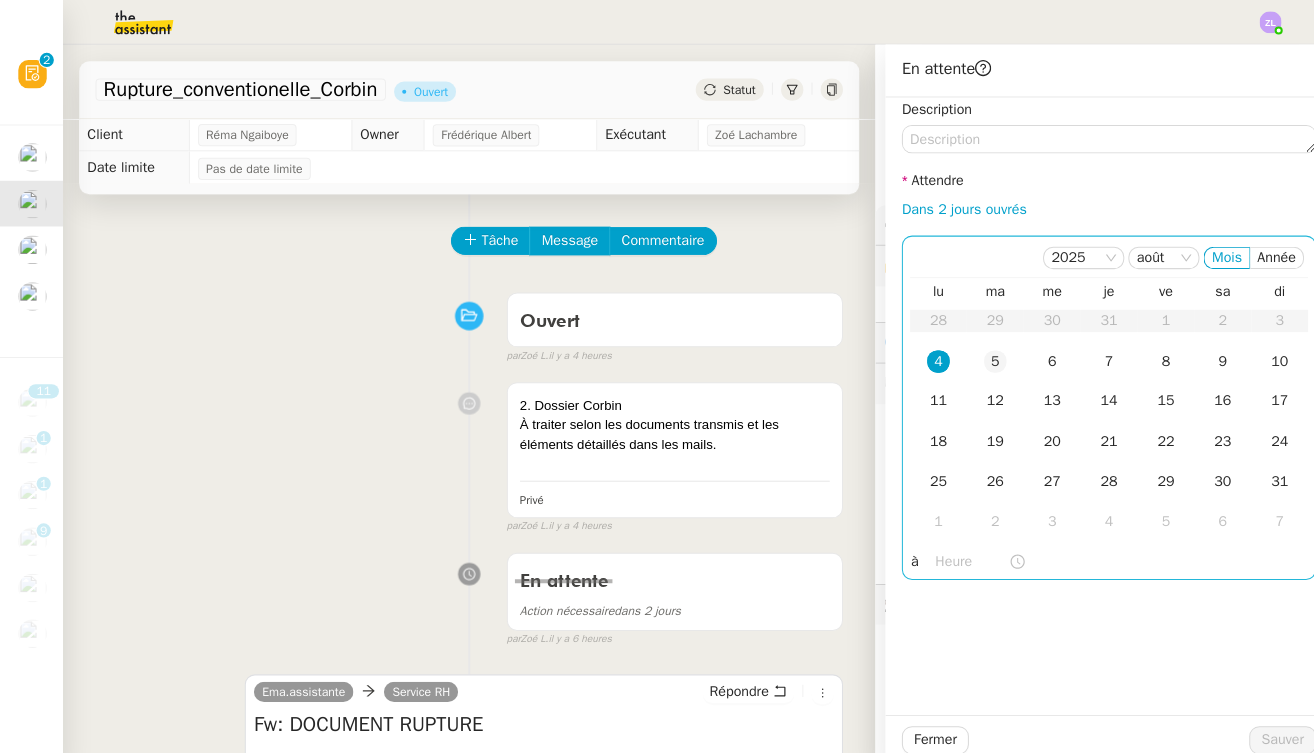 click on "5" 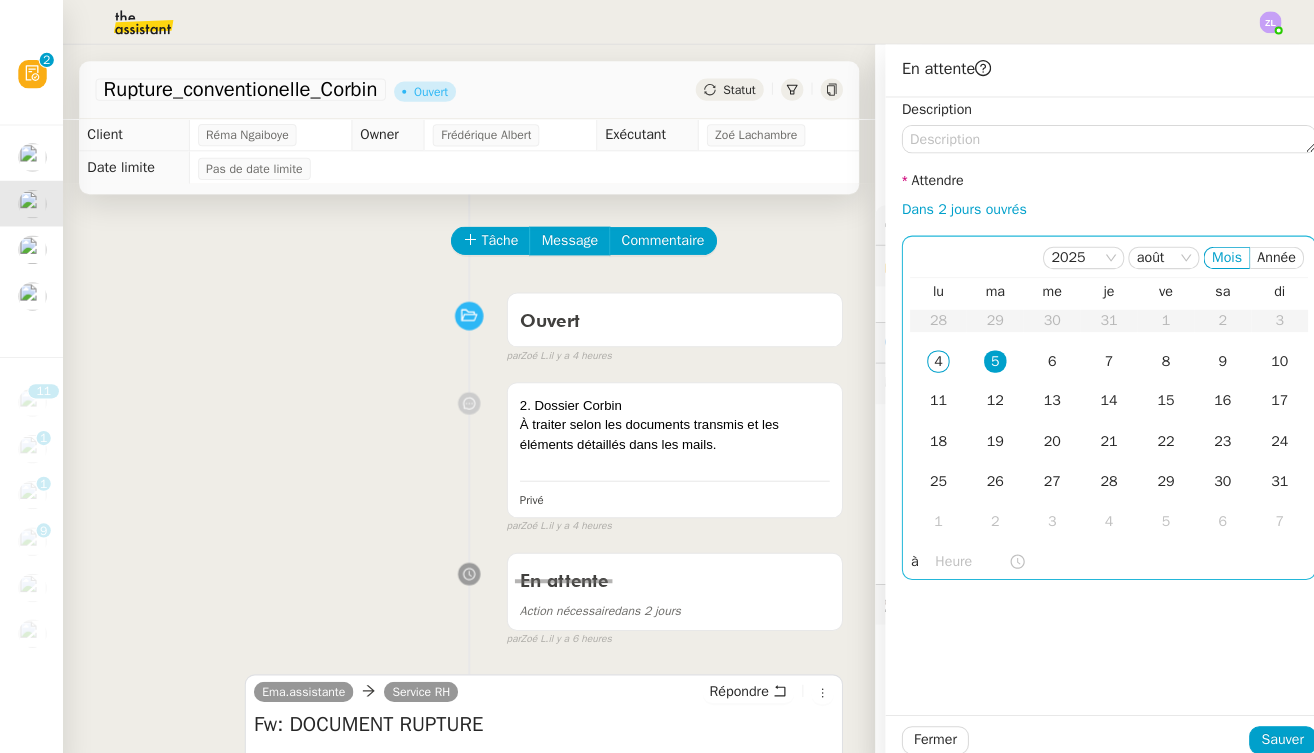 click 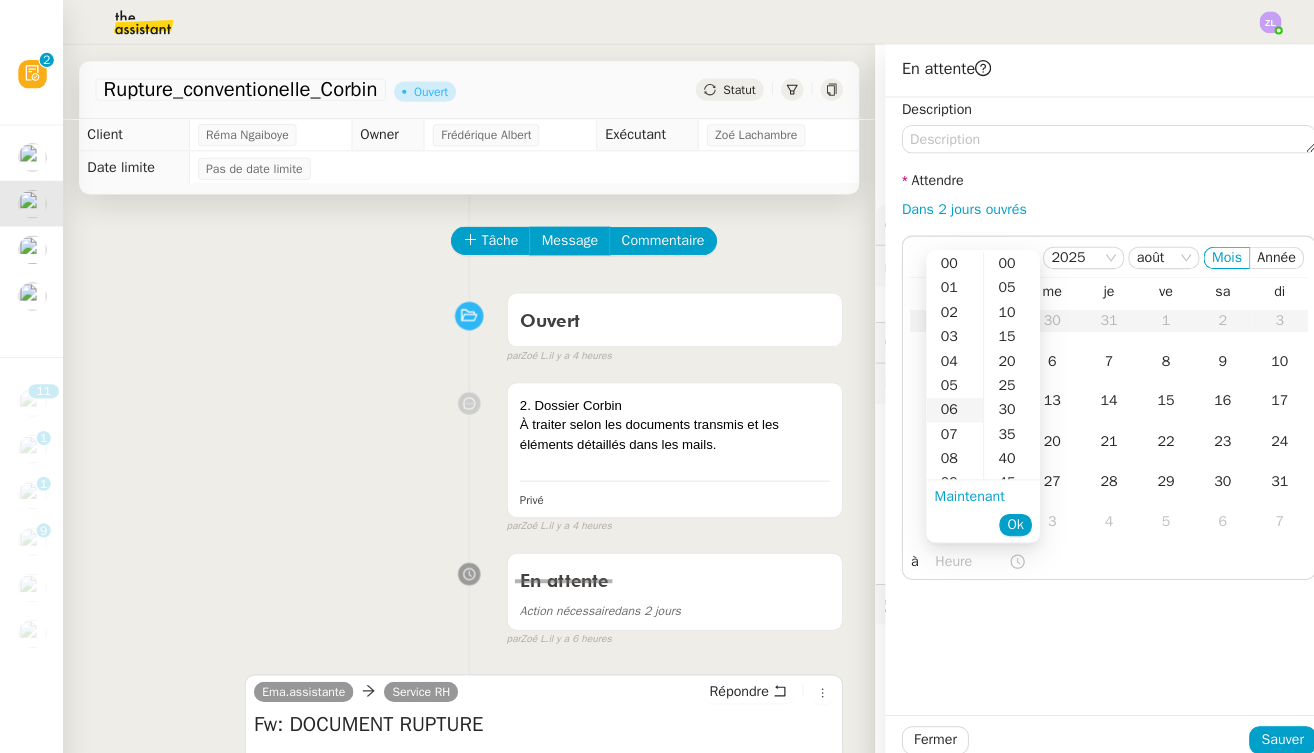 scroll, scrollTop: 84, scrollLeft: 0, axis: vertical 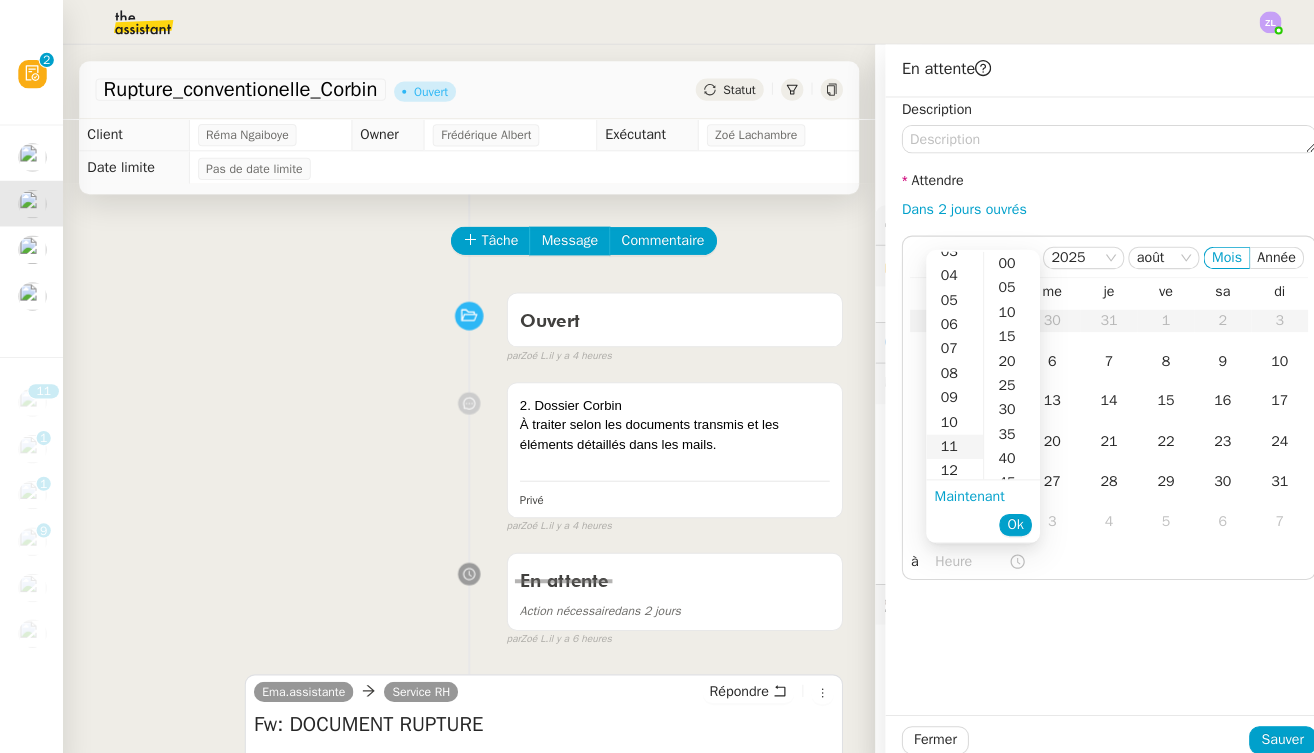 click on "11" at bounding box center (942, 440) 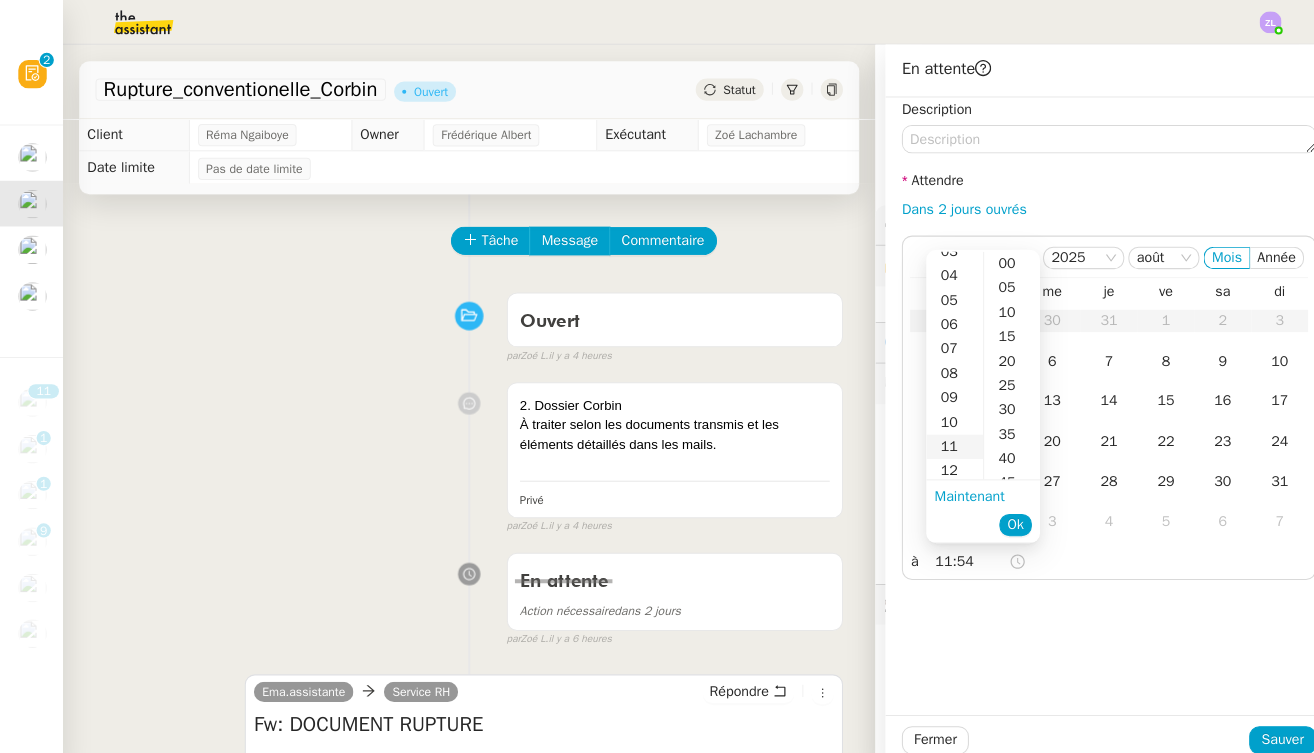 scroll, scrollTop: 264, scrollLeft: 0, axis: vertical 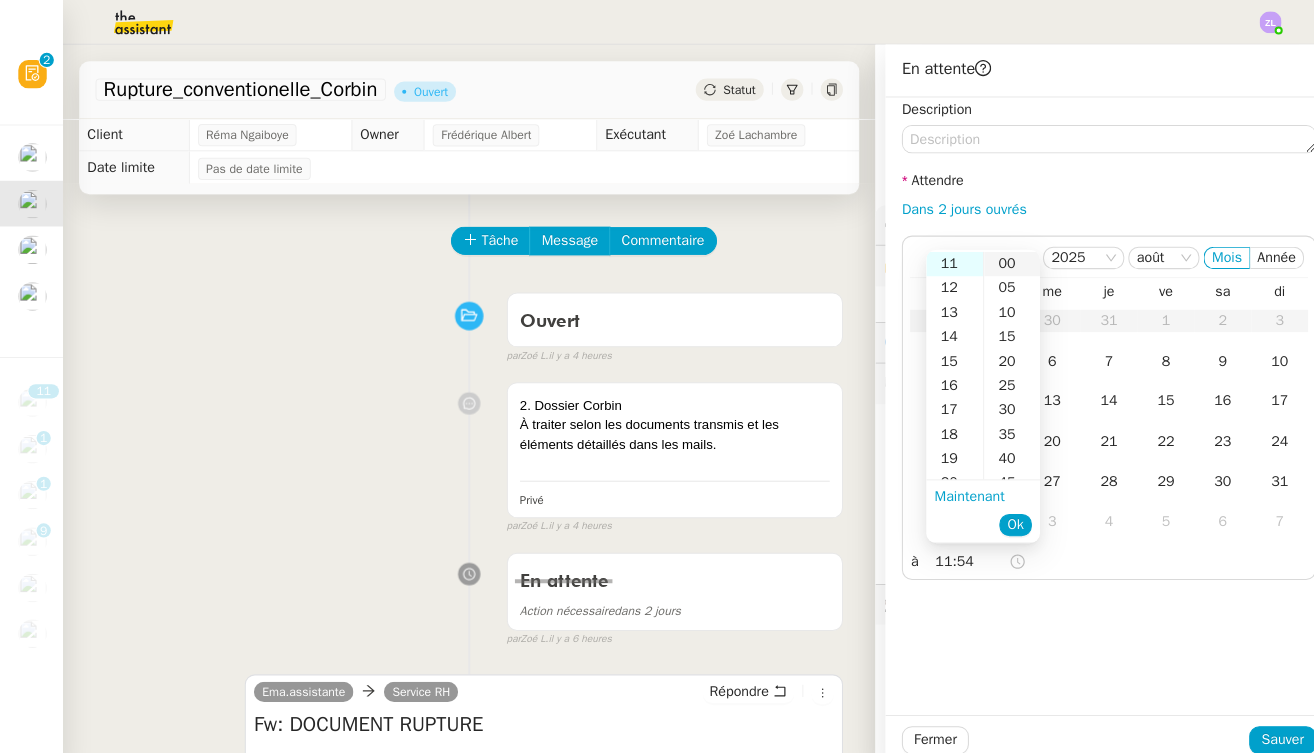 click on "00" at bounding box center (998, 260) 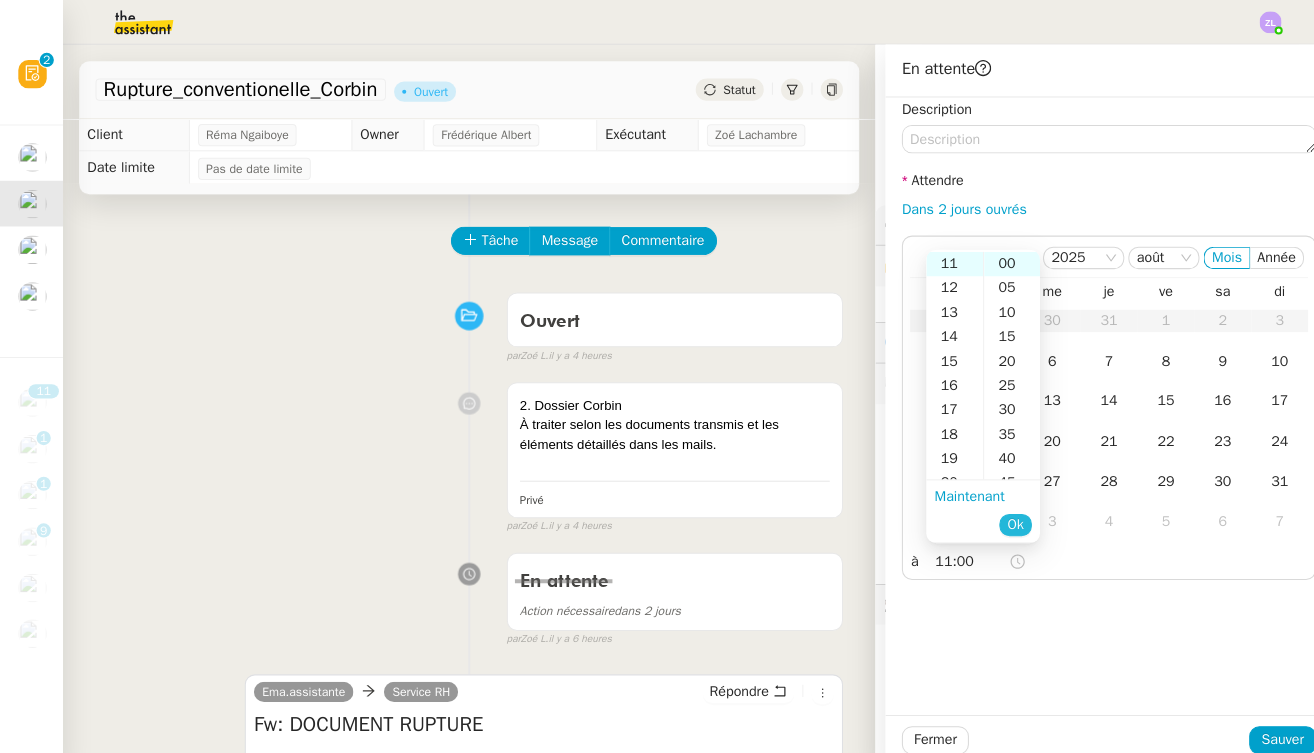 click on "Ok" at bounding box center [1002, 517] 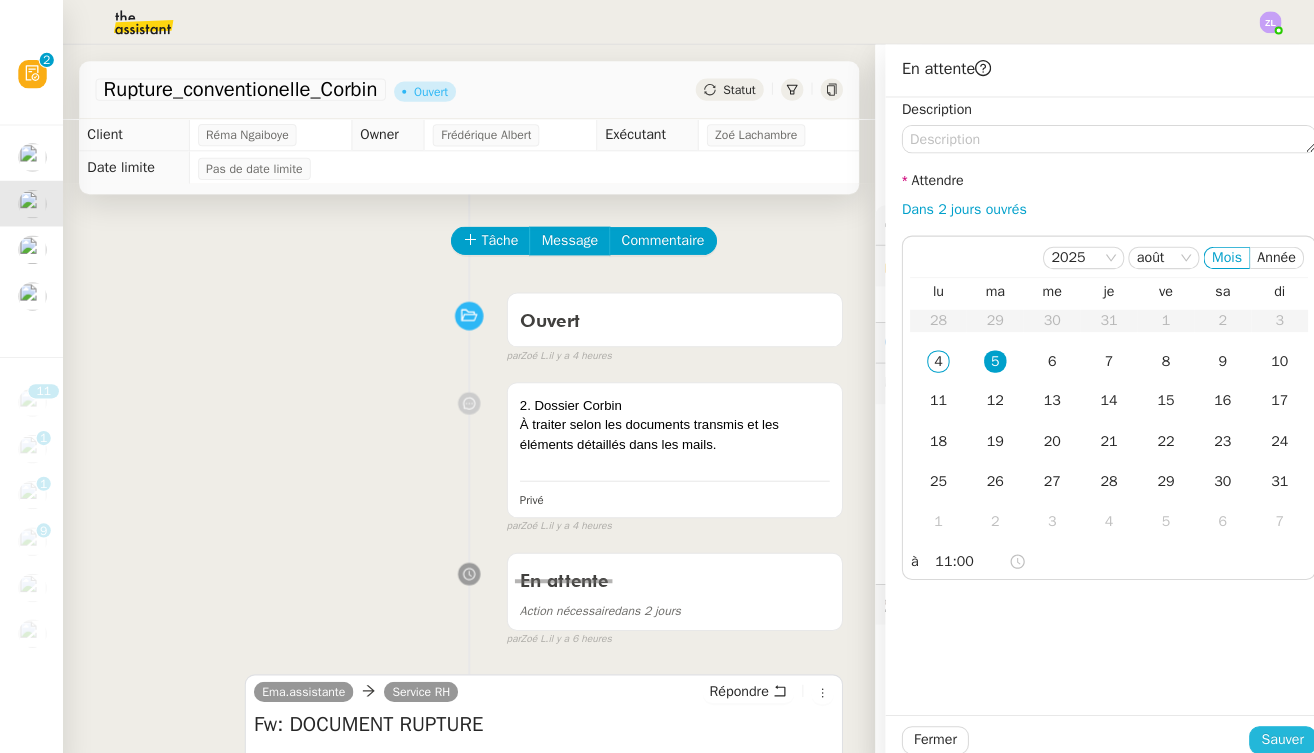 click on "Sauver" 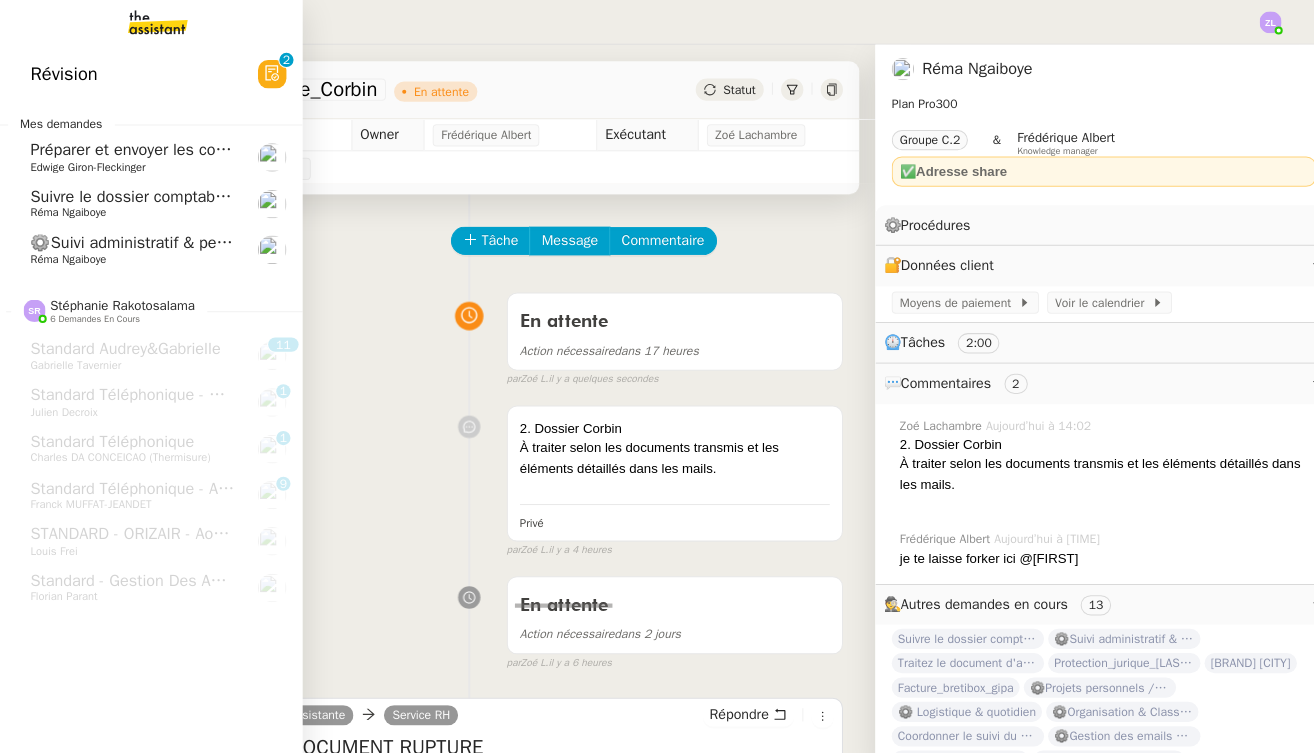 click on "Réma  Ngaiboye" 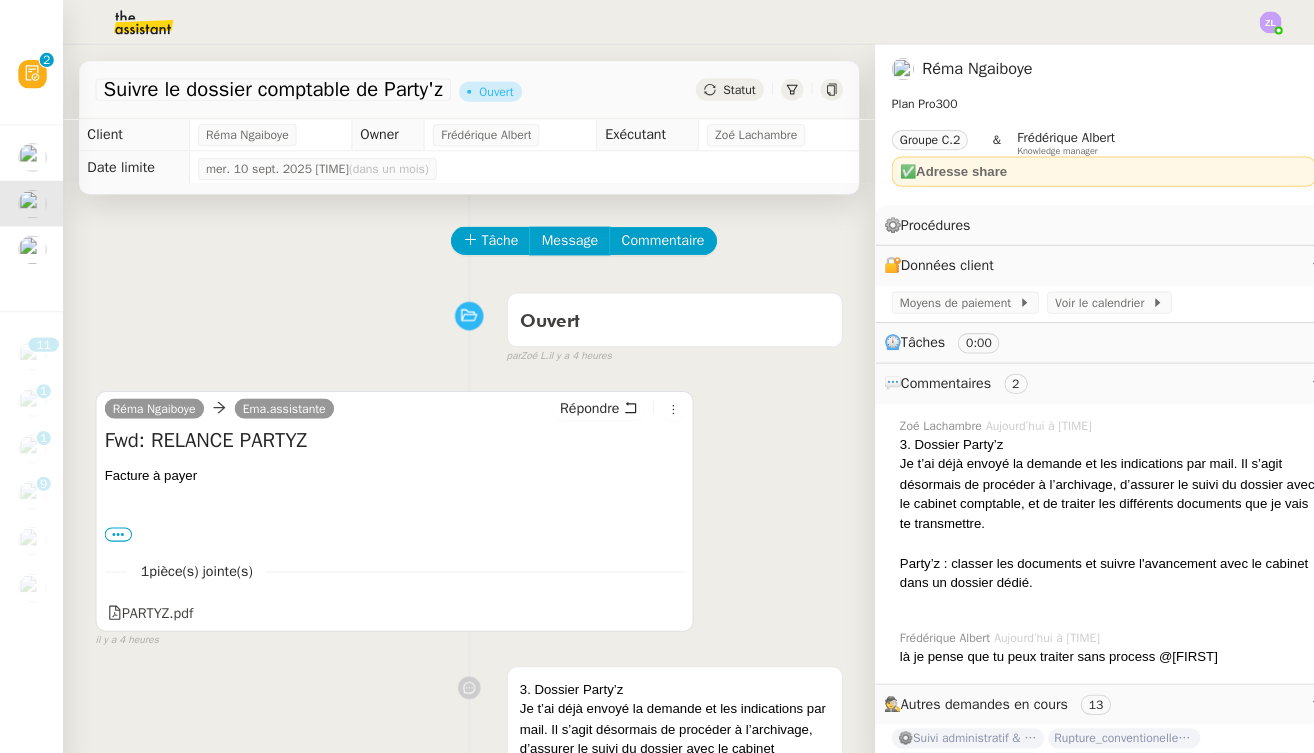 click on "Statut" 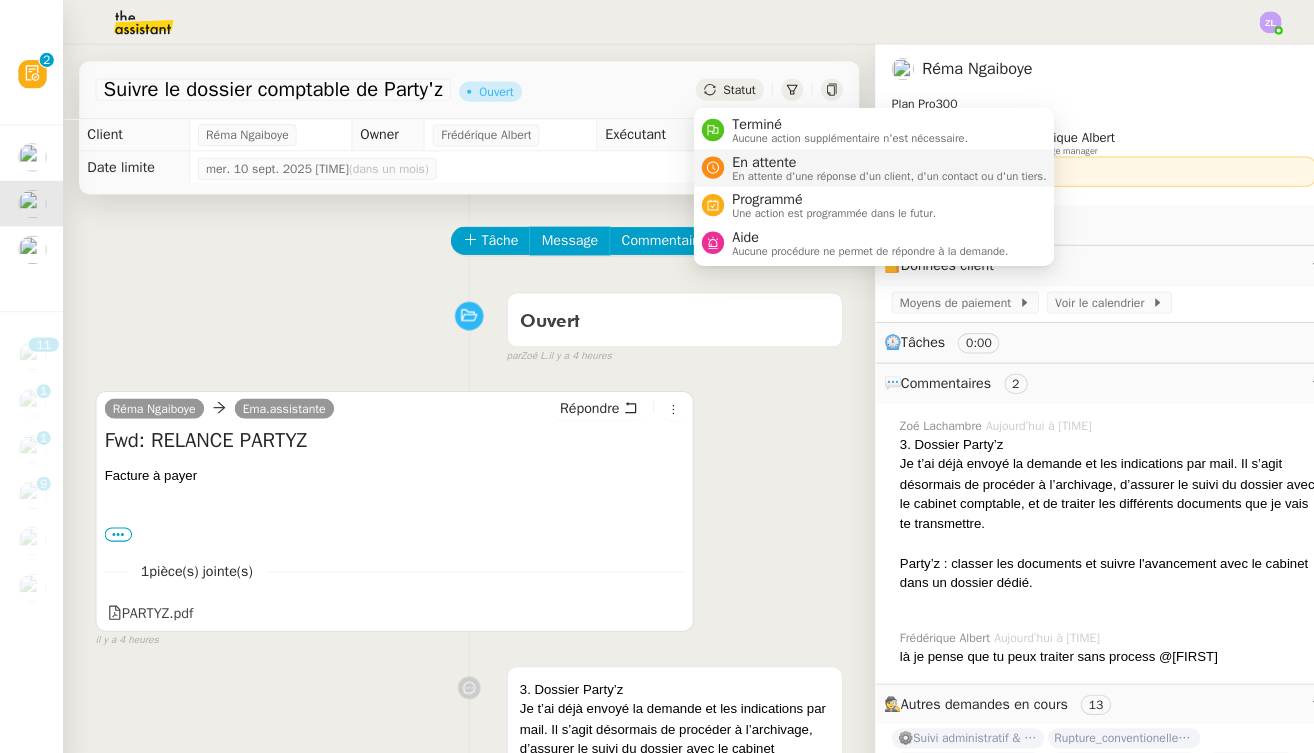 click on "En attente d'une réponse d'un client, d'un contact ou d'un tiers." at bounding box center [878, 173] 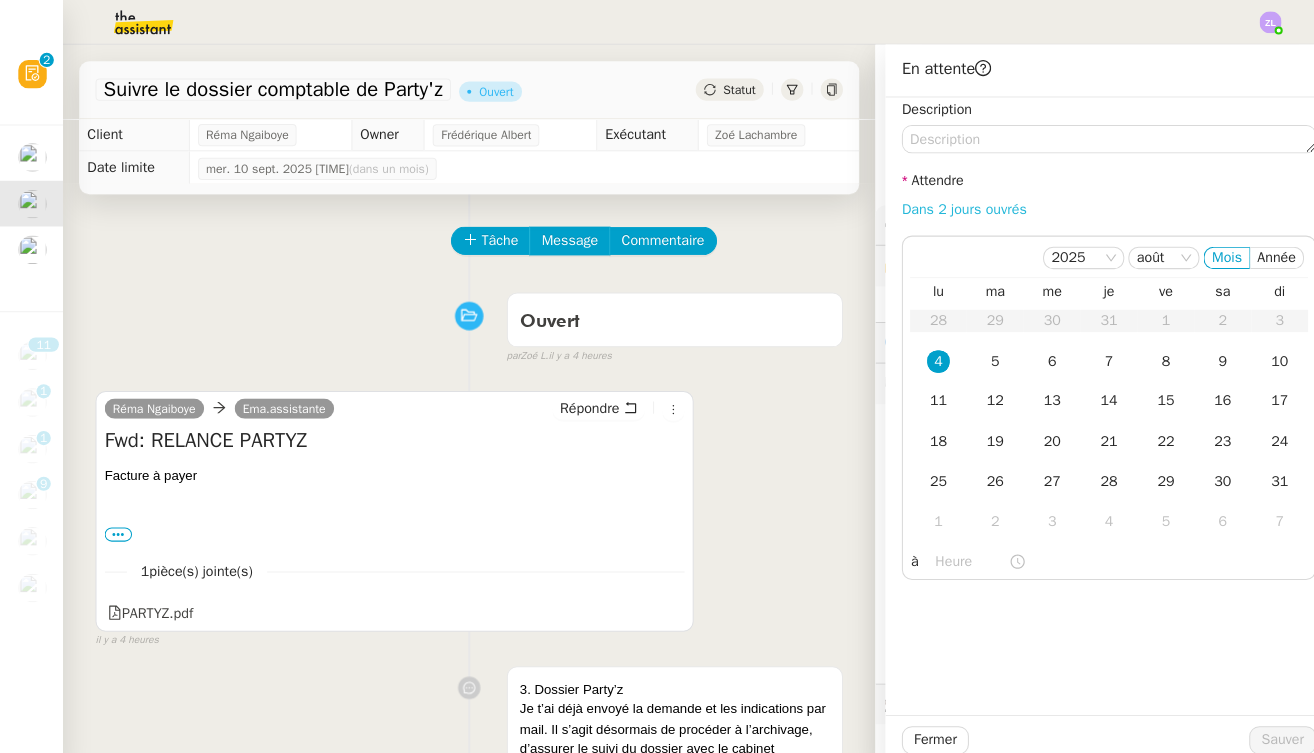 click on "Dans 2 jours ouvrés" 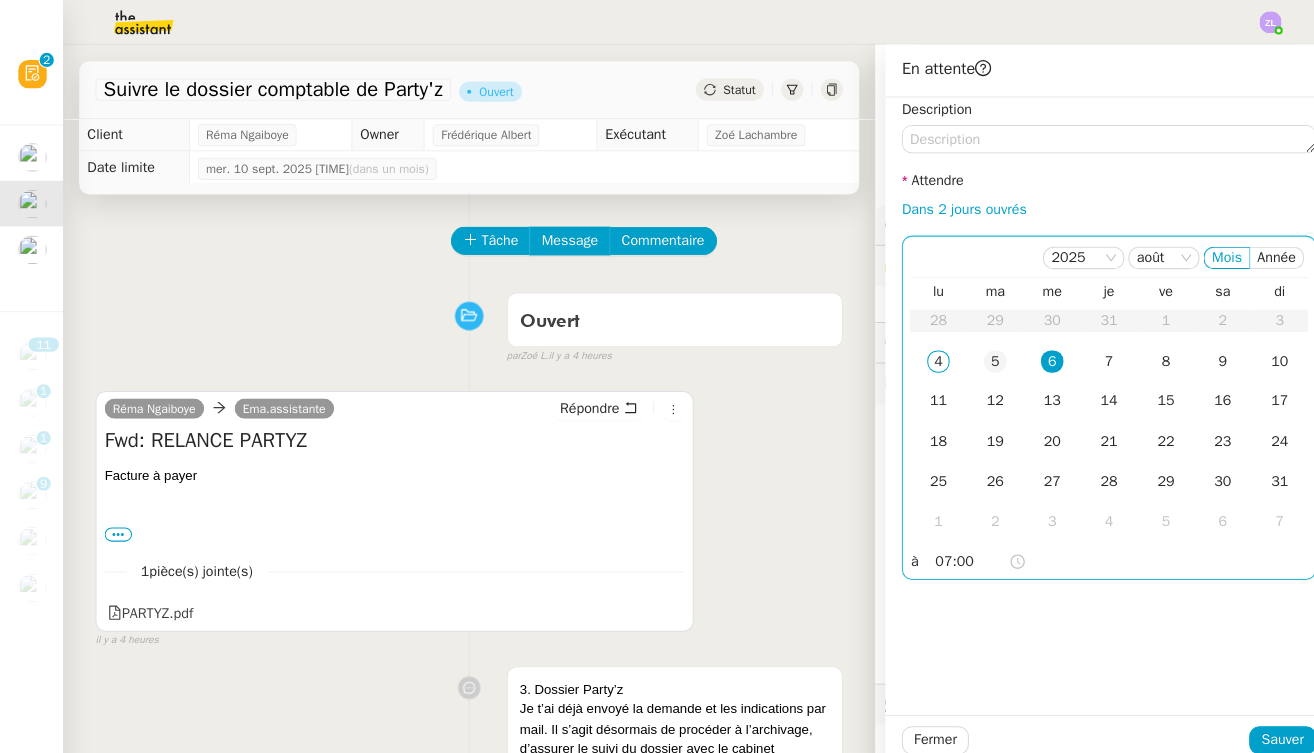 click on "5" 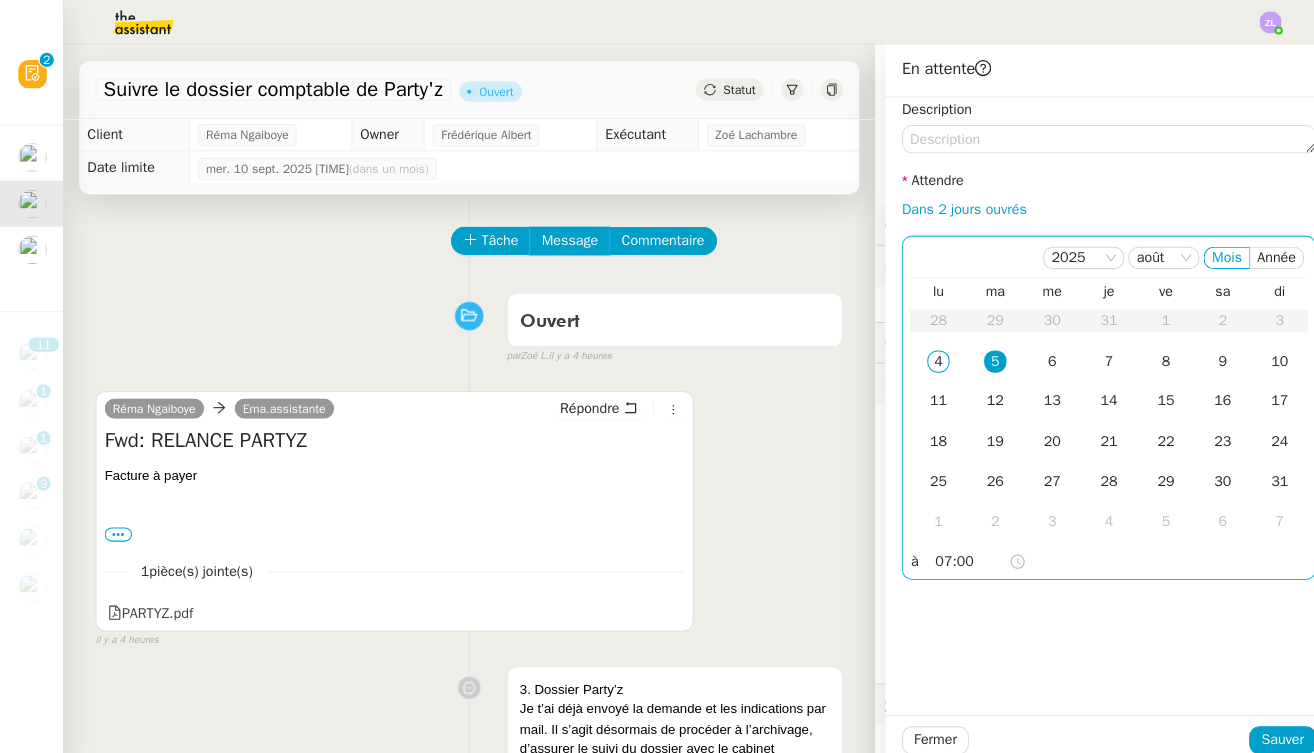 click on "07:00" 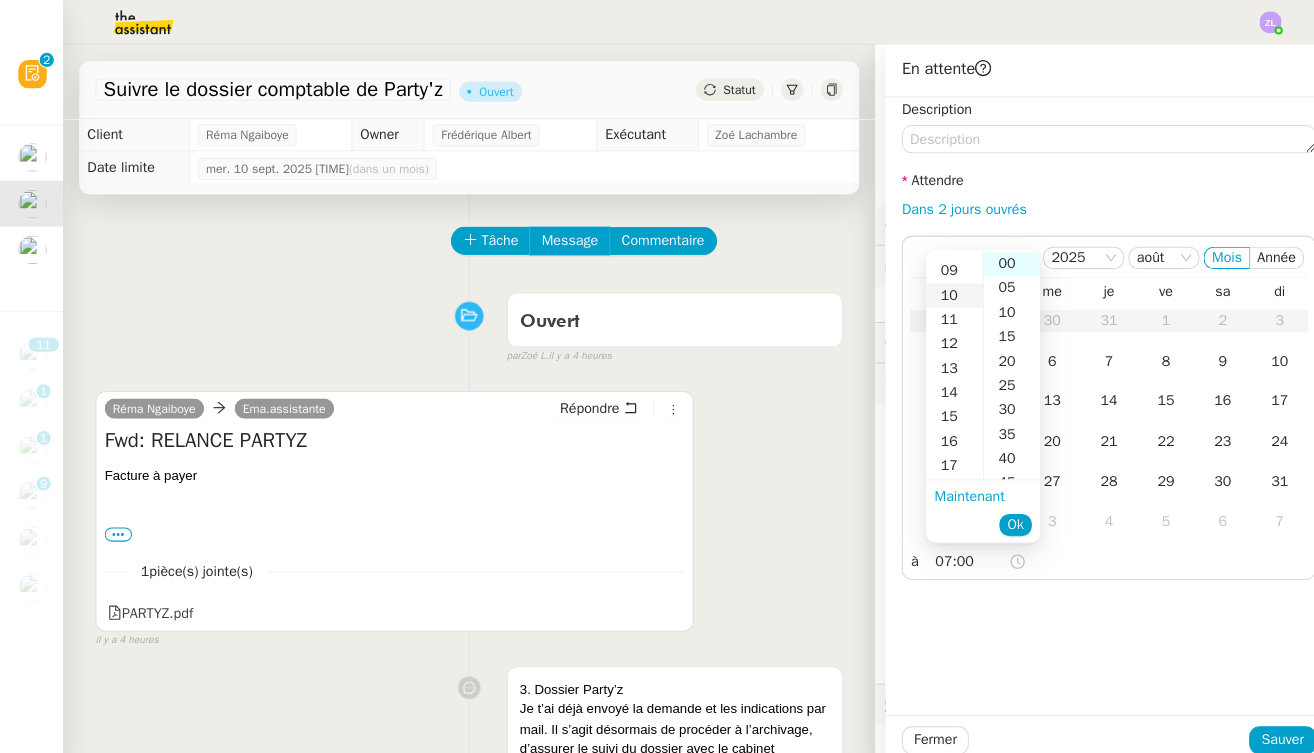 click on "10" at bounding box center [942, 291] 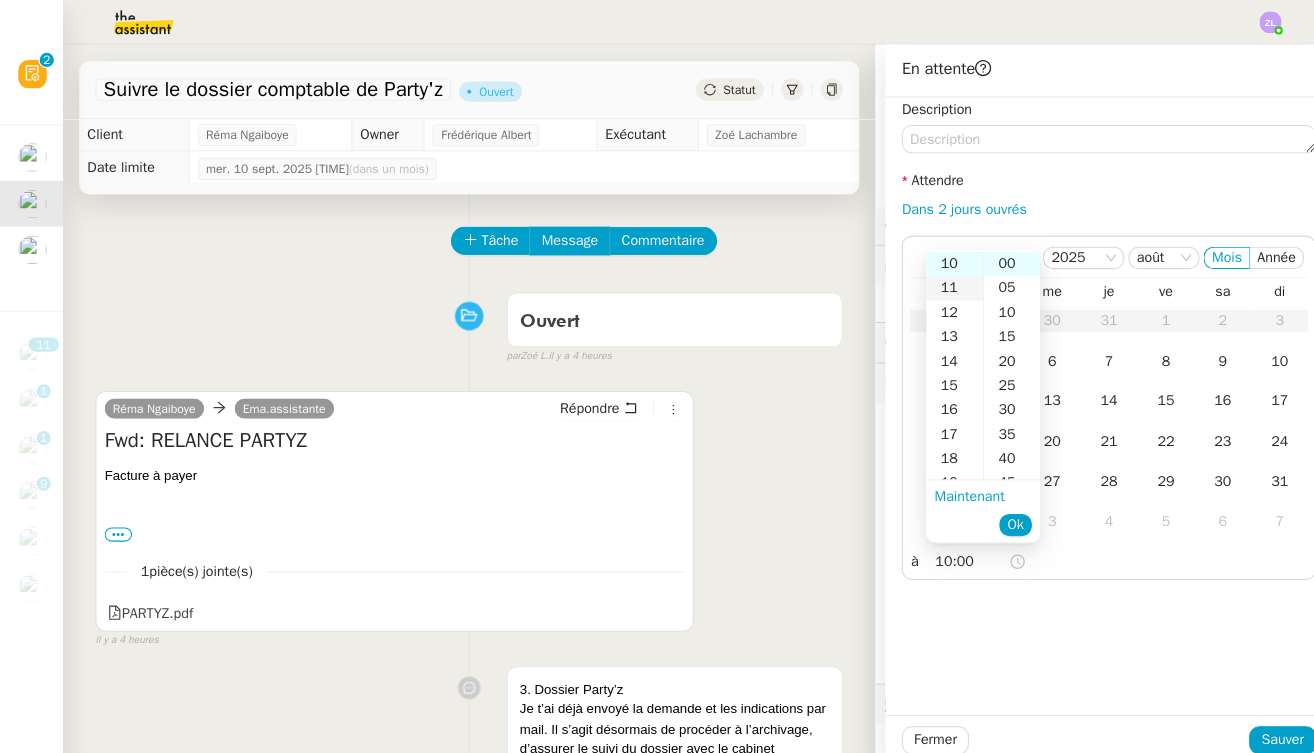click on "11" at bounding box center [942, 284] 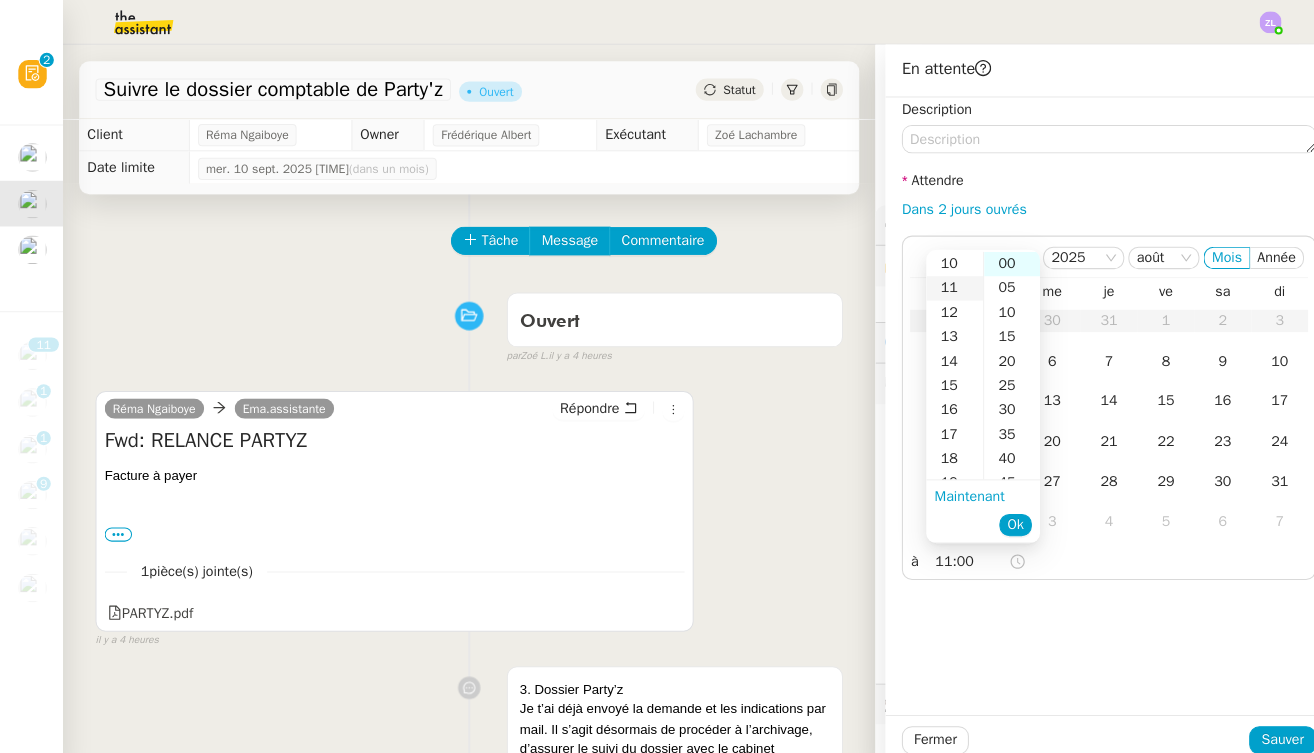 scroll, scrollTop: 264, scrollLeft: 0, axis: vertical 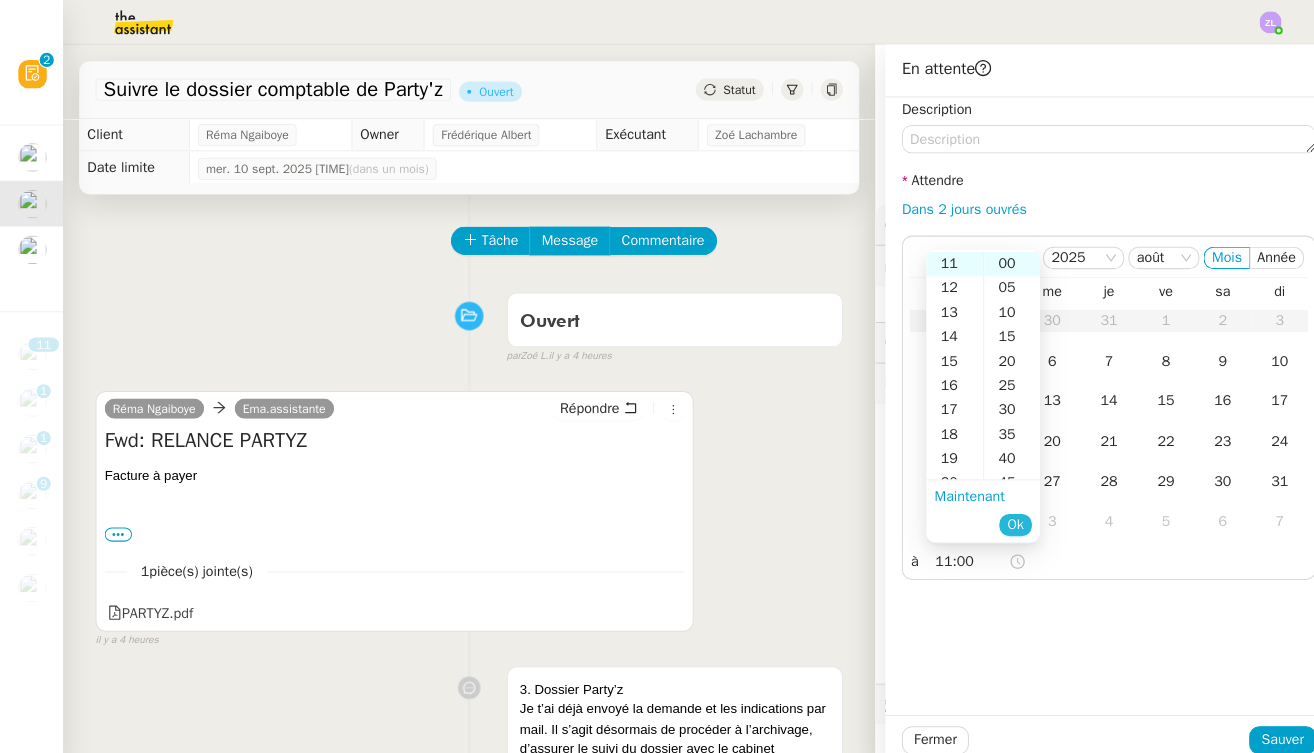 click on "Ok" at bounding box center [1002, 517] 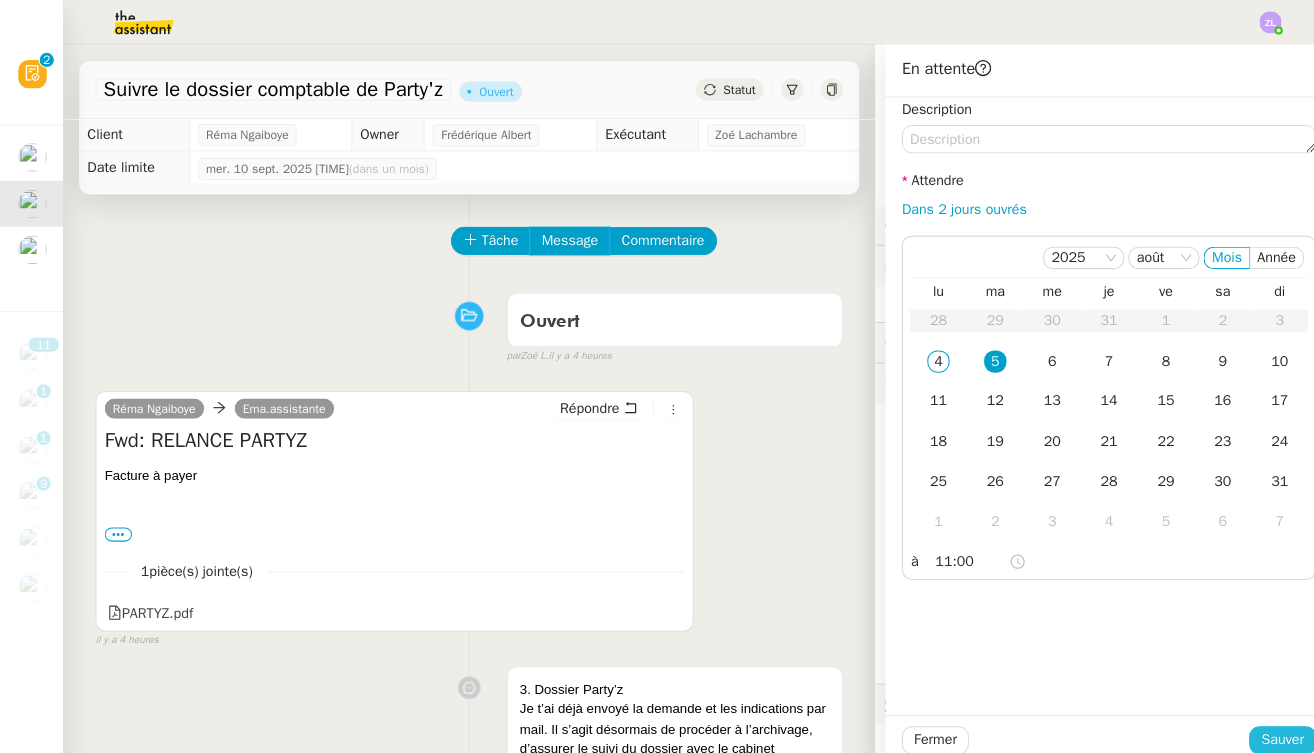 click on "Sauver" 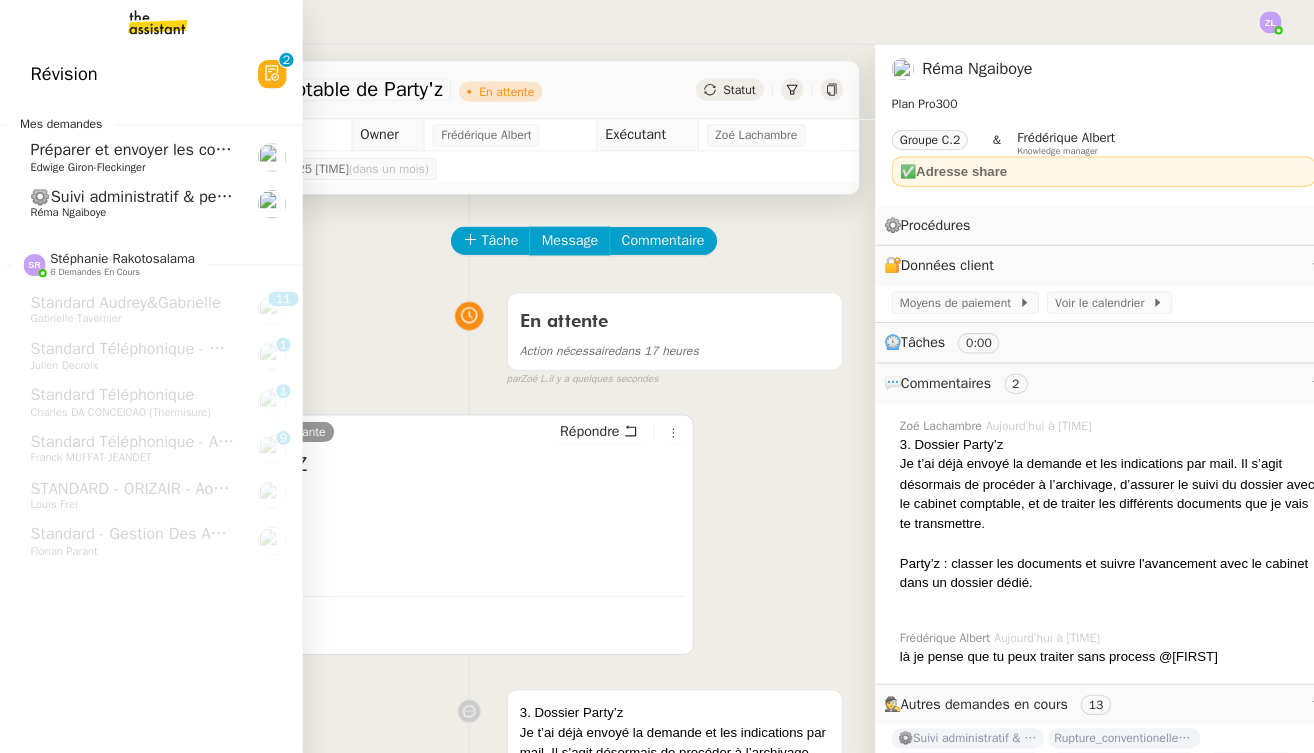 click on "⚙️Suivi administratif & personnel" 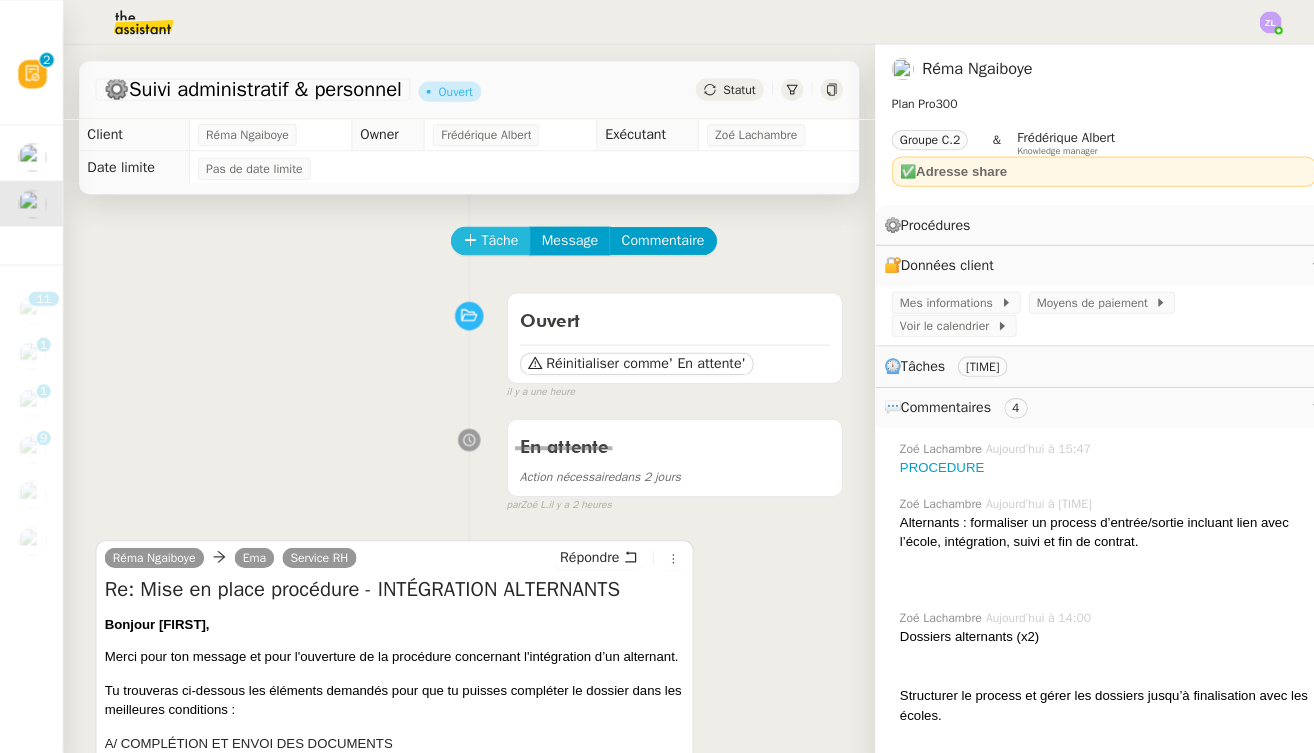 scroll, scrollTop: 0, scrollLeft: 0, axis: both 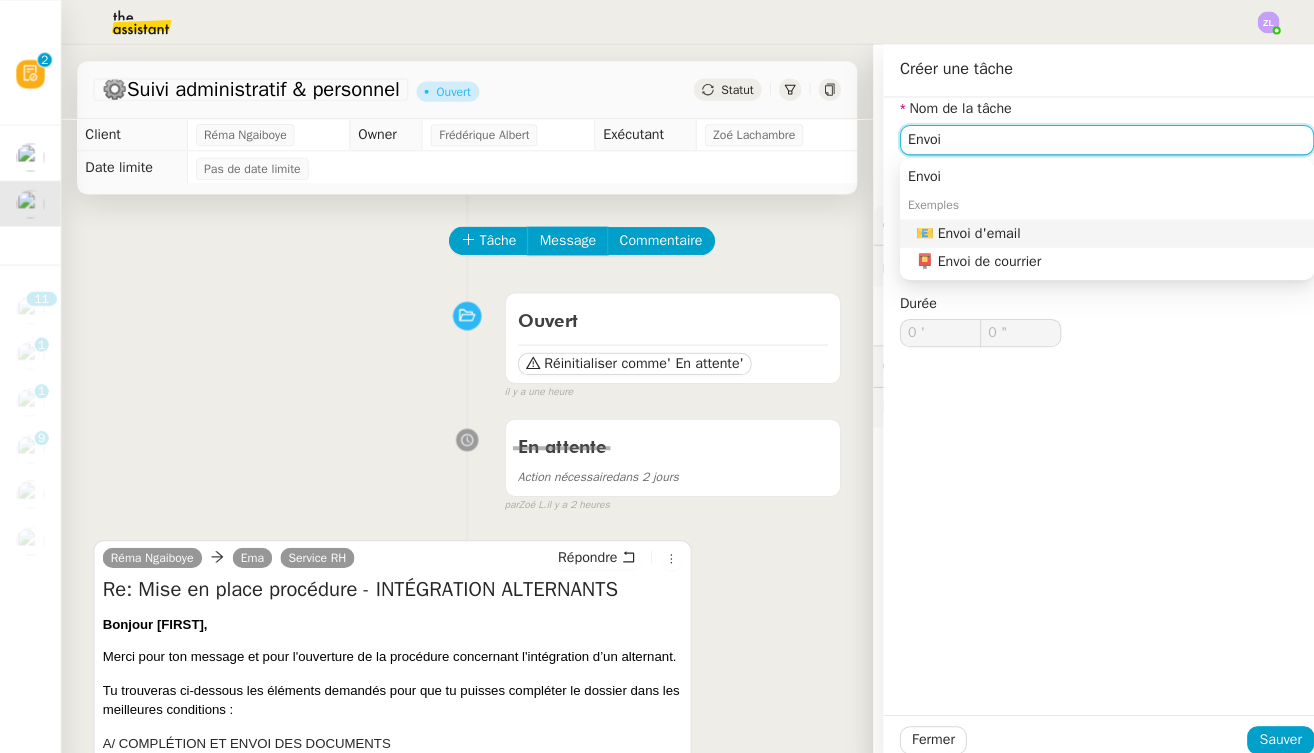 click on "📧 Envoi d'email" 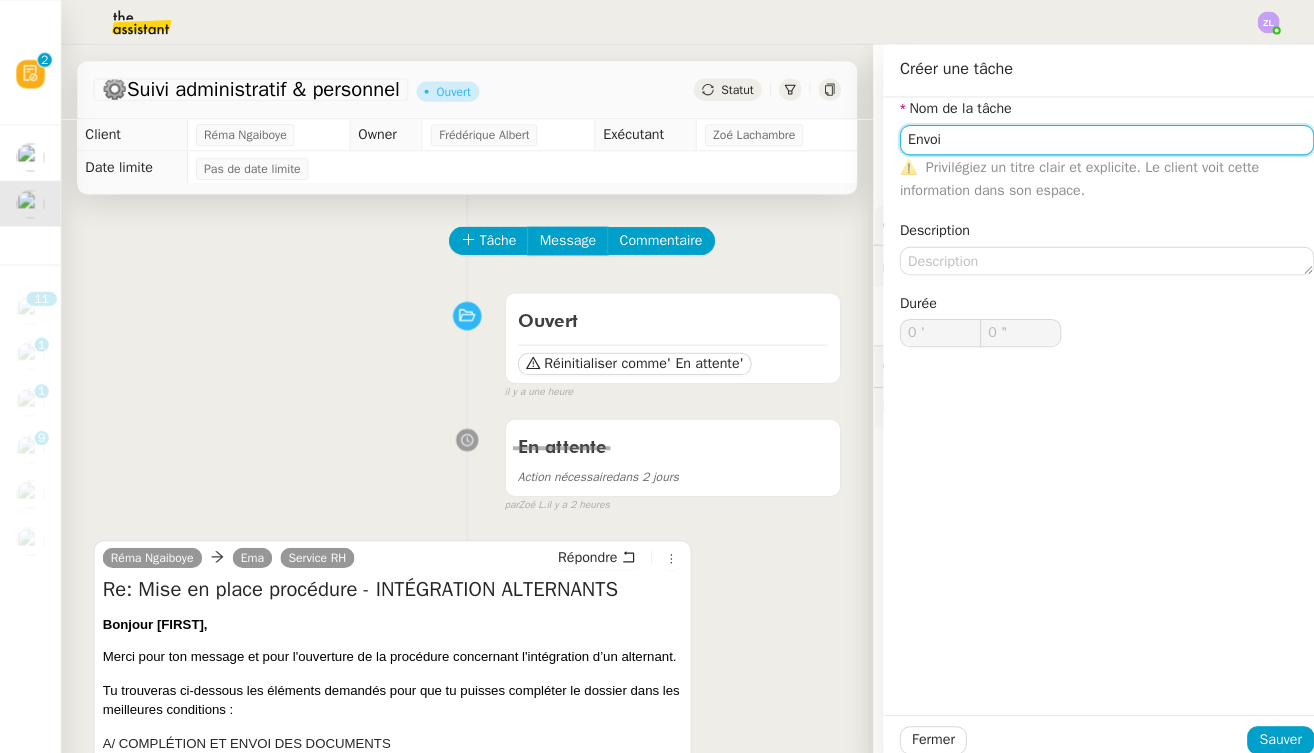 type on "Envoi d'email" 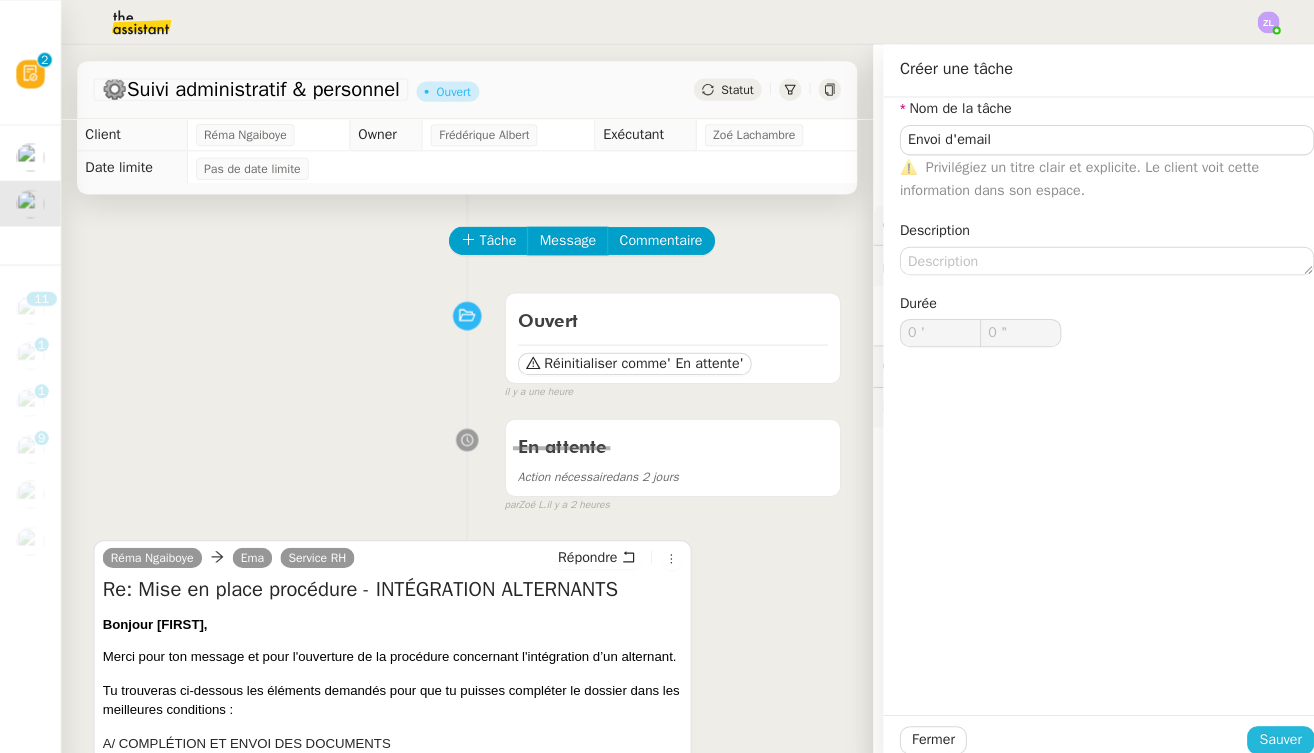 click on "Sauver" 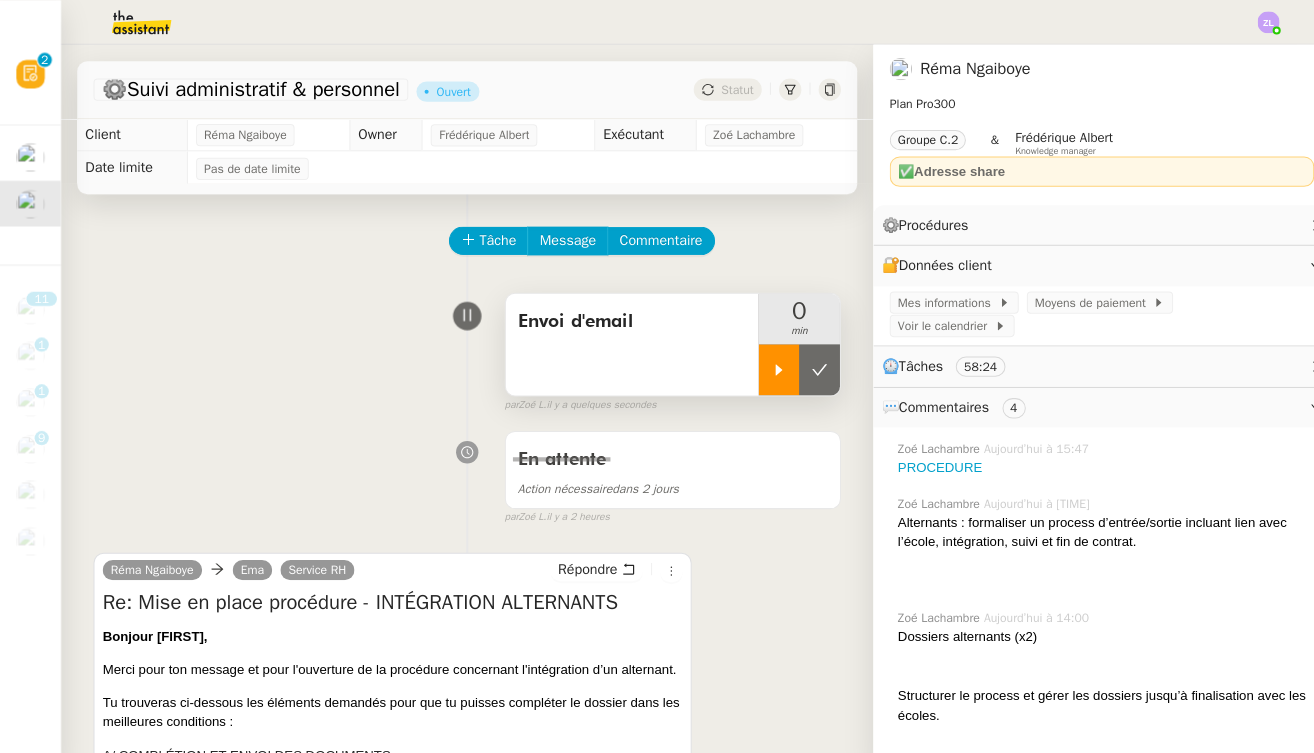 click 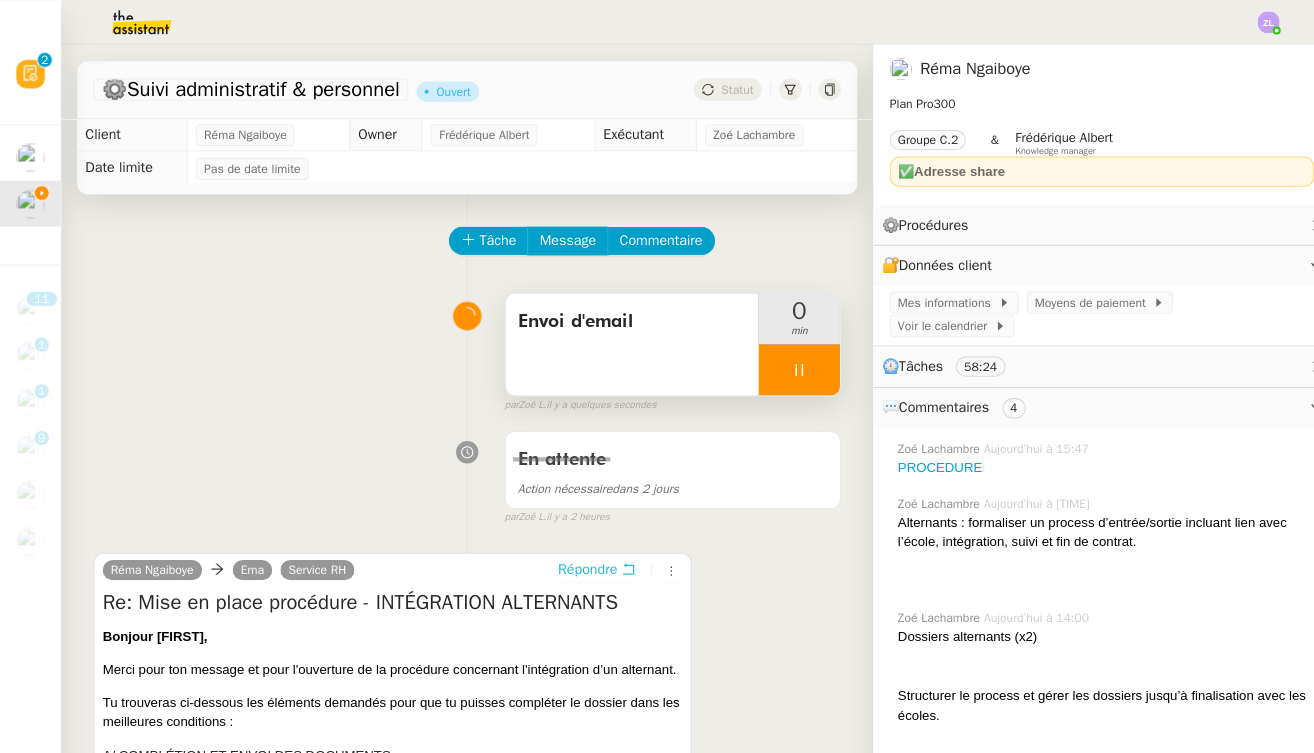 click on "Répondre" at bounding box center (582, 561) 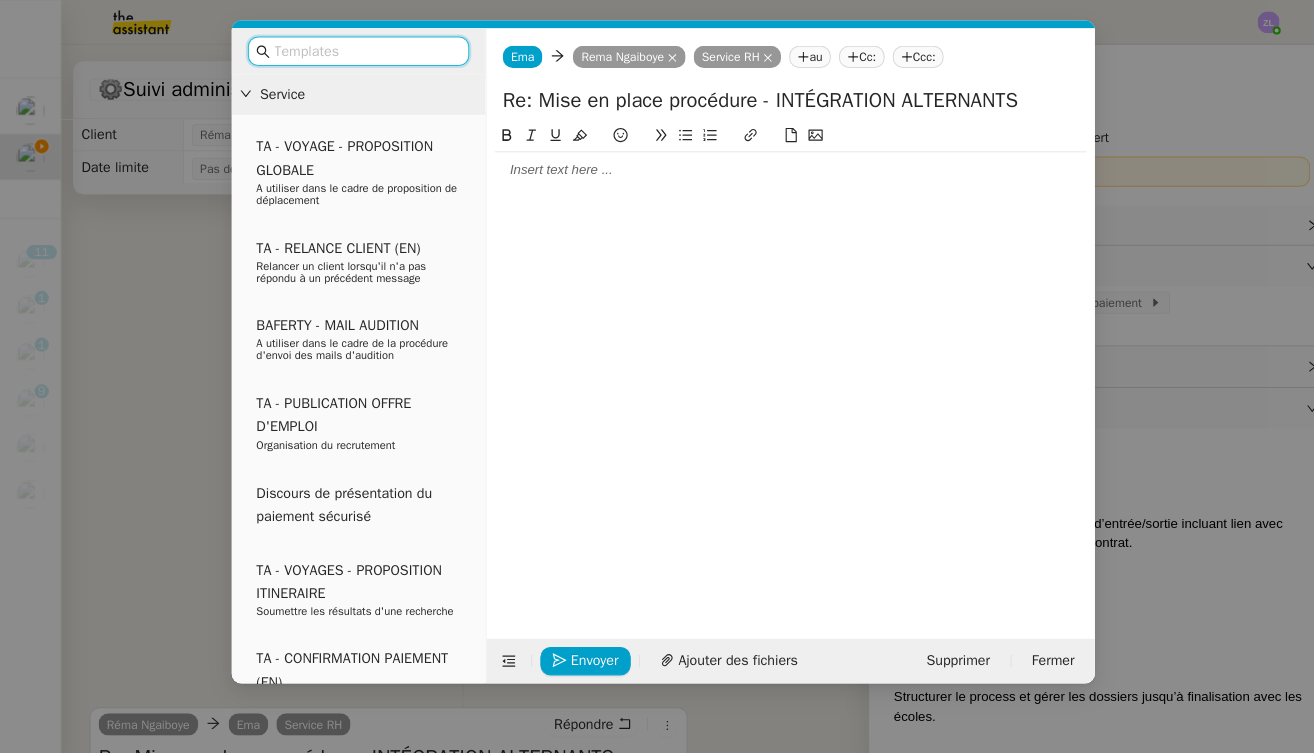click 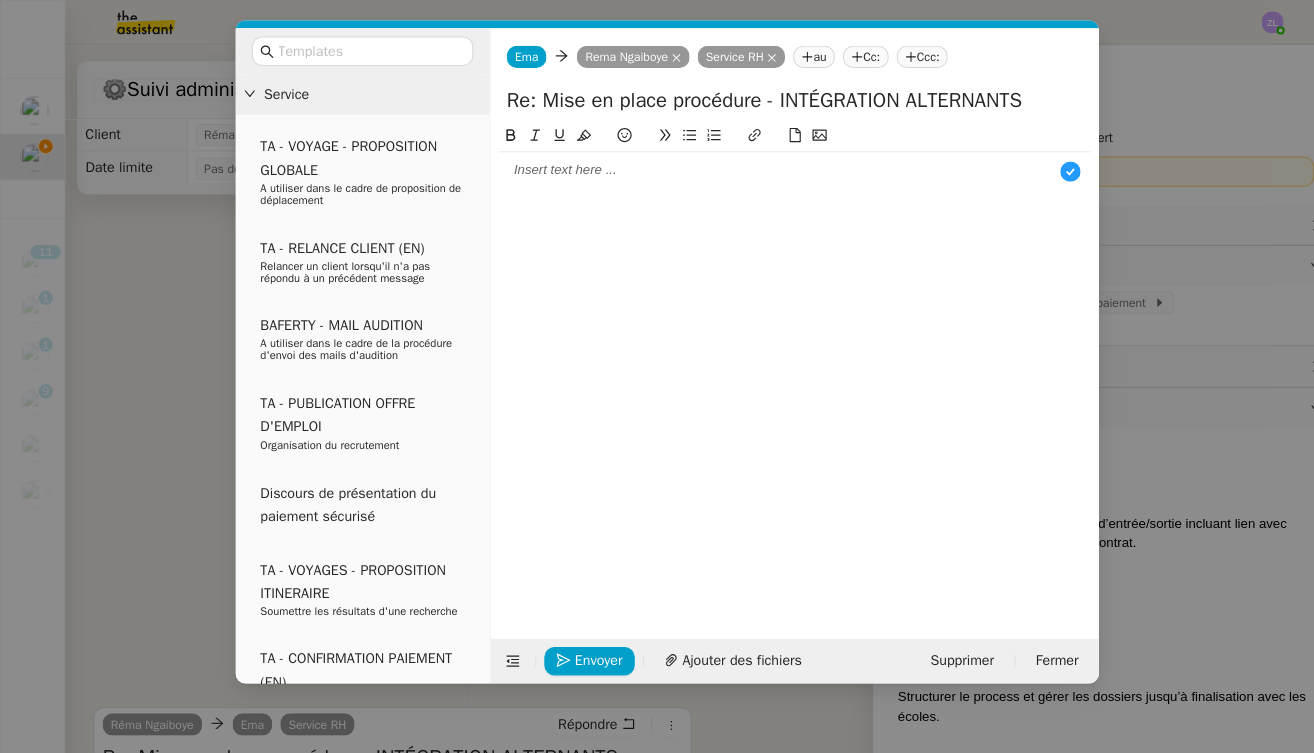scroll, scrollTop: 21, scrollLeft: 0, axis: vertical 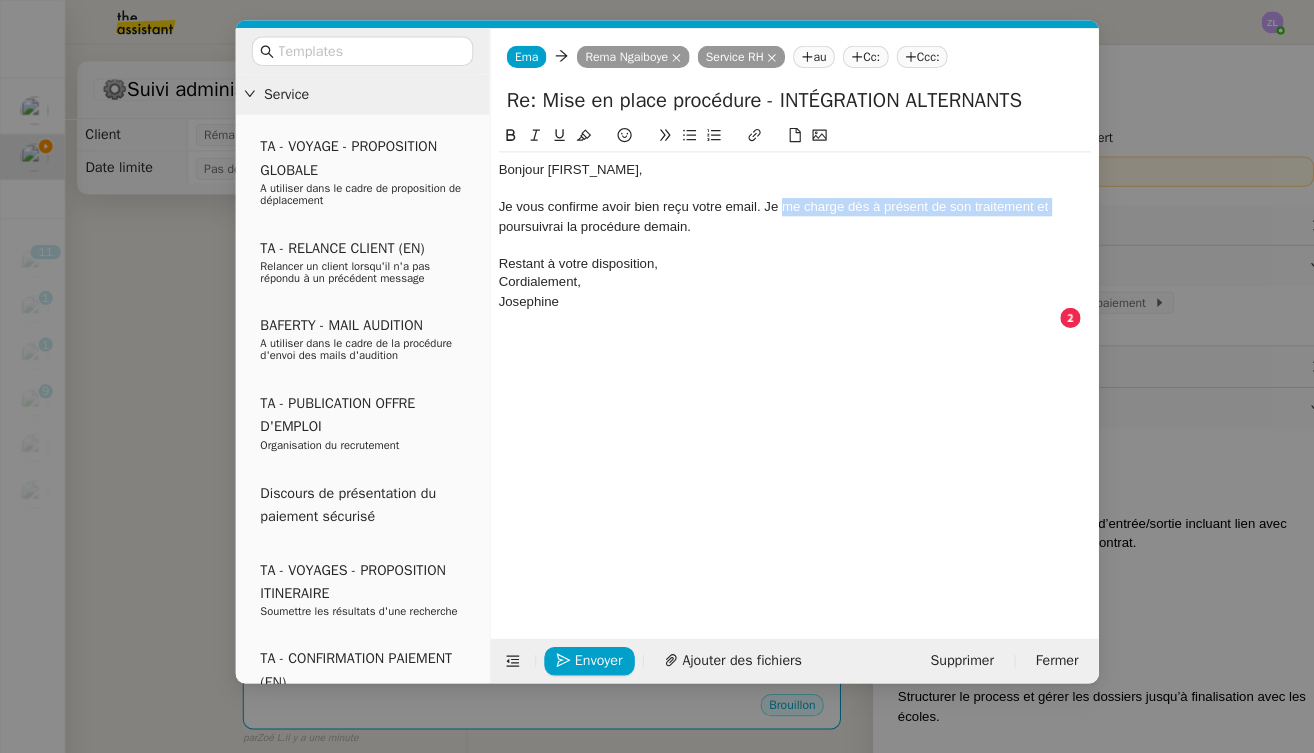drag, startPoint x: 1038, startPoint y: 204, endPoint x: 771, endPoint y: 203, distance: 267.00186 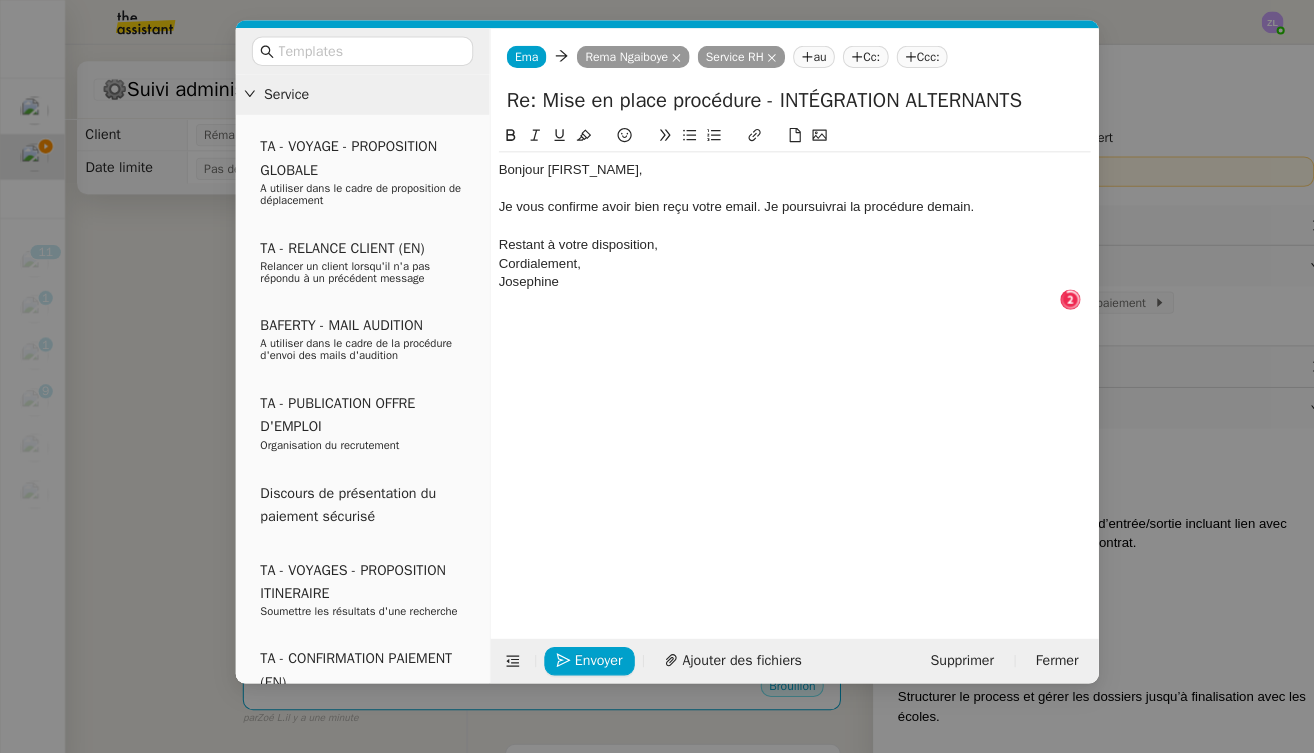click on "Je vous confirme avoir bien reçu votre email. Je poursuivrai la procédure demain." 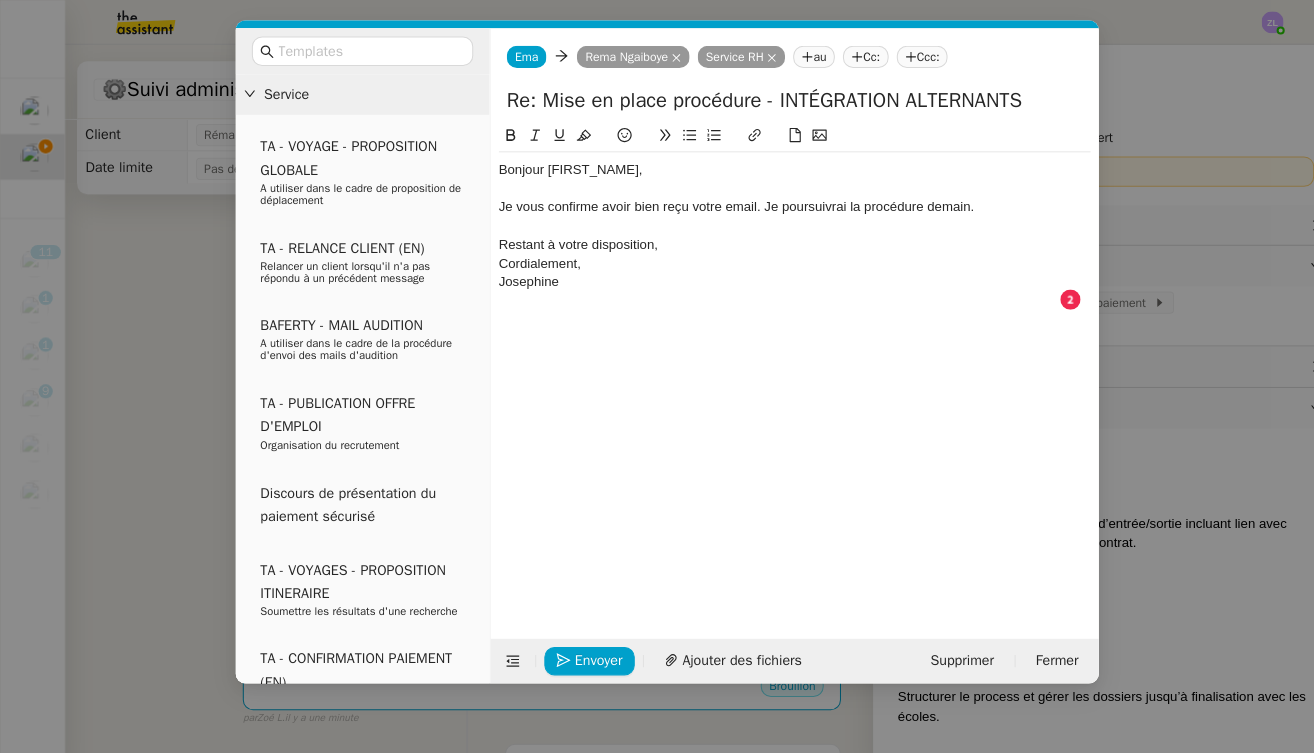 click on "Restant à votre disposition," 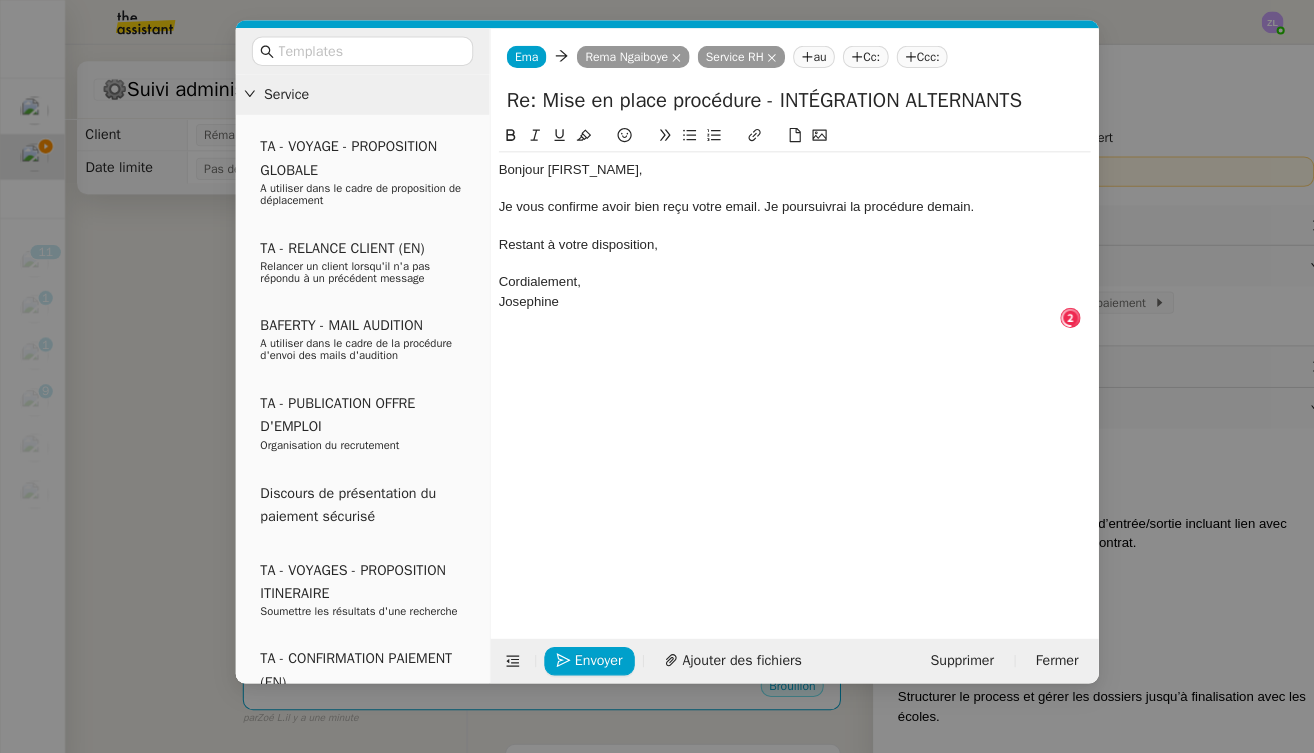click on "Cordialement," 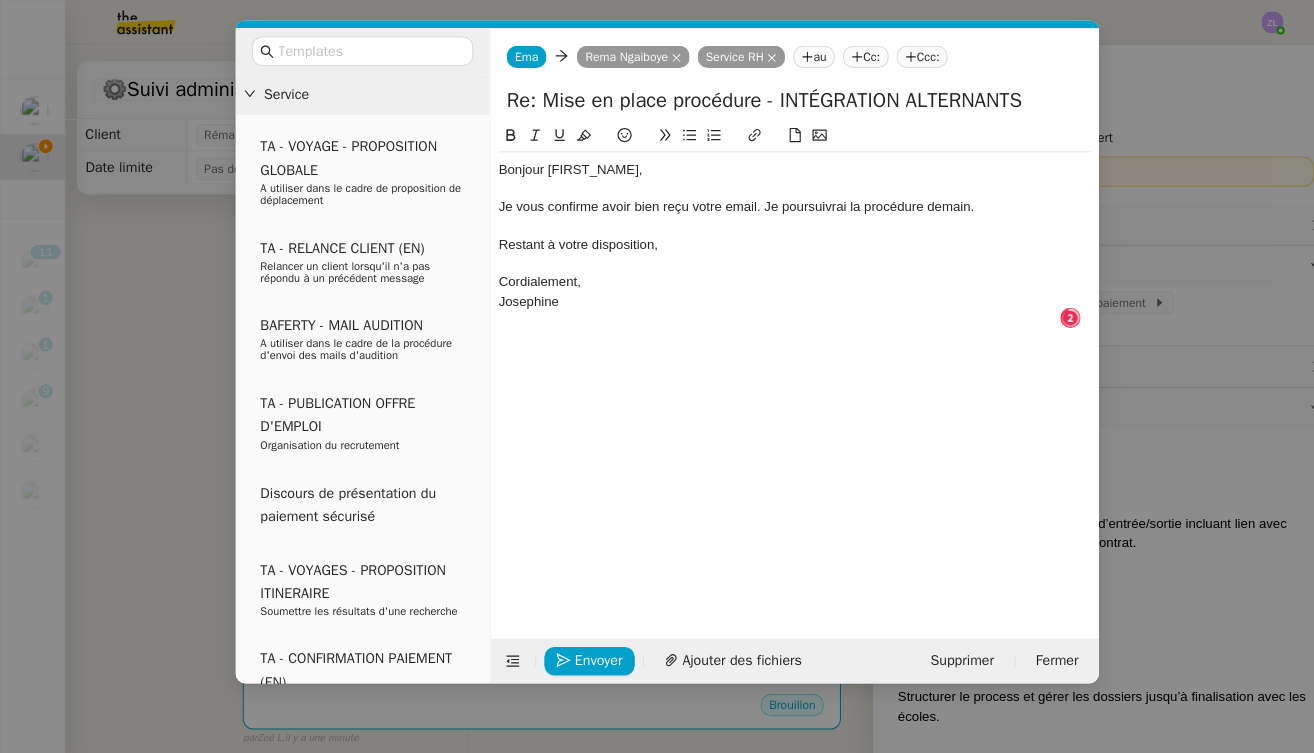 click on "Cordialement," 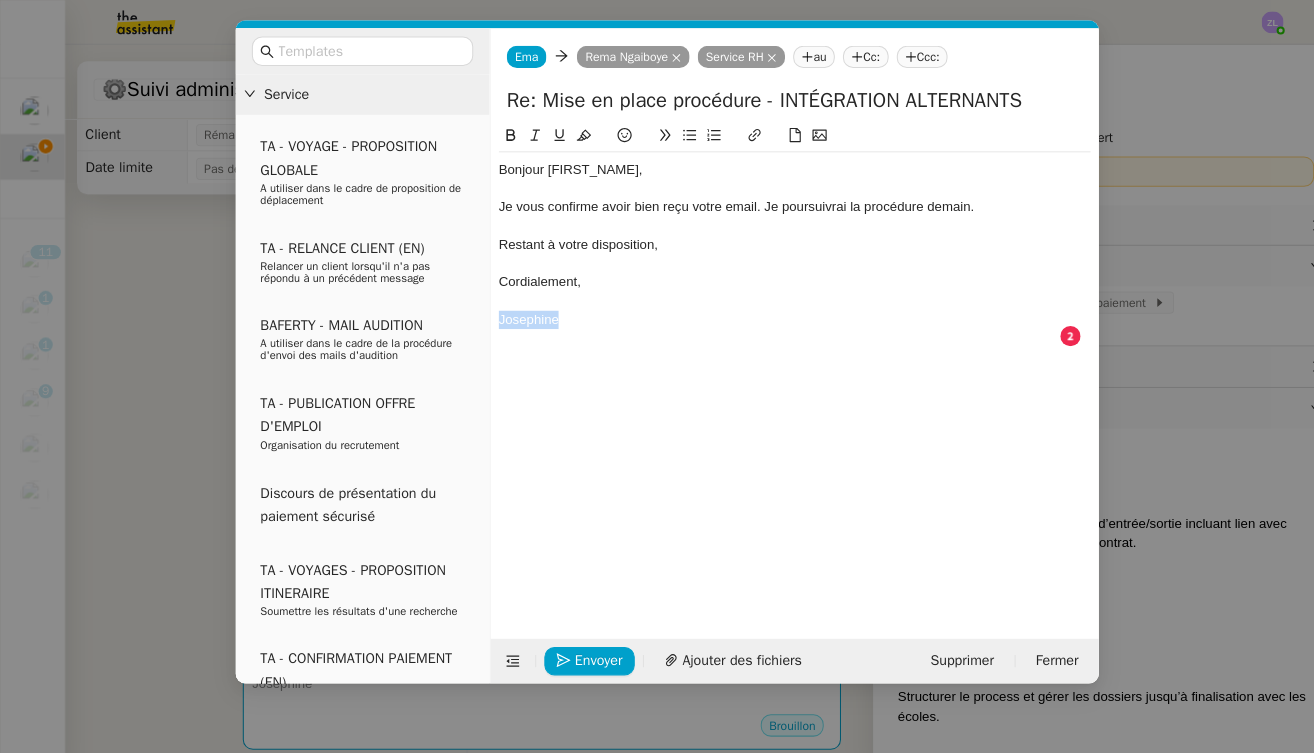 drag, startPoint x: 505, startPoint y: 315, endPoint x: 492, endPoint y: 312, distance: 13.341664 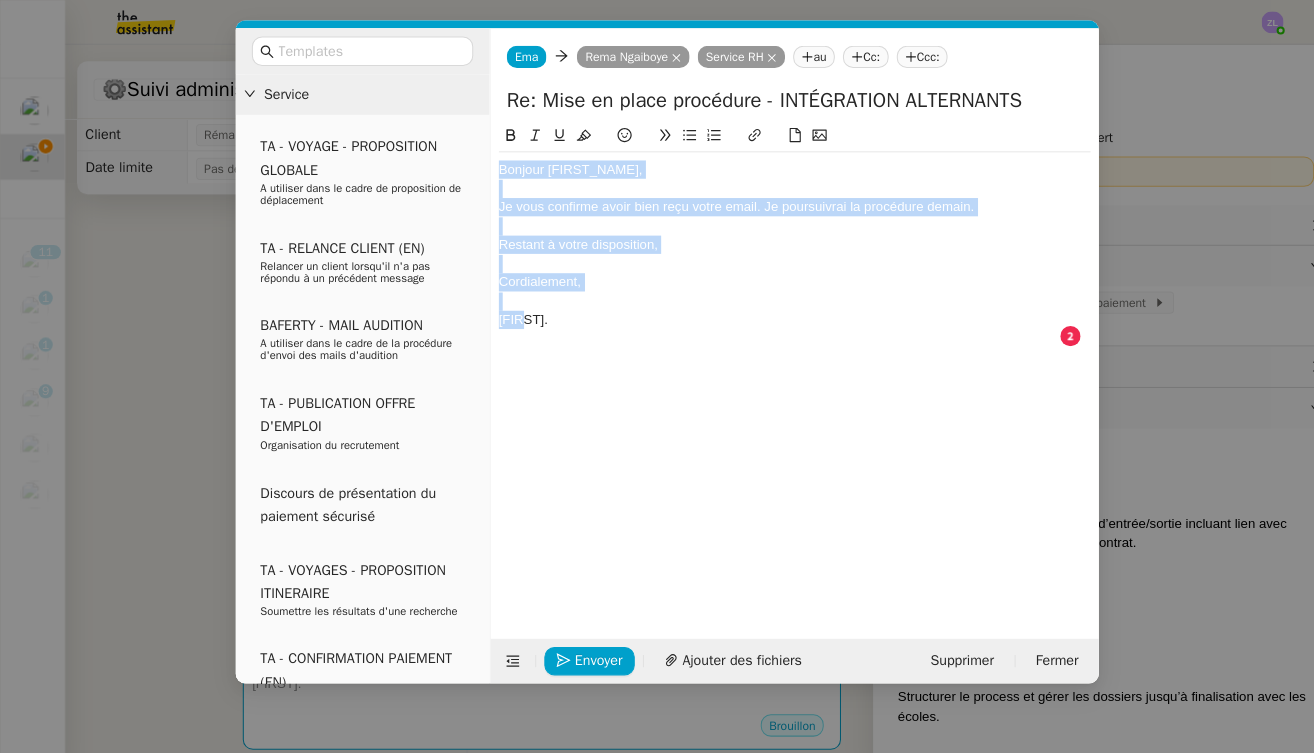 drag, startPoint x: 539, startPoint y: 320, endPoint x: 472, endPoint y: 164, distance: 169.77927 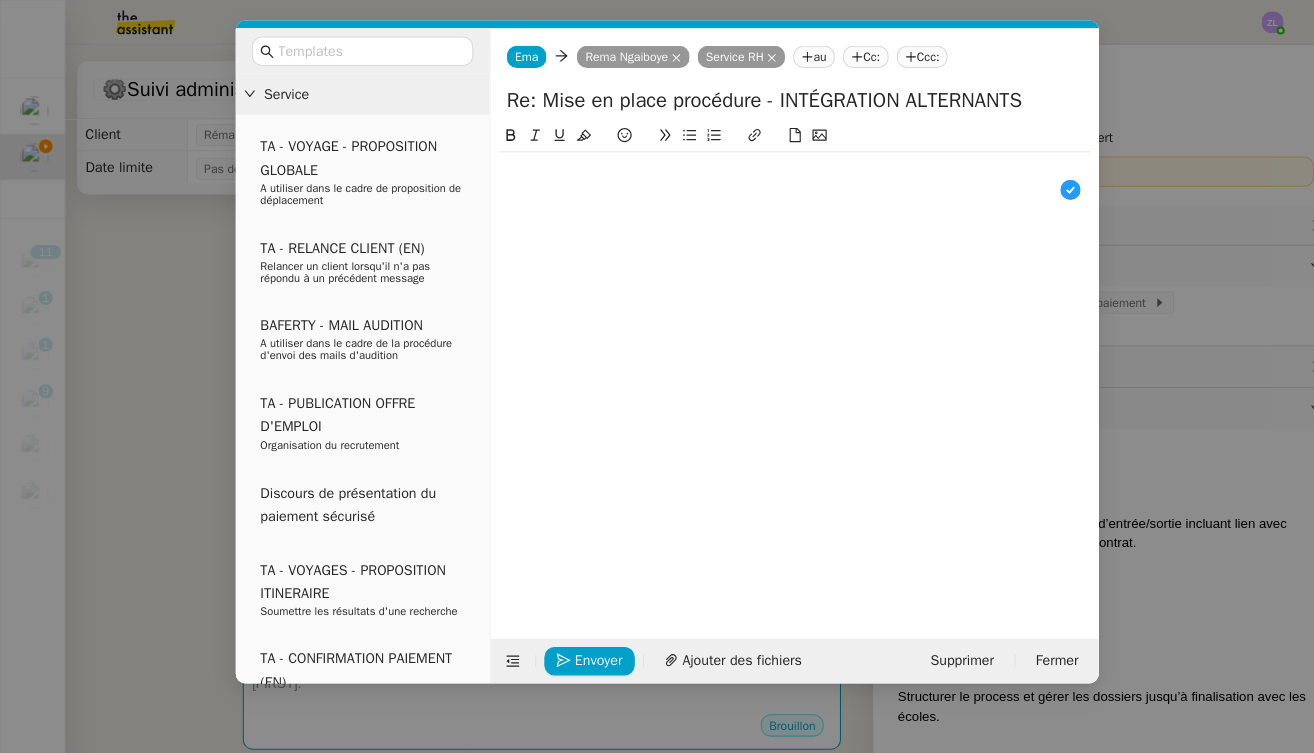 scroll, scrollTop: 21, scrollLeft: 0, axis: vertical 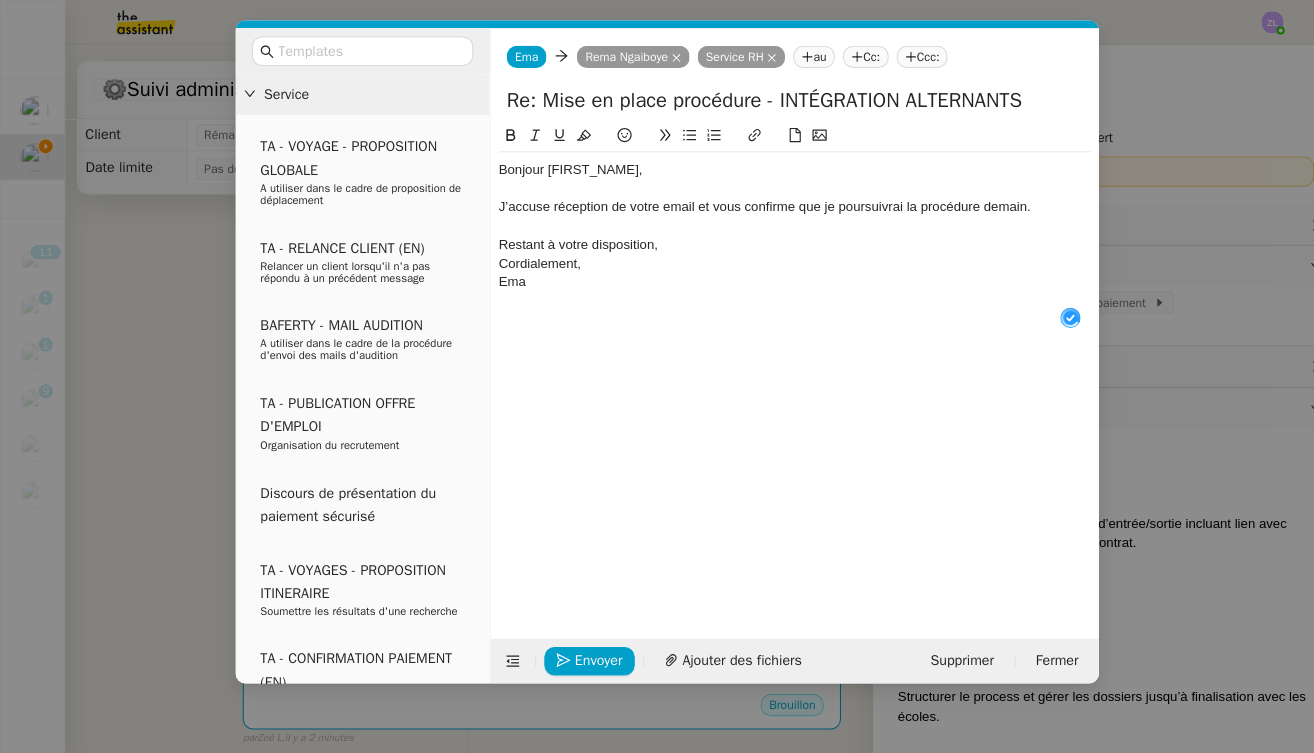 click on "Restant à votre disposition," 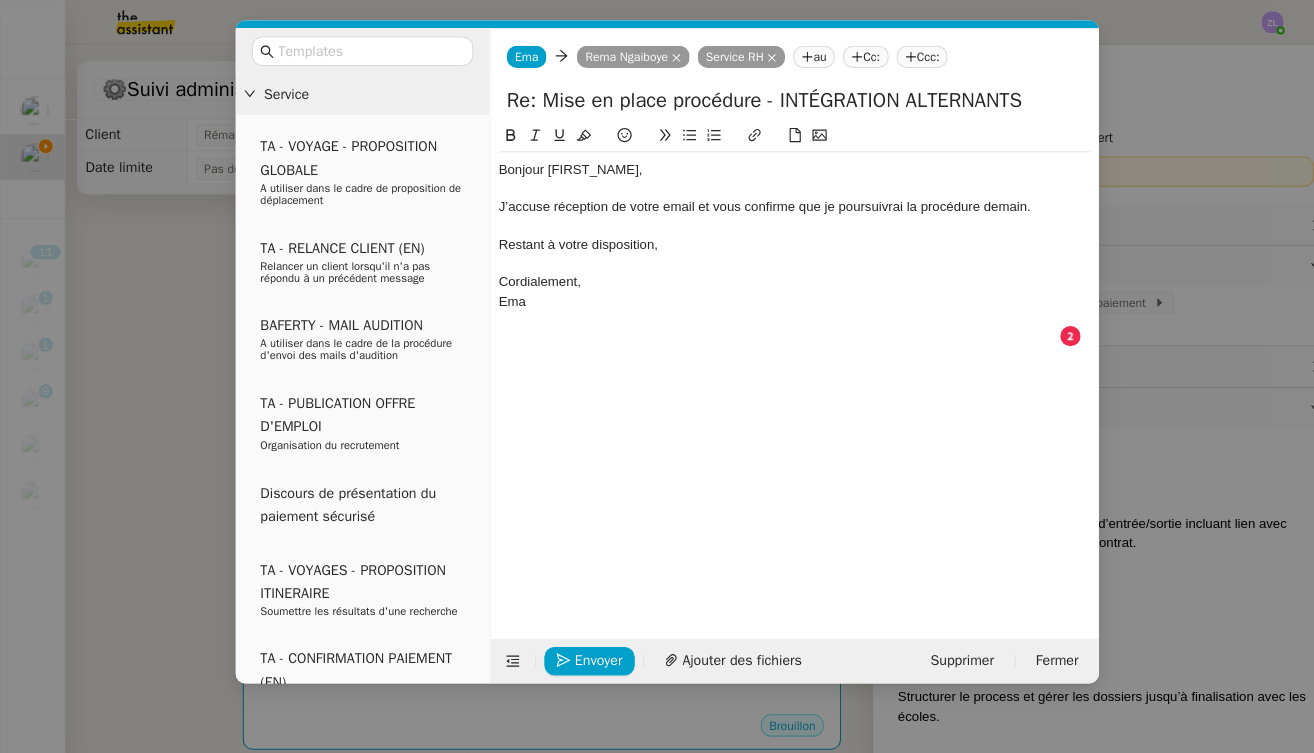 click on "Cordialement," 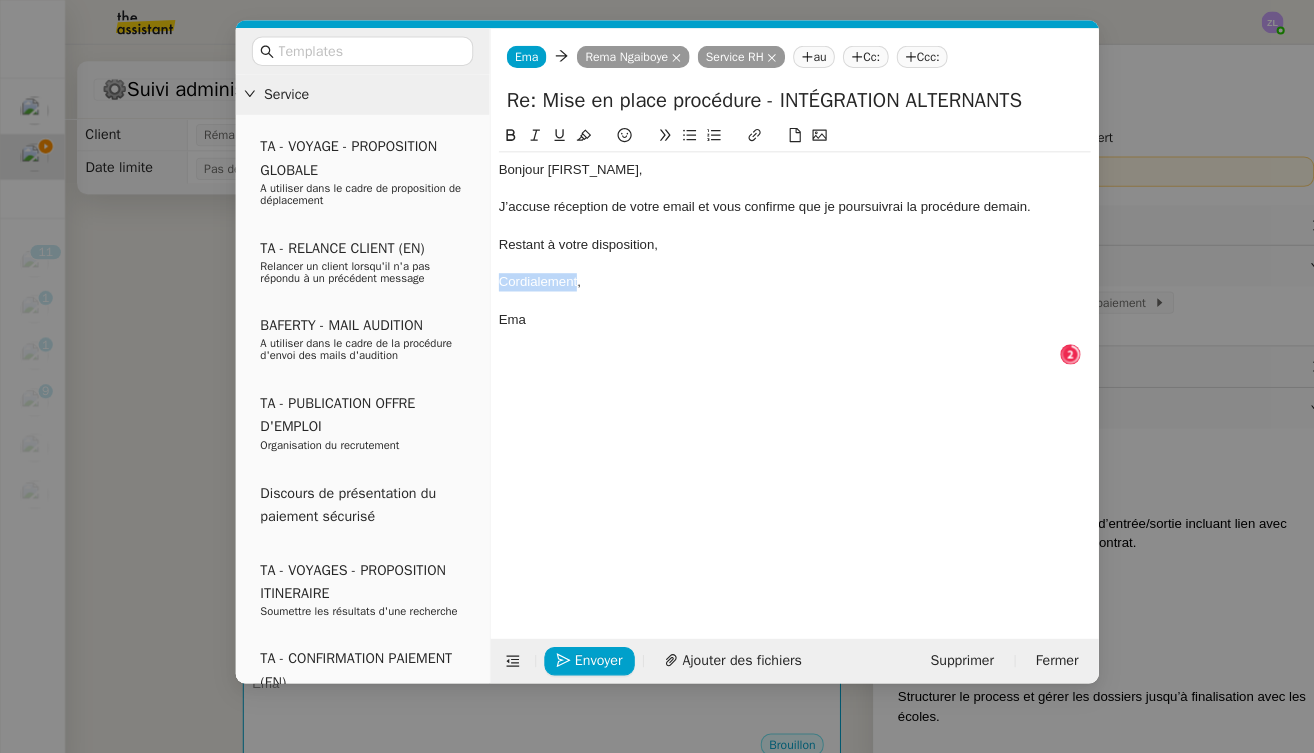 drag, startPoint x: 567, startPoint y: 275, endPoint x: 486, endPoint y: 274, distance: 81.00617 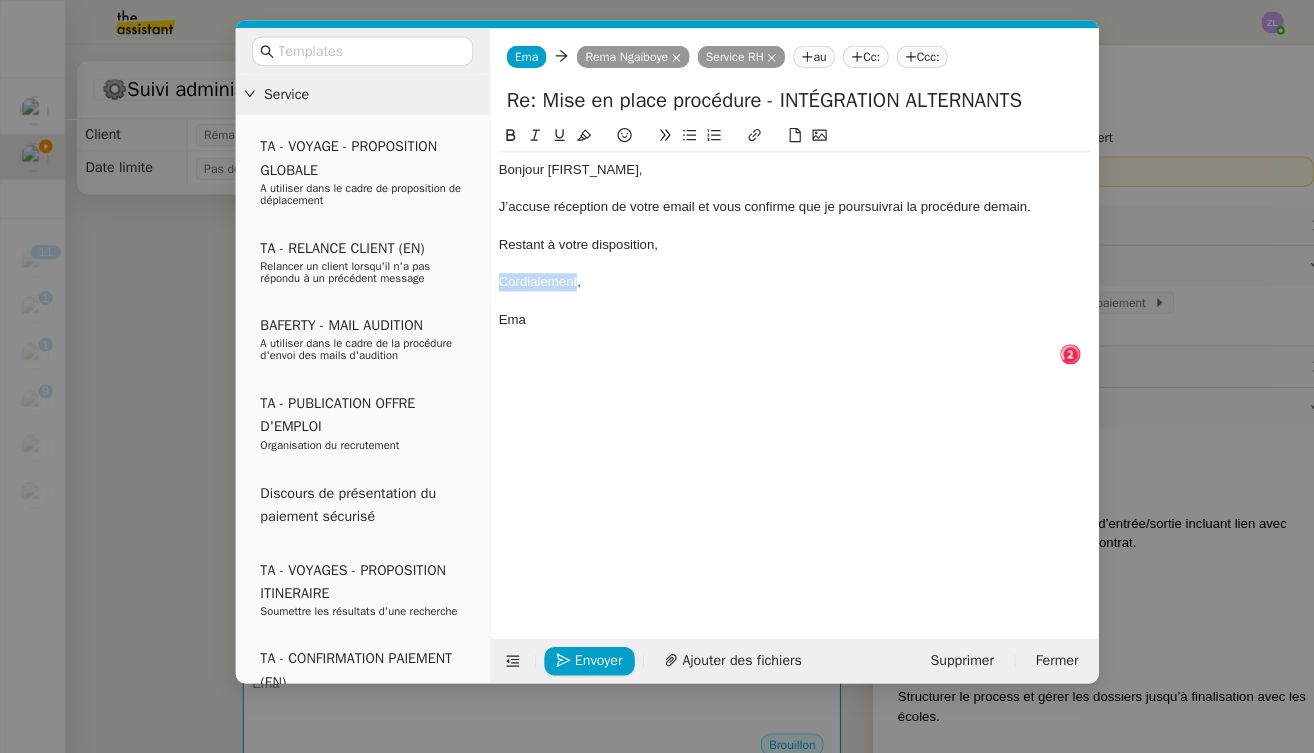 click on "Bonjour [FIRST], J’accuse réception de votre email et vous confirme que je poursuivrai la procédure demain. Restant à votre disposition, Cordialement, Ema" 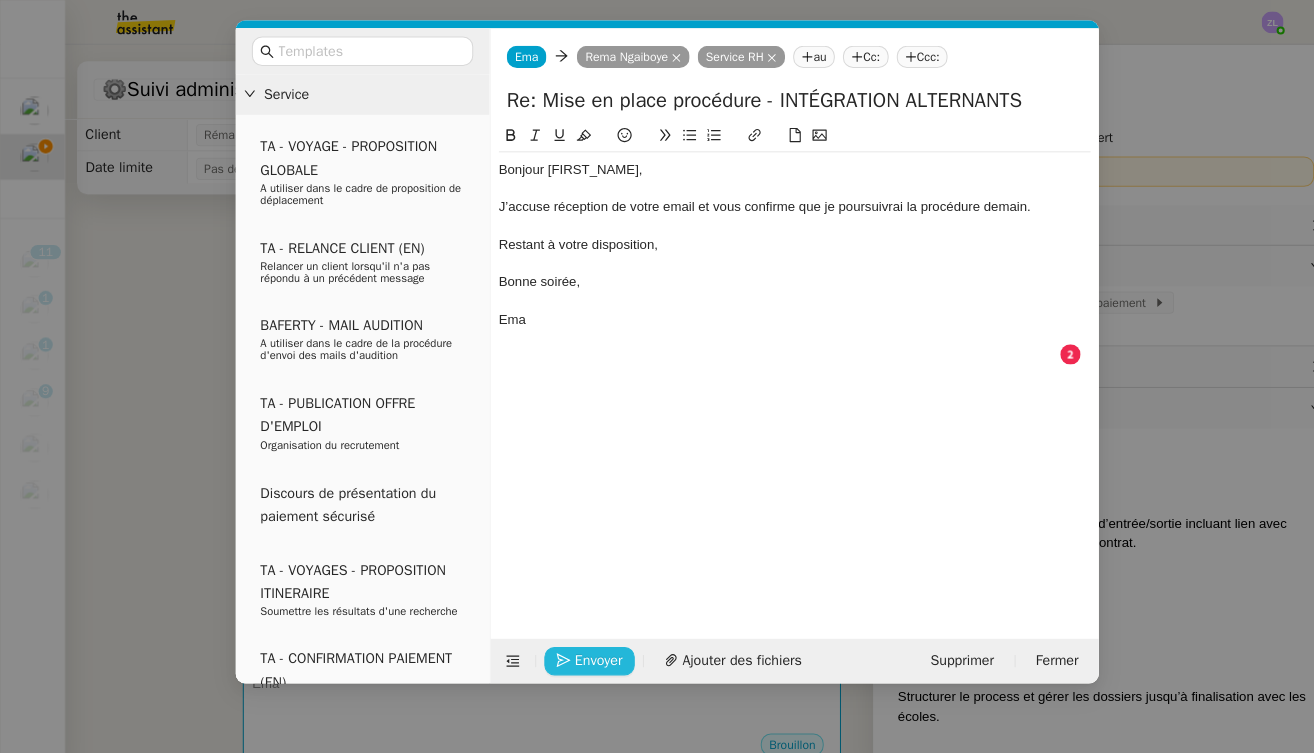 click on "Envoyer" 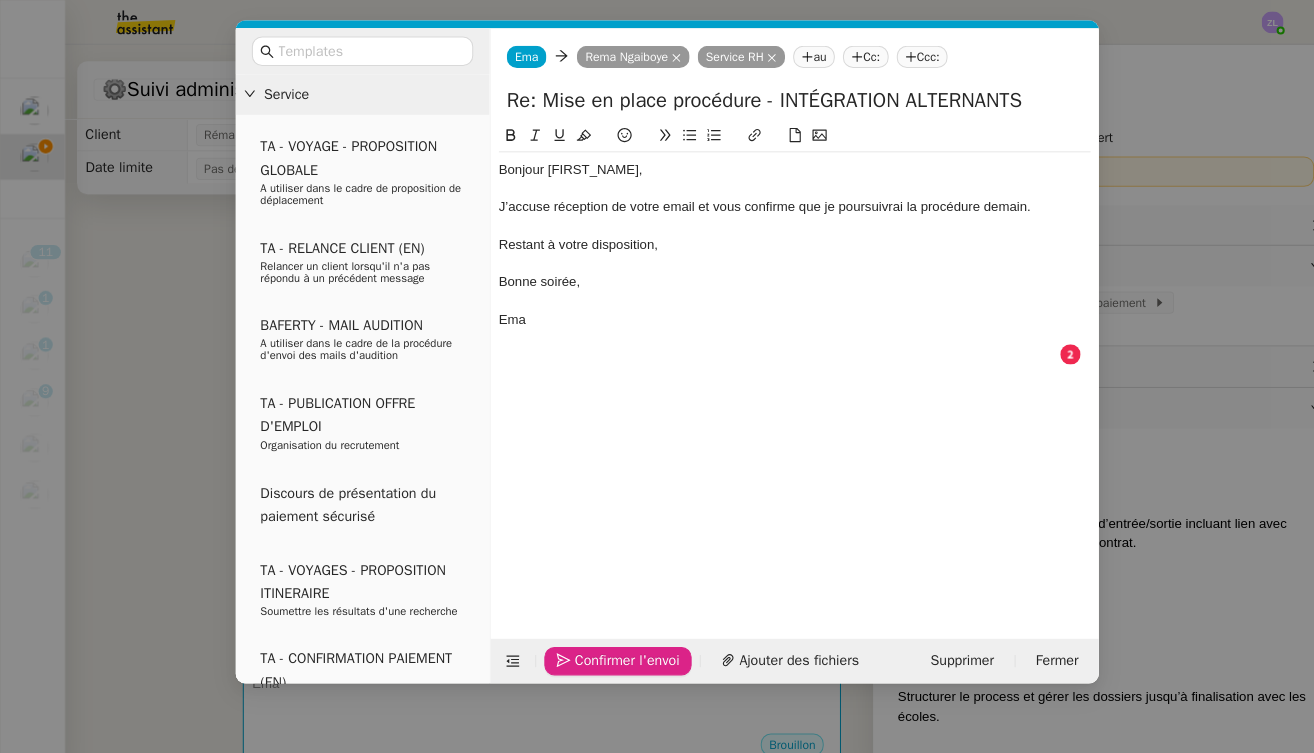 click on "Confirmer l'envoi" 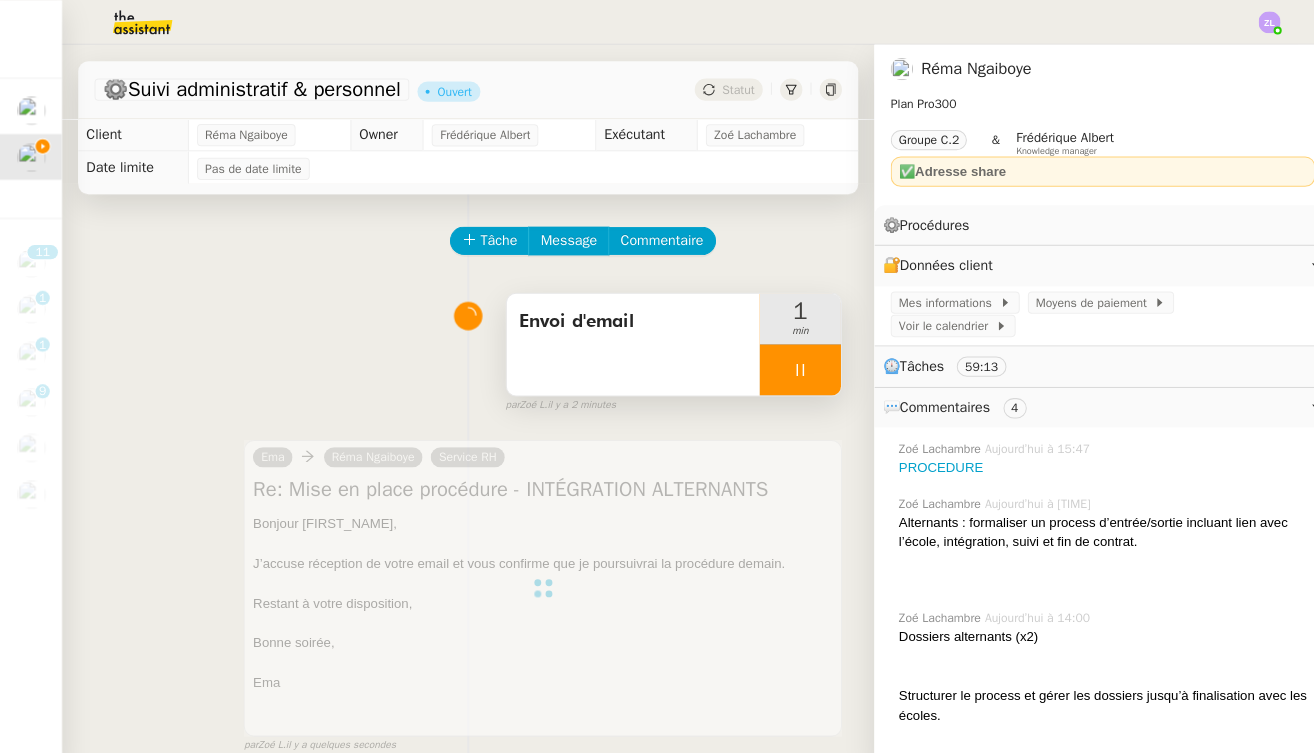 click at bounding box center [791, 364] 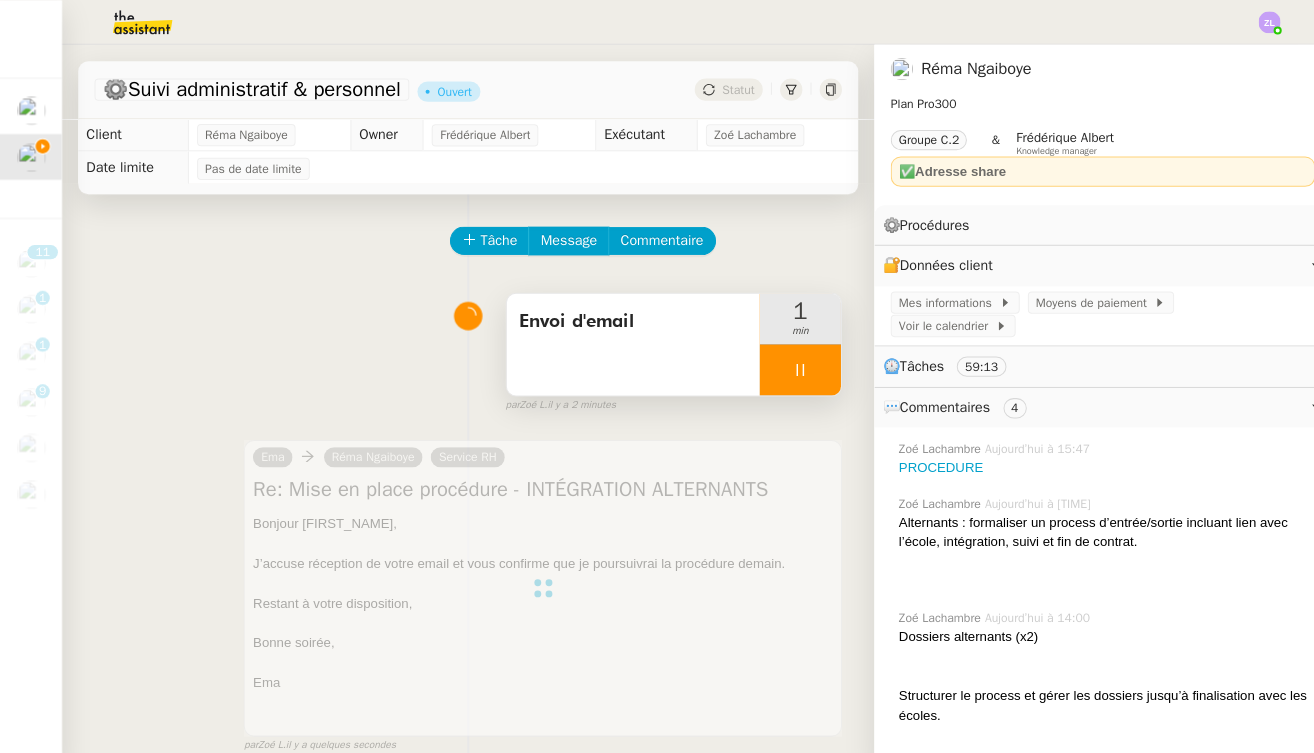 click at bounding box center [791, 364] 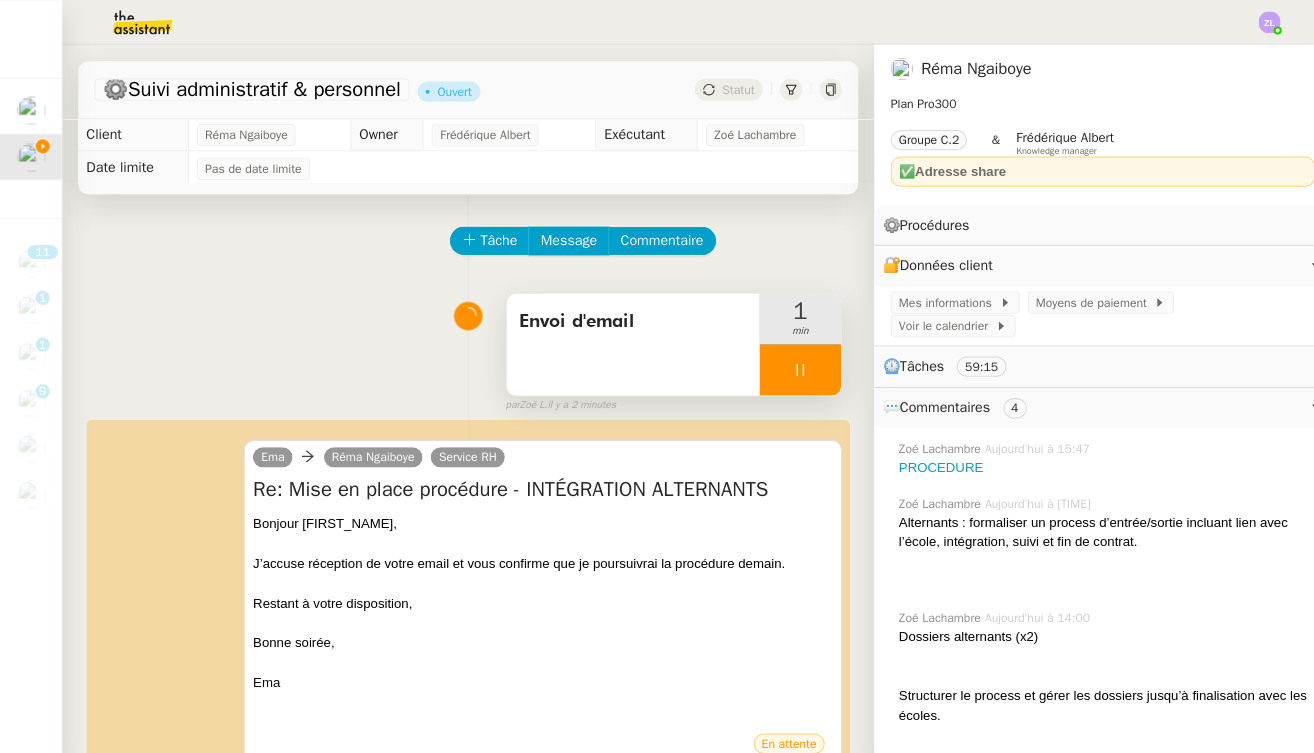 click at bounding box center (791, 364) 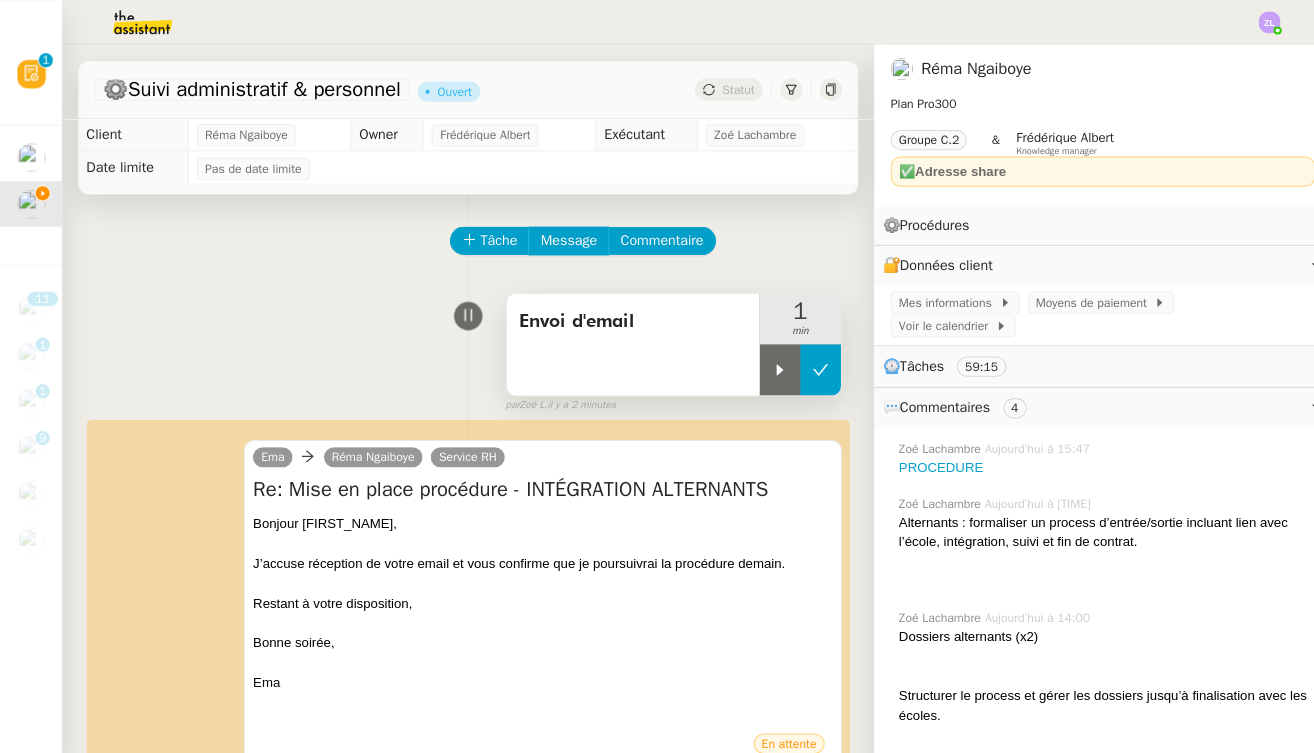 click at bounding box center (811, 364) 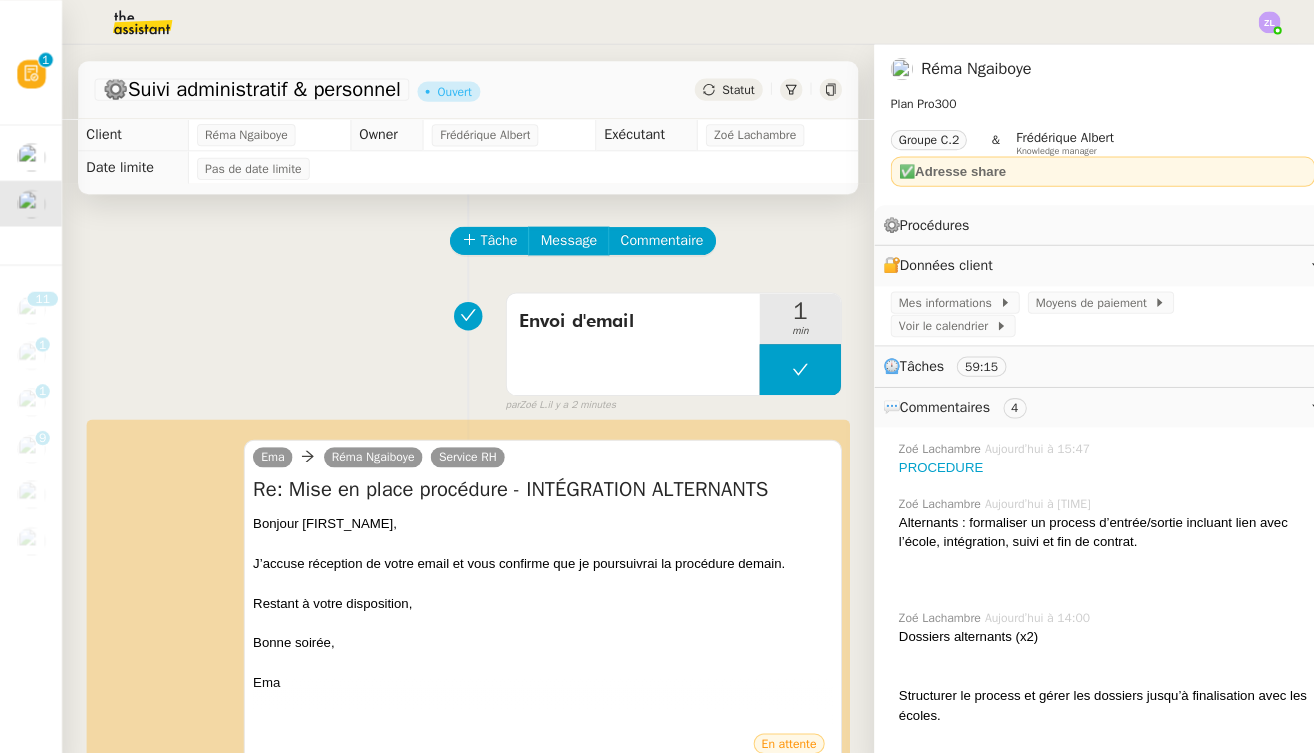 click on "Statut" 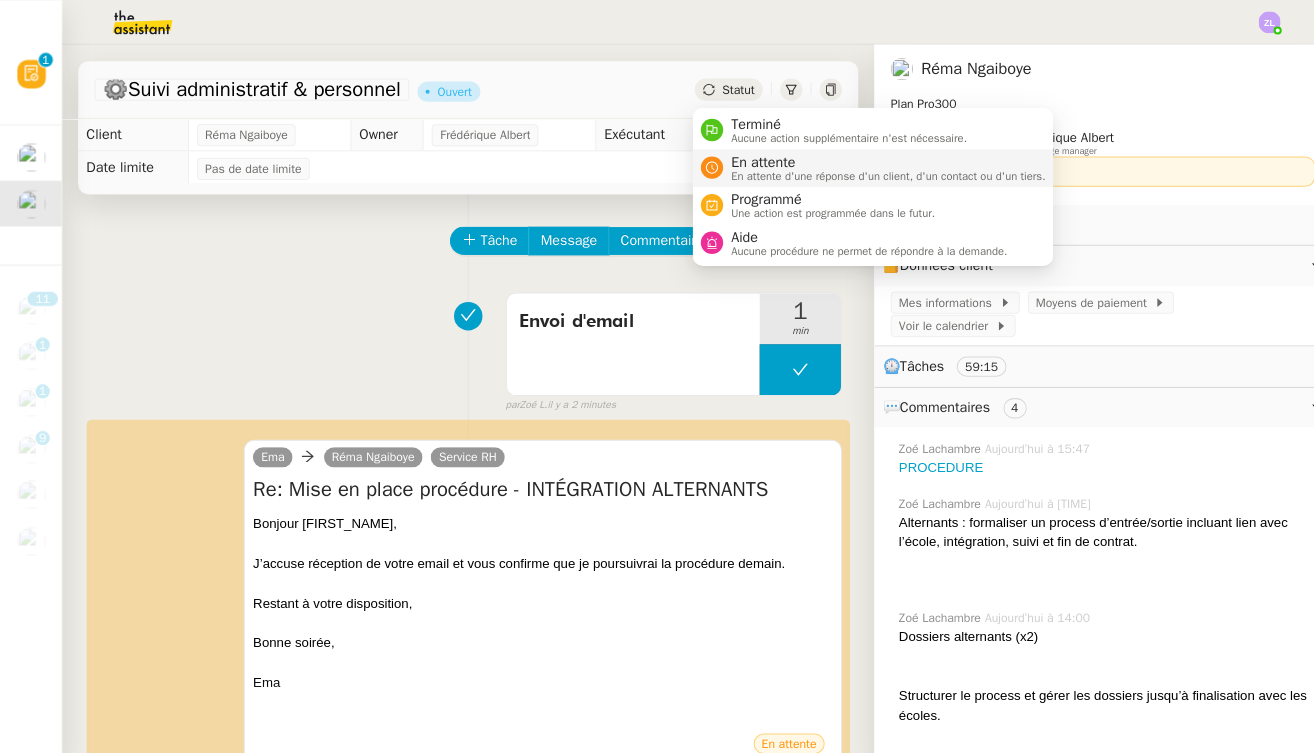 click on "En attente d'une réponse d'un client, d'un contact ou d'un tiers." at bounding box center (878, 173) 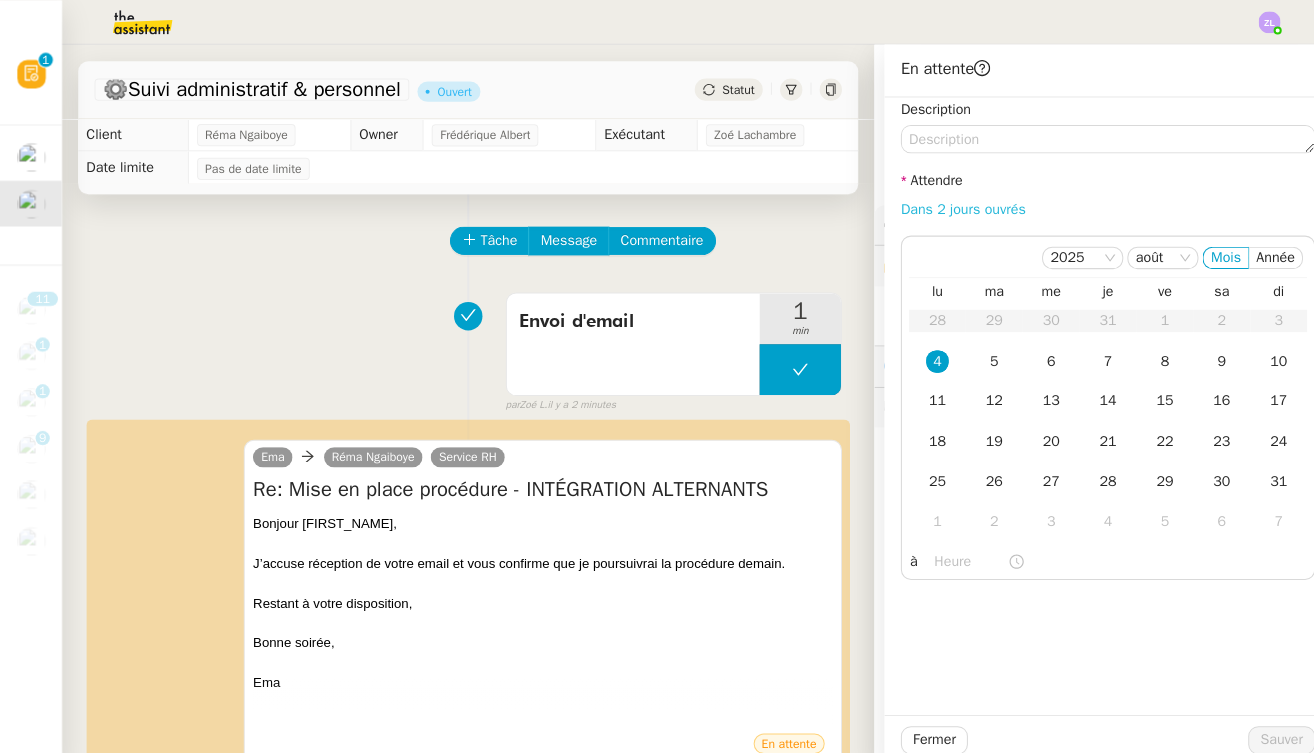 click on "Dans 2 jours ouvrés" 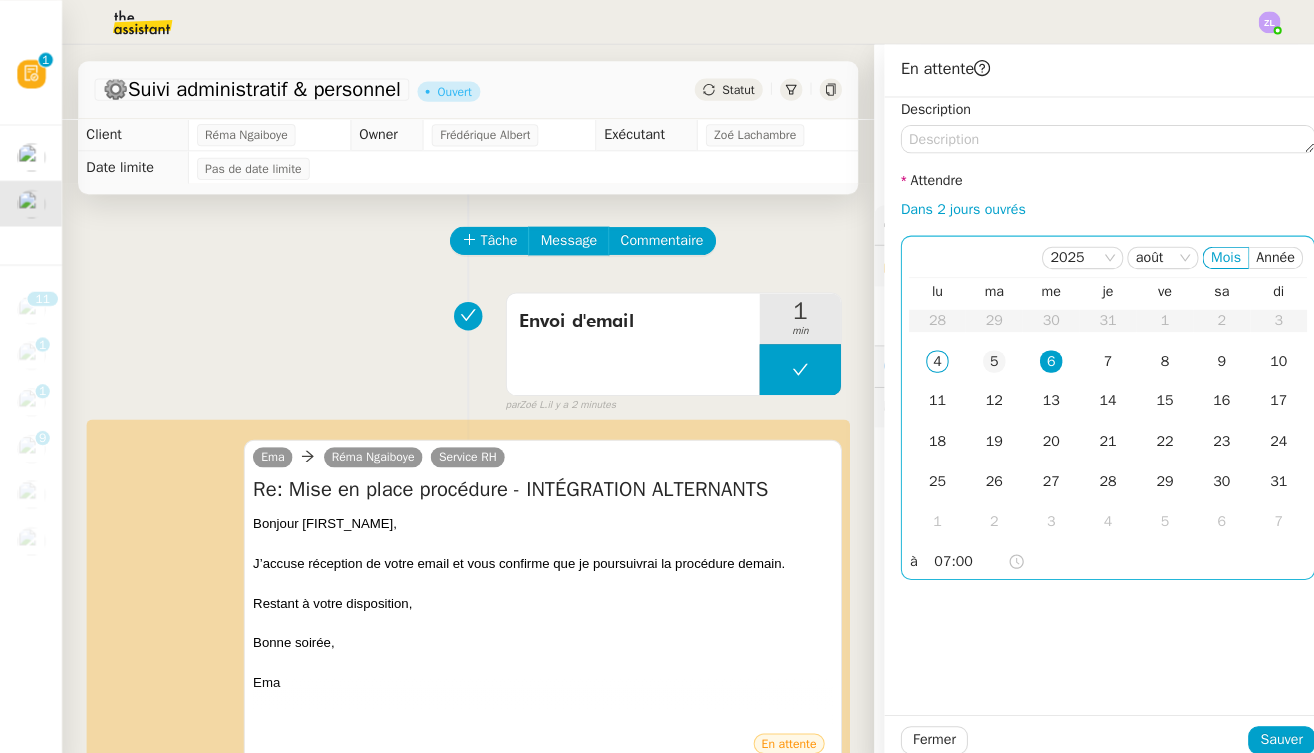 click on "5" 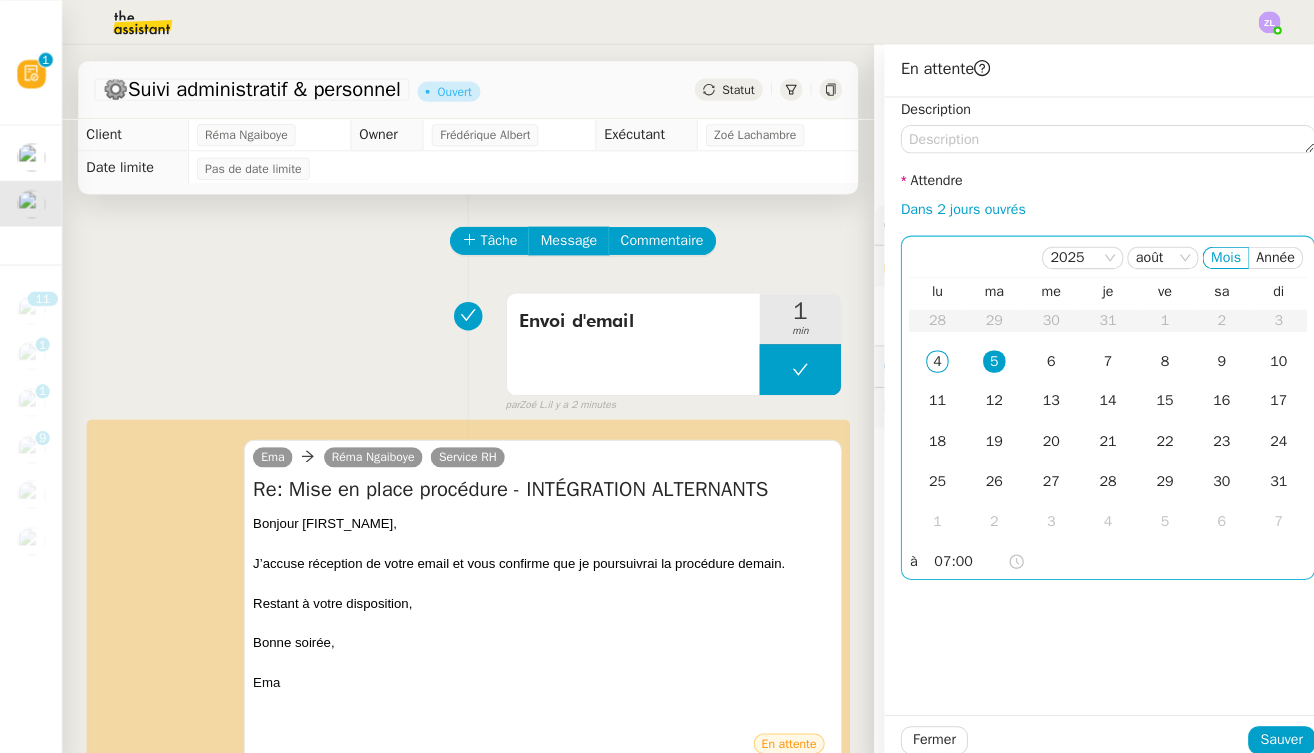 click on "07:00" 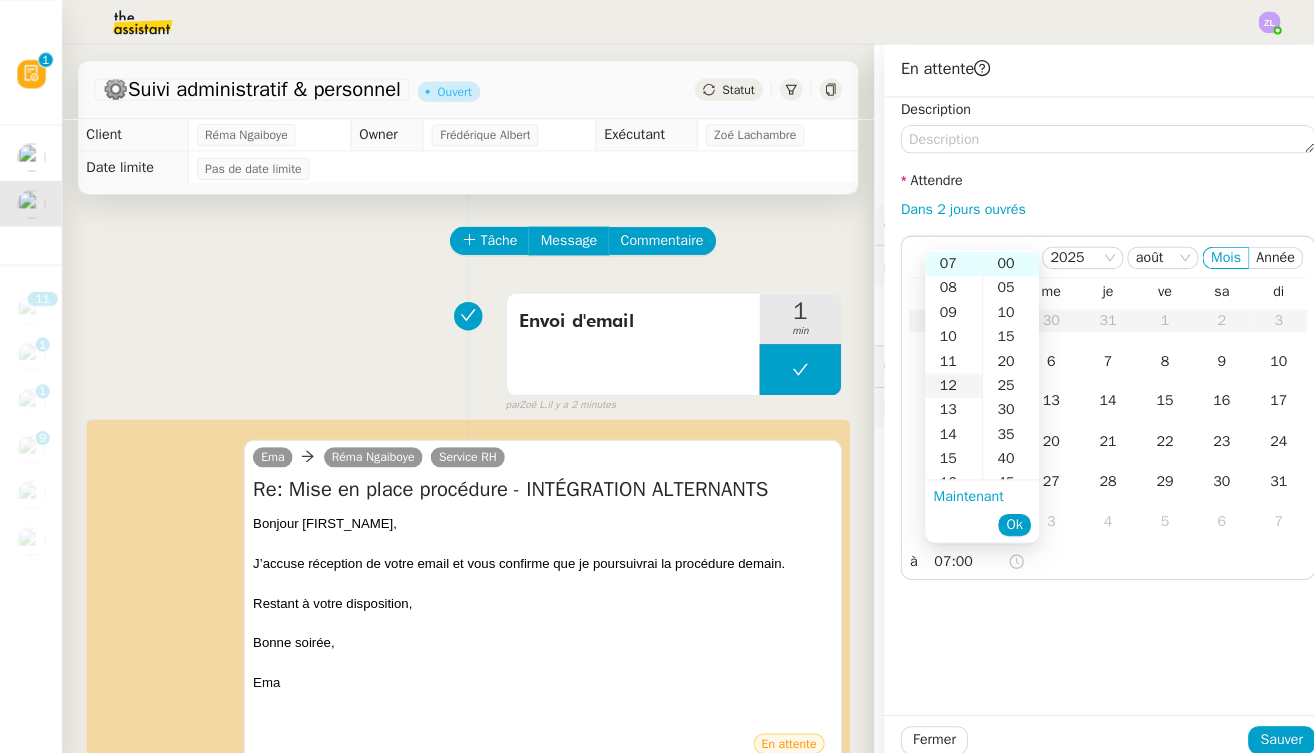 scroll, scrollTop: 210, scrollLeft: 0, axis: vertical 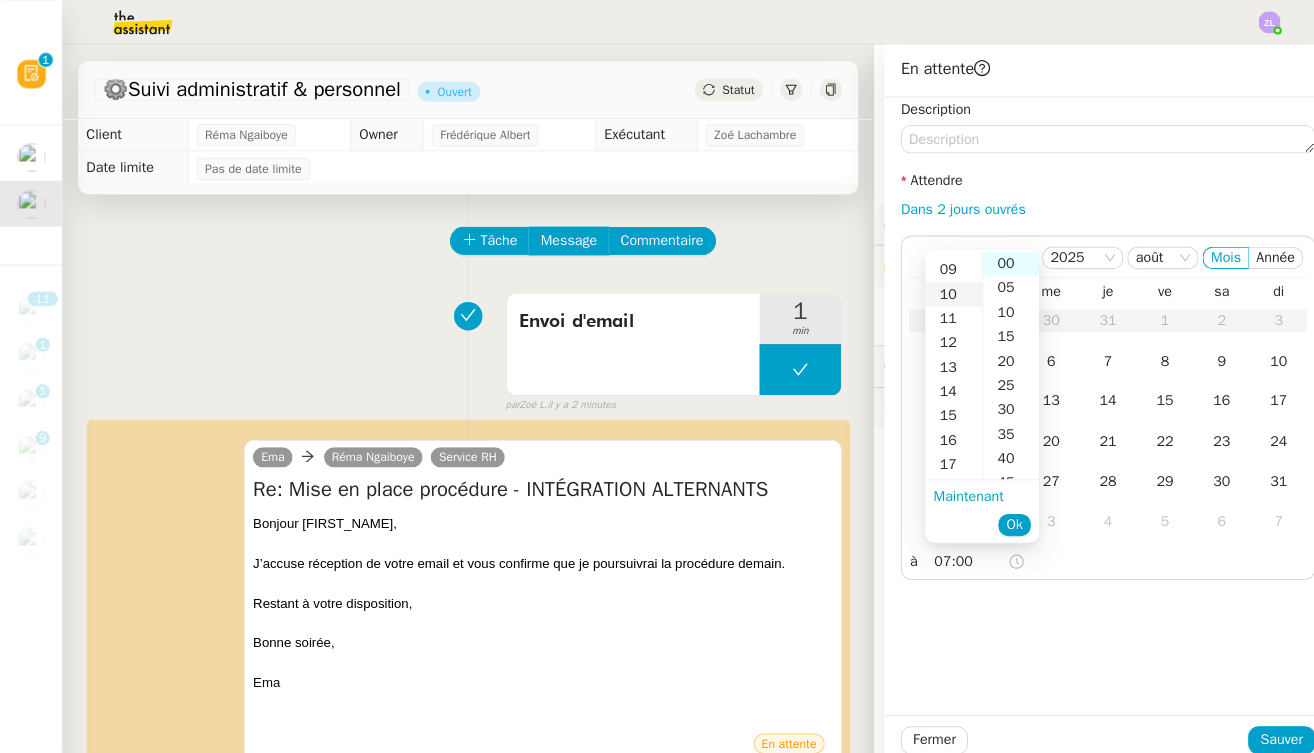 click on "10" at bounding box center [942, 290] 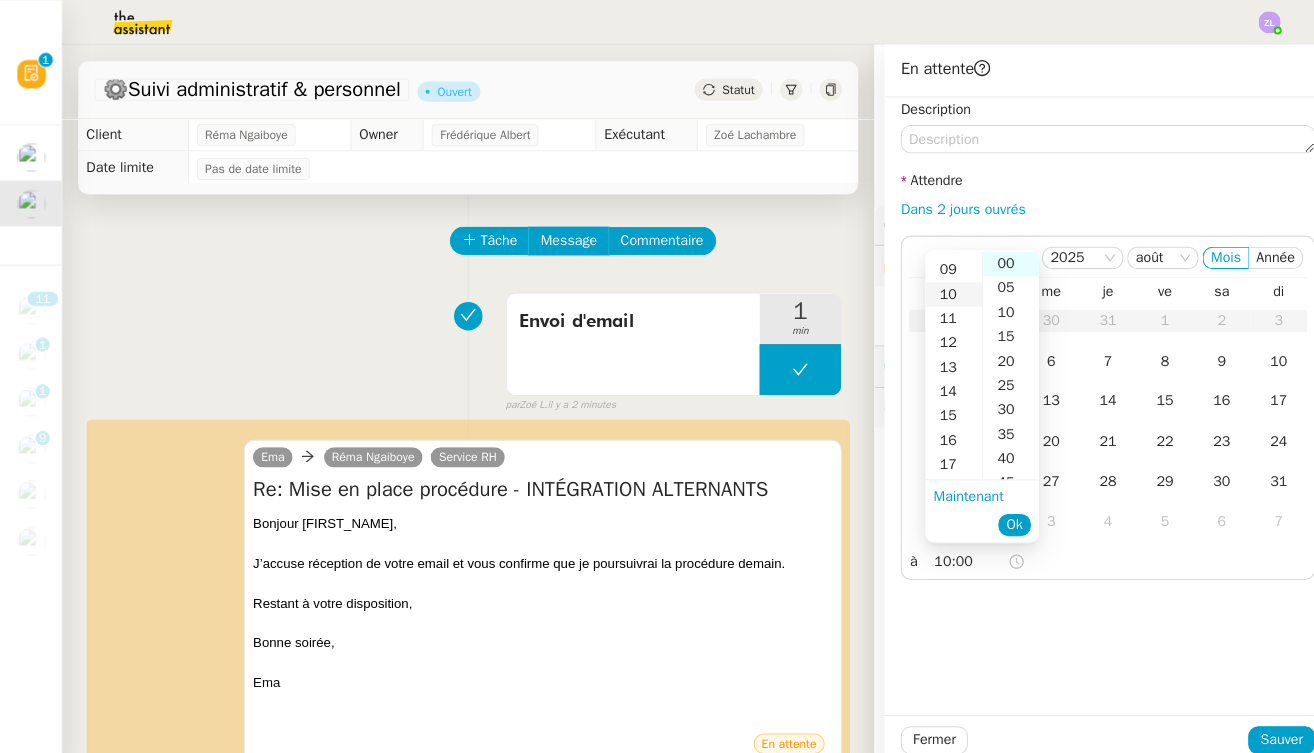 scroll, scrollTop: 240, scrollLeft: 0, axis: vertical 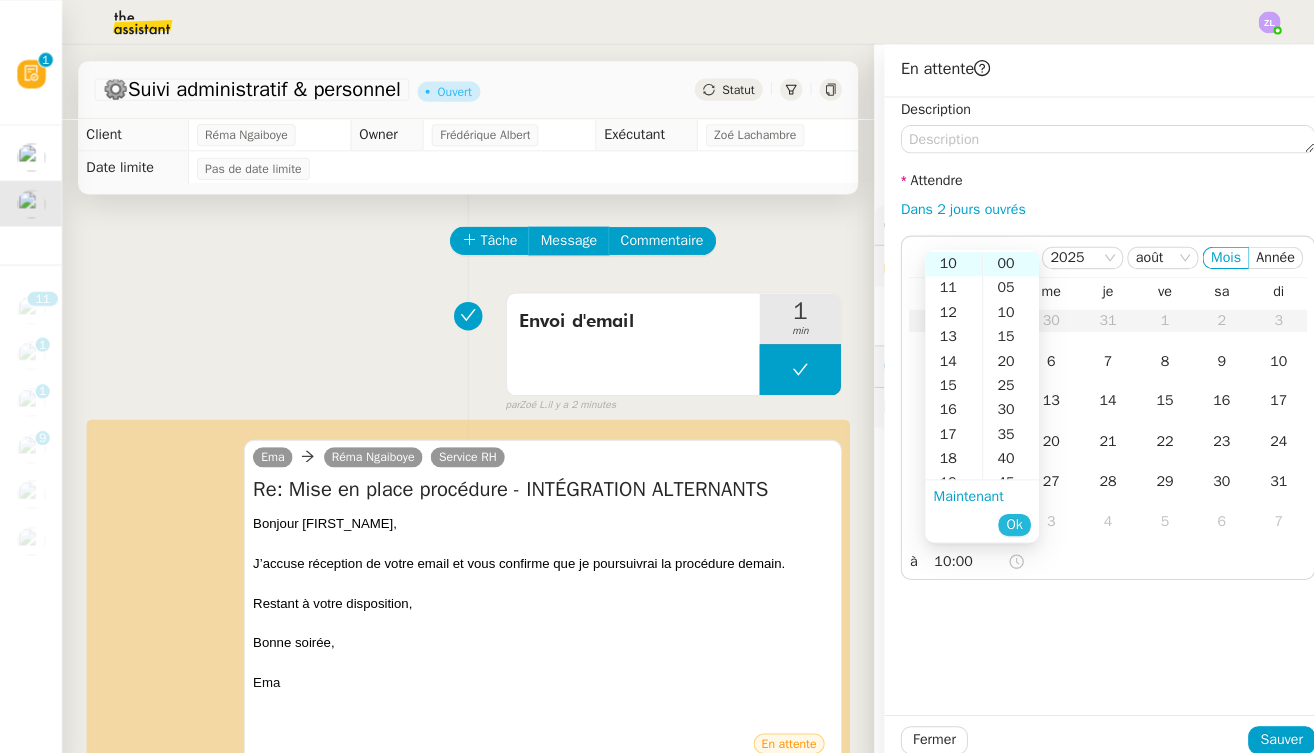 click on "Ok" at bounding box center (1002, 517) 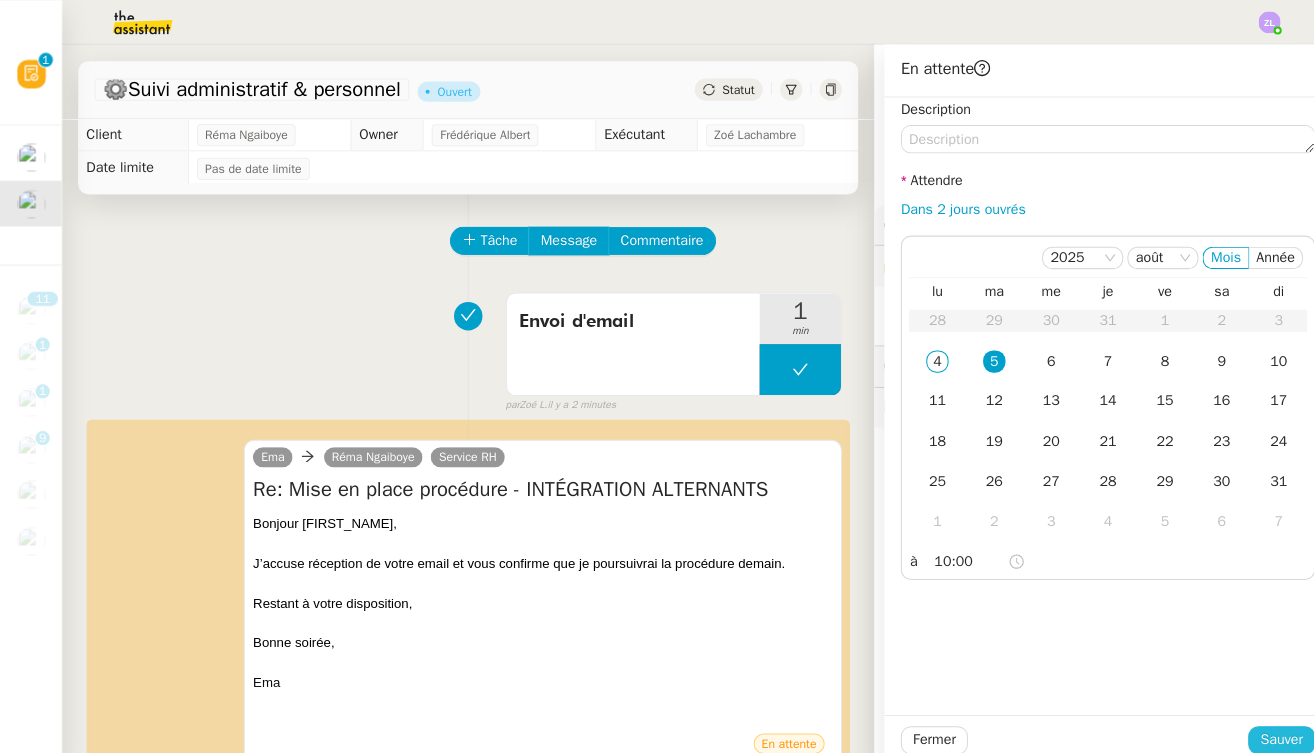 click on "Sauver" 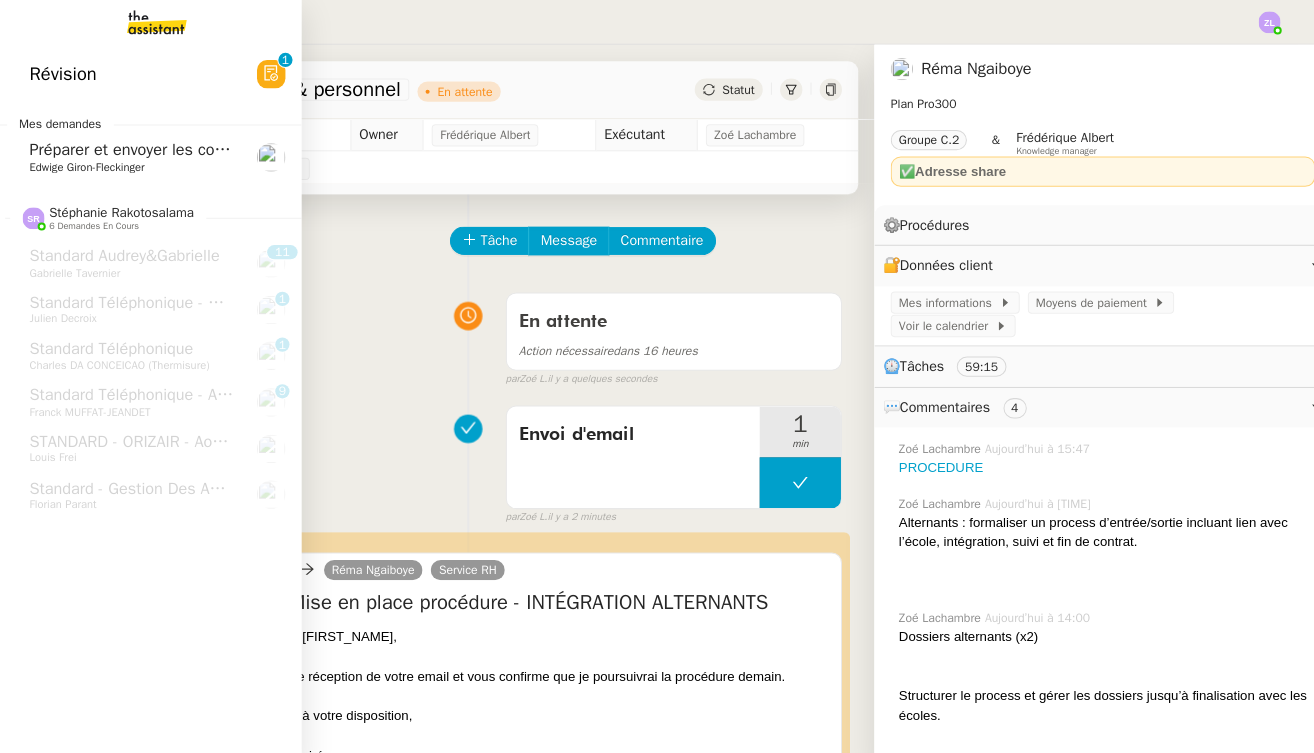 click on "Edwige Giron-Fleckinger" 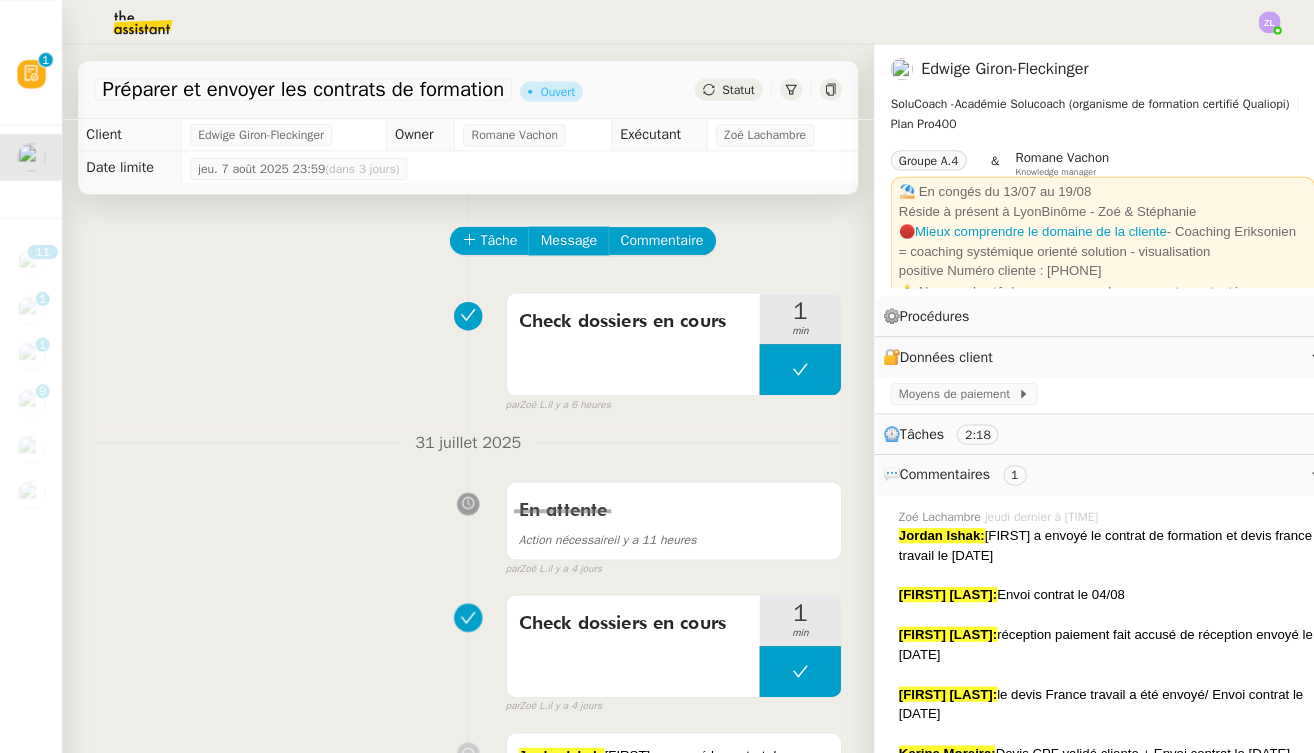 click on "Statut" 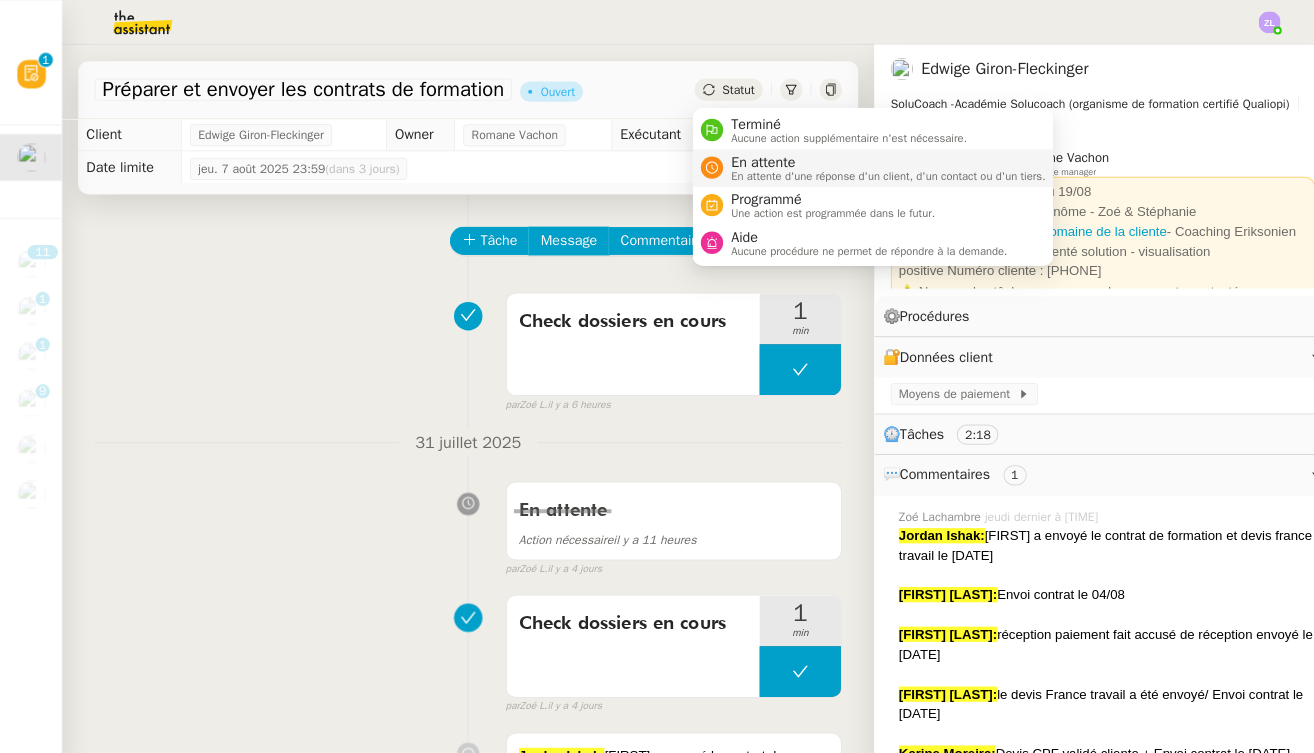 click on "En attente d'une réponse d'un client, d'un contact ou d'un tiers." at bounding box center (878, 173) 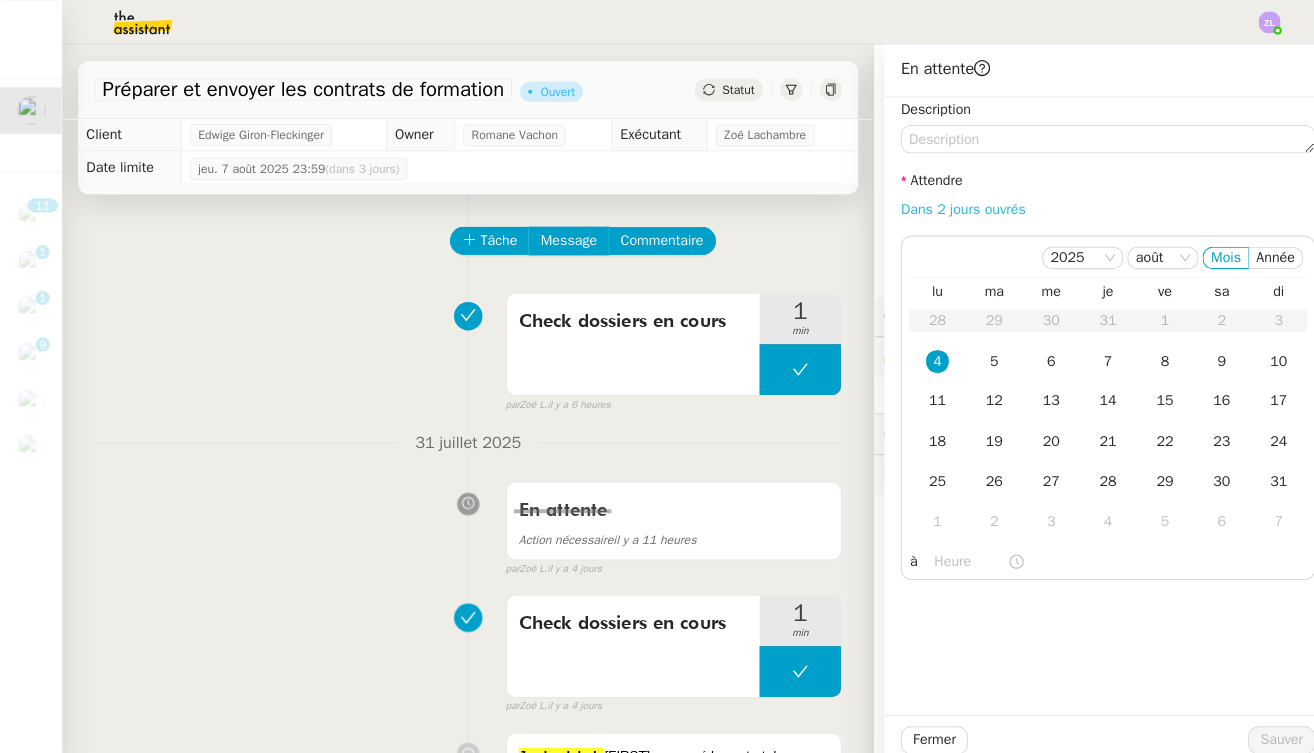 click on "Dans 2 jours ouvrés" 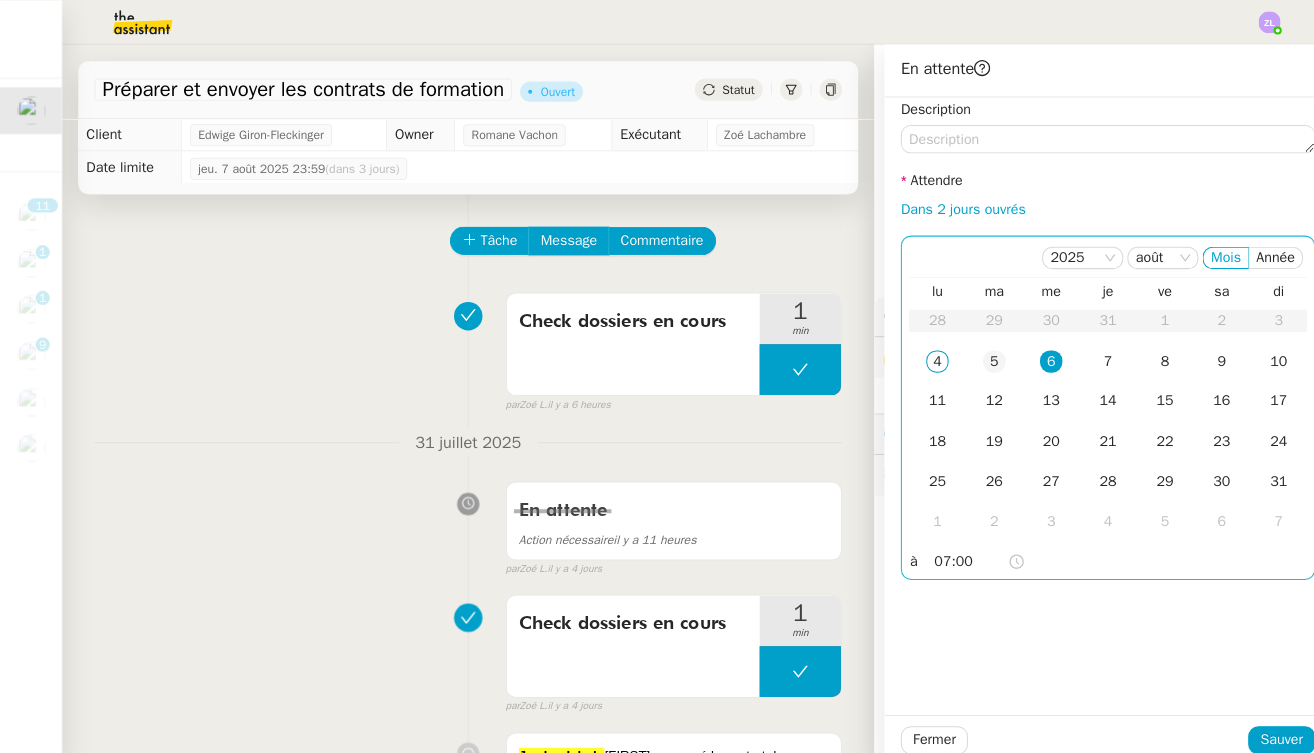 click on "5" 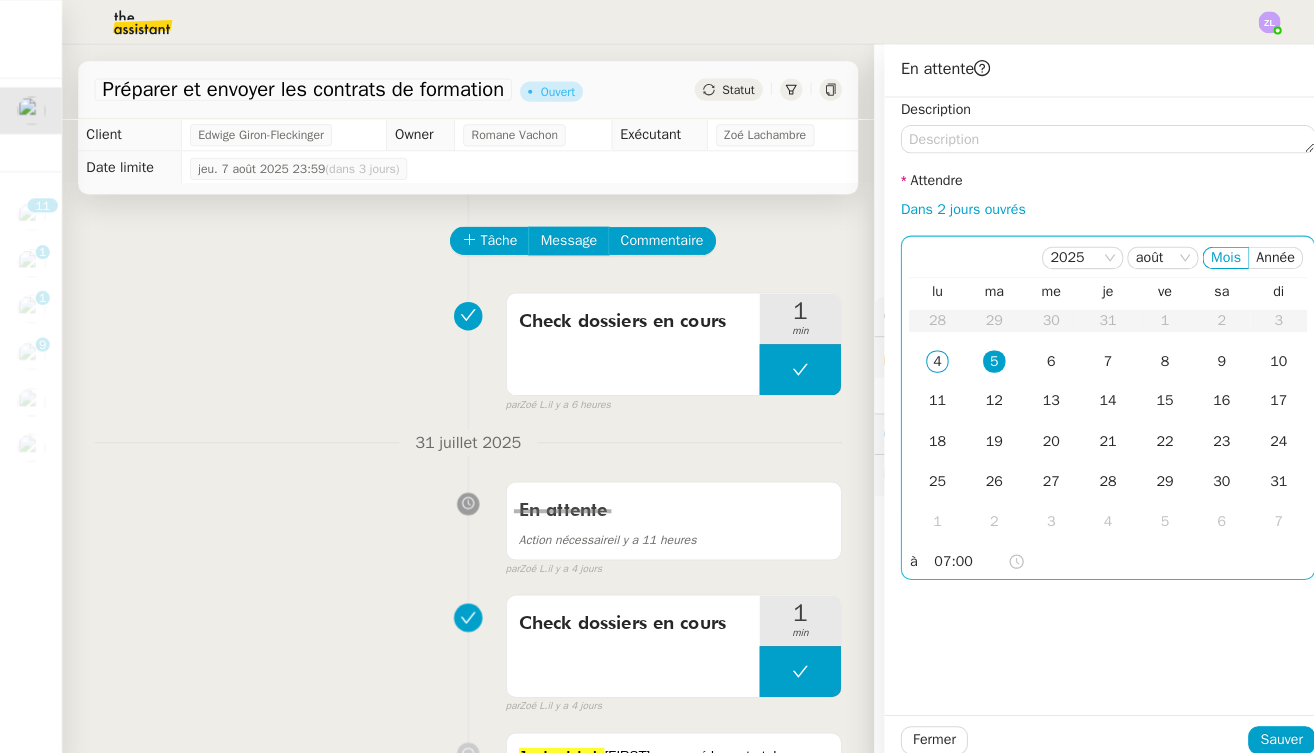 click on "07:00" 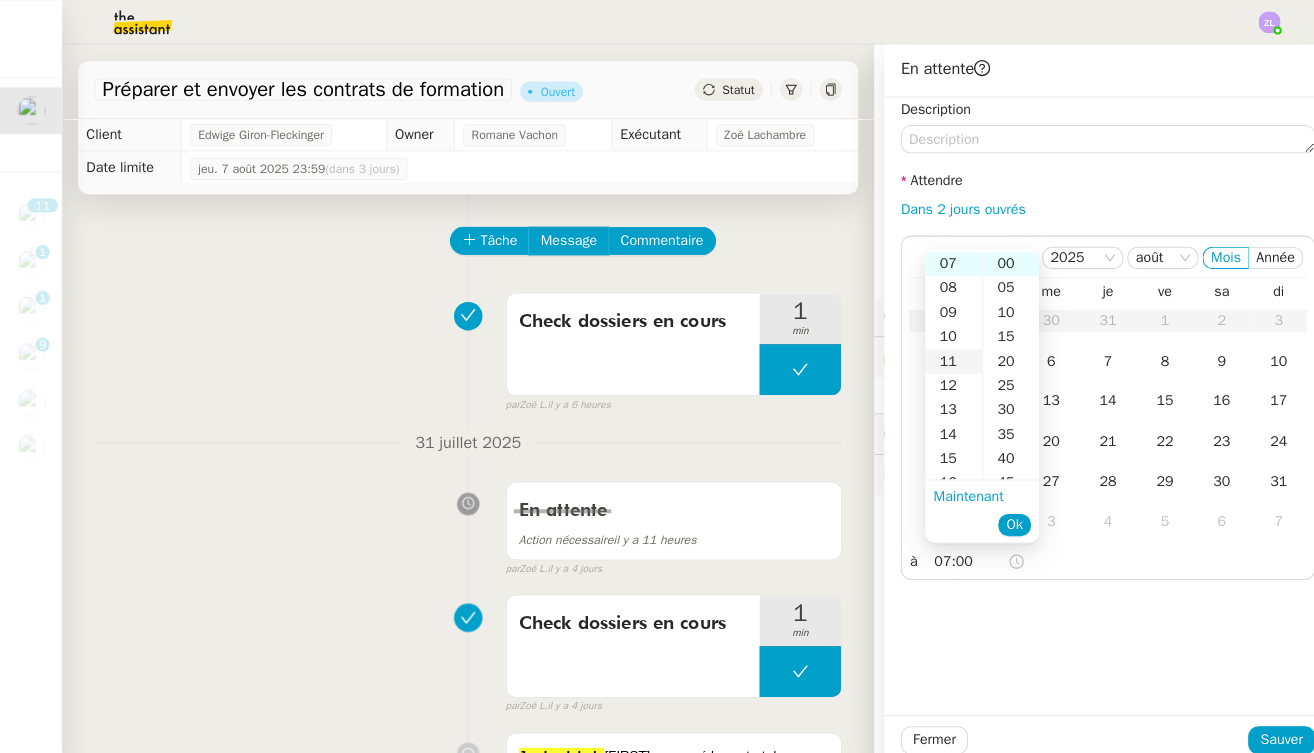 scroll, scrollTop: 187, scrollLeft: 0, axis: vertical 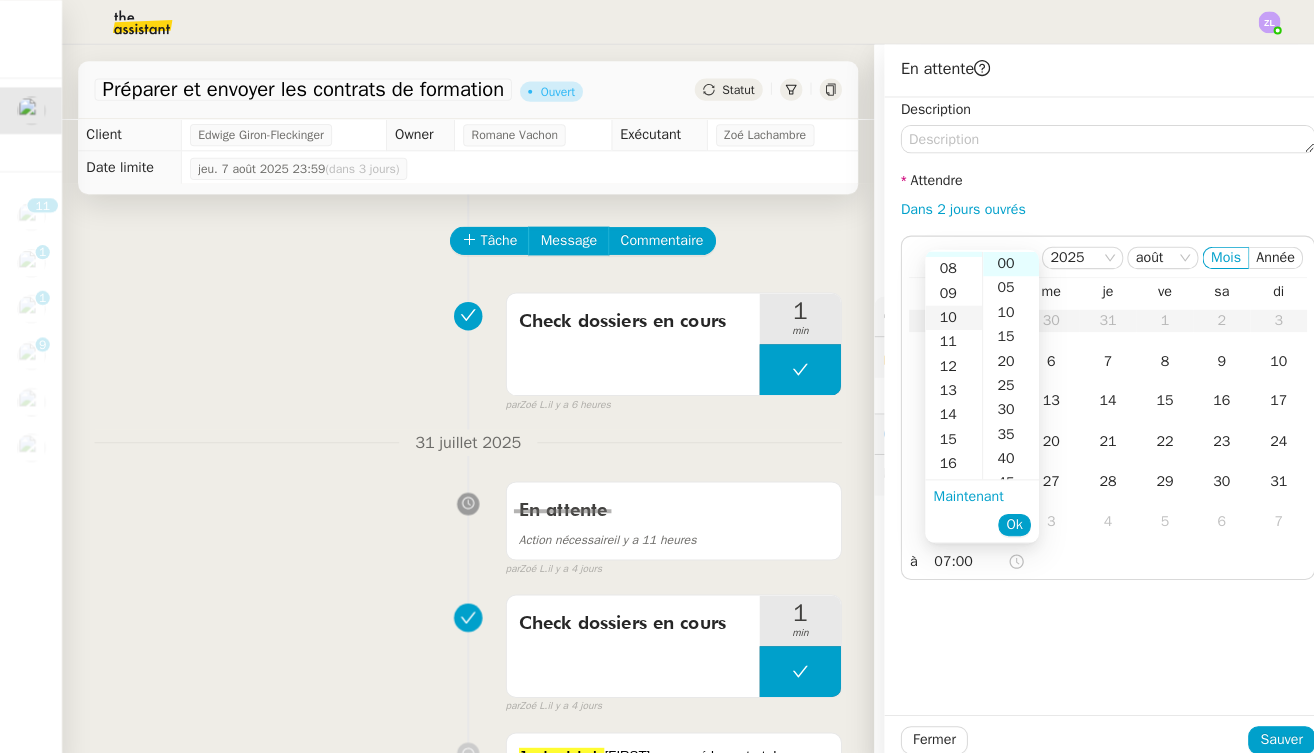 click on "10" at bounding box center [942, 313] 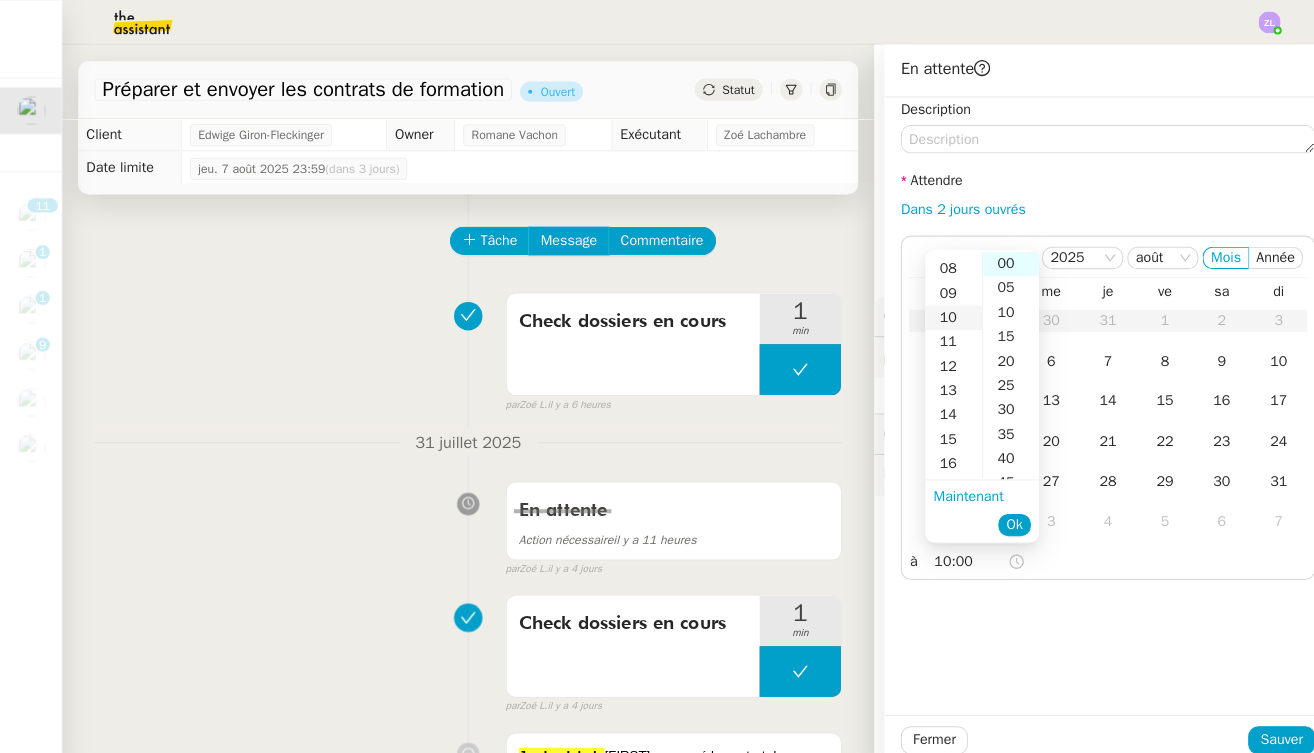 scroll, scrollTop: 240, scrollLeft: 0, axis: vertical 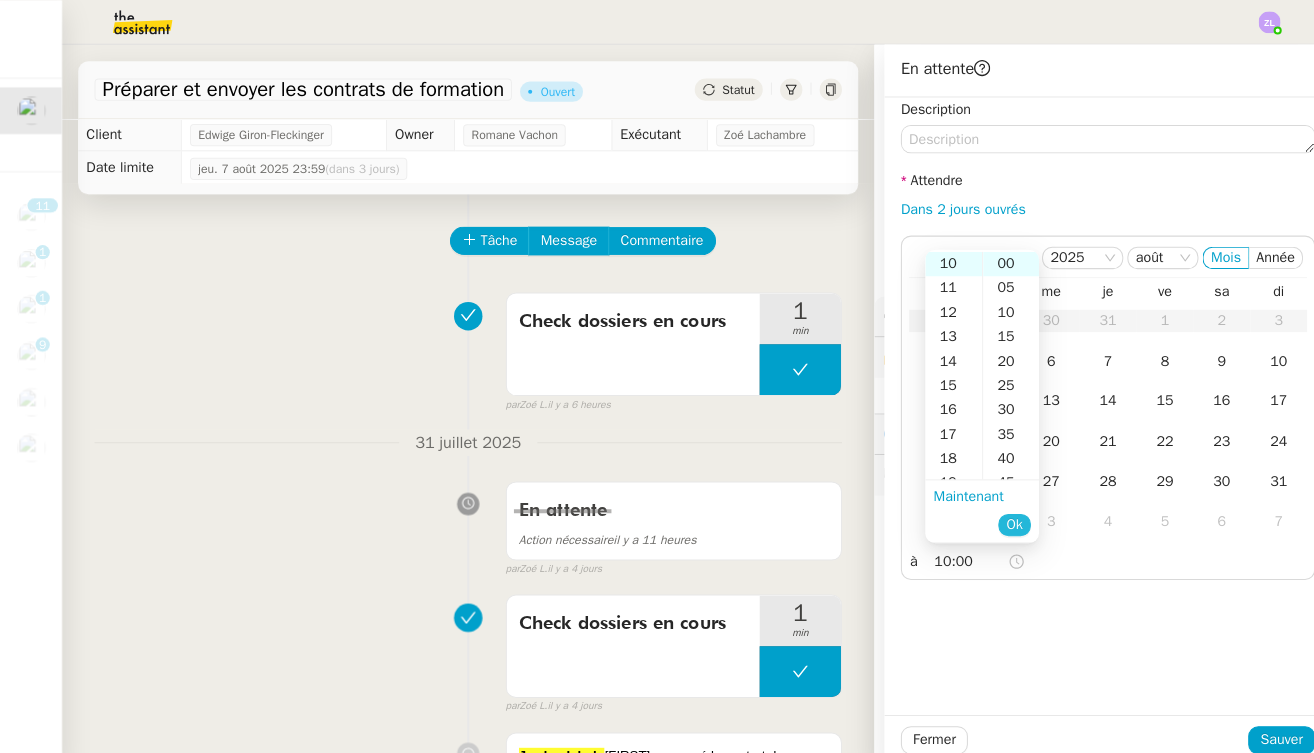 click on "Ok" at bounding box center (1002, 517) 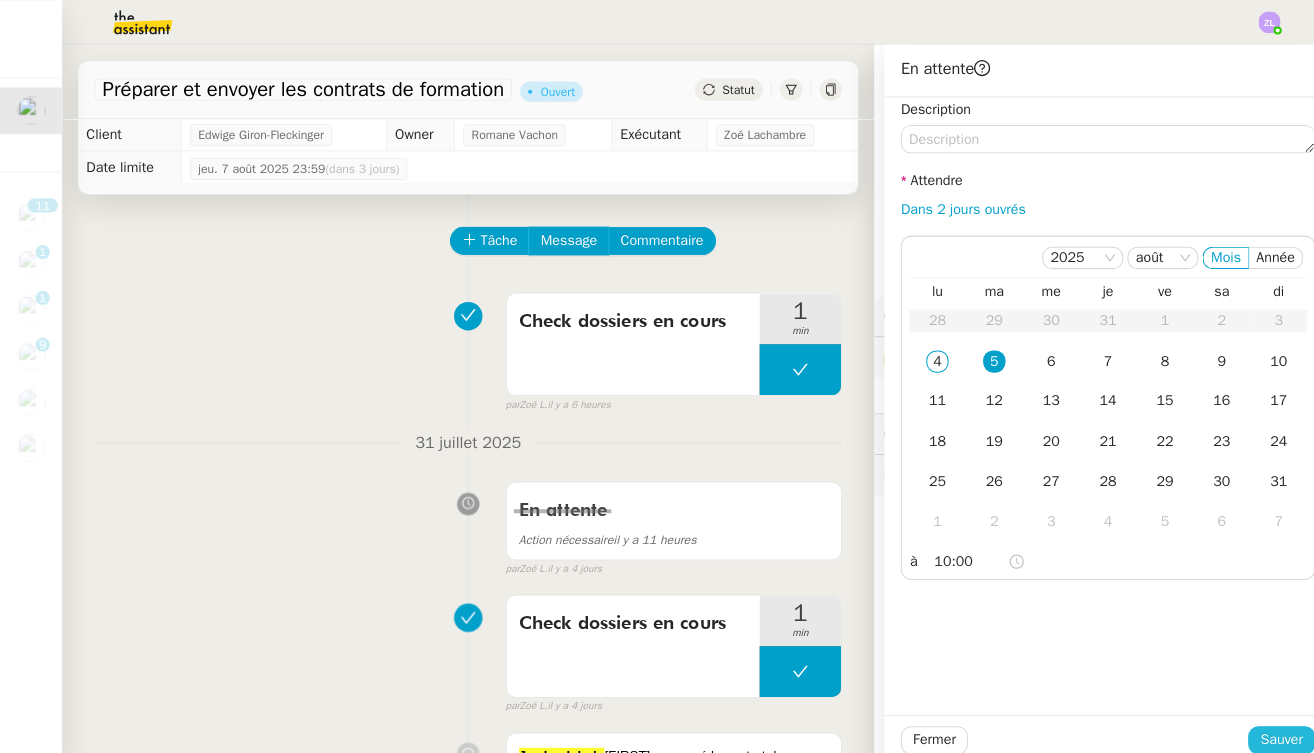 click on "Sauver" 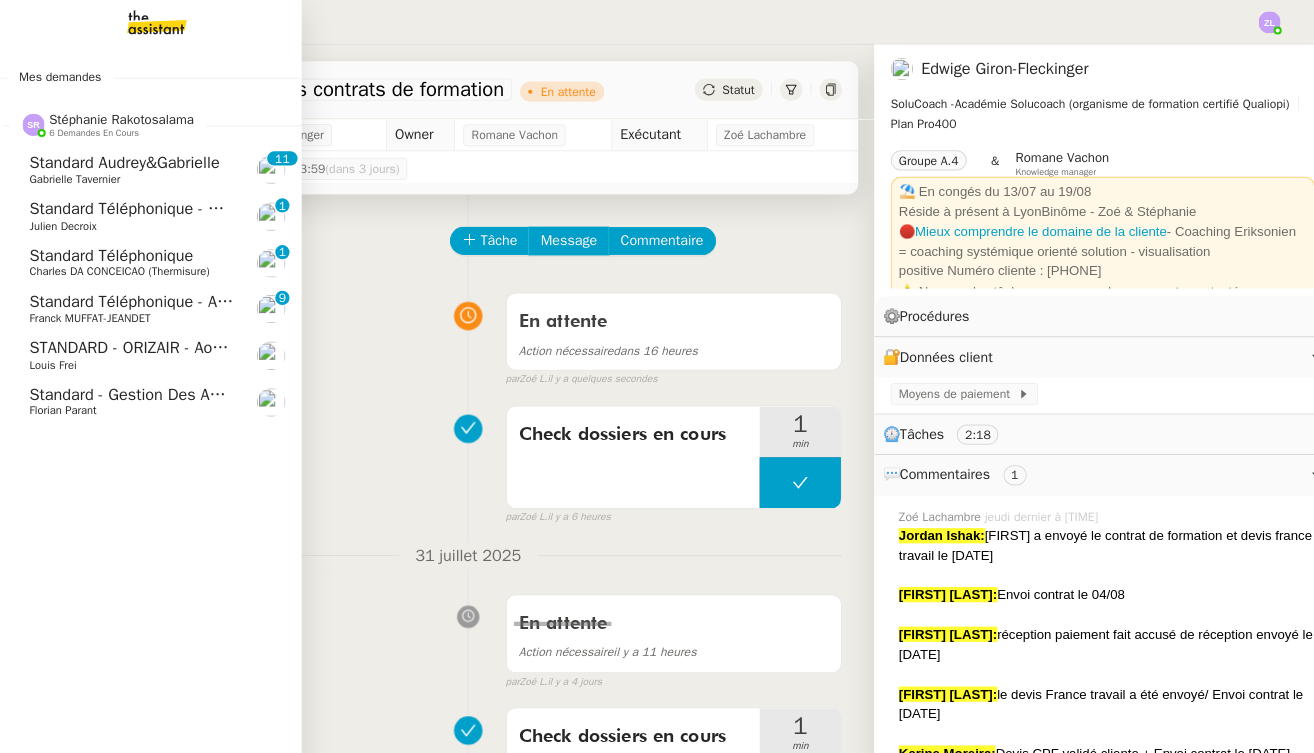 click on "Louis Frei" 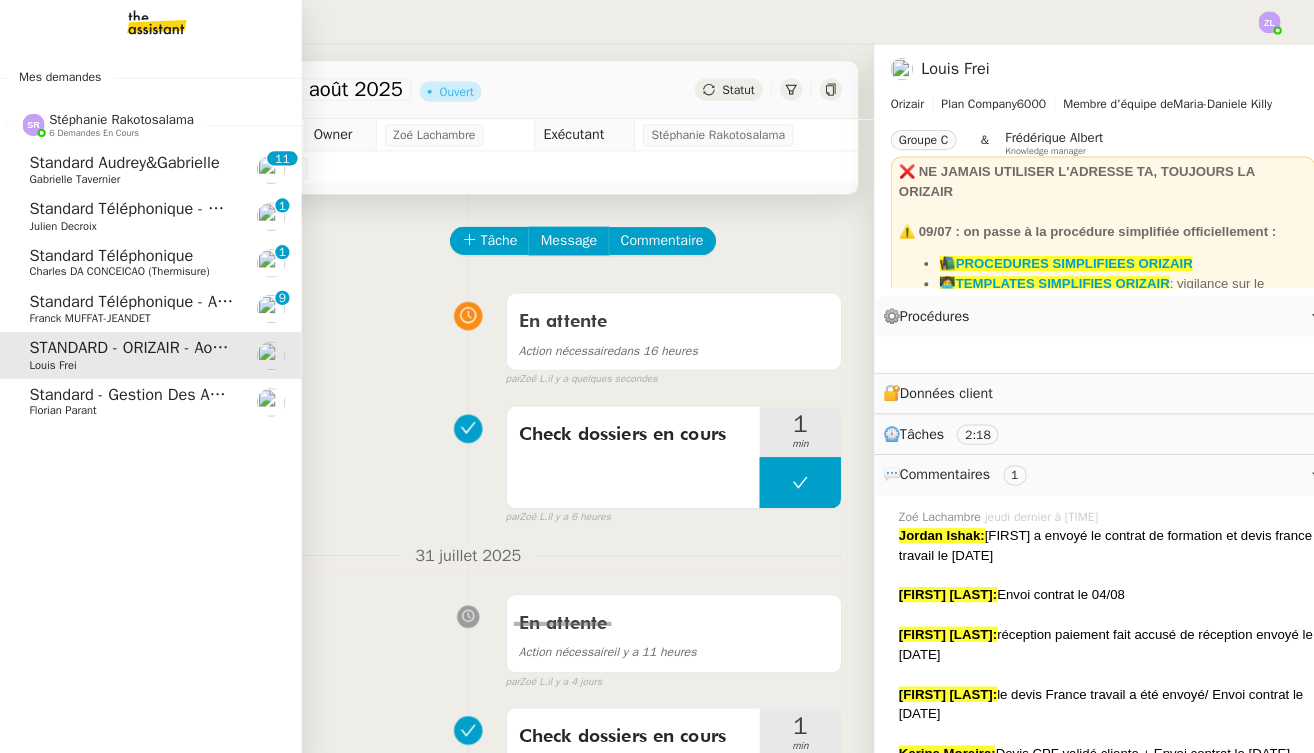 click on "Standard - Gestion des appels entrants - août 2025" 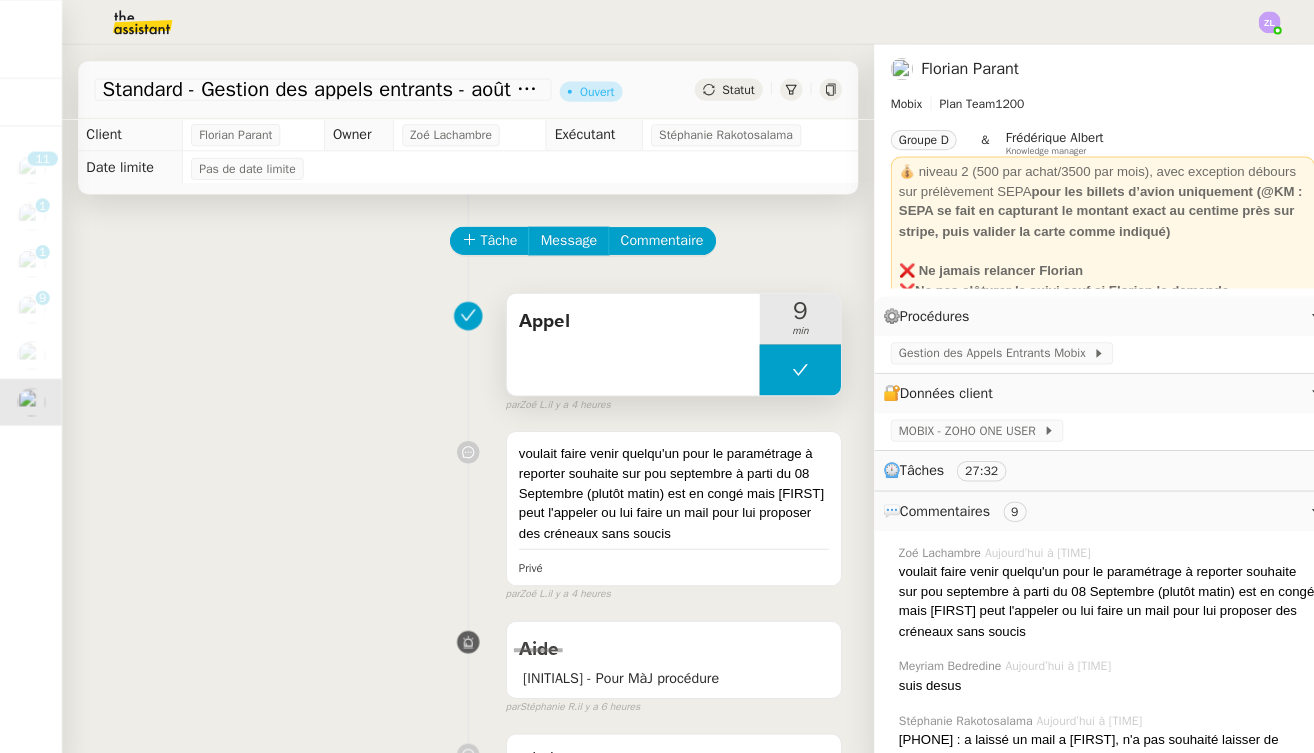 click at bounding box center (791, 364) 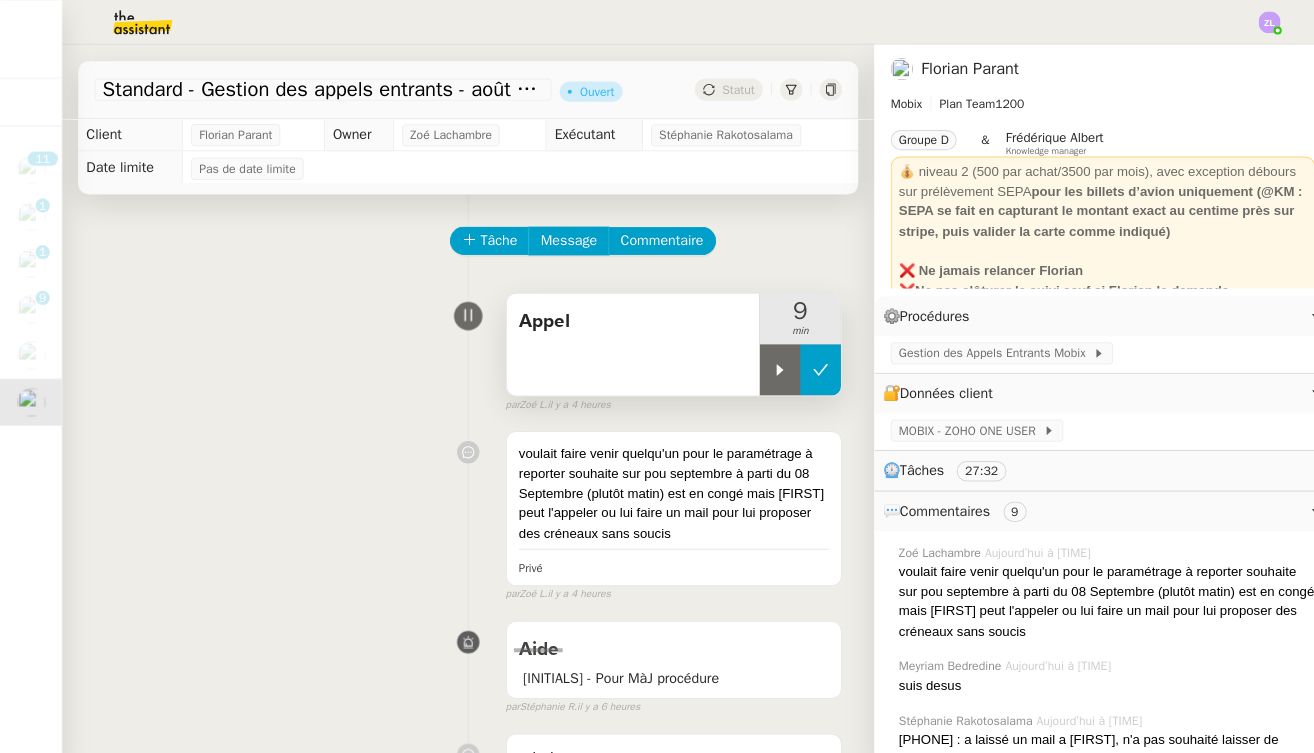 click at bounding box center [771, 364] 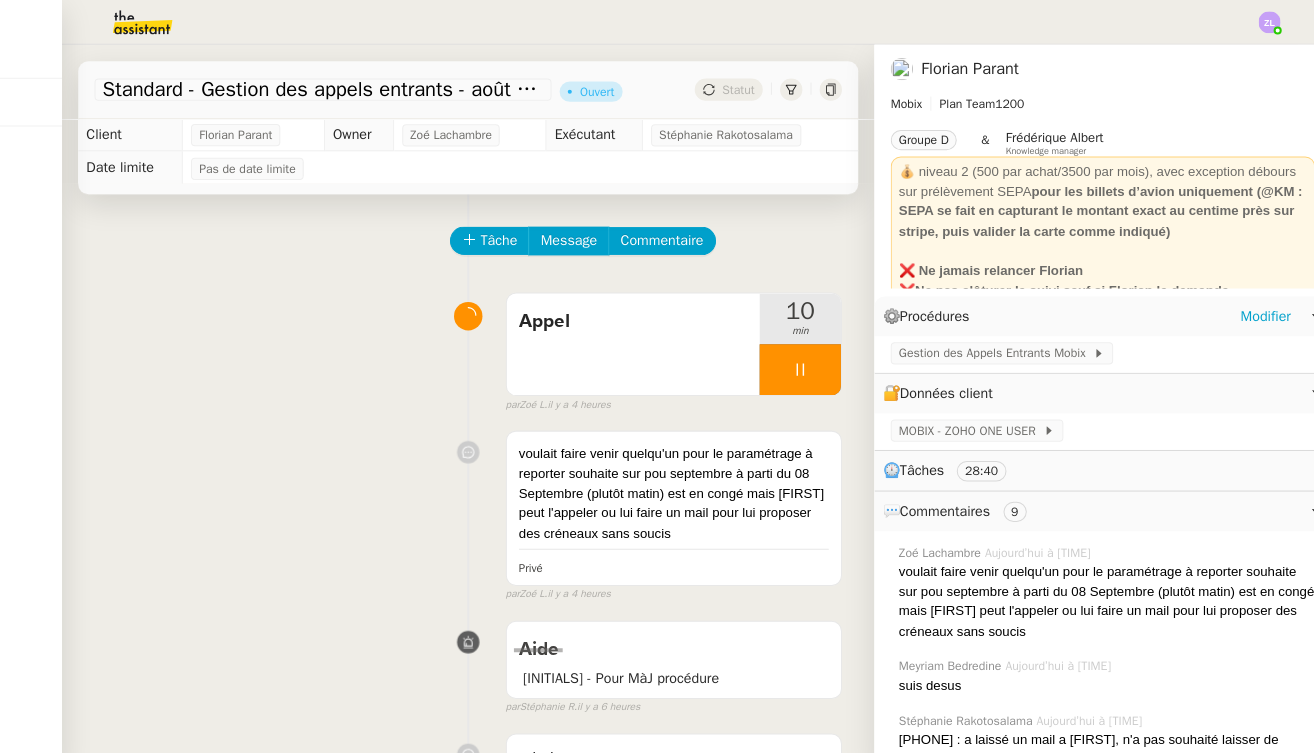 click on "Gestion des Appels Entrants  Mobix" 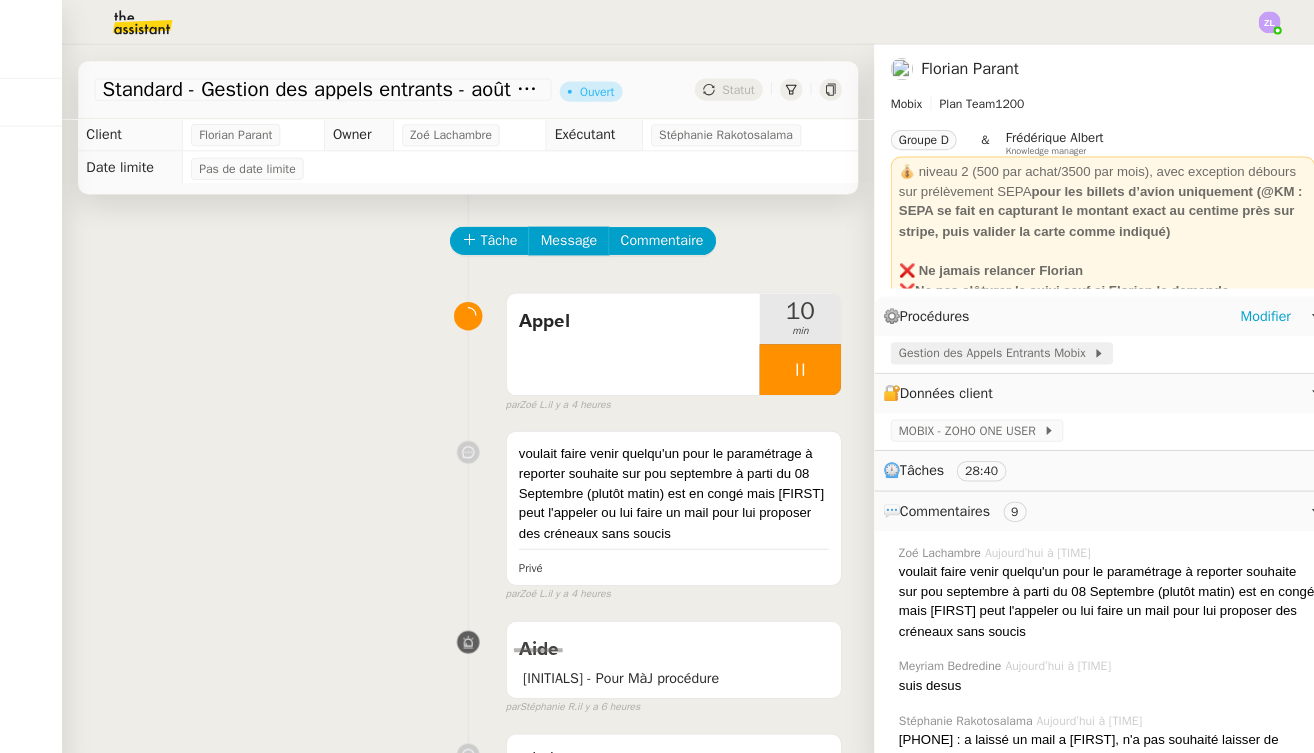 click on "Gestion des Appels Entrants  Mobix" 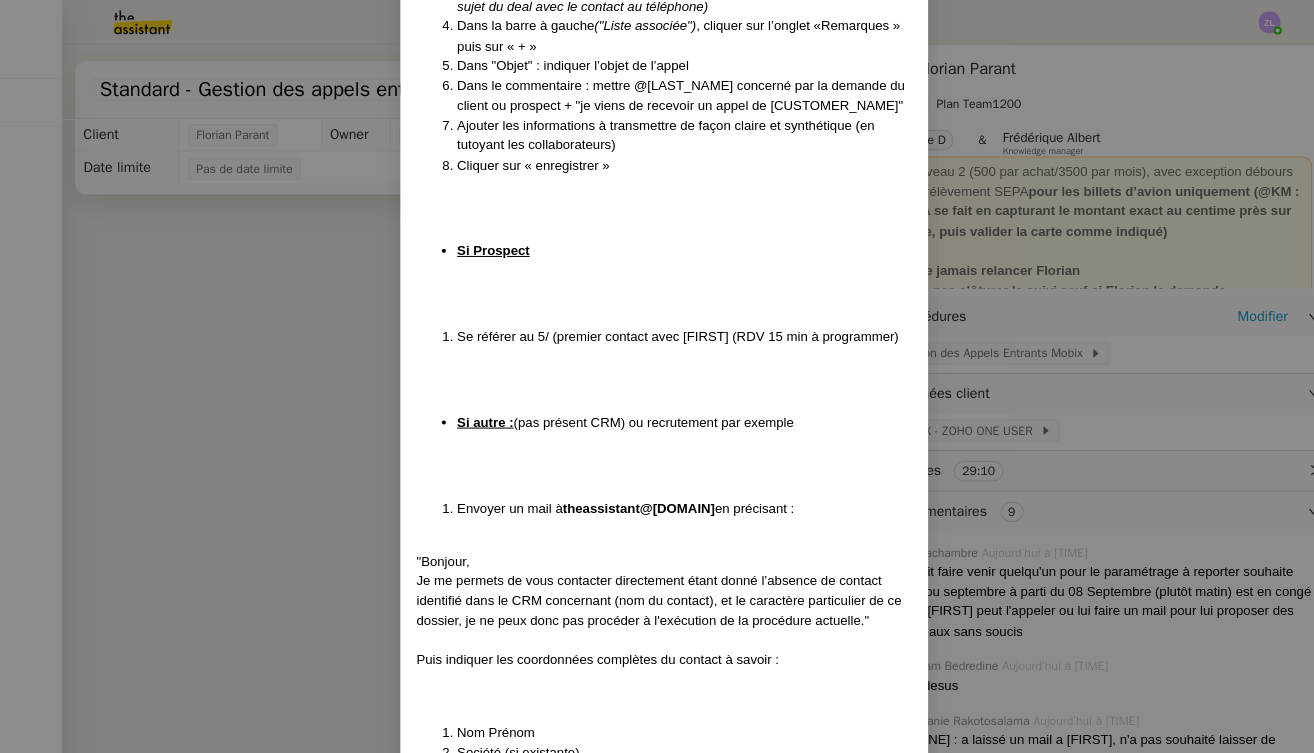 scroll, scrollTop: 3459, scrollLeft: 0, axis: vertical 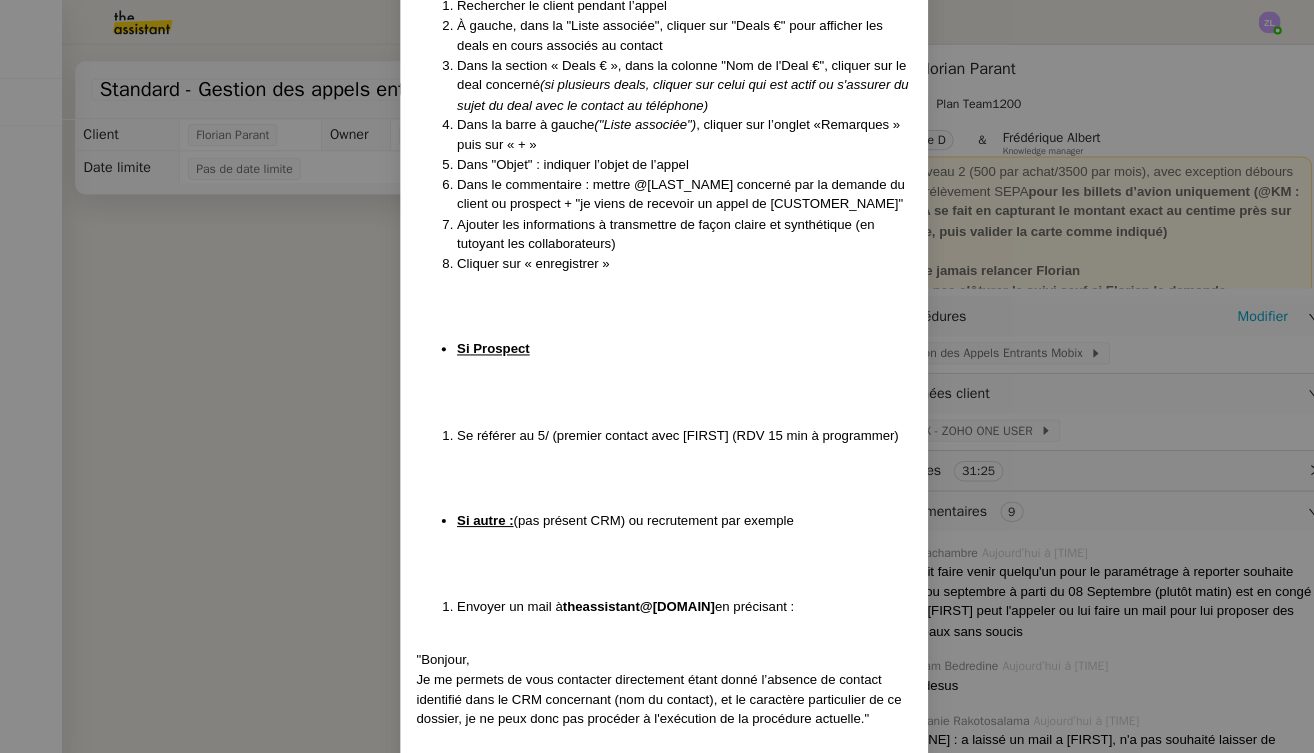 drag, startPoint x: 559, startPoint y: 550, endPoint x: 699, endPoint y: 548, distance: 140.01428 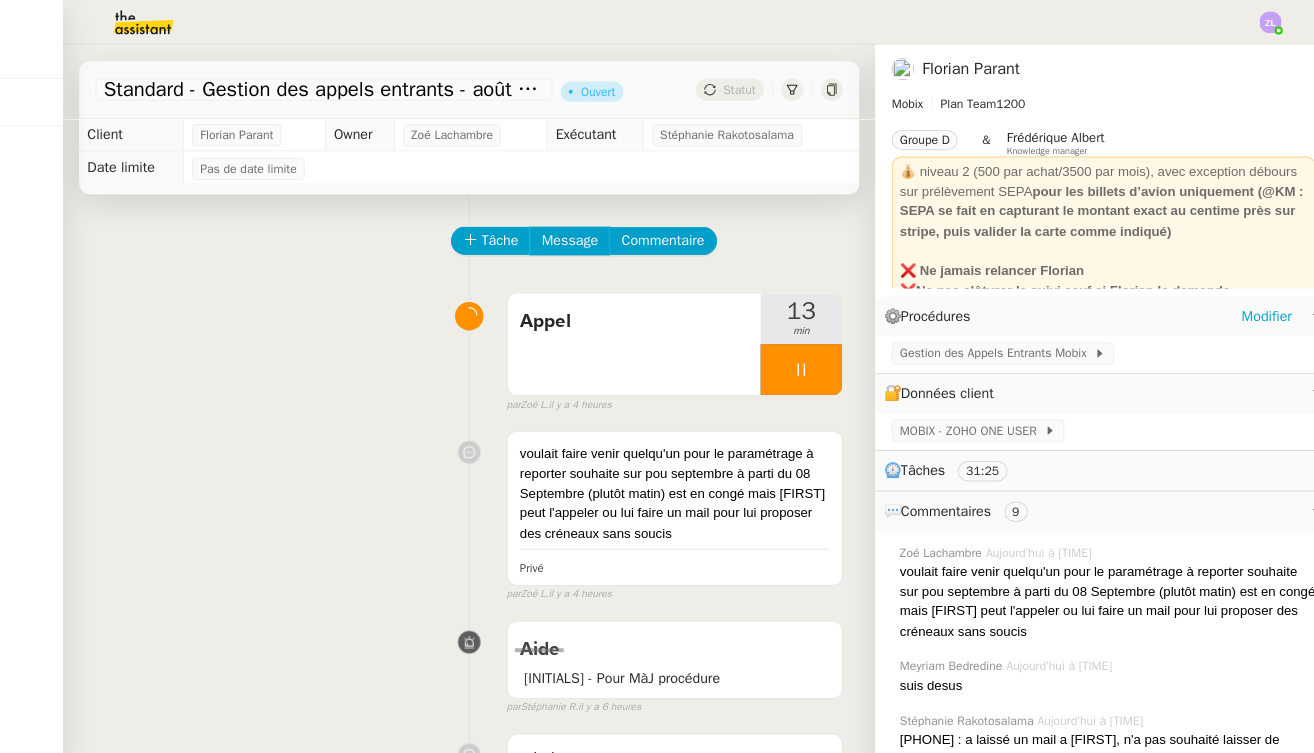 click on "Tâche Message Commentaire Veuillez patienter une erreur s'est produite 👌👌👌 message envoyé ✌️✌️✌️ Veuillez d'abord attribuer un client Une erreur s'est produite, veuillez réessayer  Appel      13 min false par   [FIRST] [LAST]   il y a 4 heures 👌👌👌 message envoyé ✌️✌️✌️ une erreur s'est produite 👌👌👌 message envoyé ✌️✌️✌️ Votre message va être revu ✌️✌️✌️ une erreur s'est produite La taille des fichiers doit être de 10Mb au maximum.
voulait faire venir quelqu'un pour le paramétrage à reporter souhaite sur pou septembre à parti du [DATE] (plutôt matin) est en congé mais [FIRST] peut l'appeler ou lui faire un mail pour lui proposer des créneaux sans soucis    Privé false par   [FIRST] [LAST]   il y a 4 heures 👌👌👌 message envoyé ✌️✌️✌️ une erreur s'est produite 👌👌👌 message envoyé ✌️✌️✌️ Votre message va être revu ✌️✌️✌️ une erreur s'est produite Aide    false par" 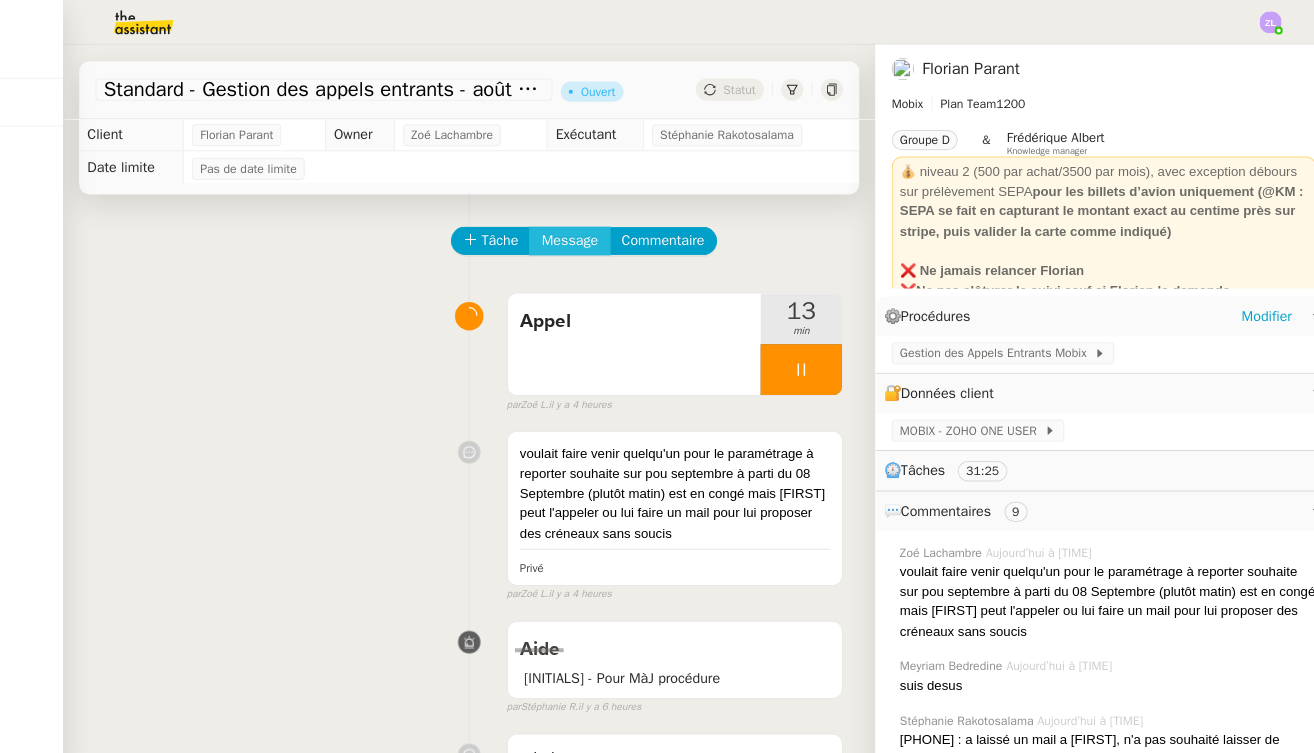 click on "Message" 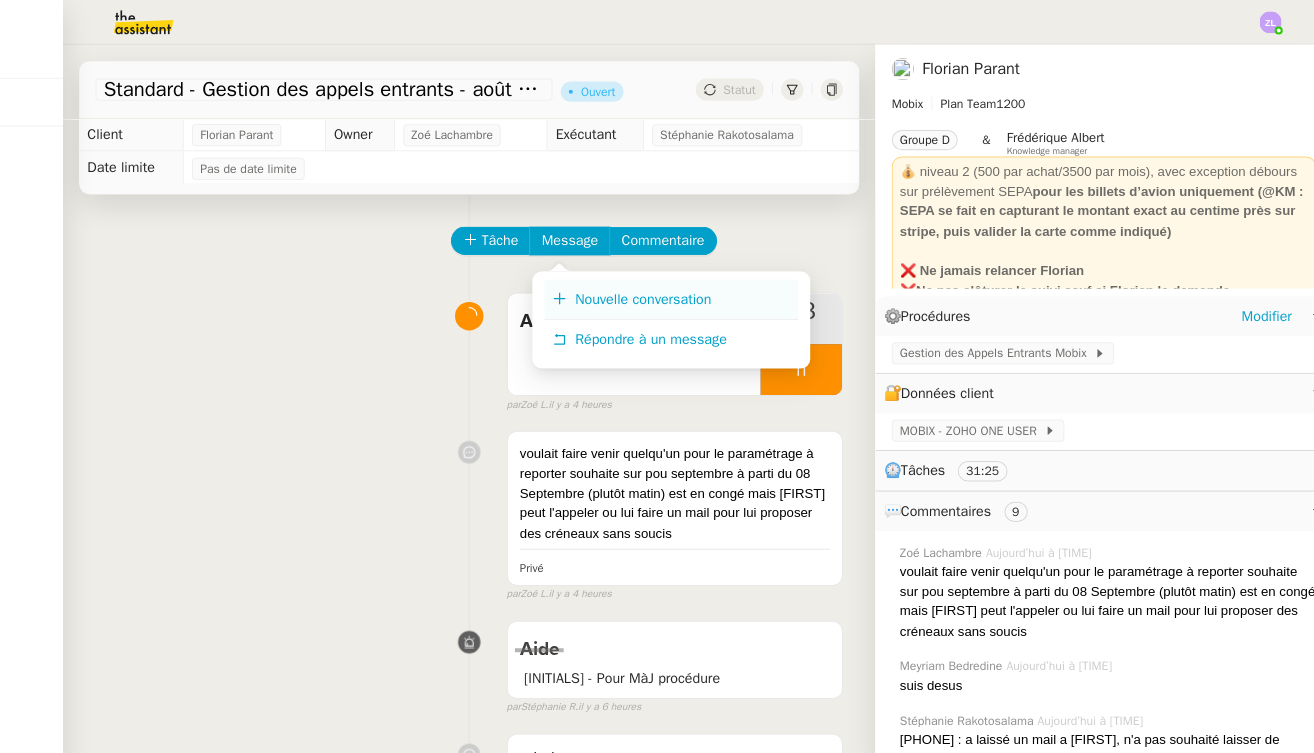 click on "Nouvelle conversation" at bounding box center (635, 294) 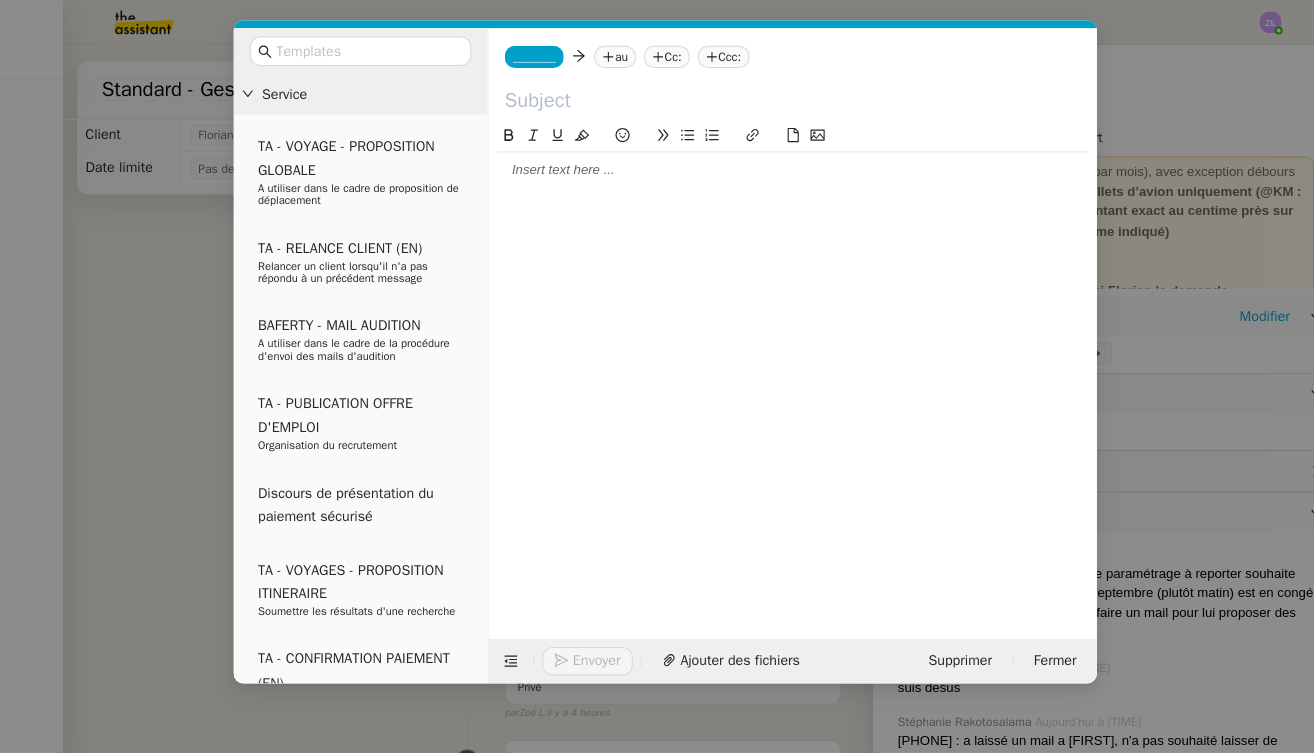 click on "_______" 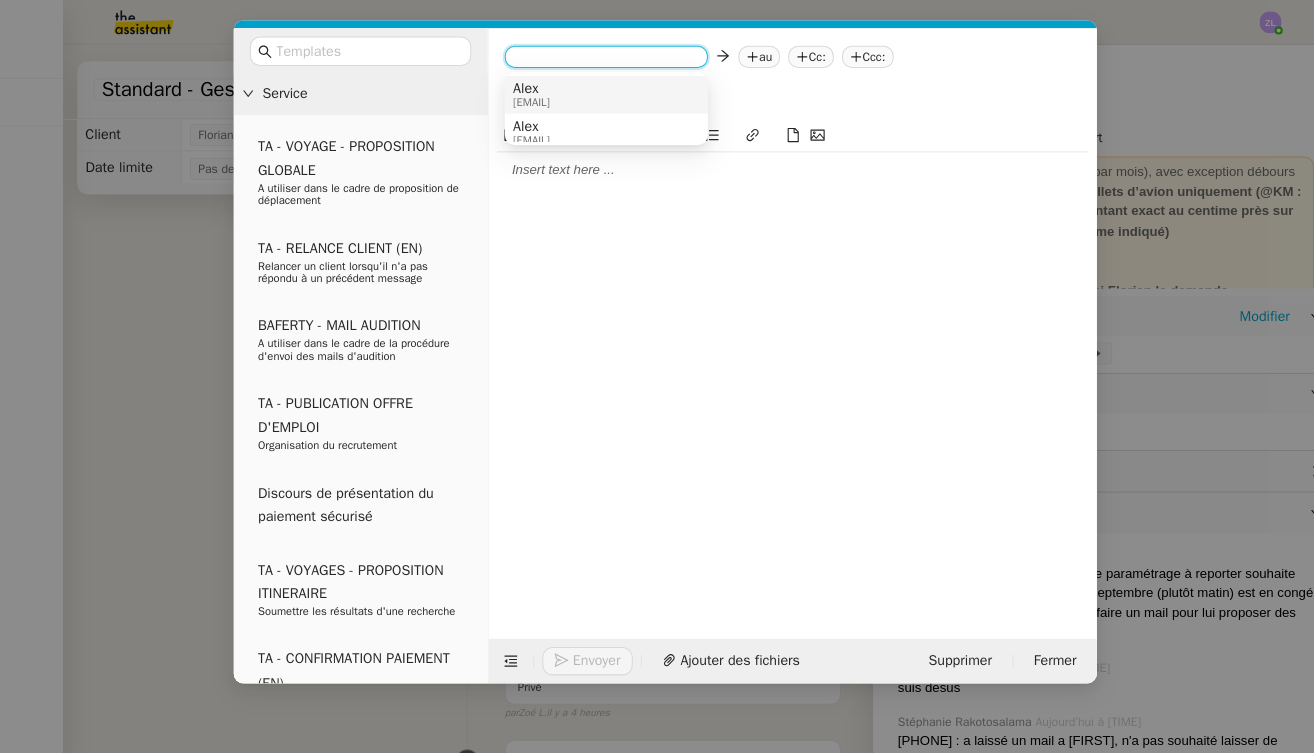 click on "Alex" at bounding box center [525, 88] 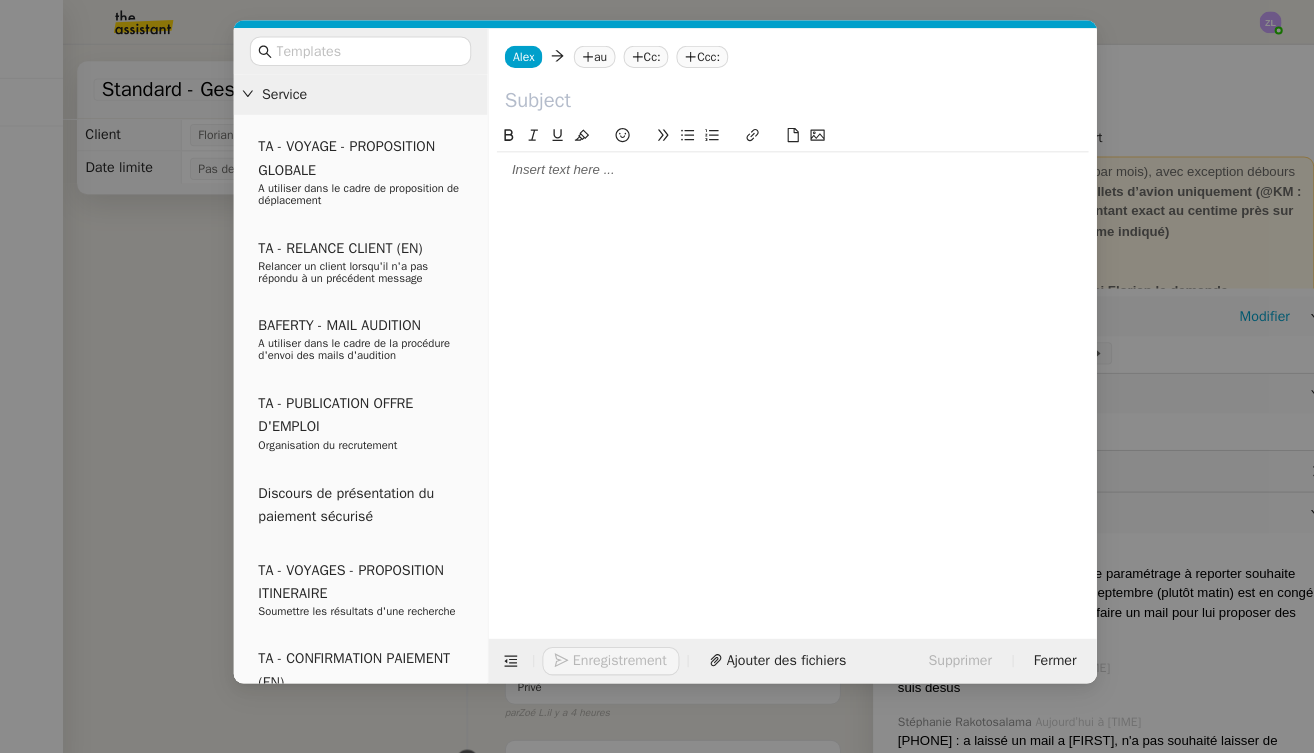 click 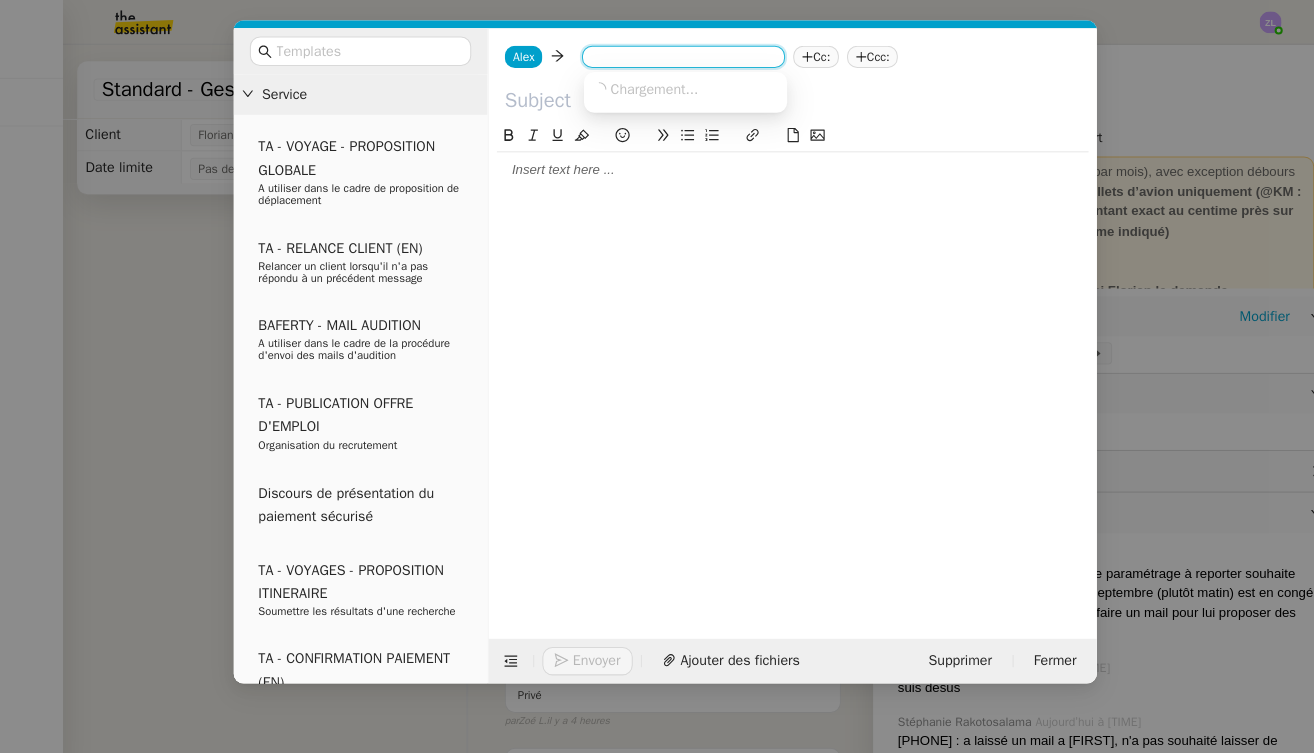 paste on "theassistant@[DOMAIN]" 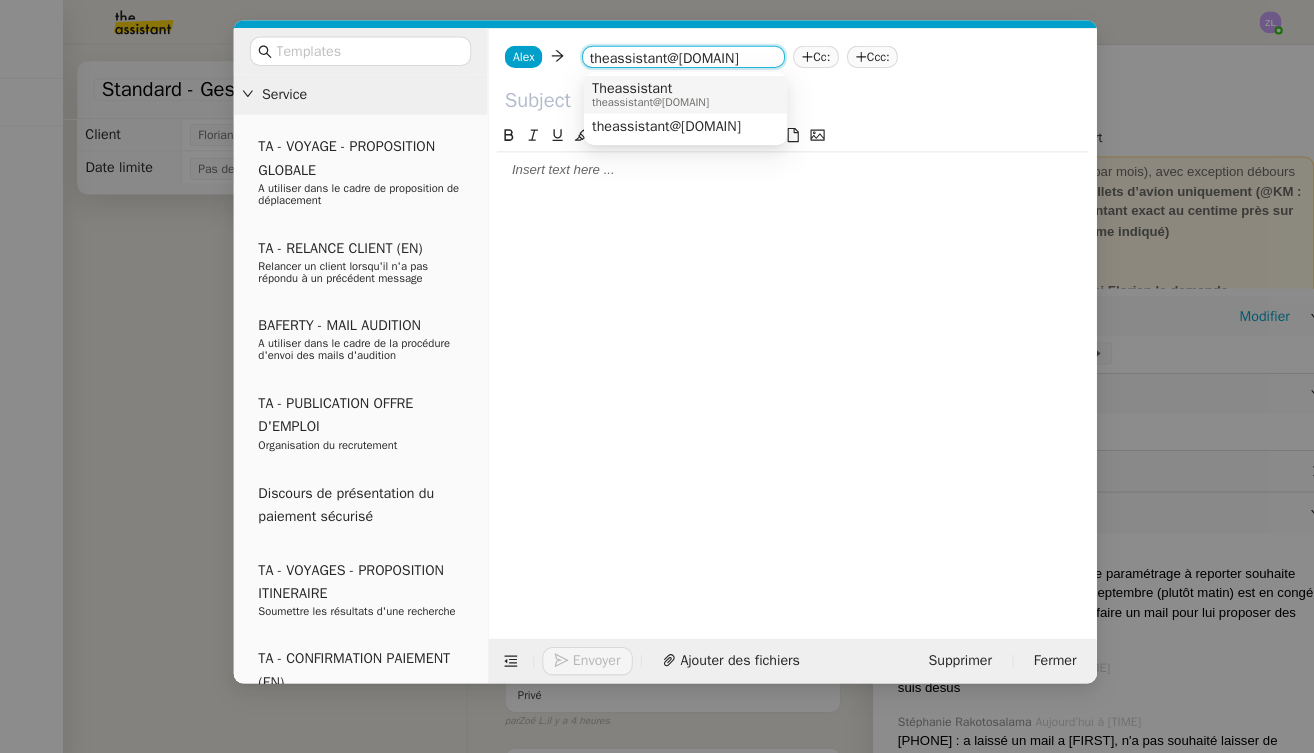 type on "theassistant@[DOMAIN]" 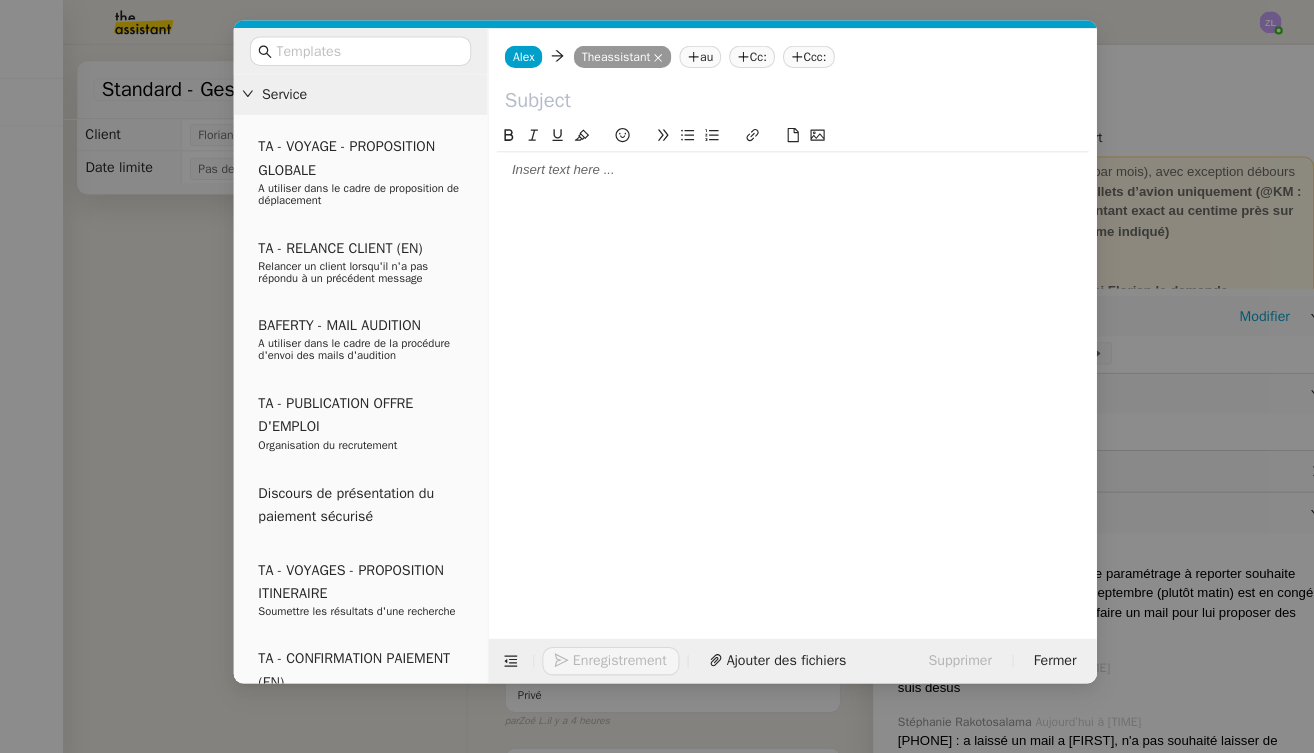 click on "Service TA - VOYAGE - PROPOSITION GLOBALE    A utiliser dans le cadre de proposition de déplacement TA - RELANCE CLIENT (EN)    Relancer un client lorsqu'il n'a pas répondu à un précédent message BAFERTY - MAIL AUDITION    A utiliser dans le cadre de la procédure d'envoi des mails d'audition TA - PUBLICATION OFFRE D'EMPLOI     Organisation du recrutement Discours de présentation du paiement sécurisé    TA - VOYAGES - PROPOSITION ITINERAIRE    Soumettre les résultats d'une recherche TA - CONFIRMATION PAIEMENT (EN)    Confirmer avec le client de modèle de transaction - Attention Plan Pro nécessaire. TA - COURRIER EXPEDIE (recommandé)    A utiliser dans le cadre de l'envoi d'un courrier recommandé TA - PARTAGE DE CALENDRIER (EN)    A utiliser pour demander au client de partager son calendrier afin de faciliter l'accès et la gestion PSPI - Appel de fonds MJL    A utiliser dans le cadre de la procédure d'appel de fonds MJL TA - RELANCE CLIENT    TA - AR PROCEDURES        21 YIELD" at bounding box center [657, 376] 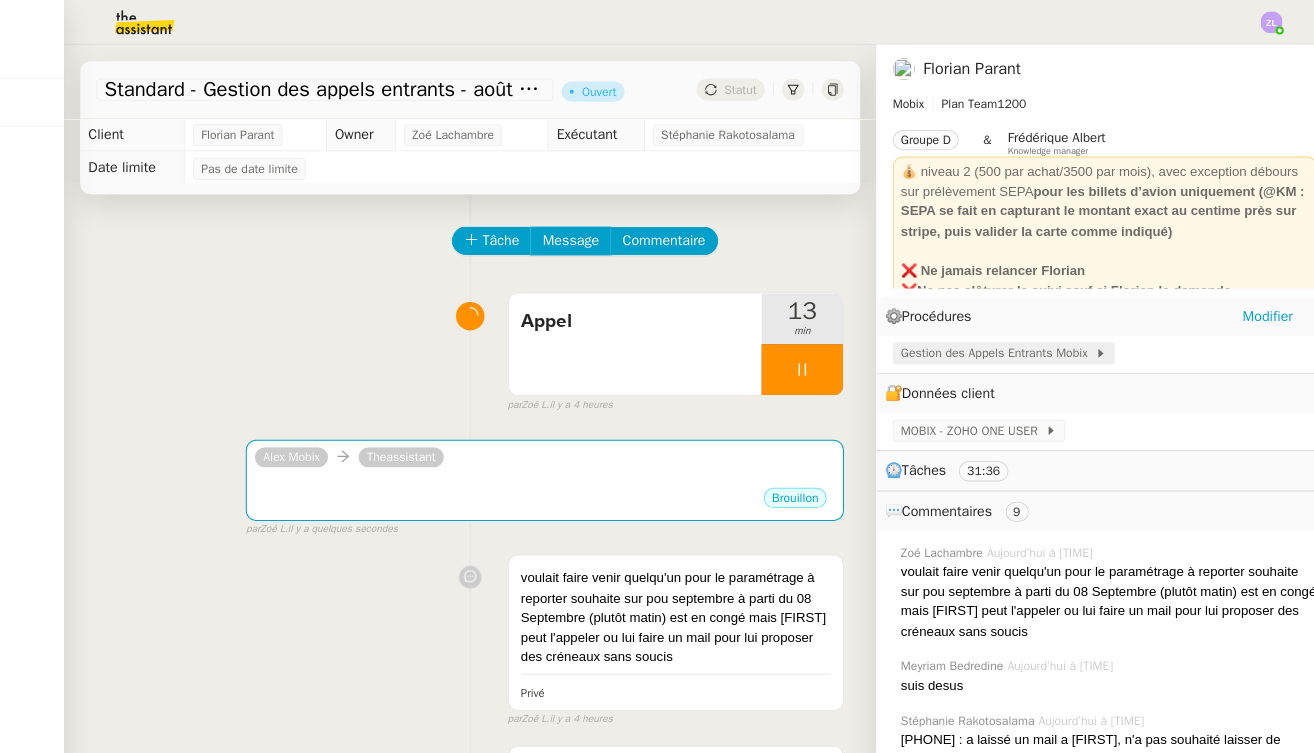 click on "Gestion des Appels Entrants  Mobix" 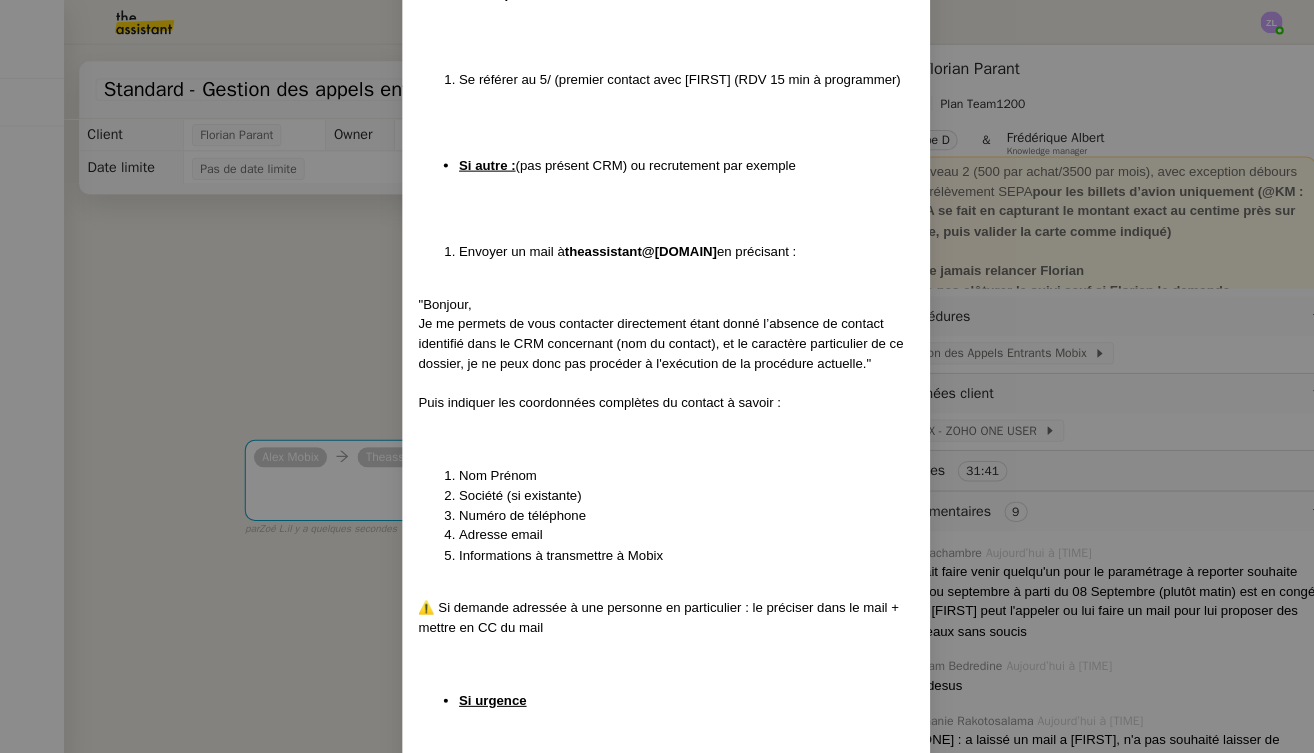 scroll, scrollTop: 3723, scrollLeft: 0, axis: vertical 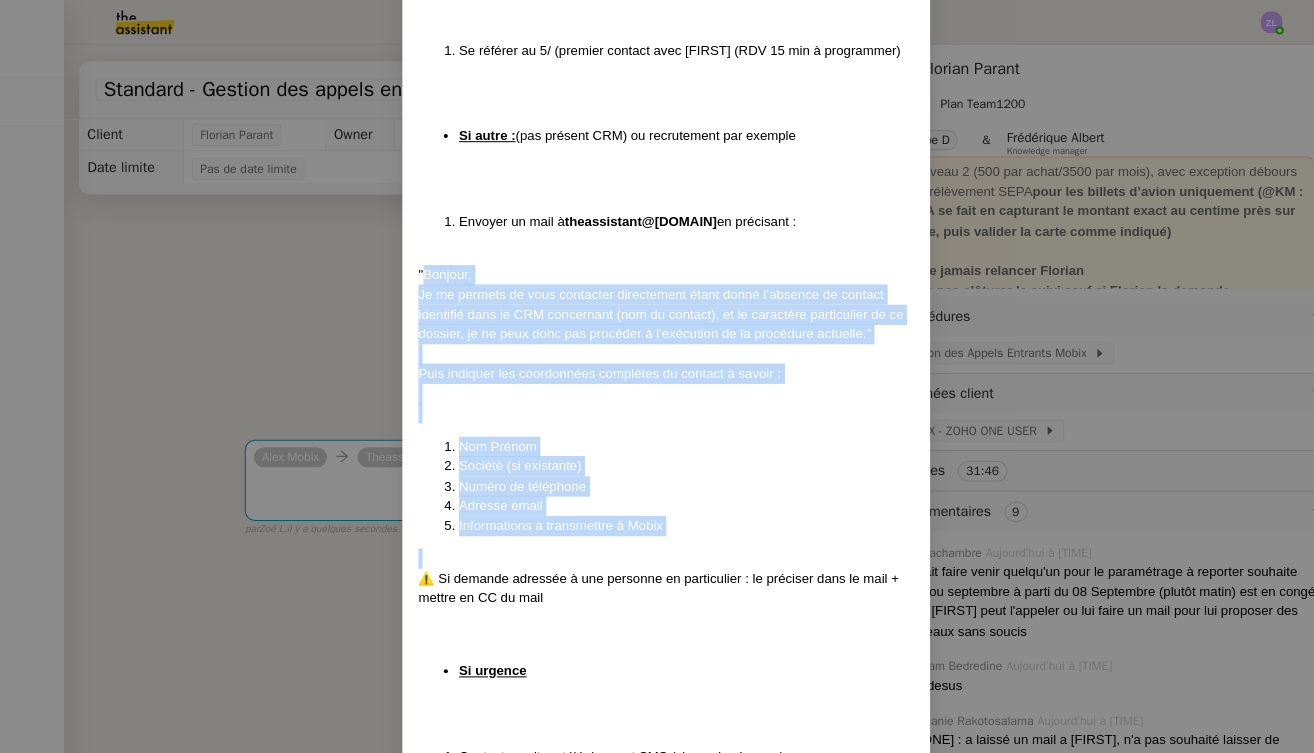 drag, startPoint x: 417, startPoint y: 225, endPoint x: 531, endPoint y: 496, distance: 294.0017 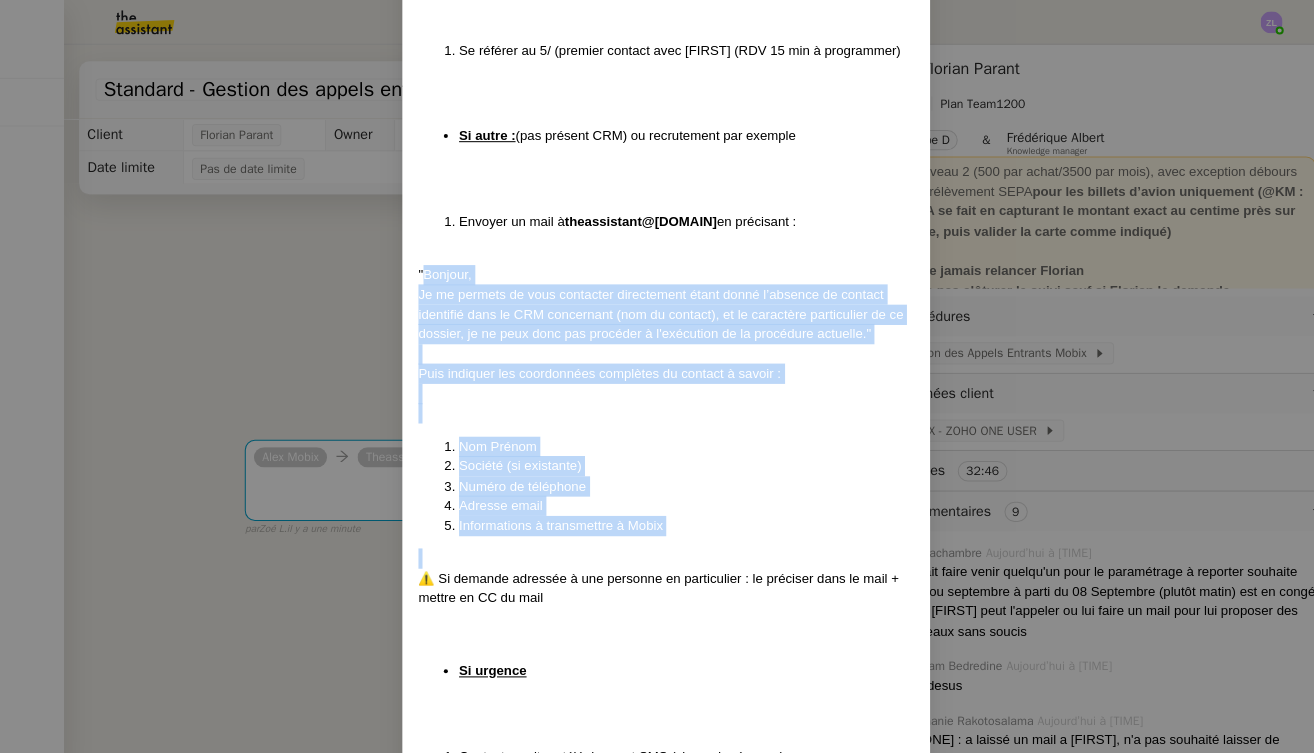 click on "Mise à jour le  [DATE] Contexte :  Cette procédure définit les étapes à suivre lors de la gestion des appels entrants chez Mobix. Elle commence par une introduction soignée, garantissant un accueil rapide et professionnel du client. Ensuite, l’assistant(e) collecte des informations essentielles telles que l’objet de l’appel, l’identité du client et ses coordonnées afin d’assurer un suivi efficace. Enfin, les informations sont transmises directement va le CRM dans l'onglet "remarques" Déclenchement :  Lors d'un appel Récurrence  : Une demande ouverte par mois pour y communiquer les résumés d'appels à [FIRST] PROCÉDURE A/ SE PRÉSENTER Bonjour, vous êtes bien chez MOBIX, ici Alex. Je suis chargée de réceptionner les appels, comment puis-je vous aider ? B/ COLLECTE DES INFORMATIONS Sauf mention claire que la personne est déjà cliente ou en lien avec MOBIX, poser systématiquement les questions suivantes : Quel est votre nom et prénom s’il vous plaît ? lien  indiqué." at bounding box center [657, 376] 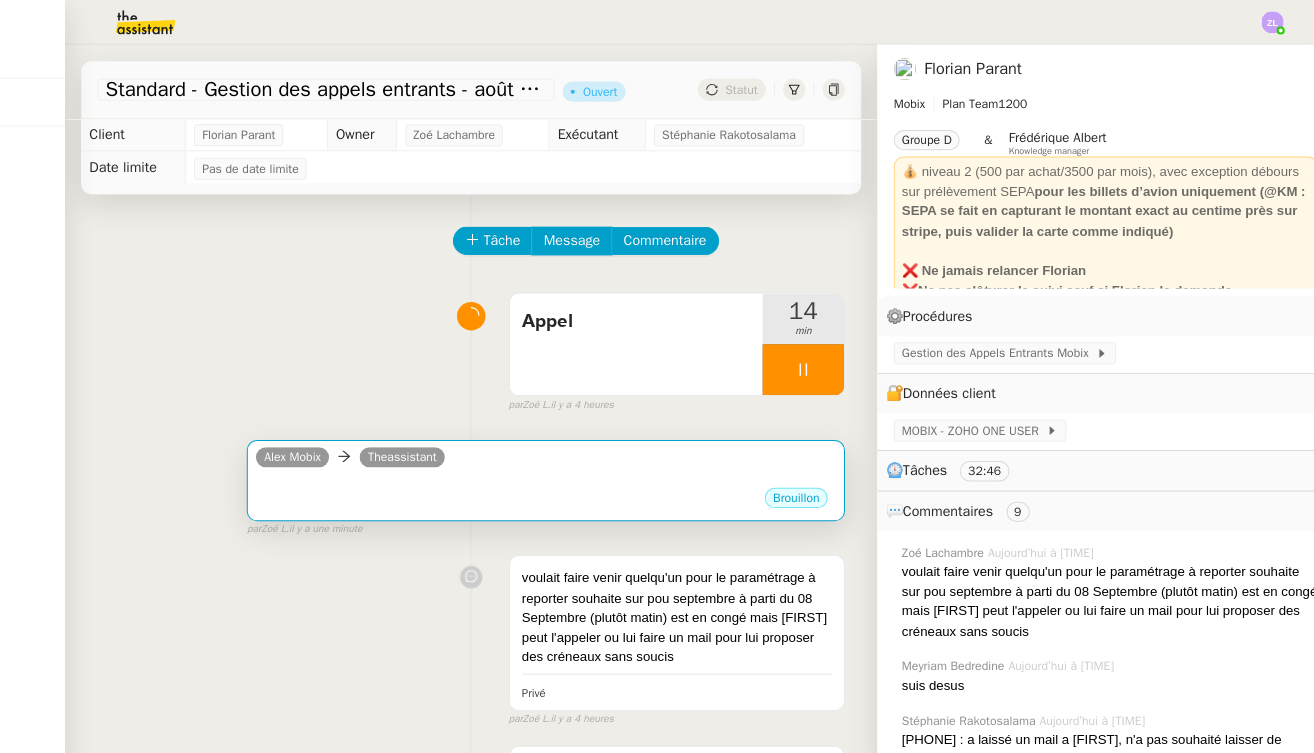 click on "[FIRST_NAME] [LAST_NAME]     Theassistant" at bounding box center [537, 453] 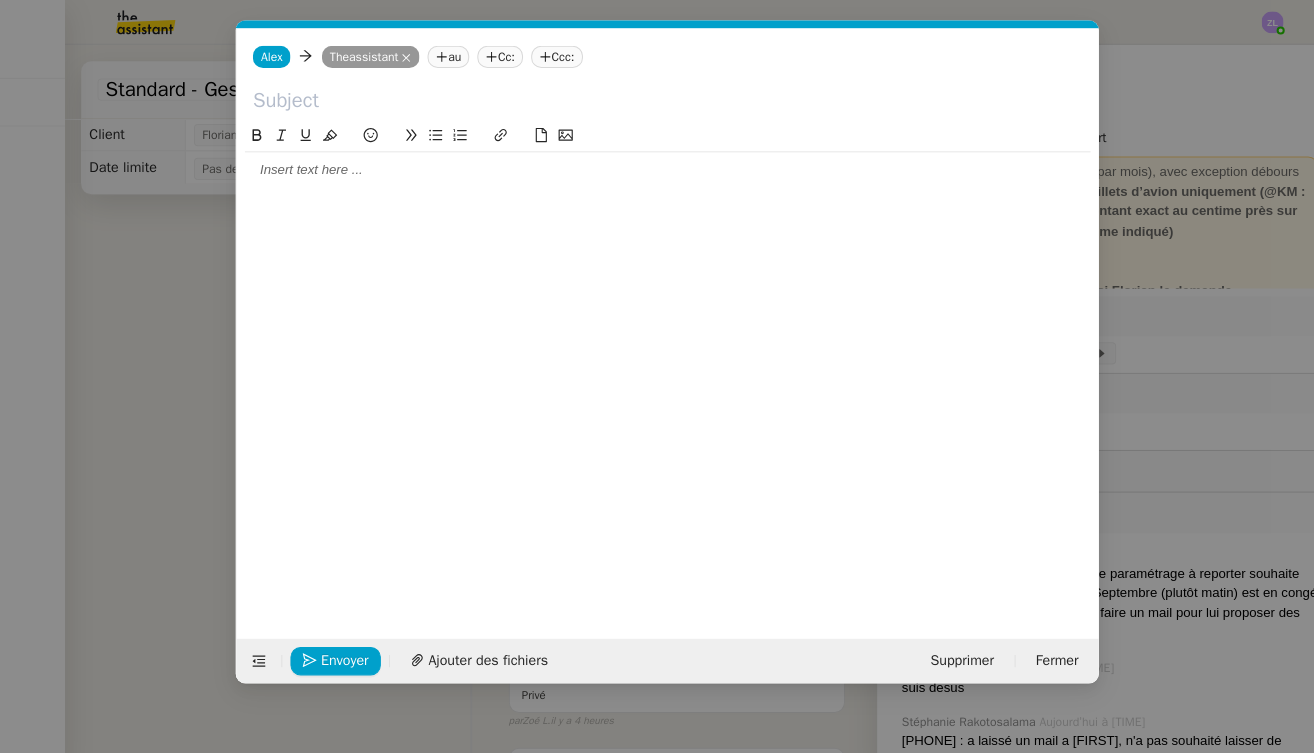 scroll, scrollTop: 0, scrollLeft: 43, axis: horizontal 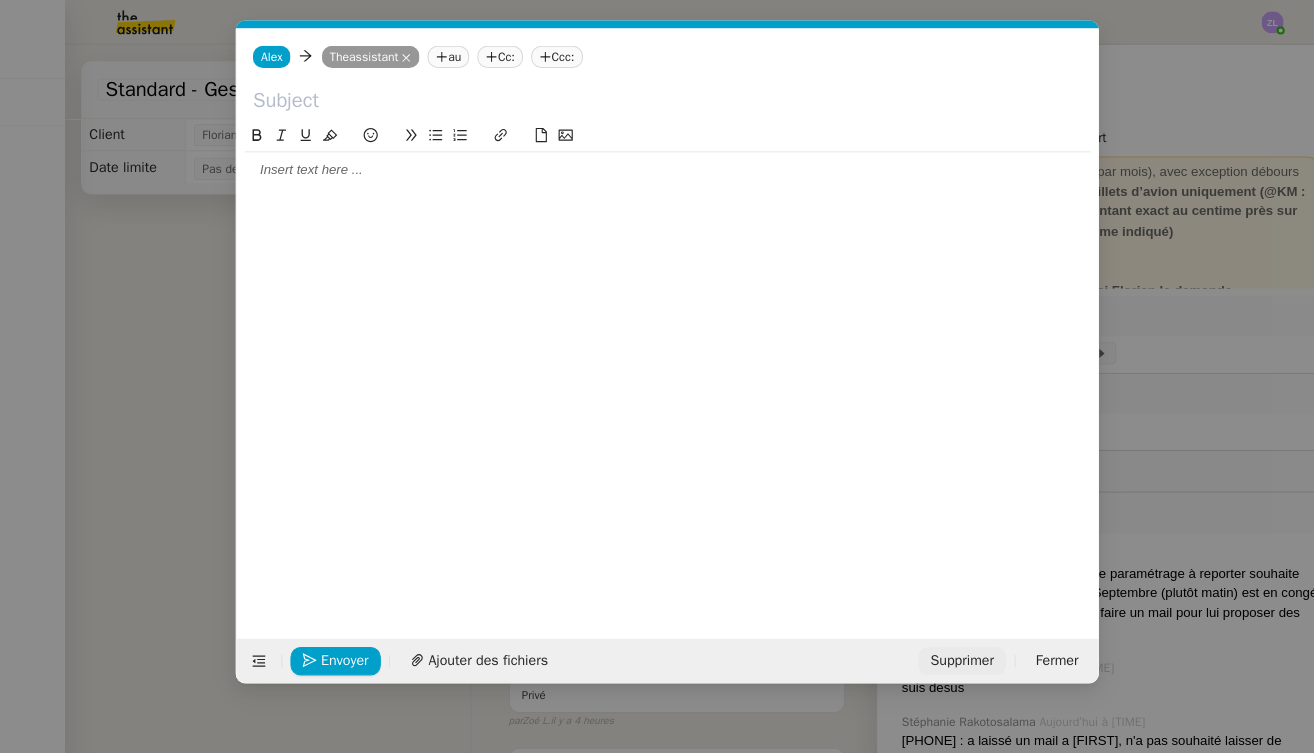 click on "Supprimer" 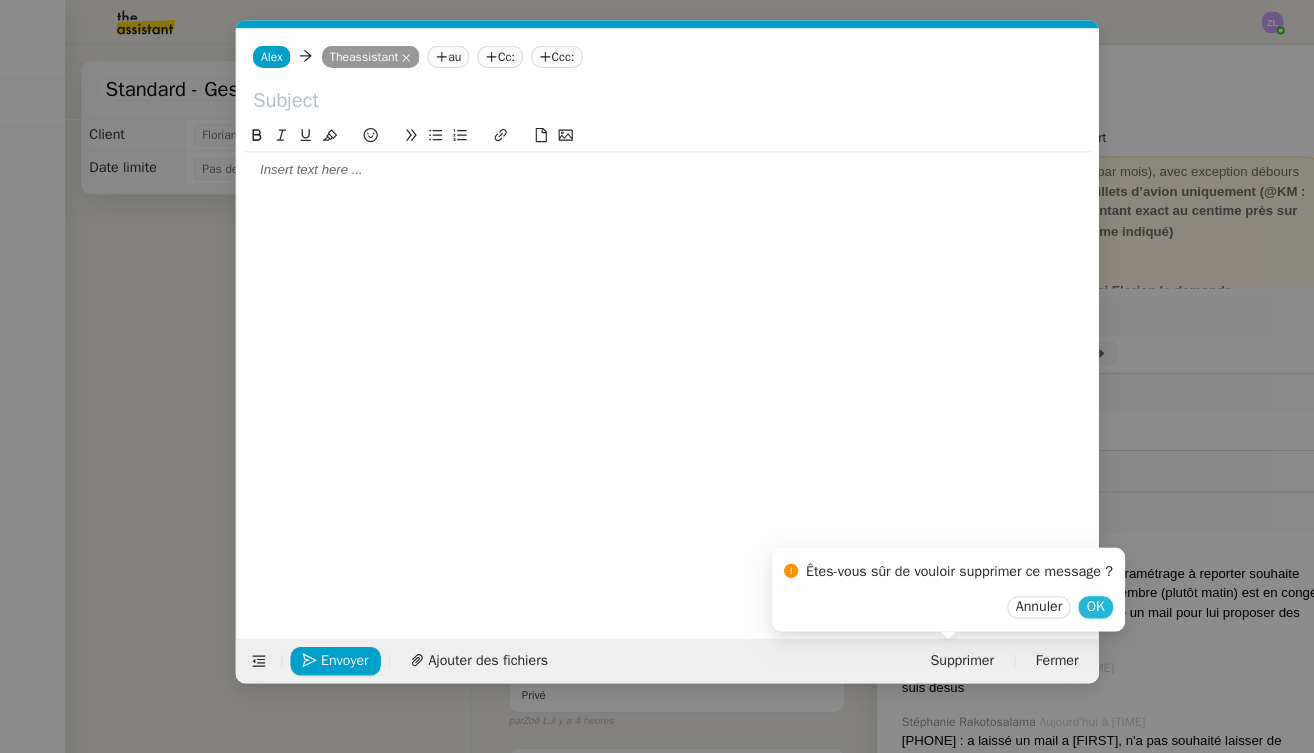 click on "OK" at bounding box center (1079, 598) 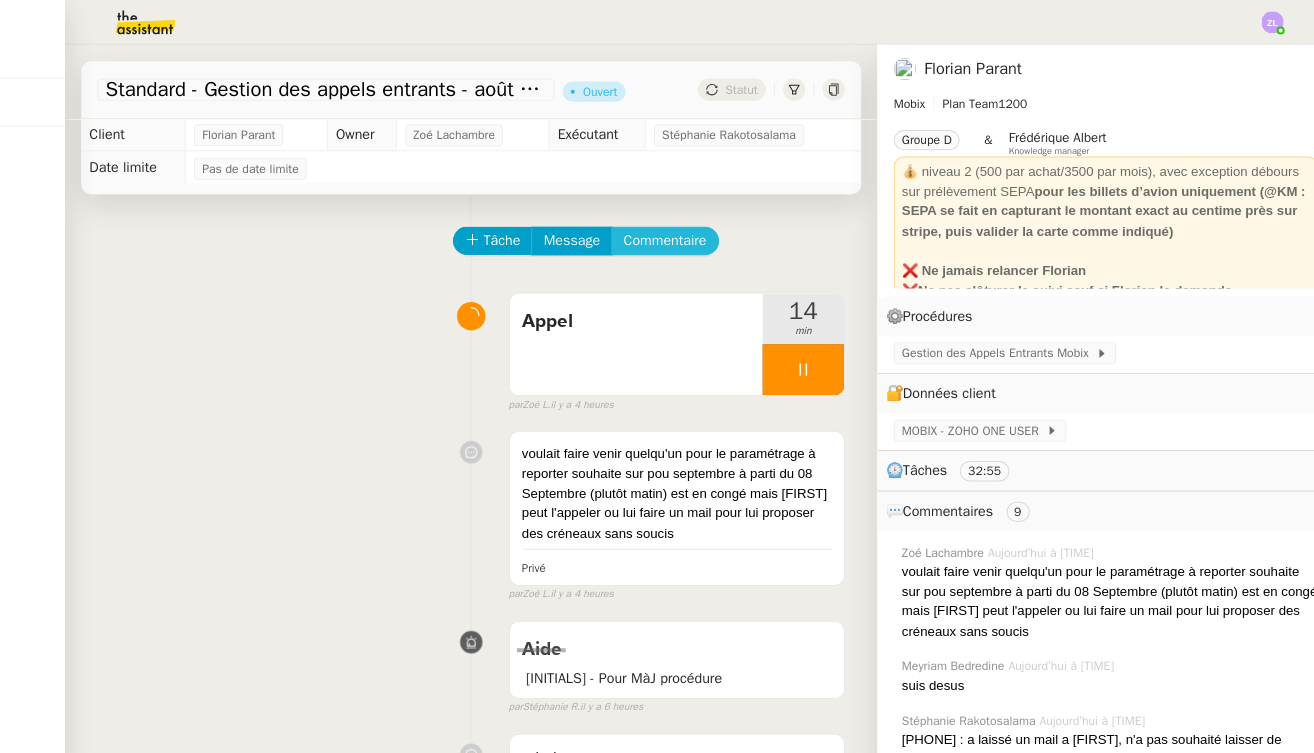 click on "Commentaire" 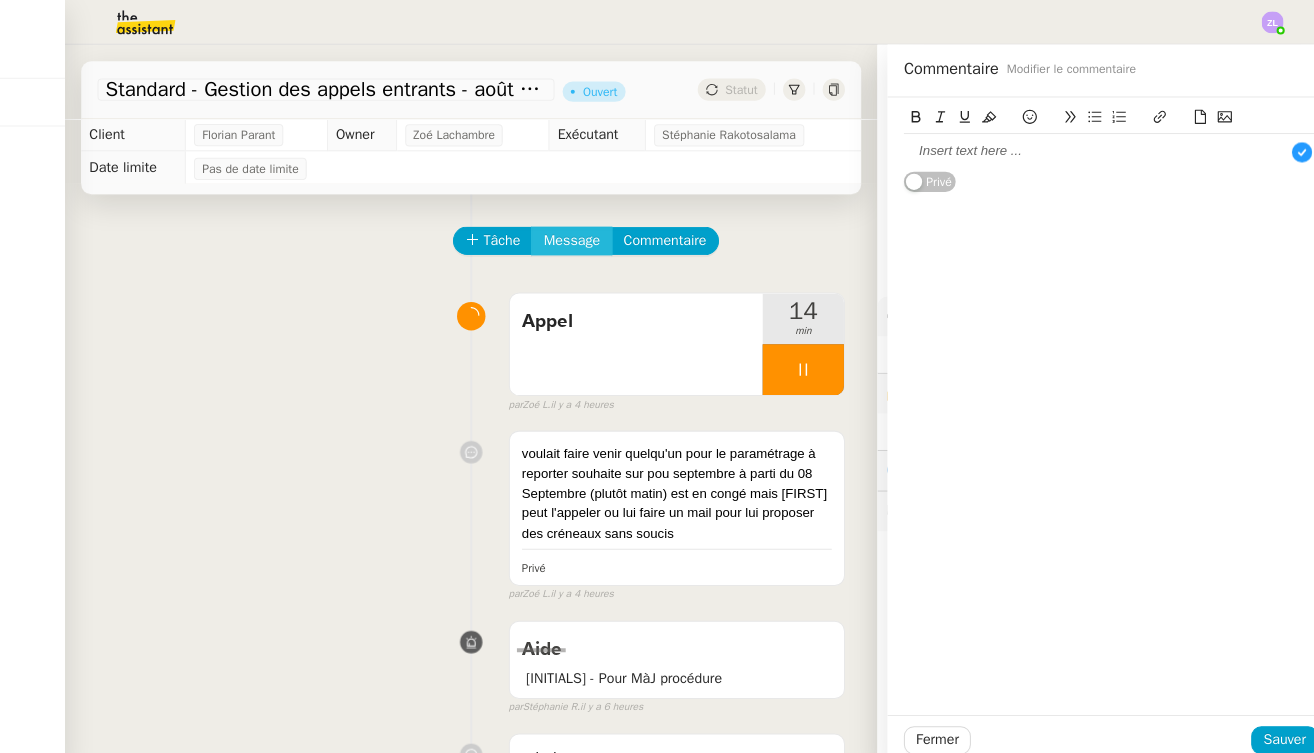 click on "Message" 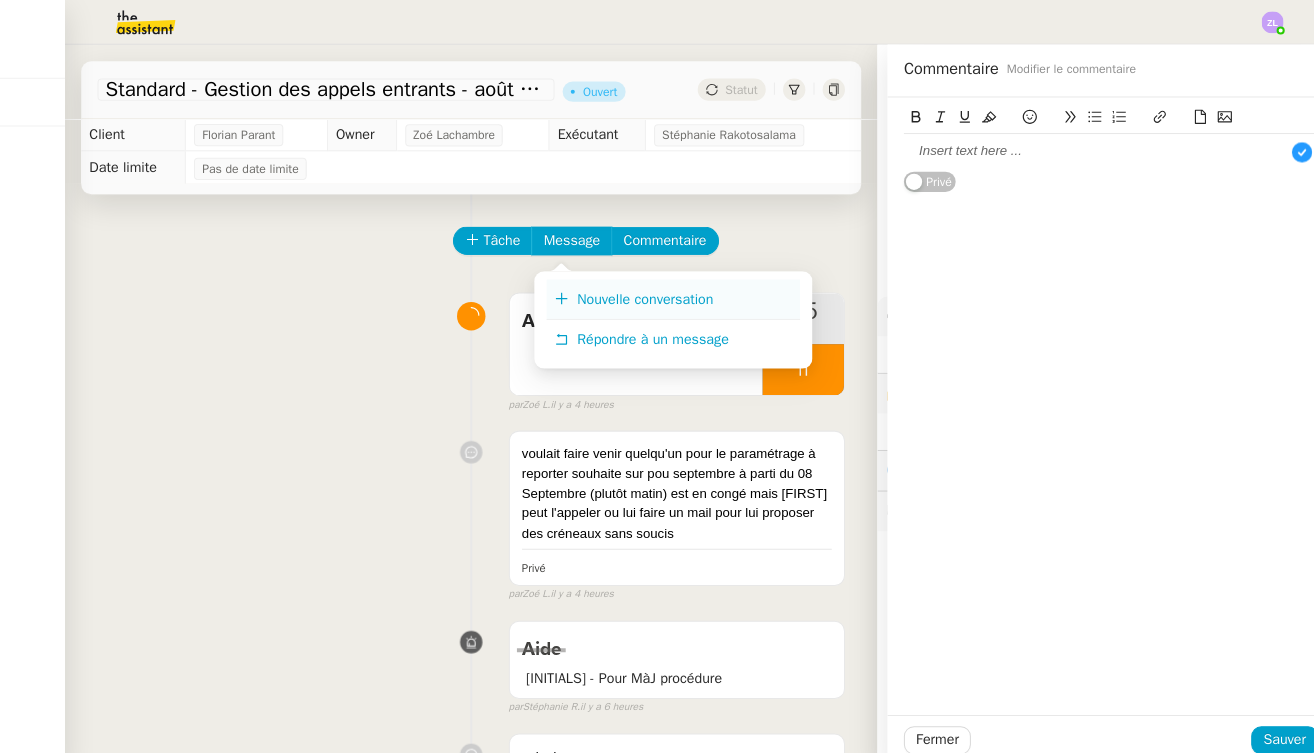 click on "Nouvelle conversation" at bounding box center (663, 295) 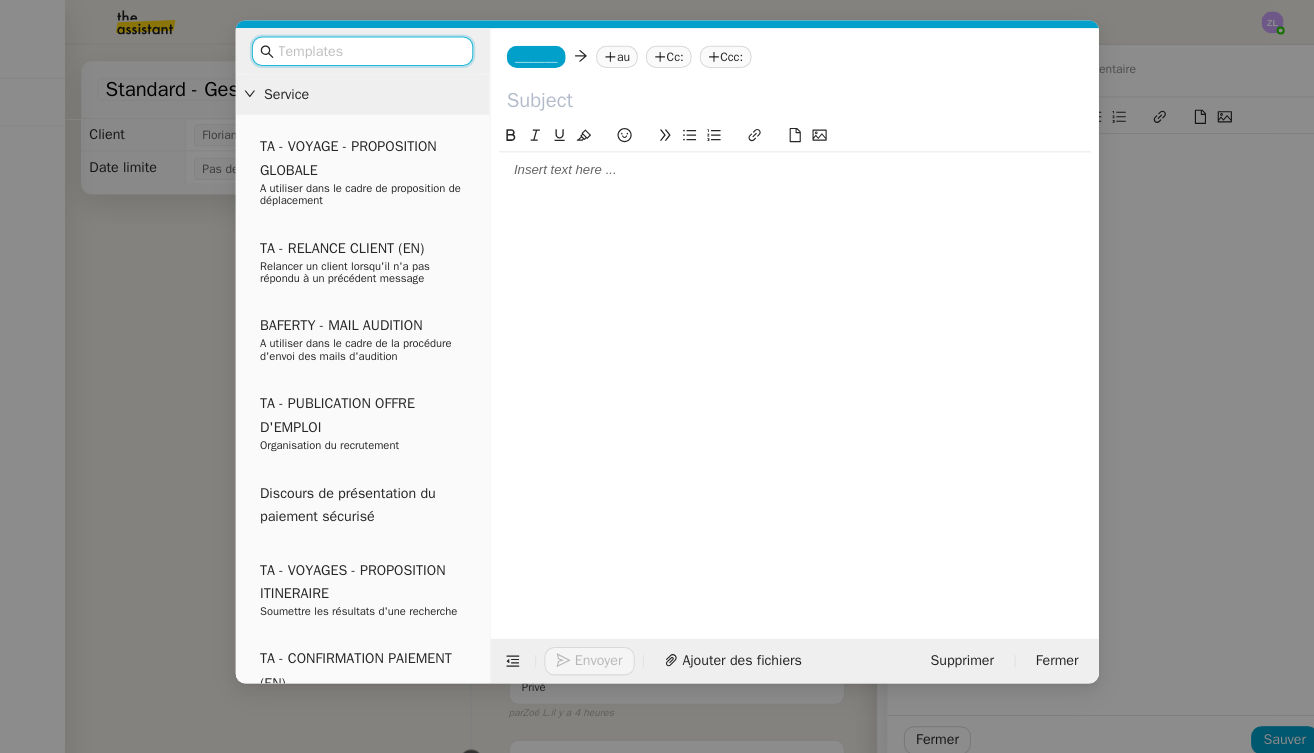 click on "_______" 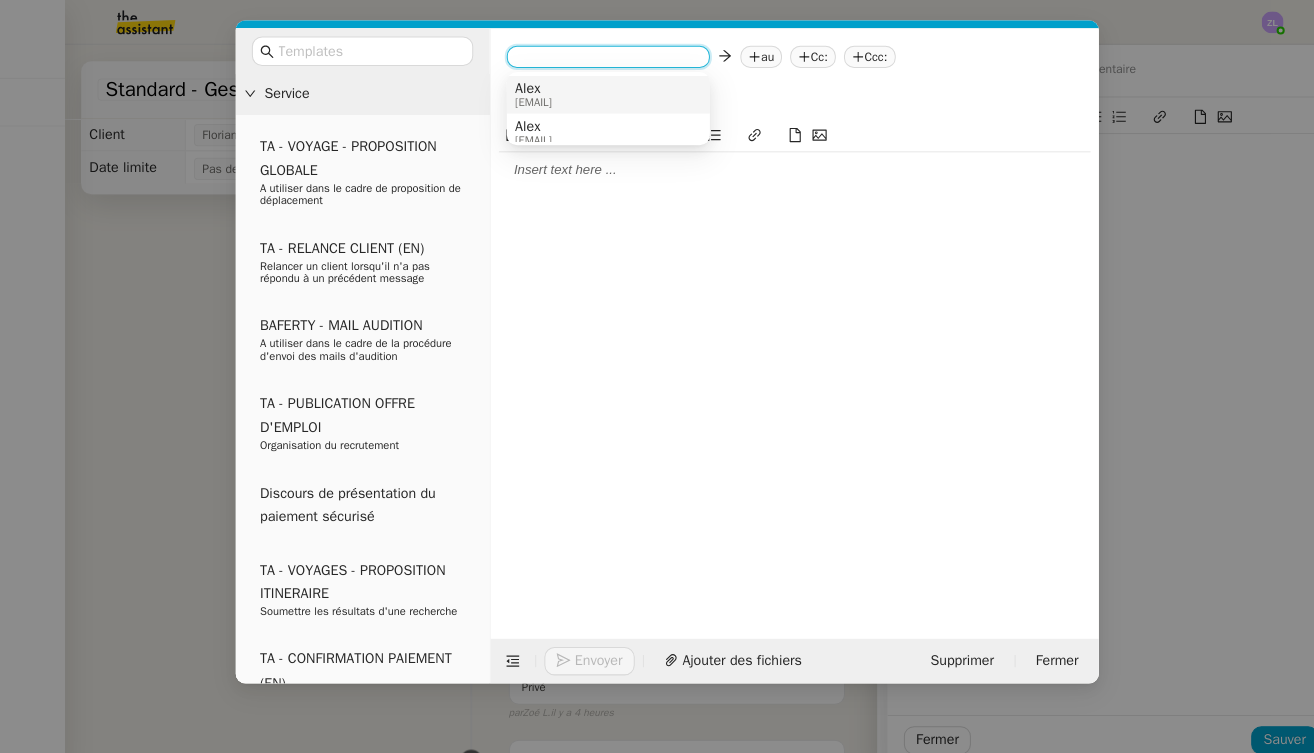 click on "Alex" at bounding box center [525, 88] 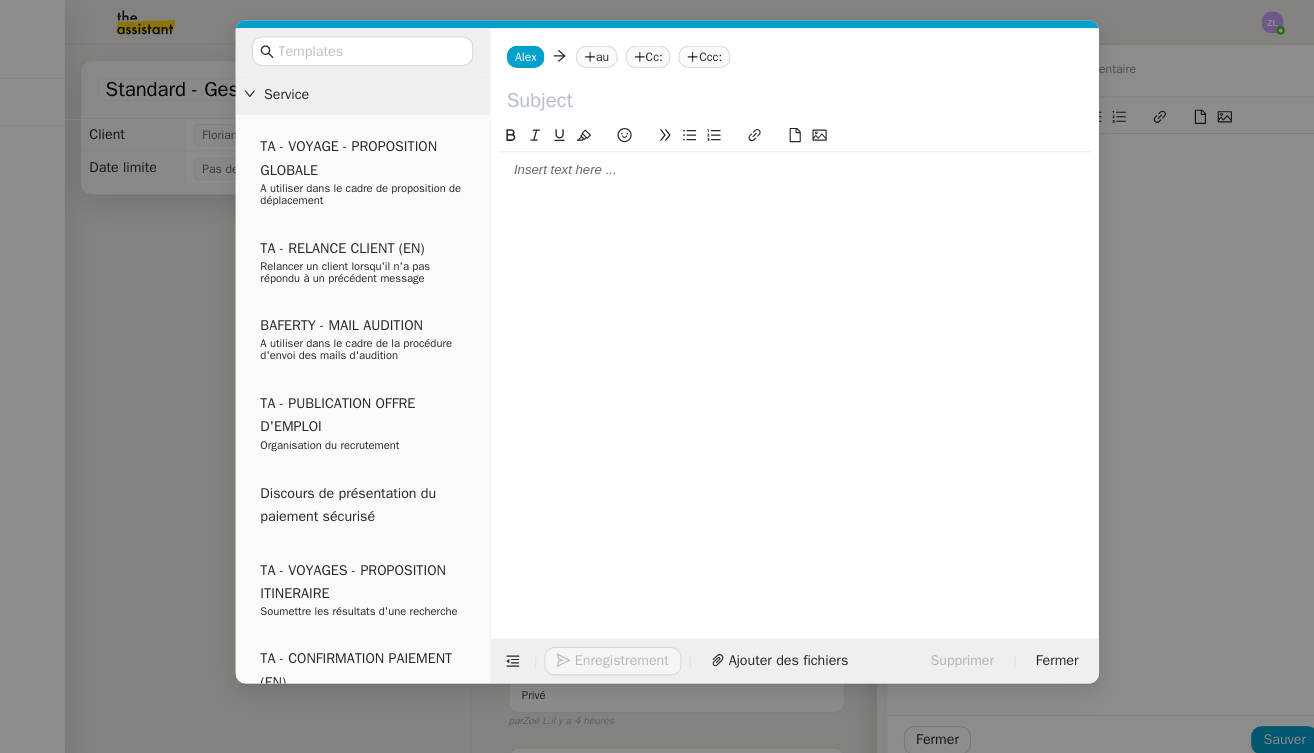 click on "au" 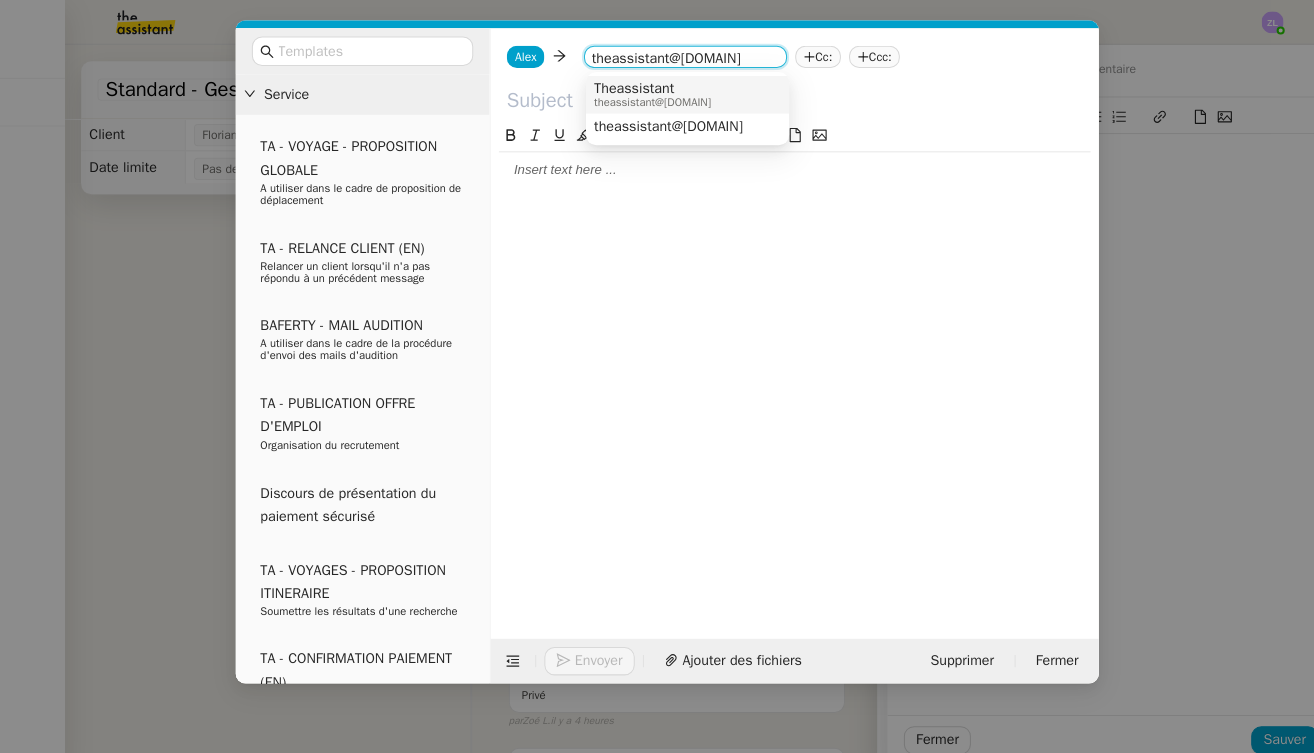 type on "theassistant@[DOMAIN]" 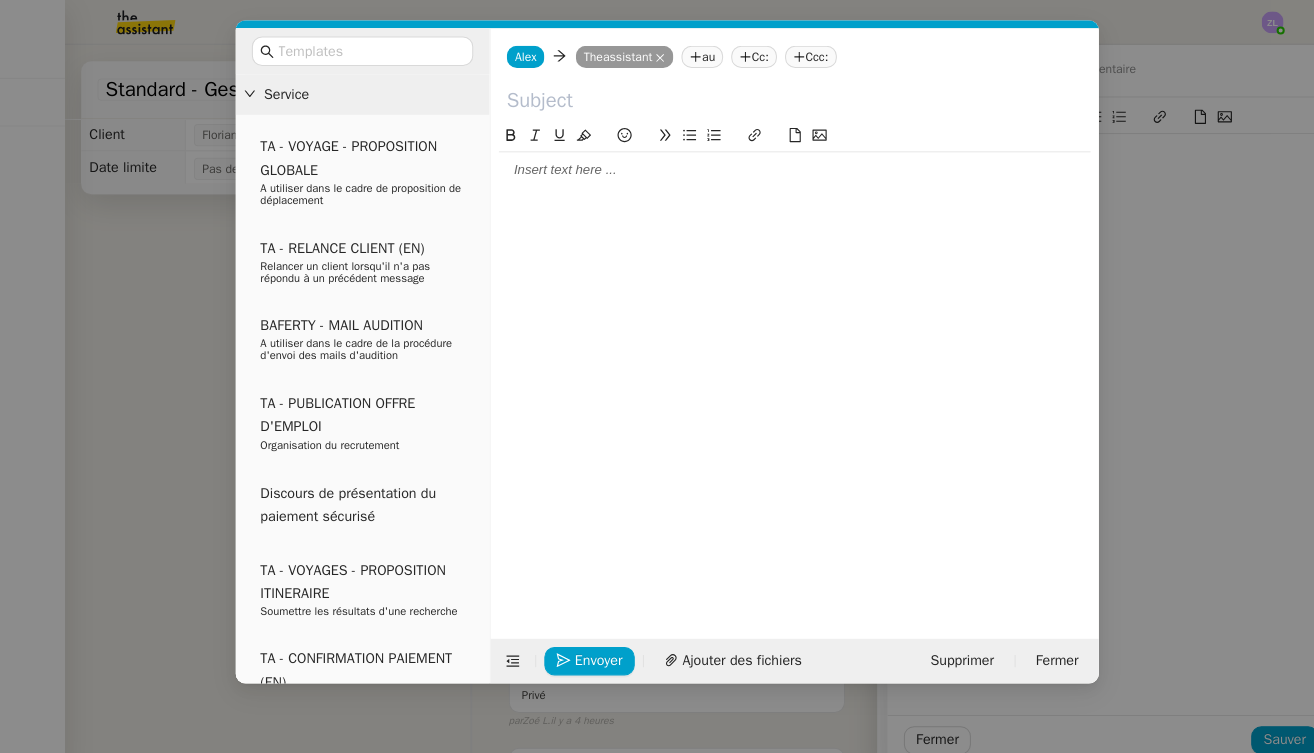 click 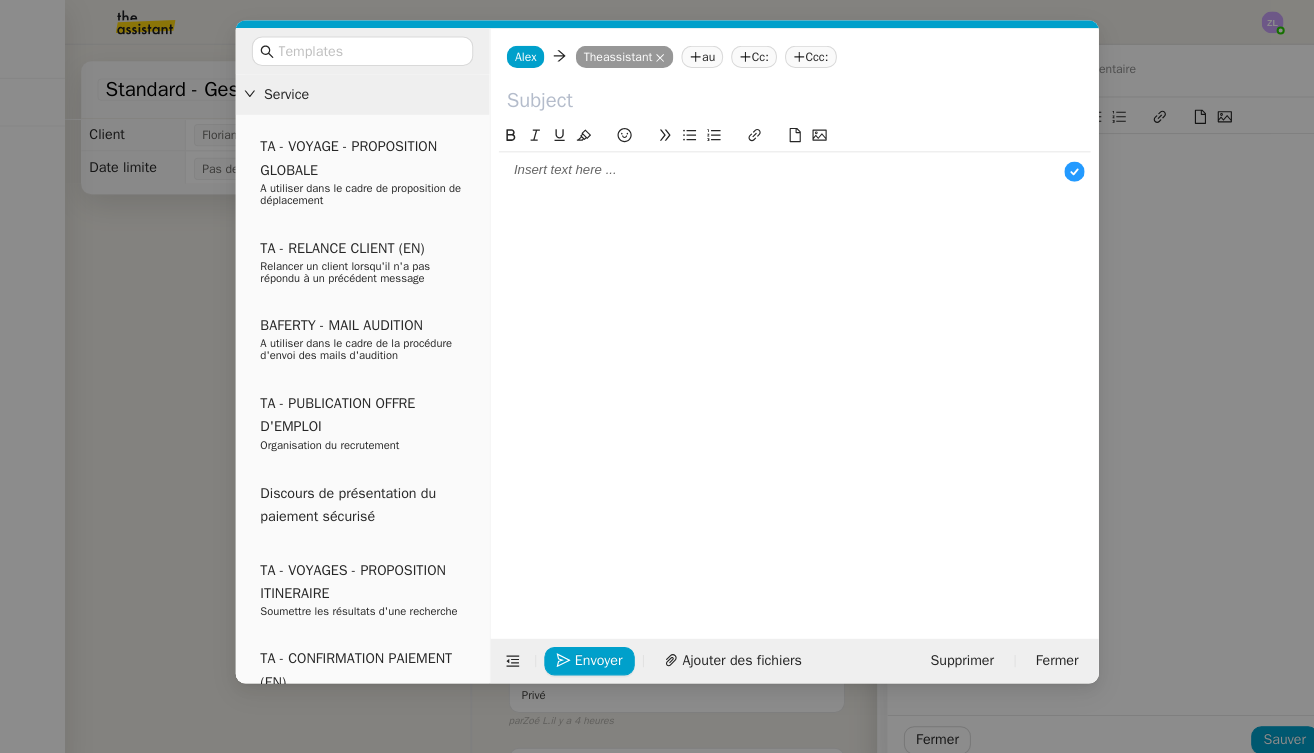 scroll, scrollTop: 21, scrollLeft: 0, axis: vertical 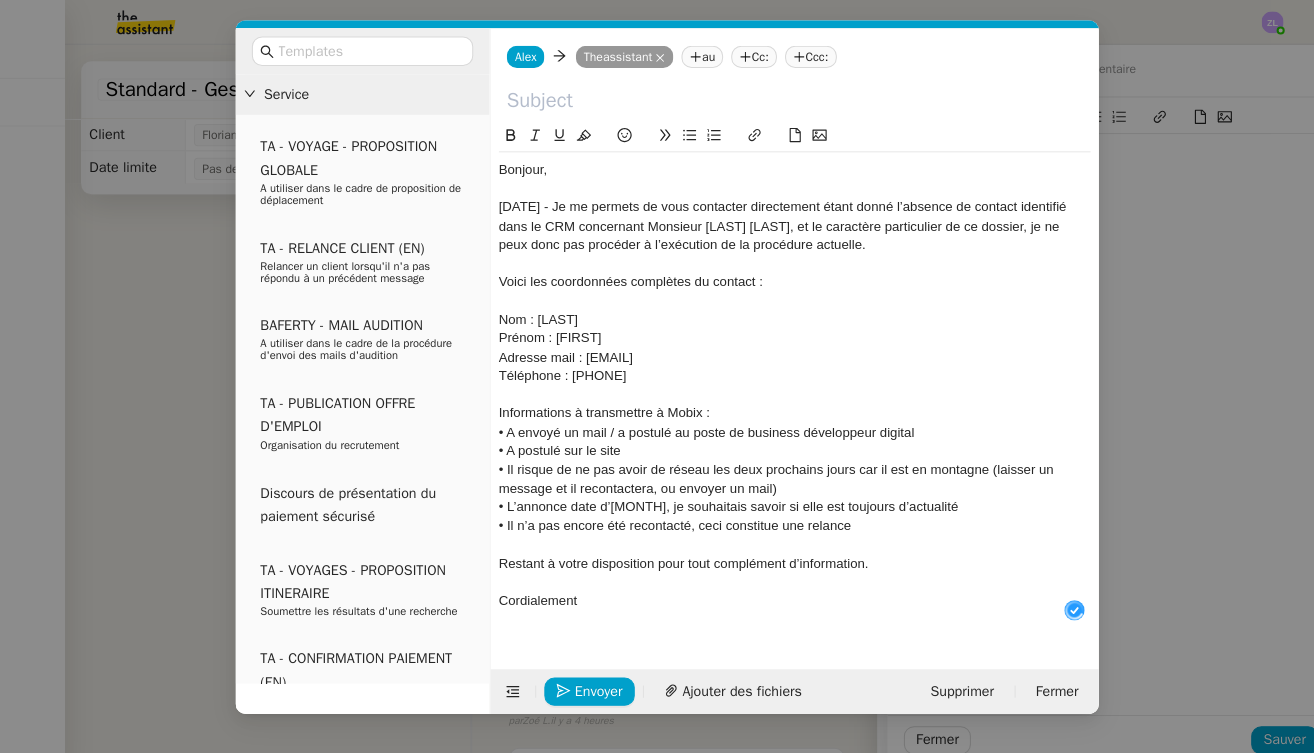 click 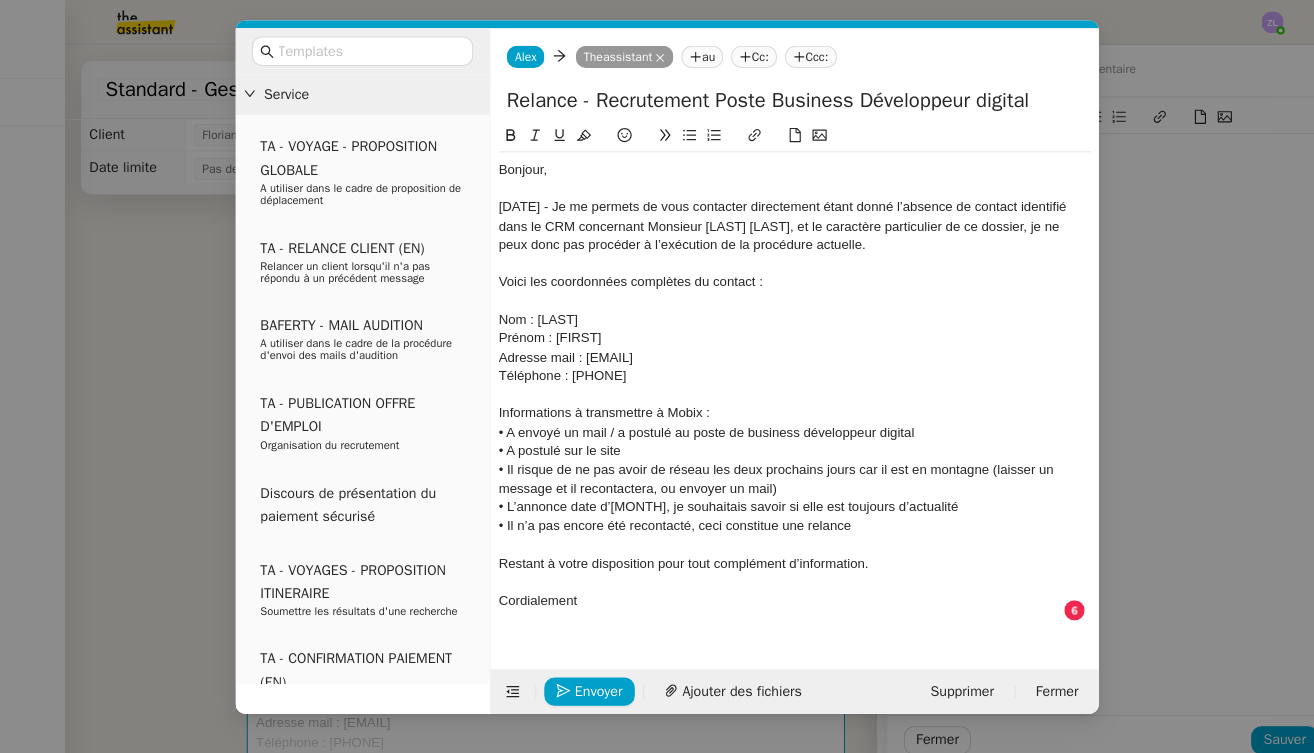 type on "Relance - Recrutement Poste Business Développeur digital" 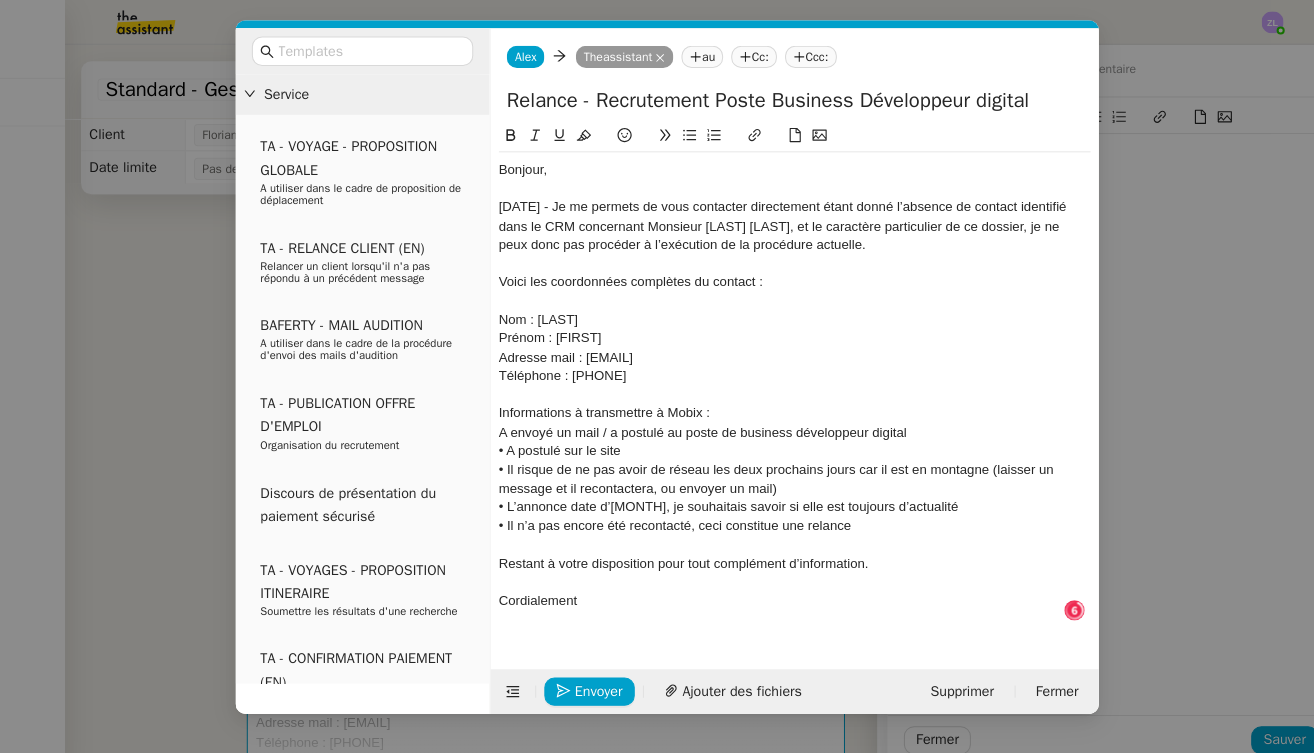 click 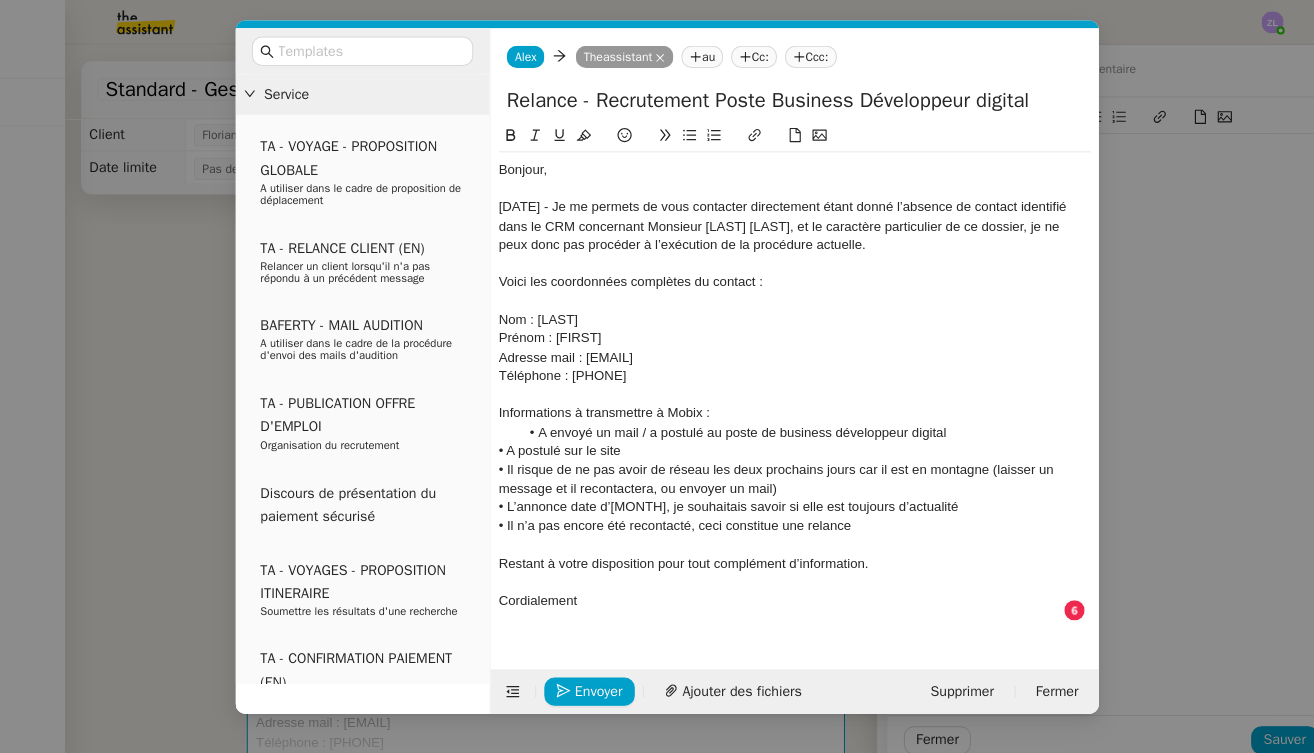 click on "• A postulé sur le site" 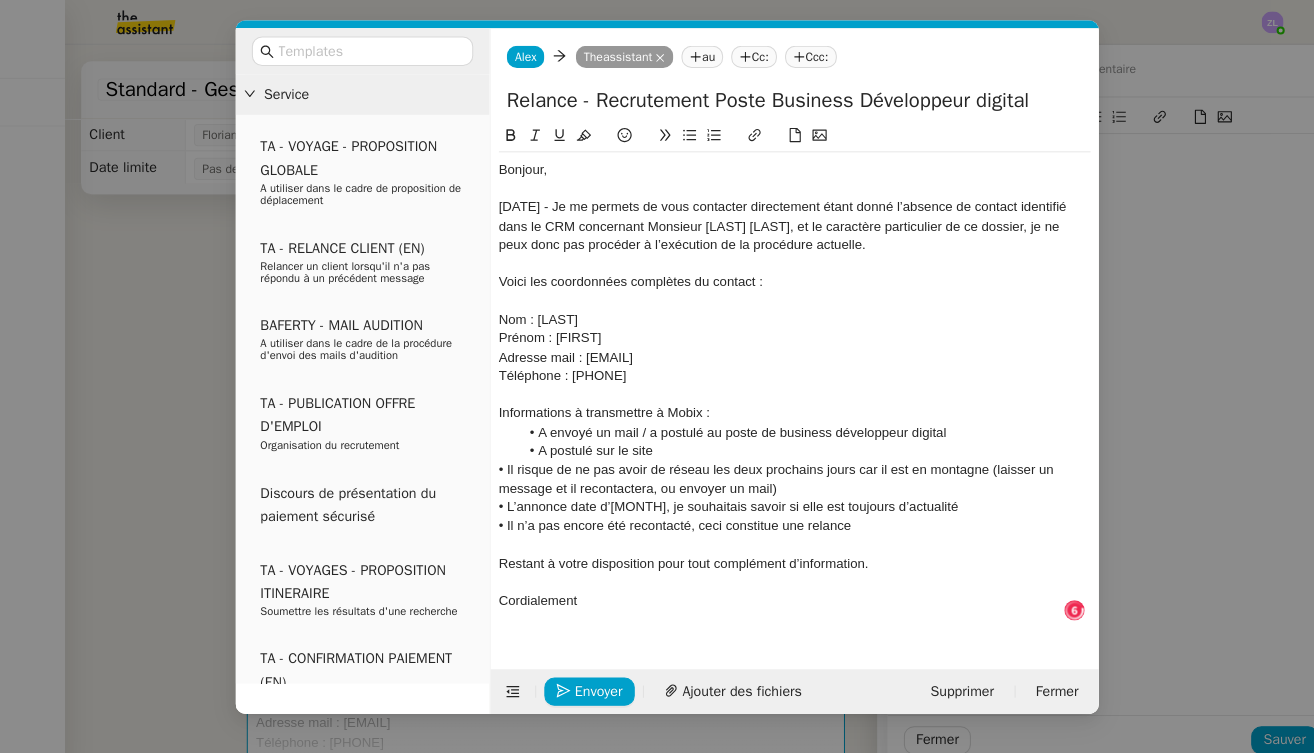 click on "• Il risque de ne pas avoir de réseau les deux prochains jours car il est en montagne (laisser un message et il recontactera, ou envoyer un mail)" 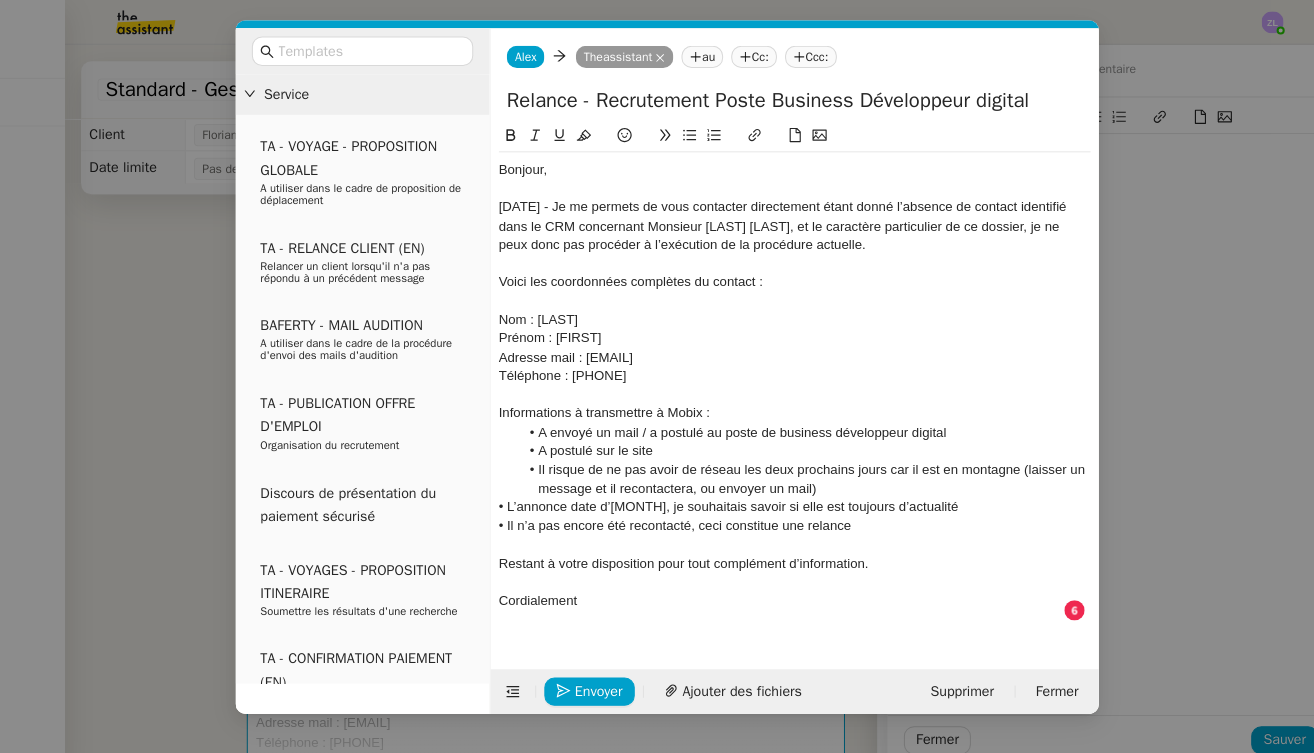 click on "• L’annonce date d’[MONTH], je souhaitais savoir si elle est toujours d’actualité" 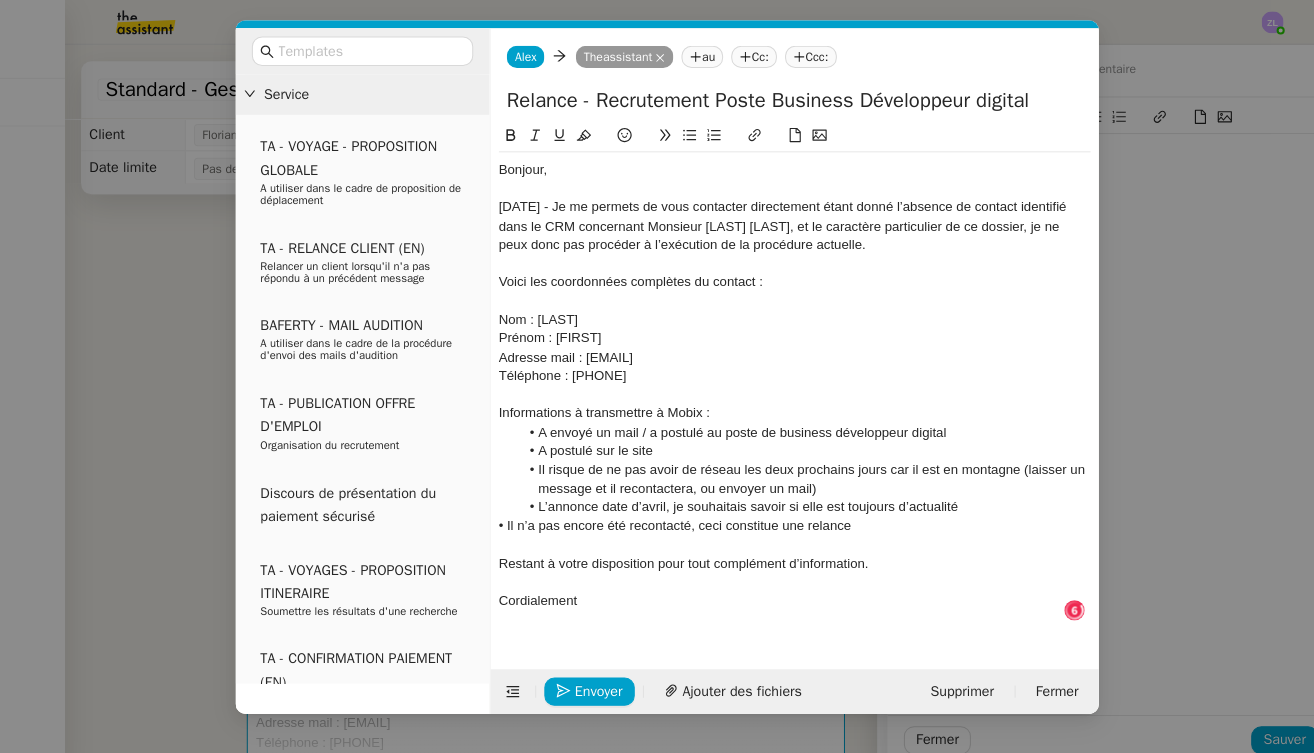 click on "• Il n’a pas encore été recontacté, ceci constitue une relance" 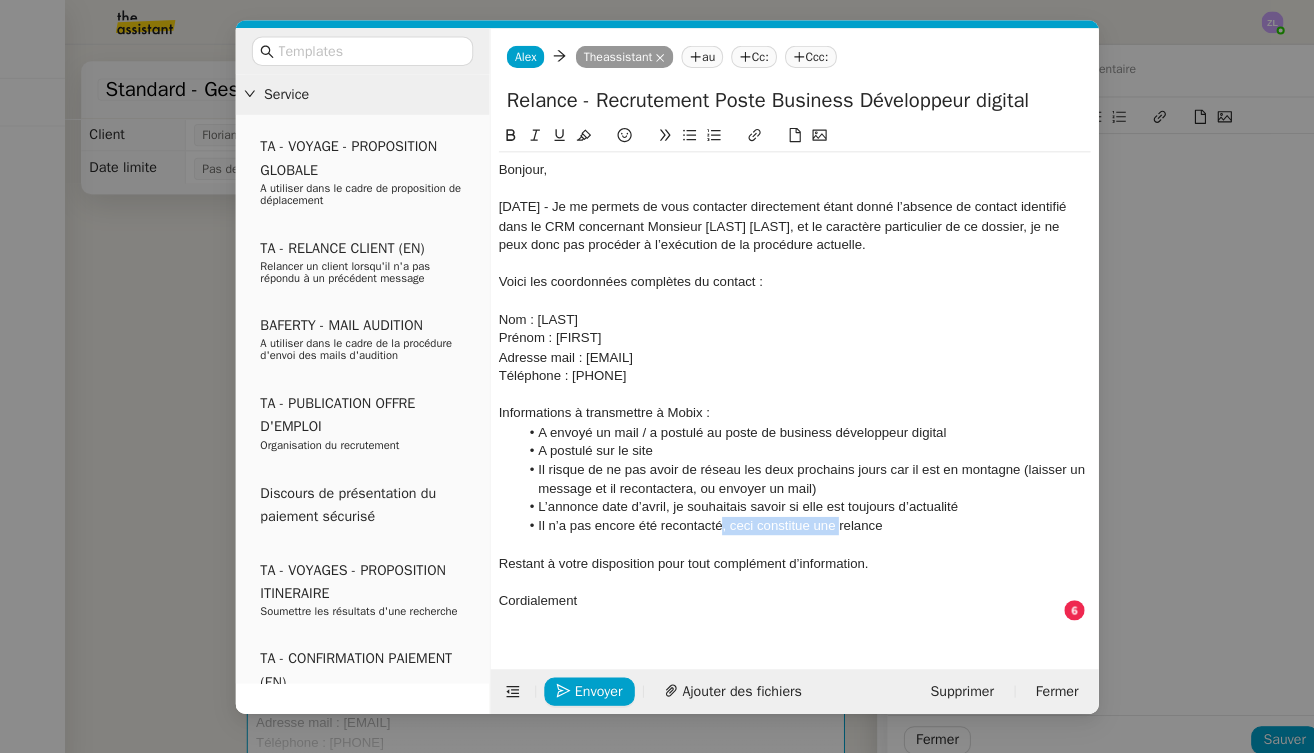 click on "Il n’a pas encore été recontacté, ceci constitue une relance" 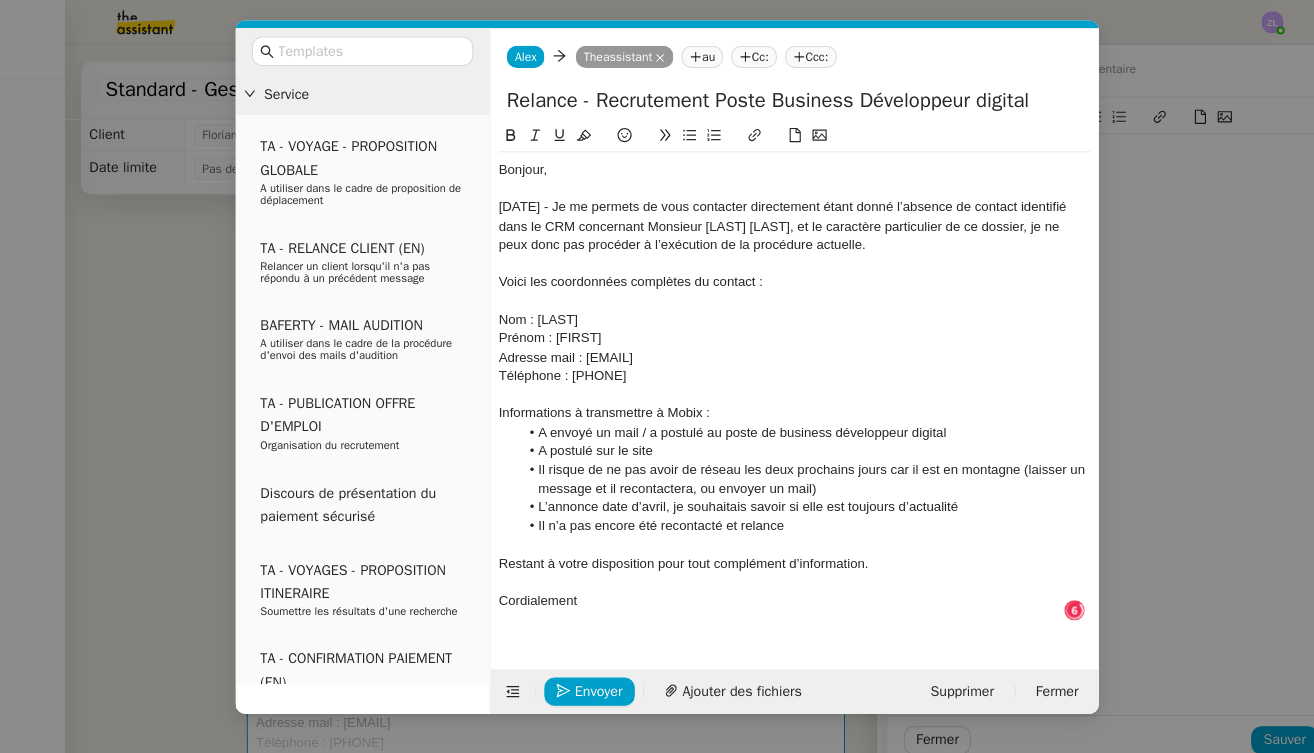click on "Il n’a pas encore été recontacté et relance" 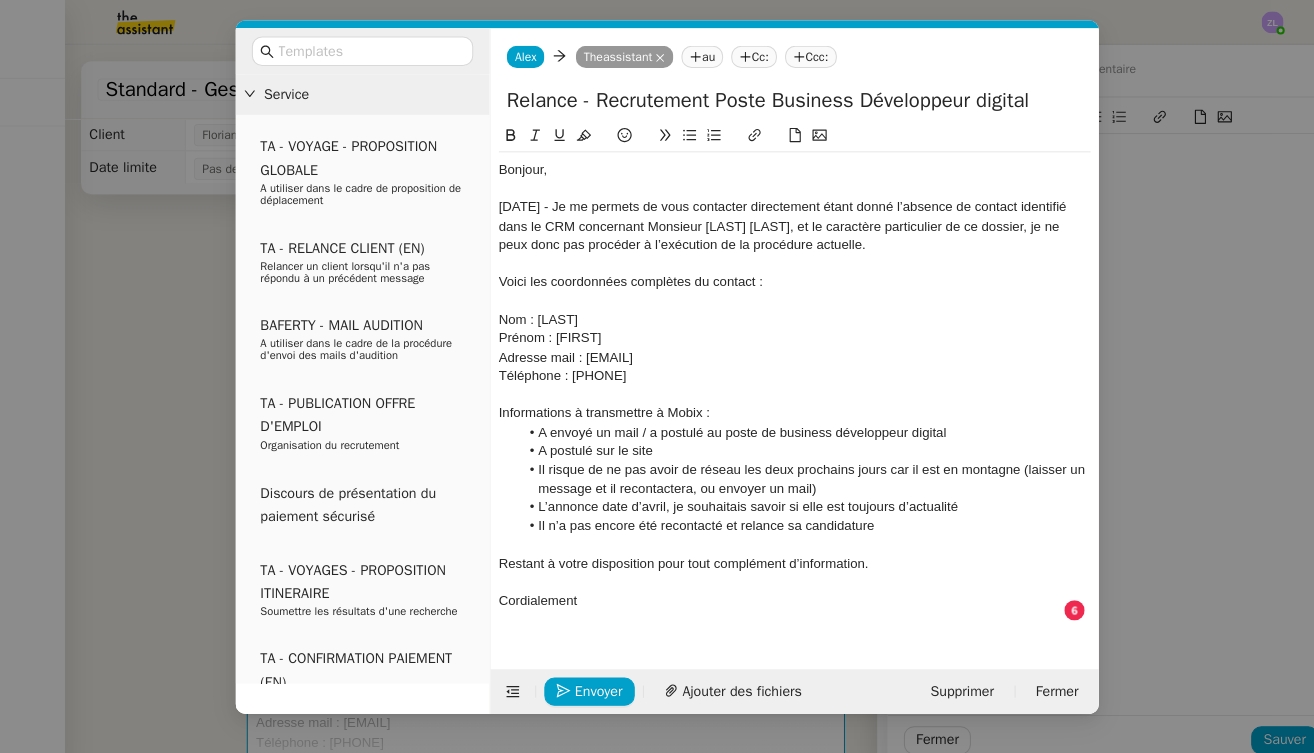 click on "Cordialement" 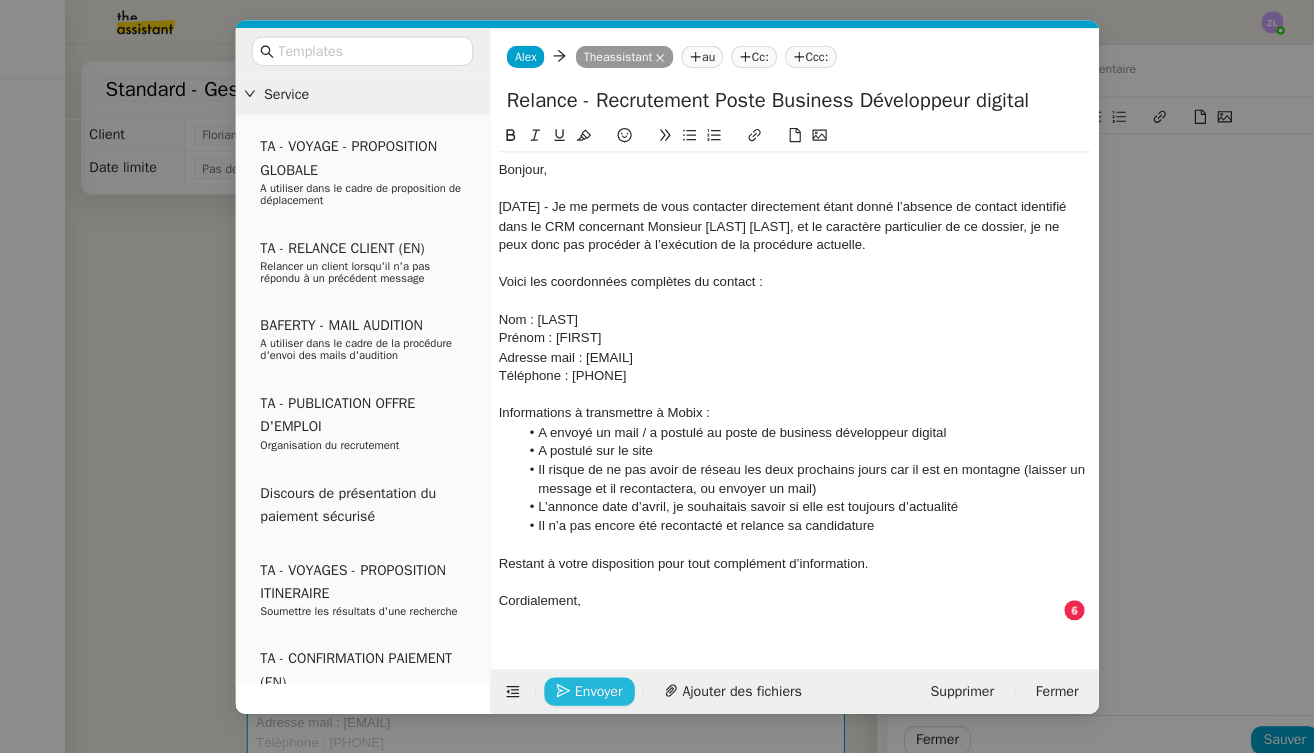 click on "Envoyer" 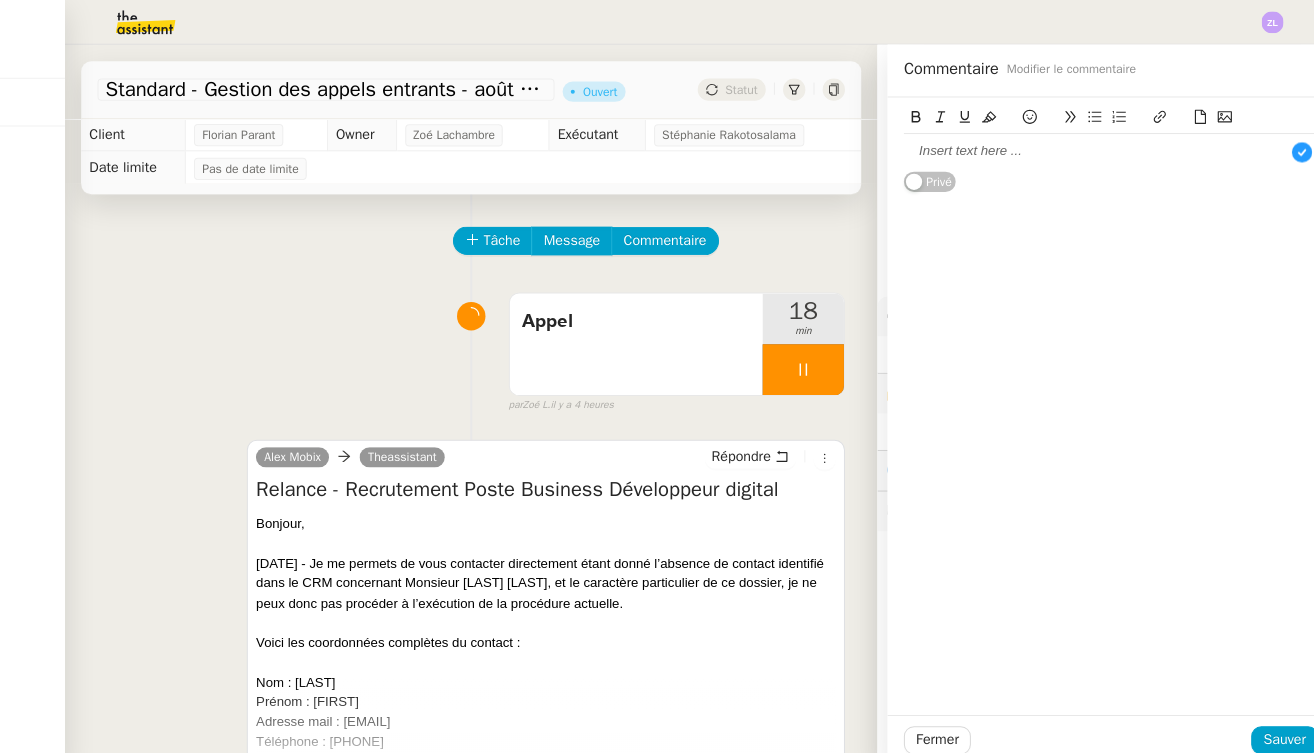 click 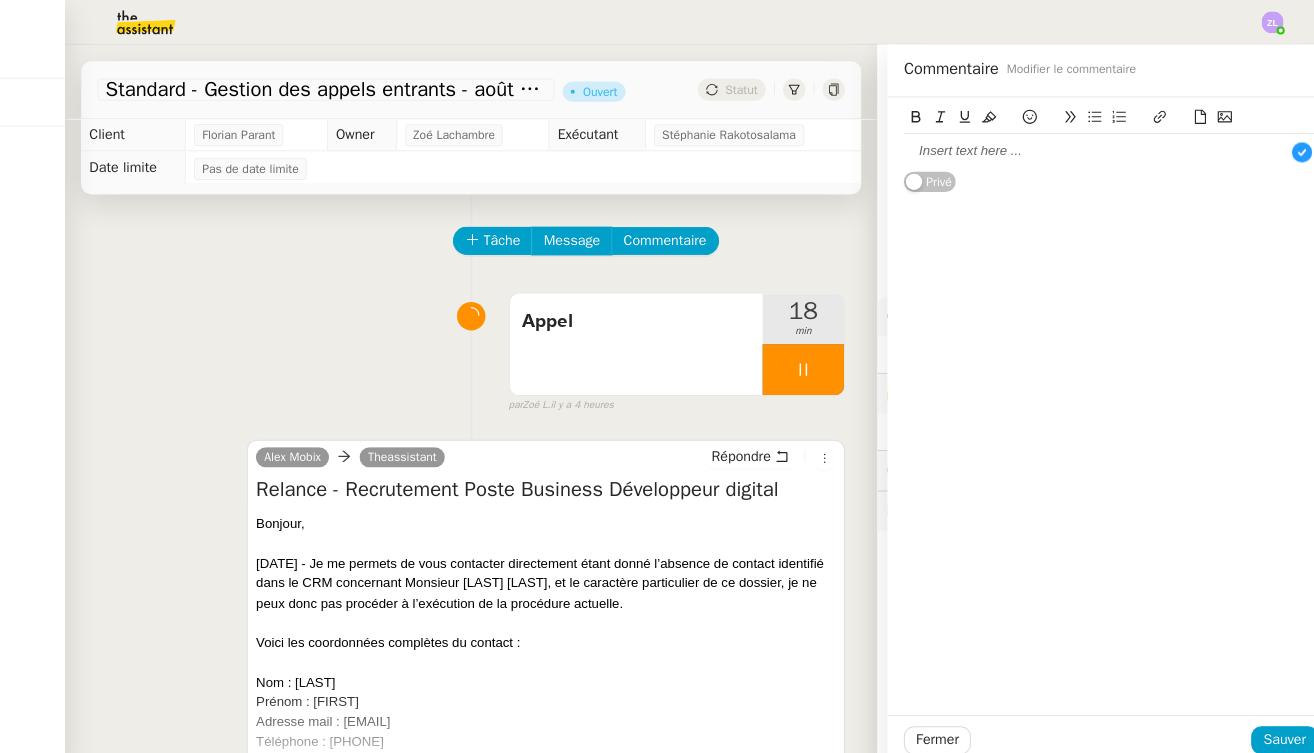 scroll, scrollTop: 21, scrollLeft: 0, axis: vertical 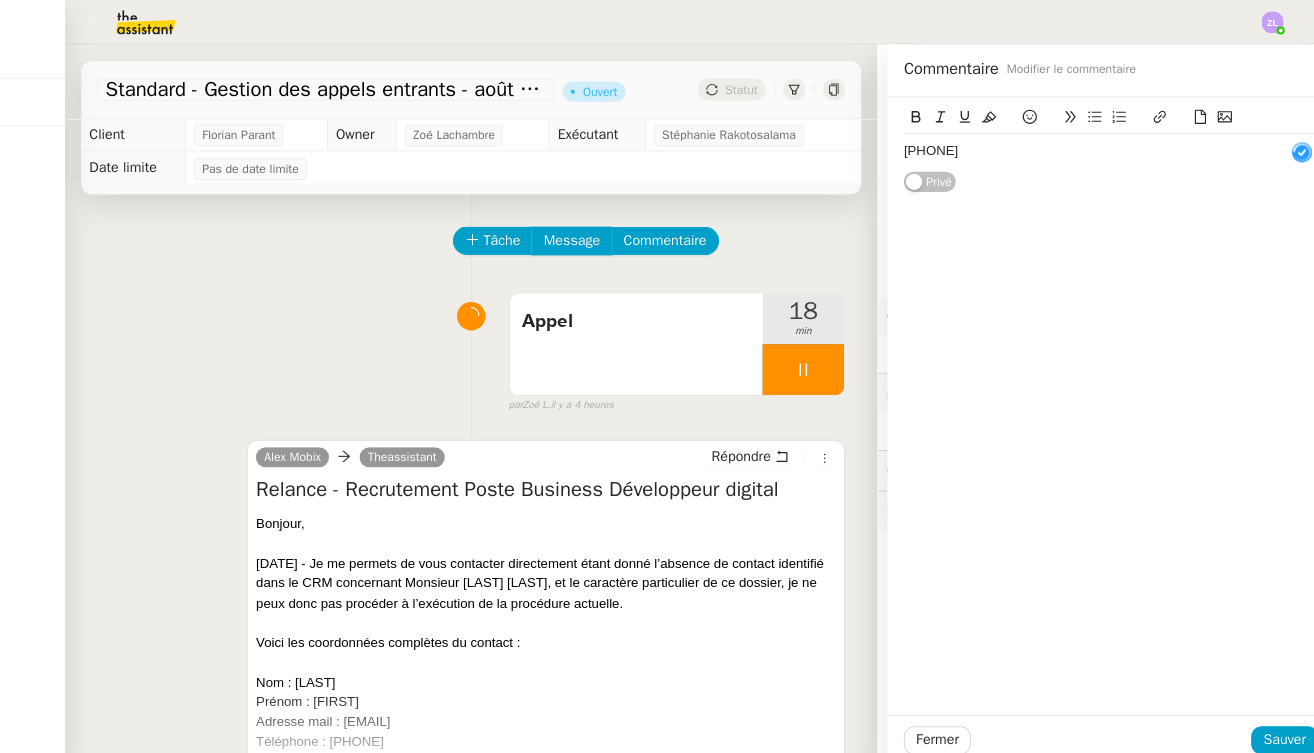 type 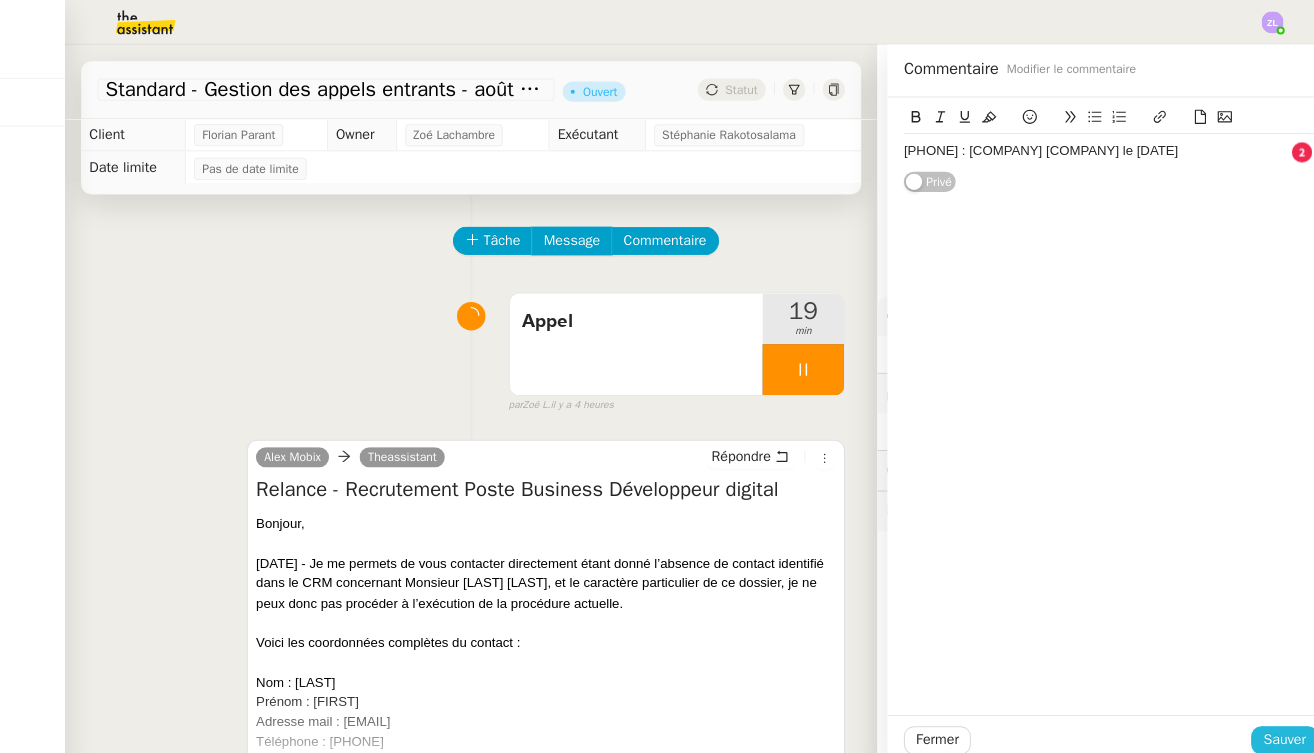 click on "Sauver" 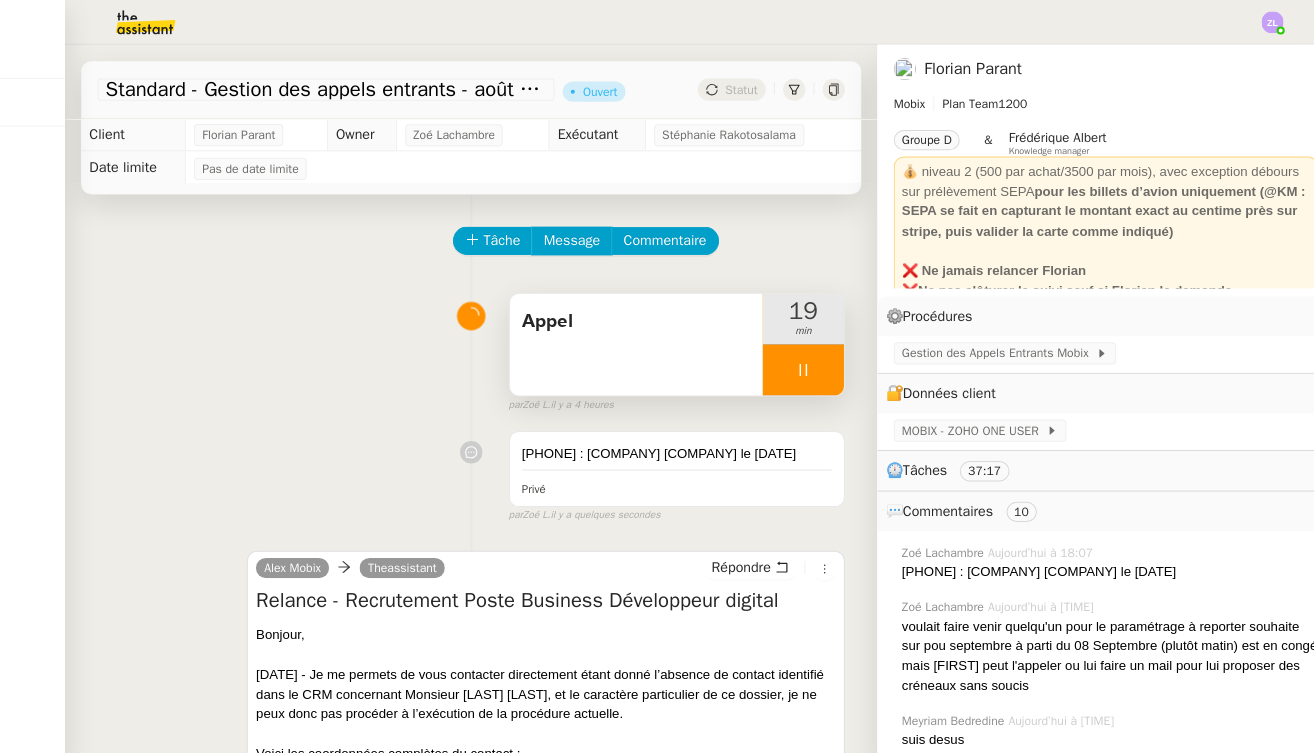click at bounding box center [791, 364] 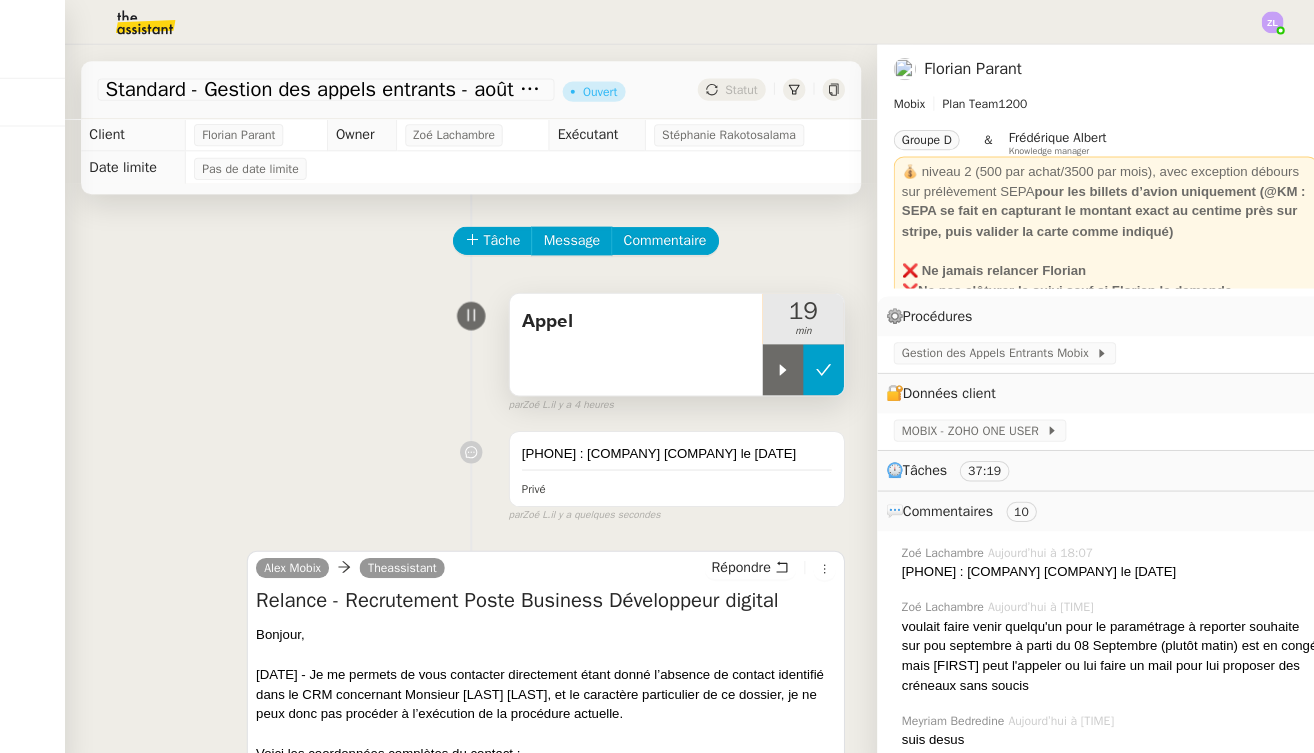click 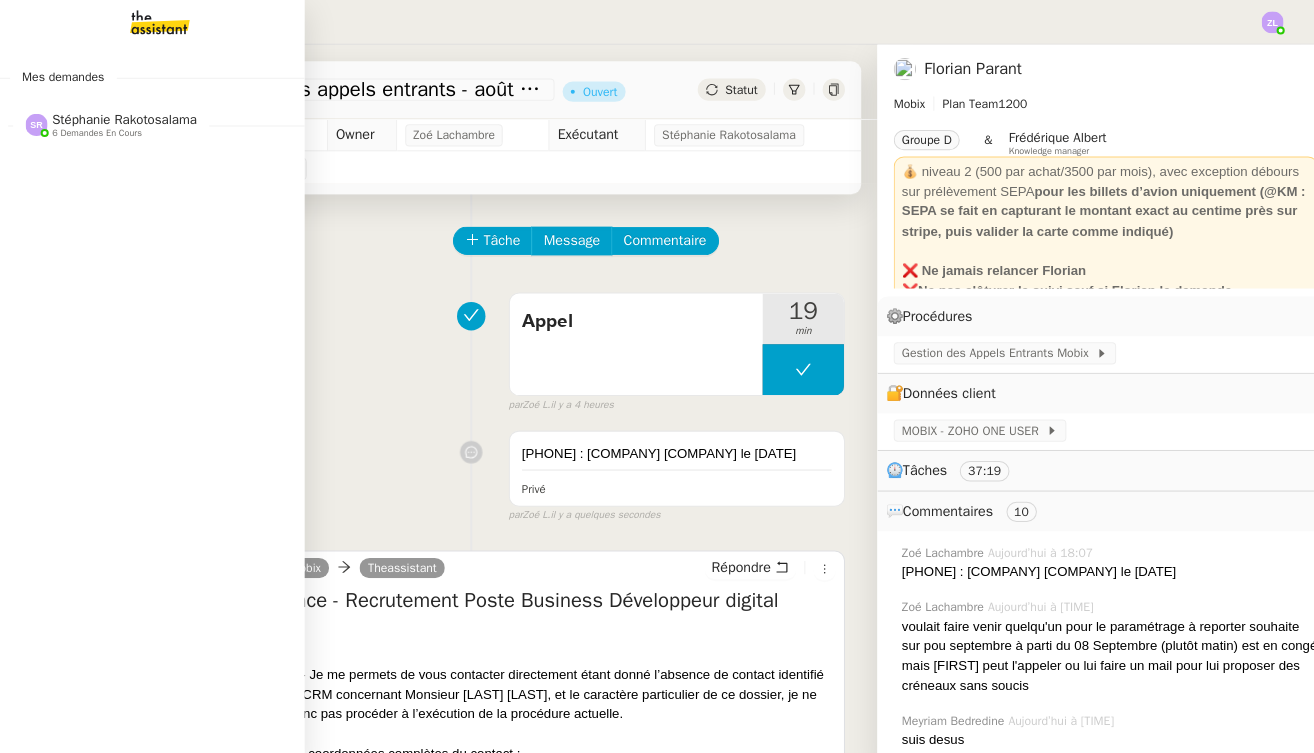 click on "6 demandes en cours" 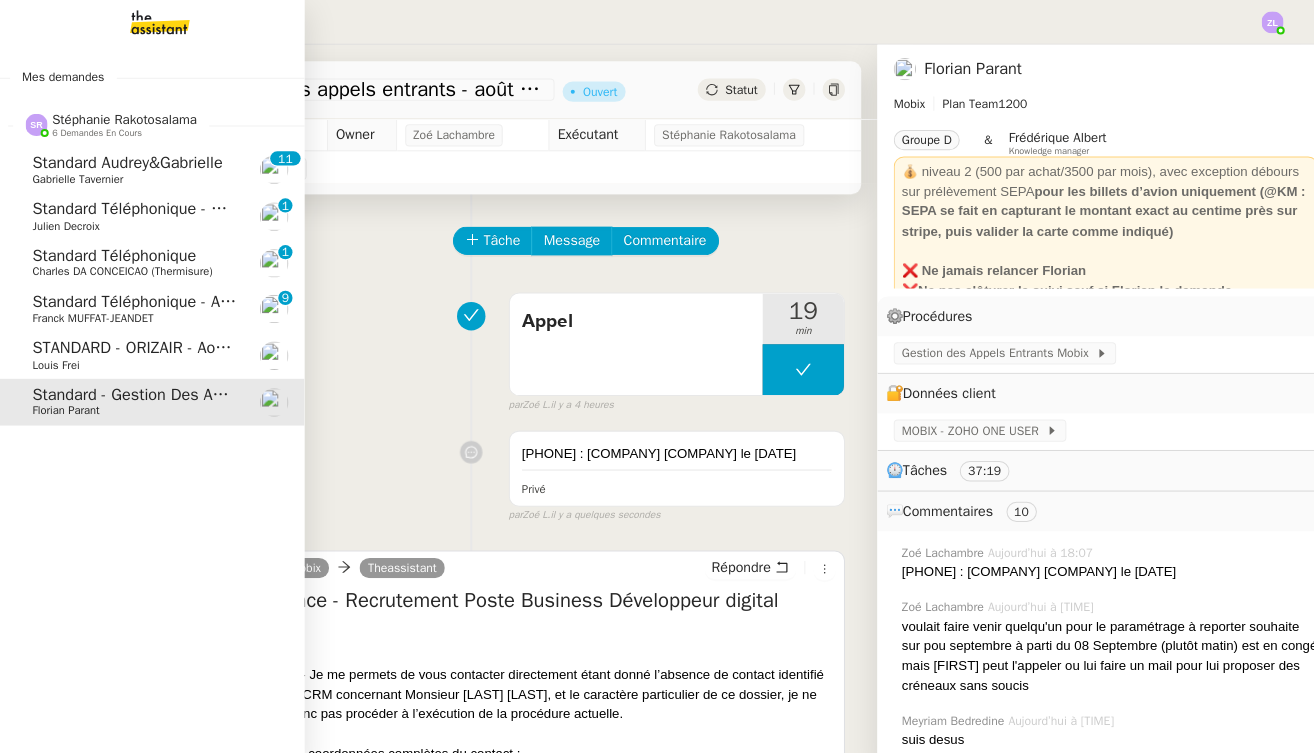 click on "Franck MUFFAT-JEANDET" 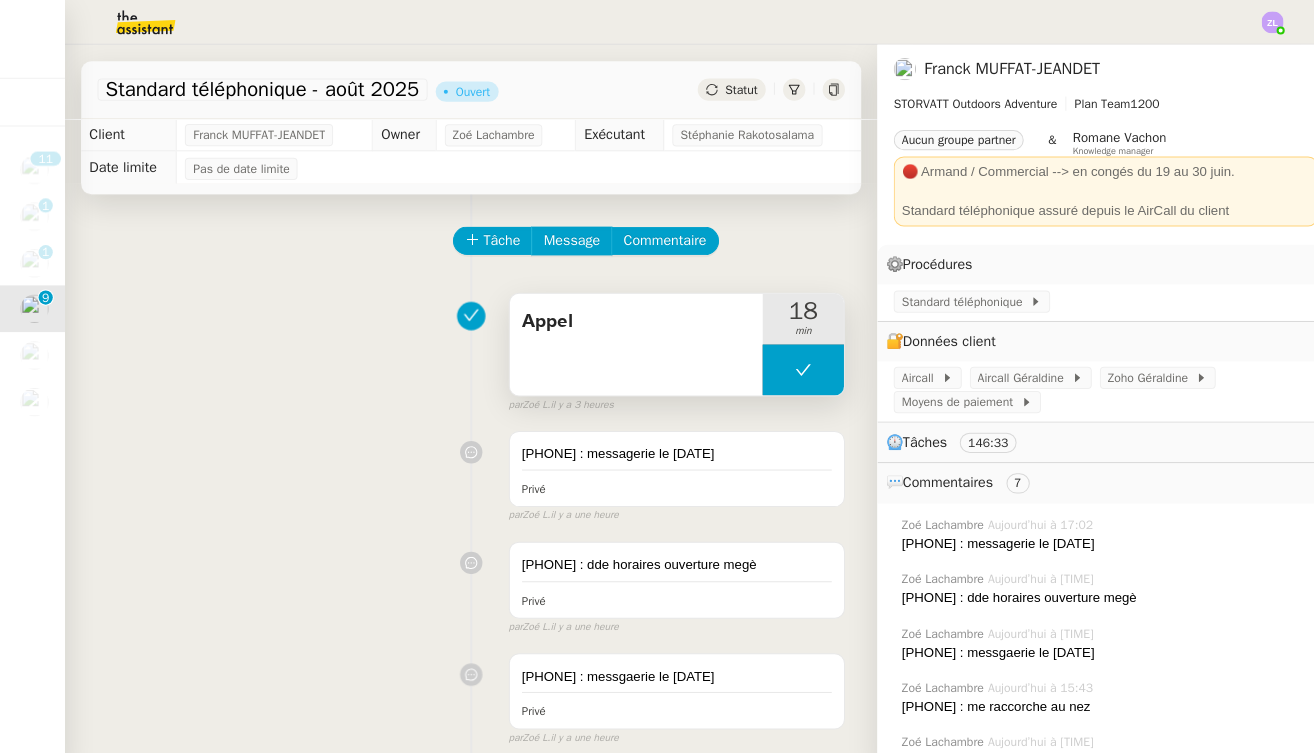 click at bounding box center [791, 364] 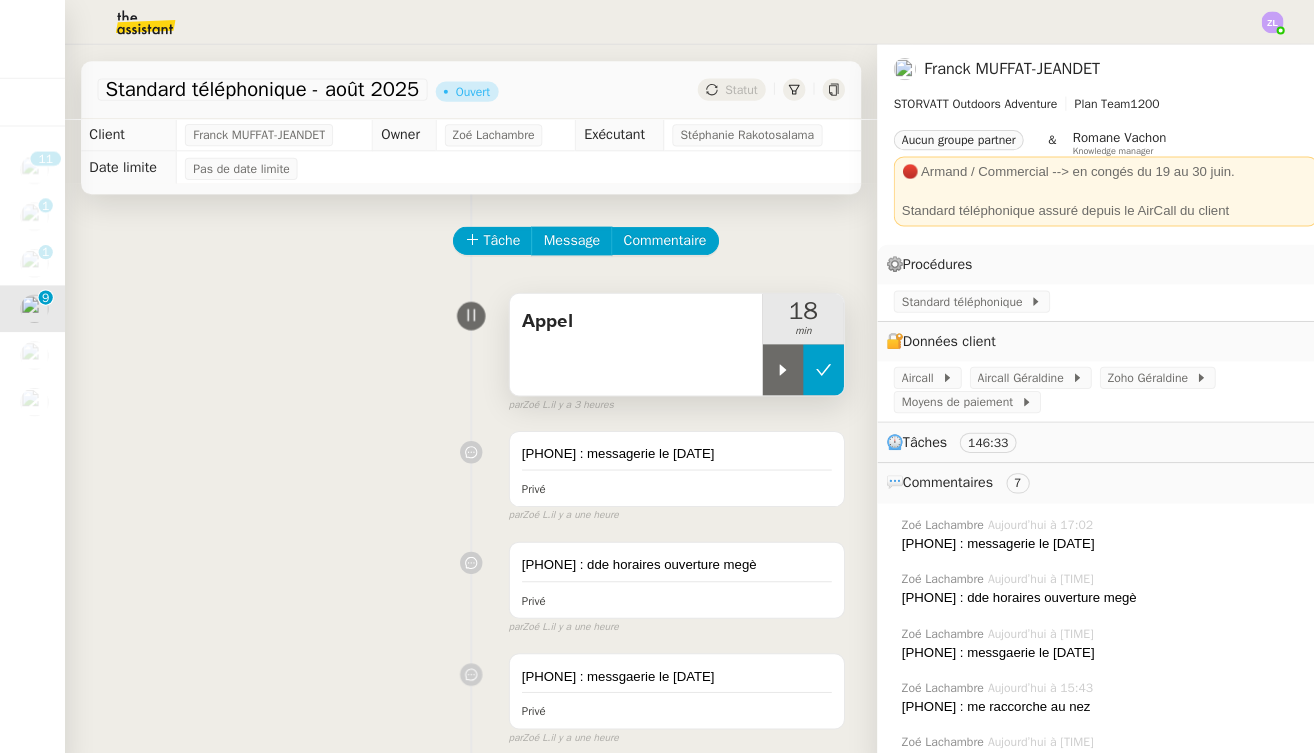 click at bounding box center (771, 364) 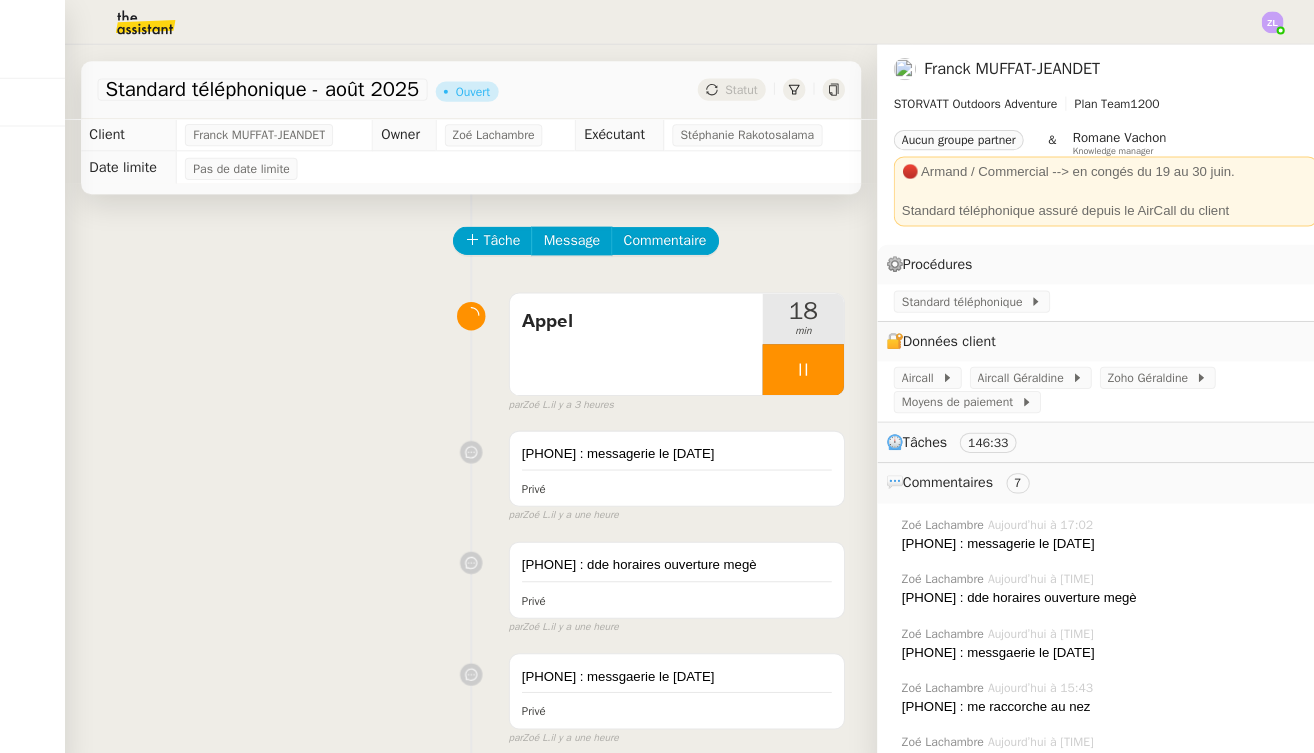 click 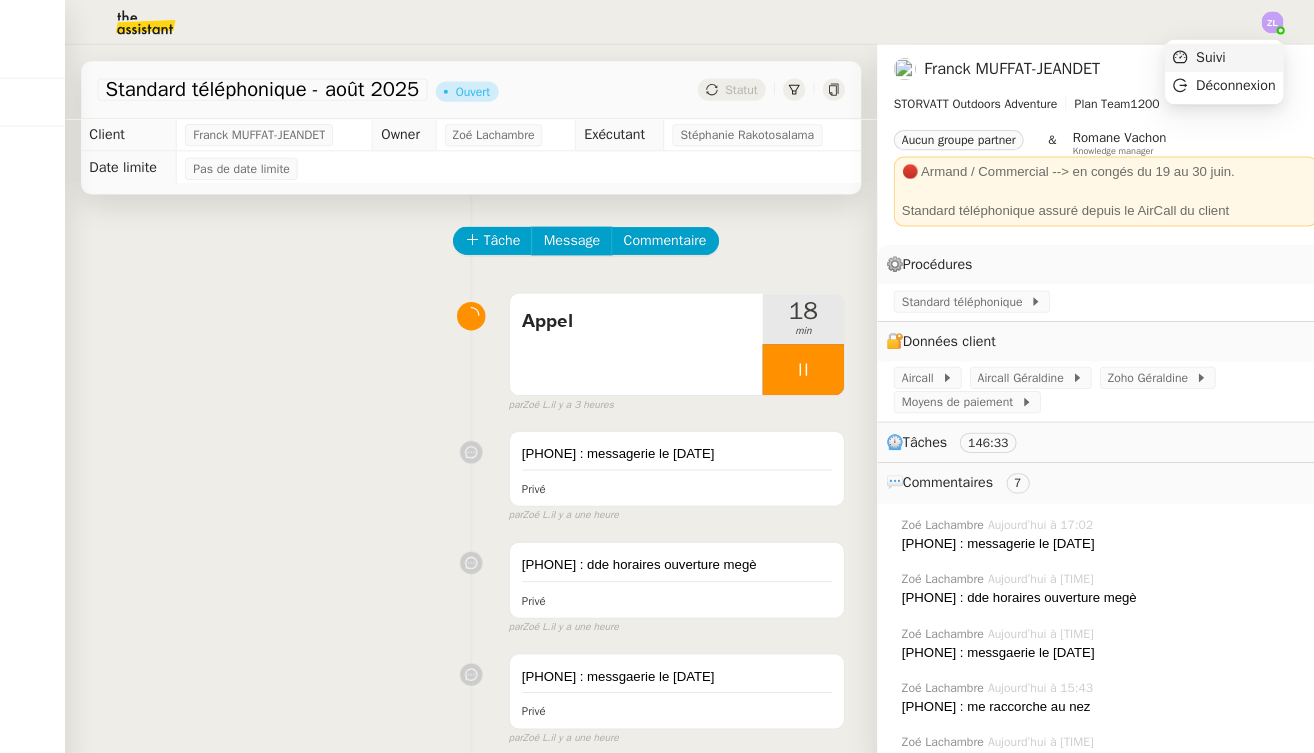 click on "Suivi" at bounding box center (1205, 57) 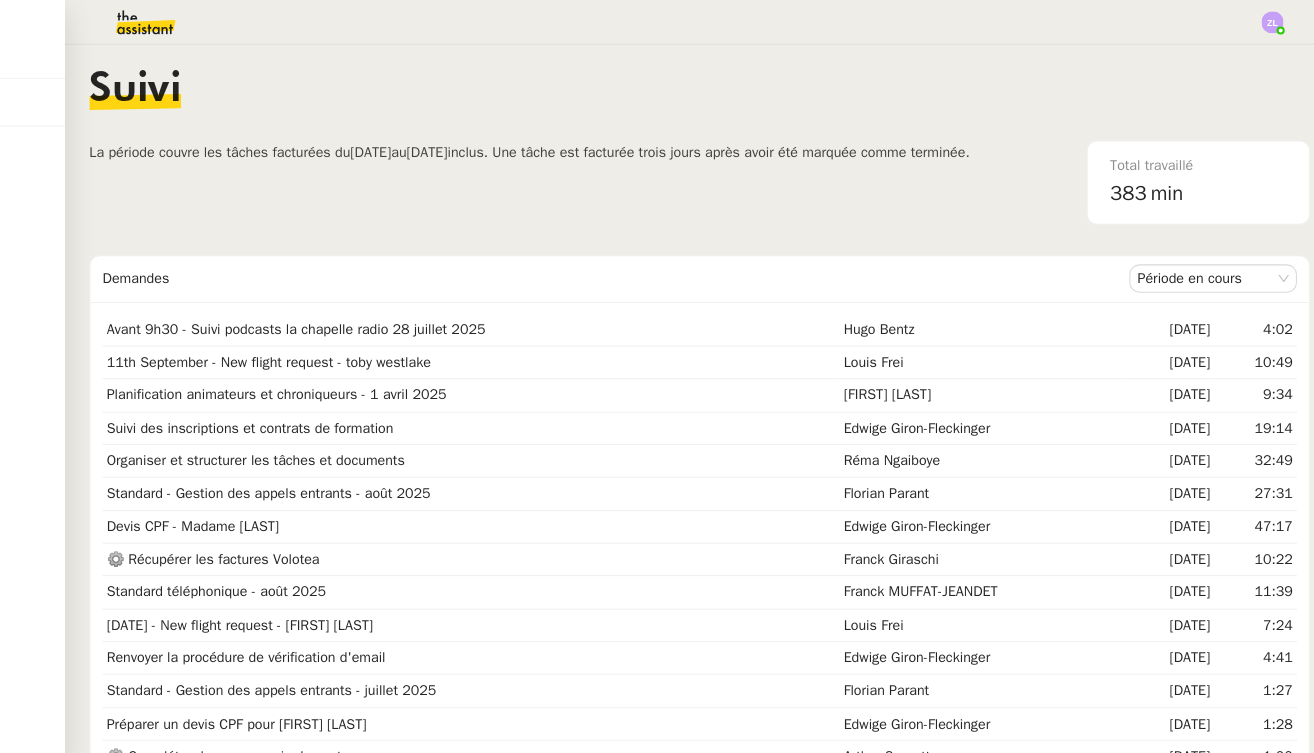 click 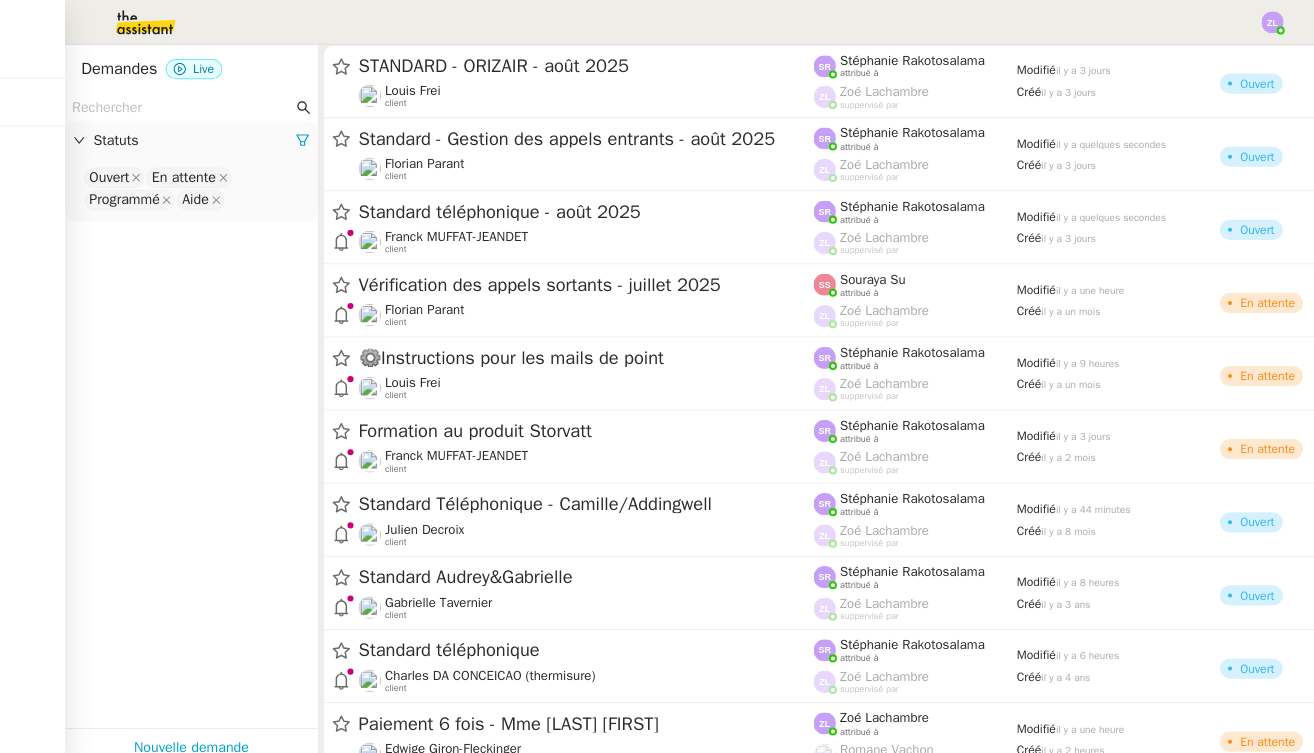 click 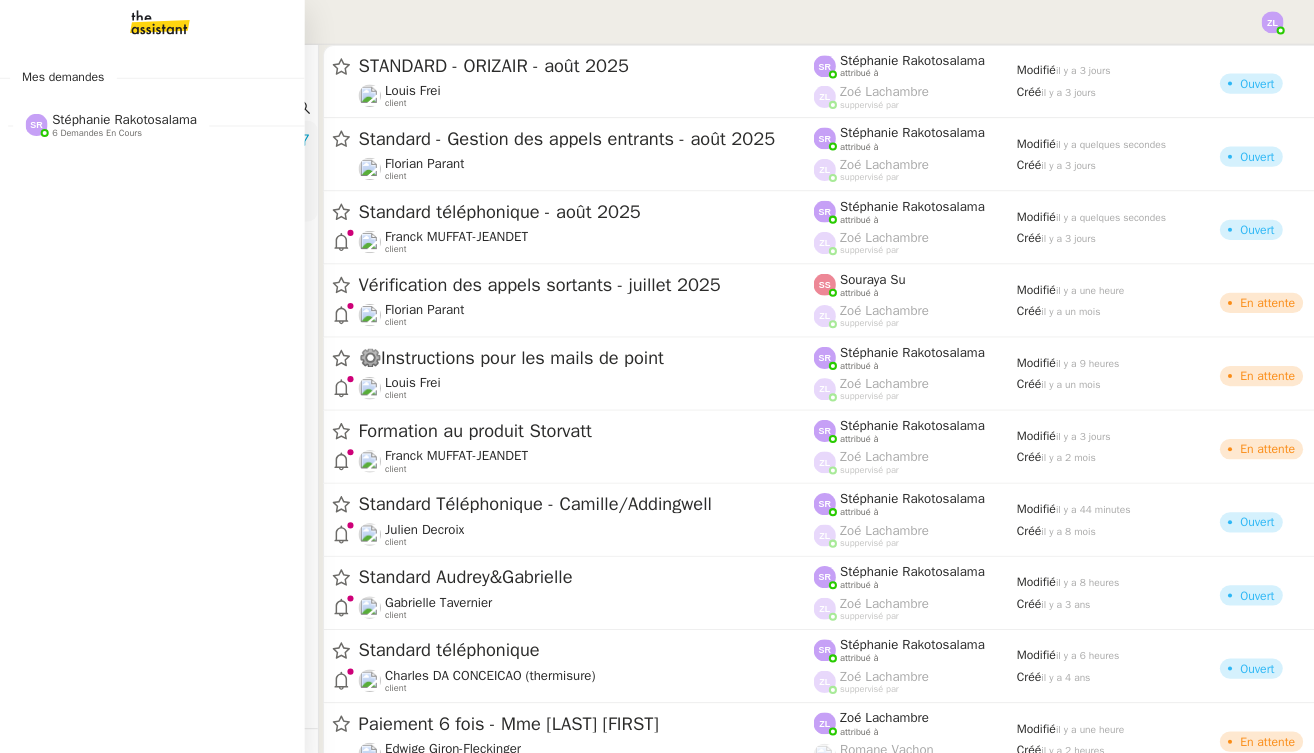 click on "Stéphanie Rakotosalama" 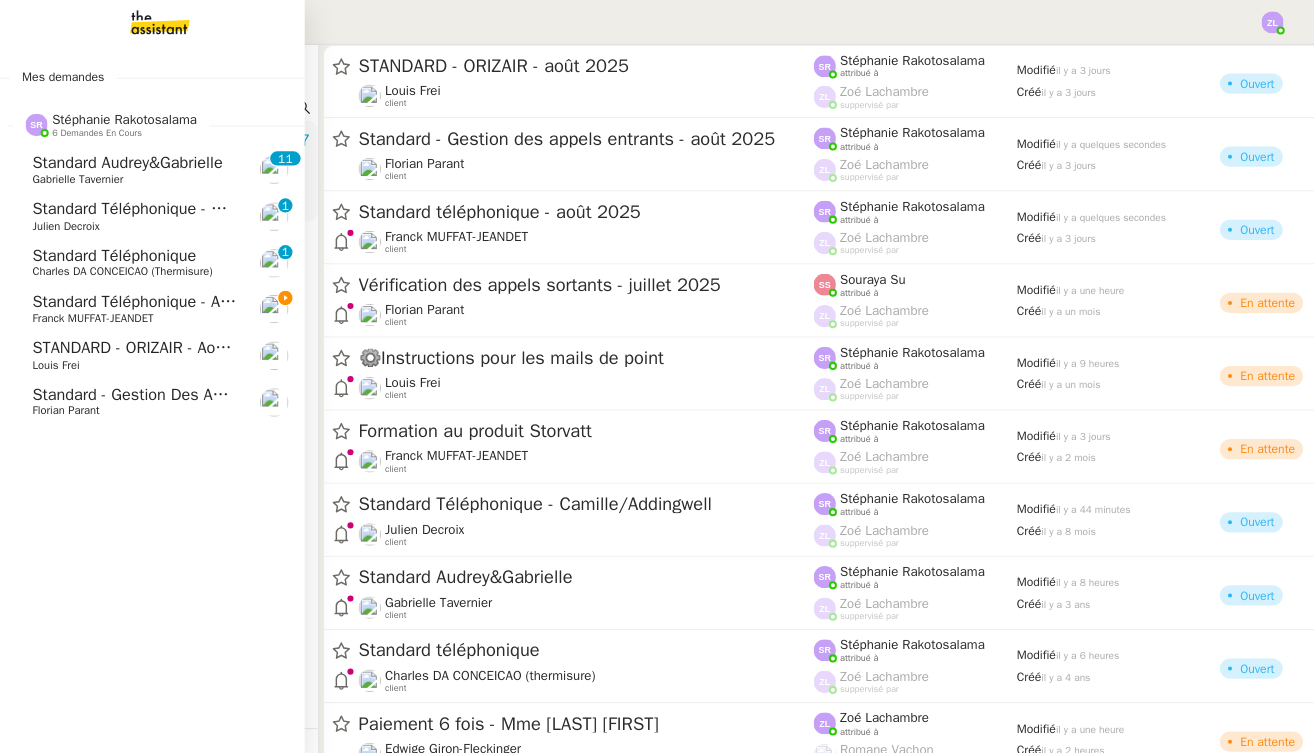 click on "Franck MUFFAT-JEANDET" 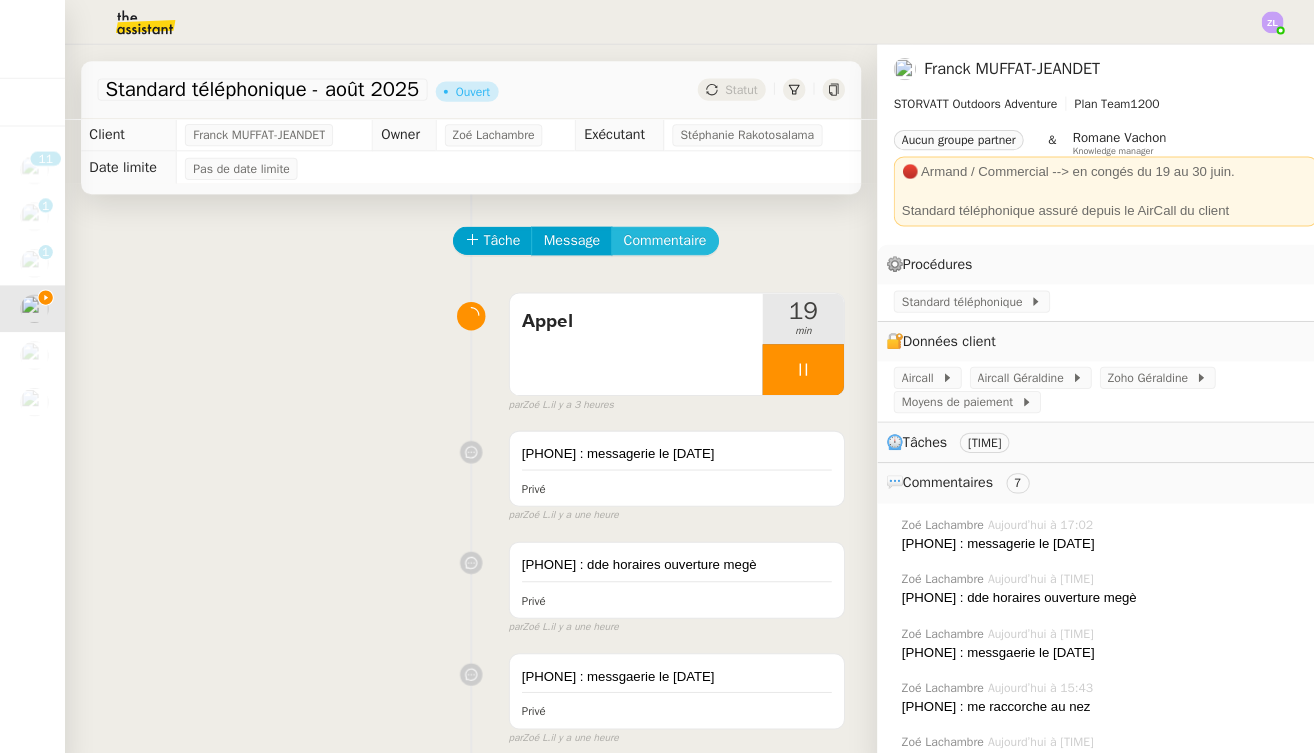 click on "Commentaire" 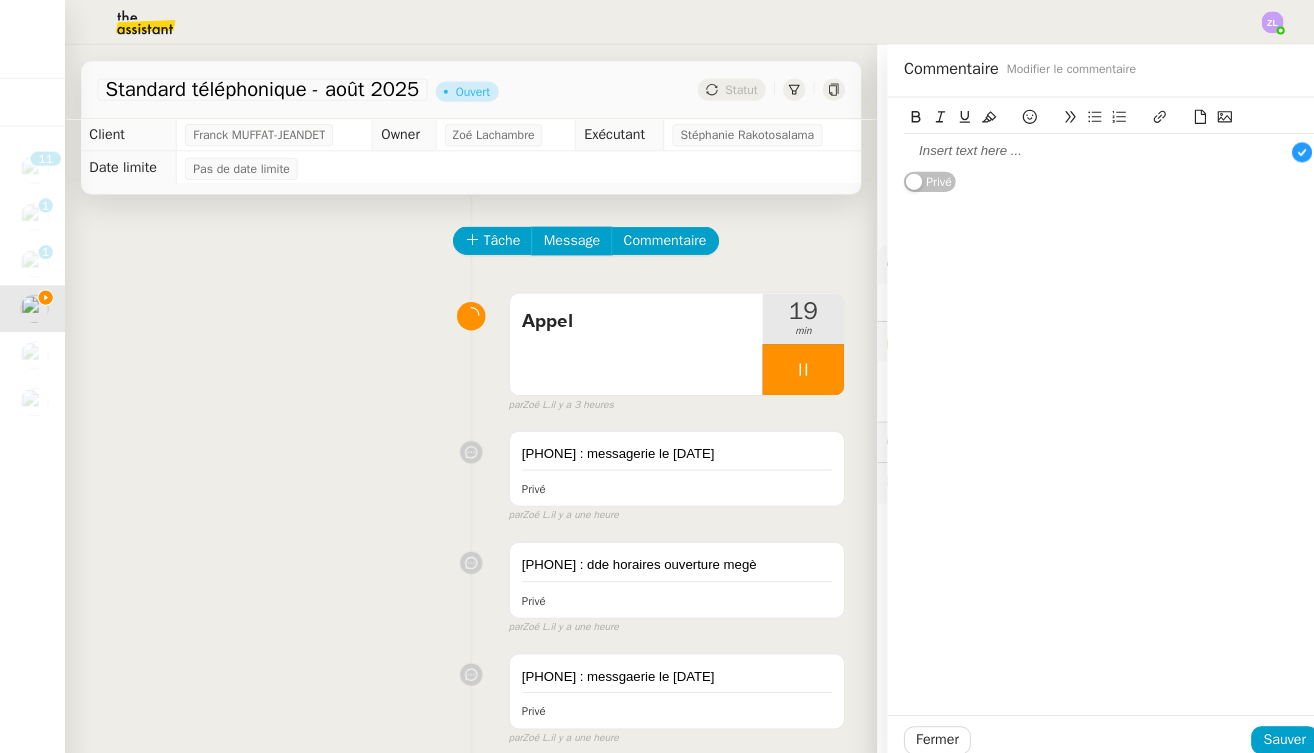 scroll, scrollTop: 11, scrollLeft: 1, axis: both 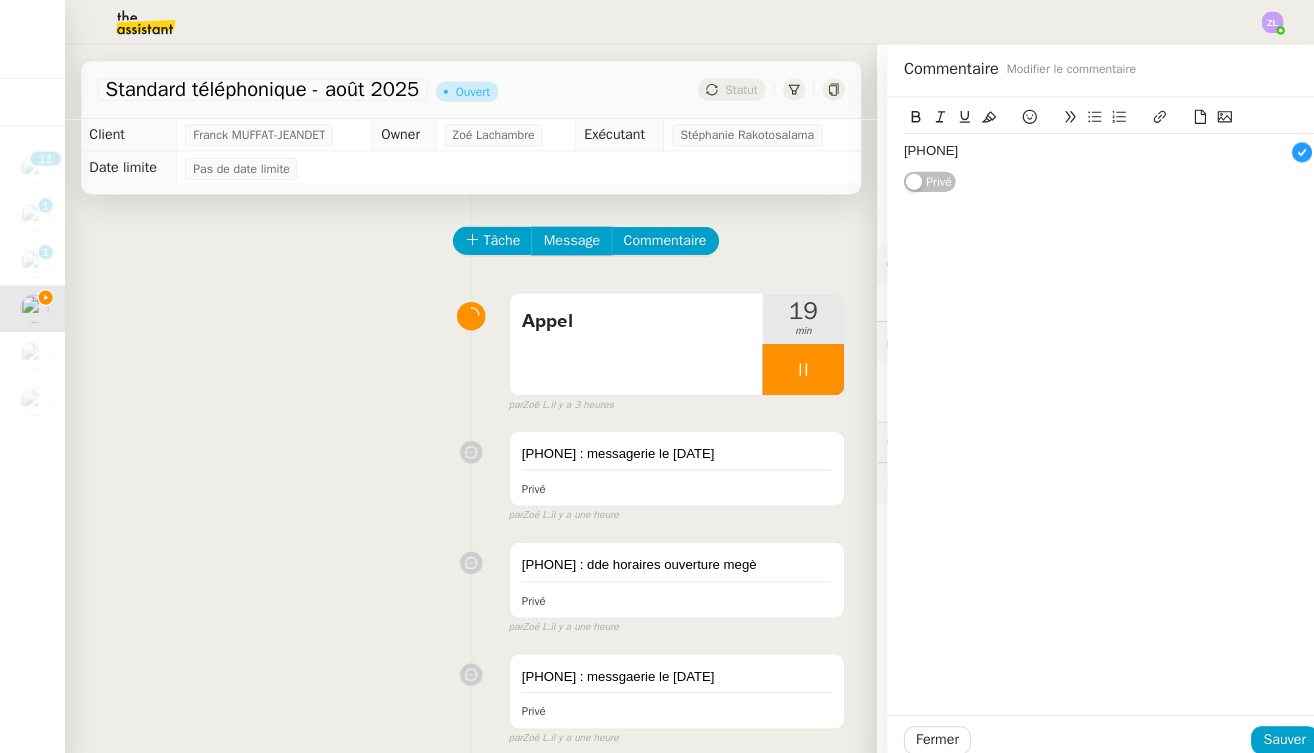 type 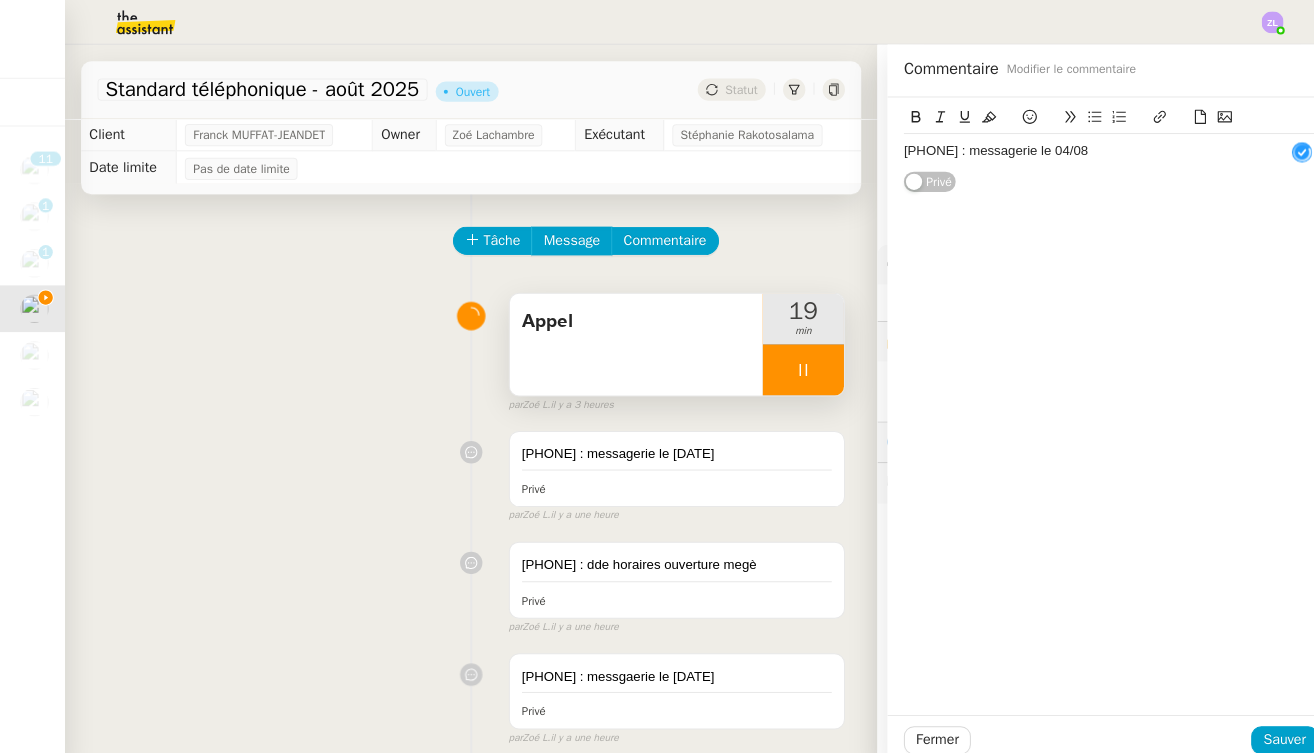 click at bounding box center [791, 364] 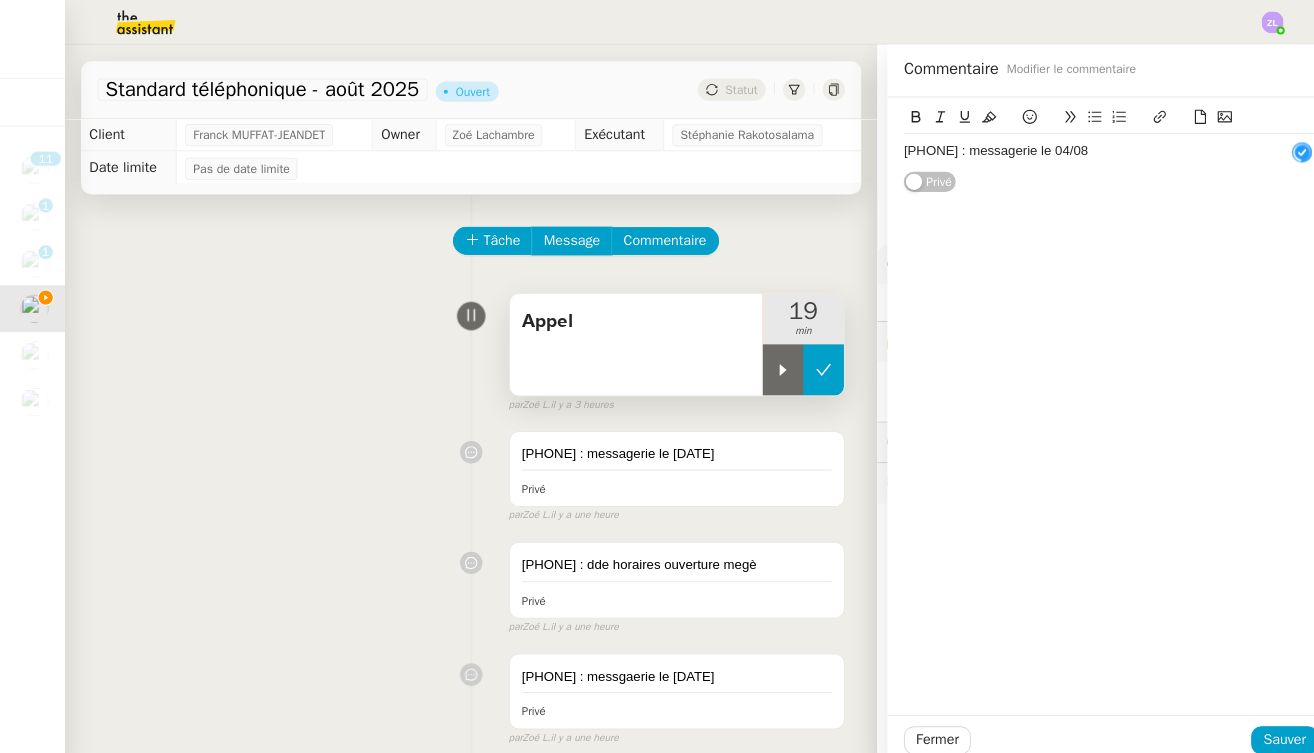 click 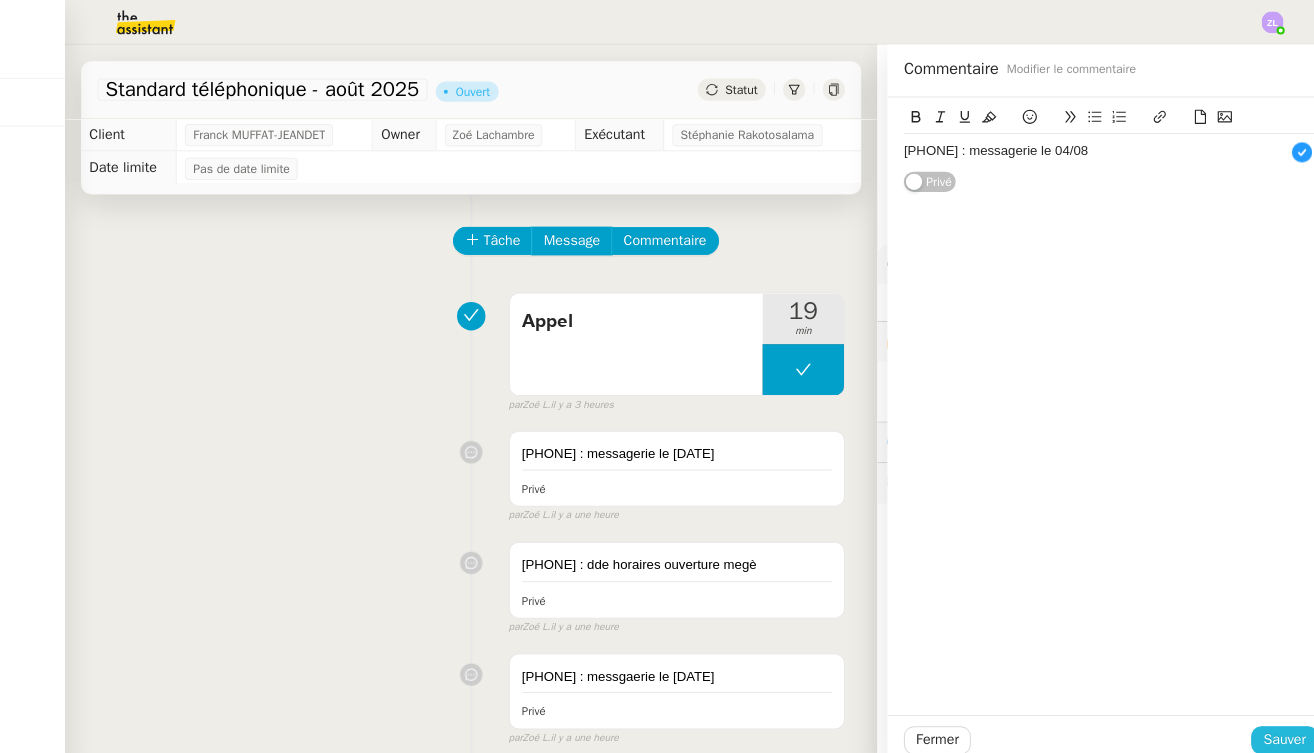 click on "Sauver" 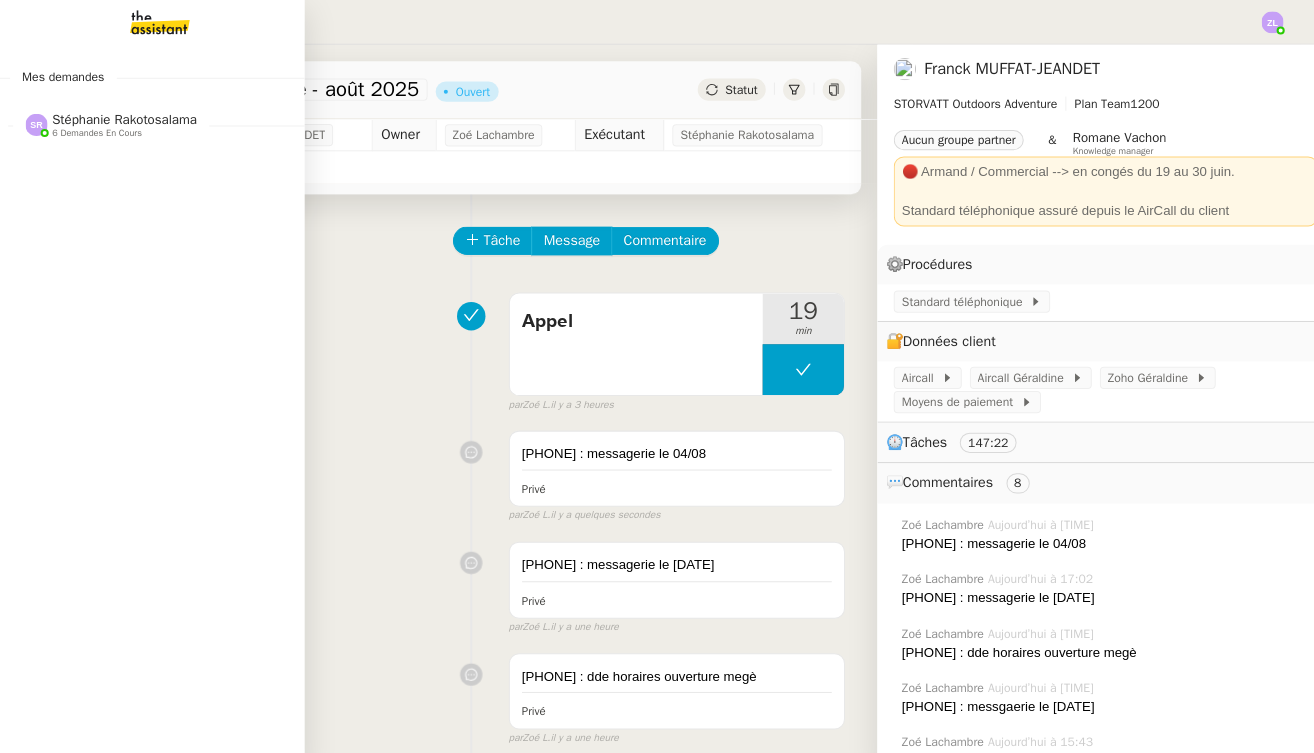 click at bounding box center [141, 22] 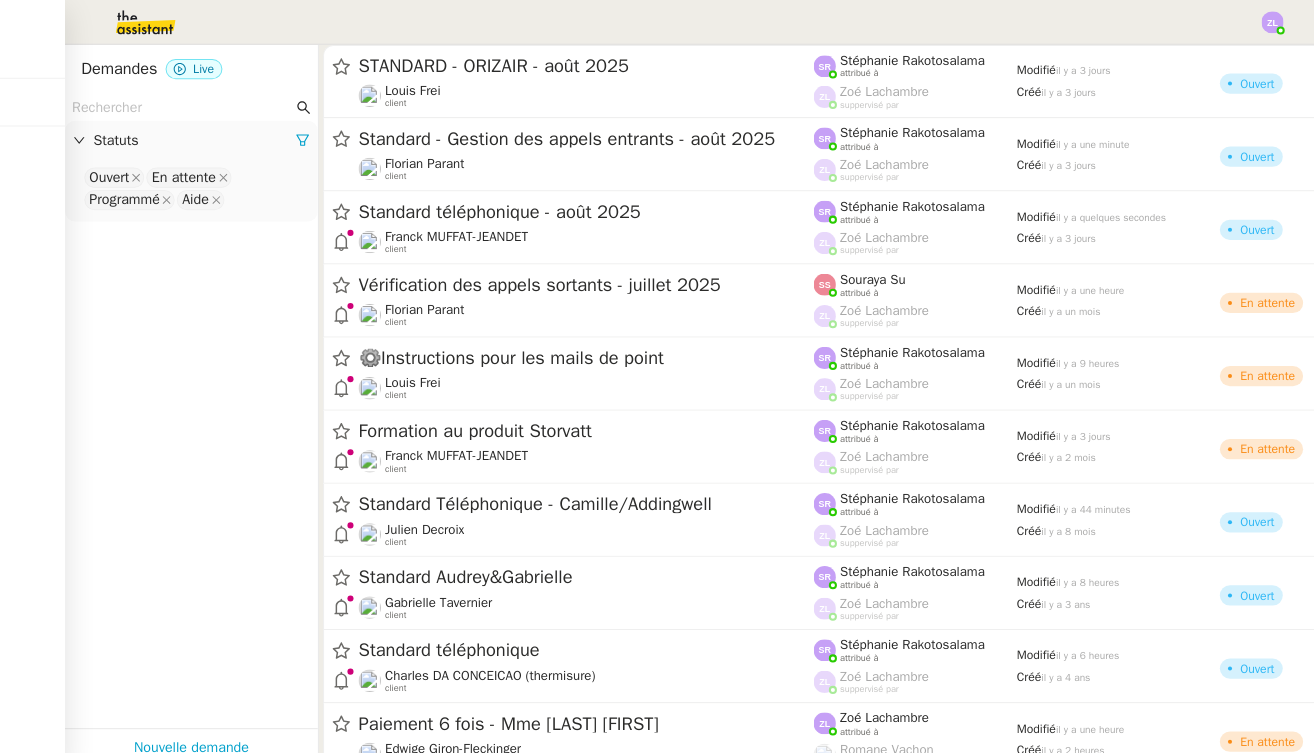 click 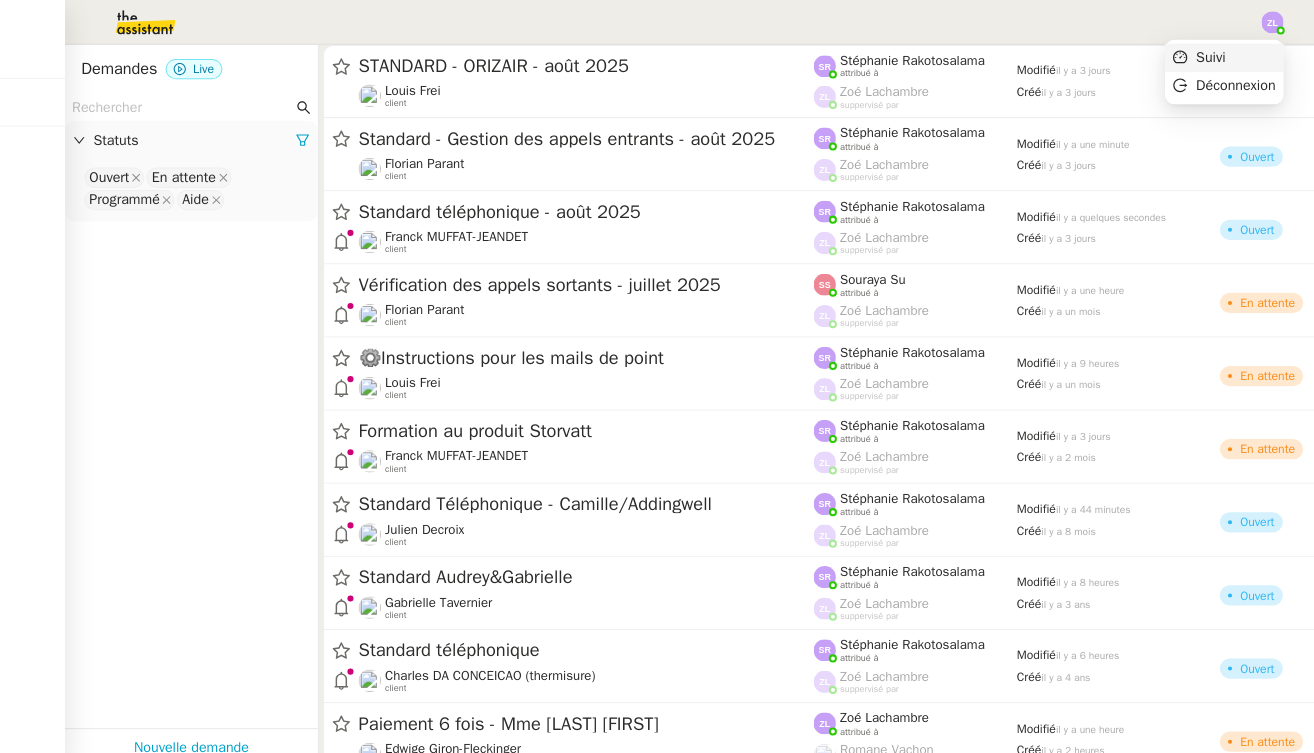 click on "Suivi" at bounding box center [1205, 57] 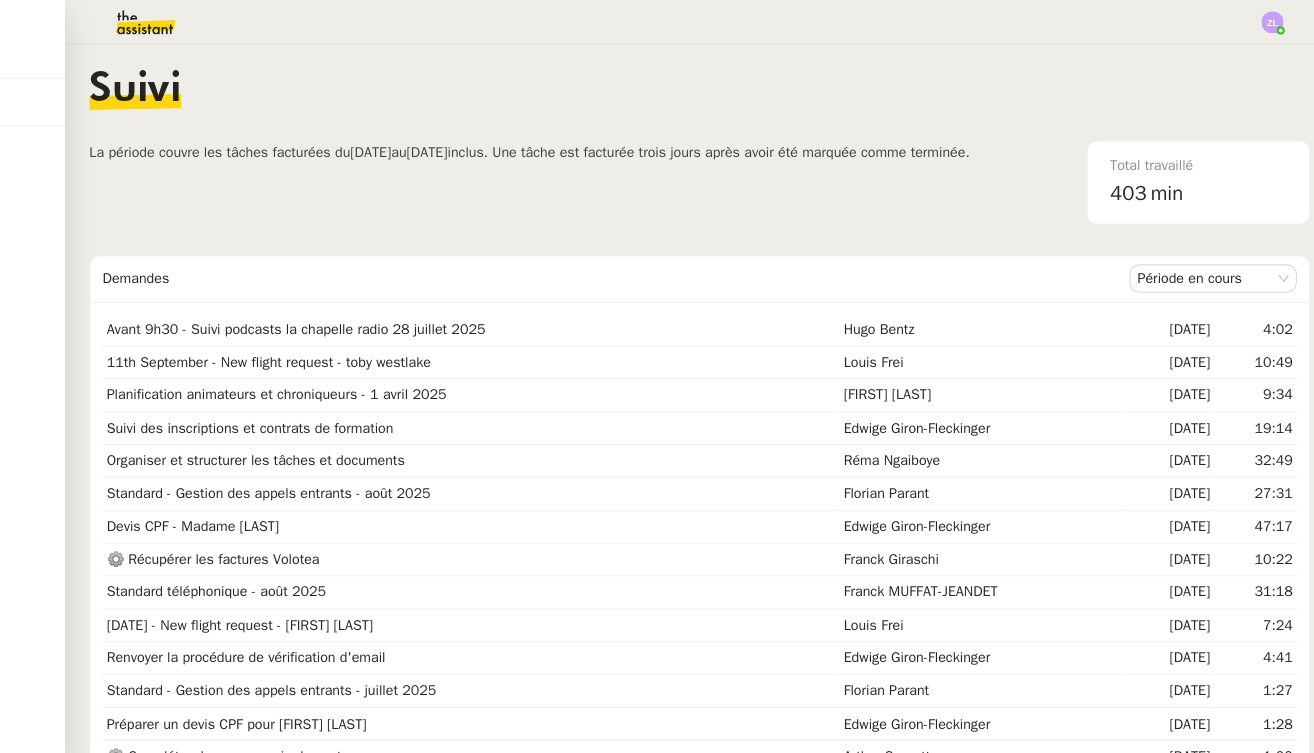 click on "Période en cours" 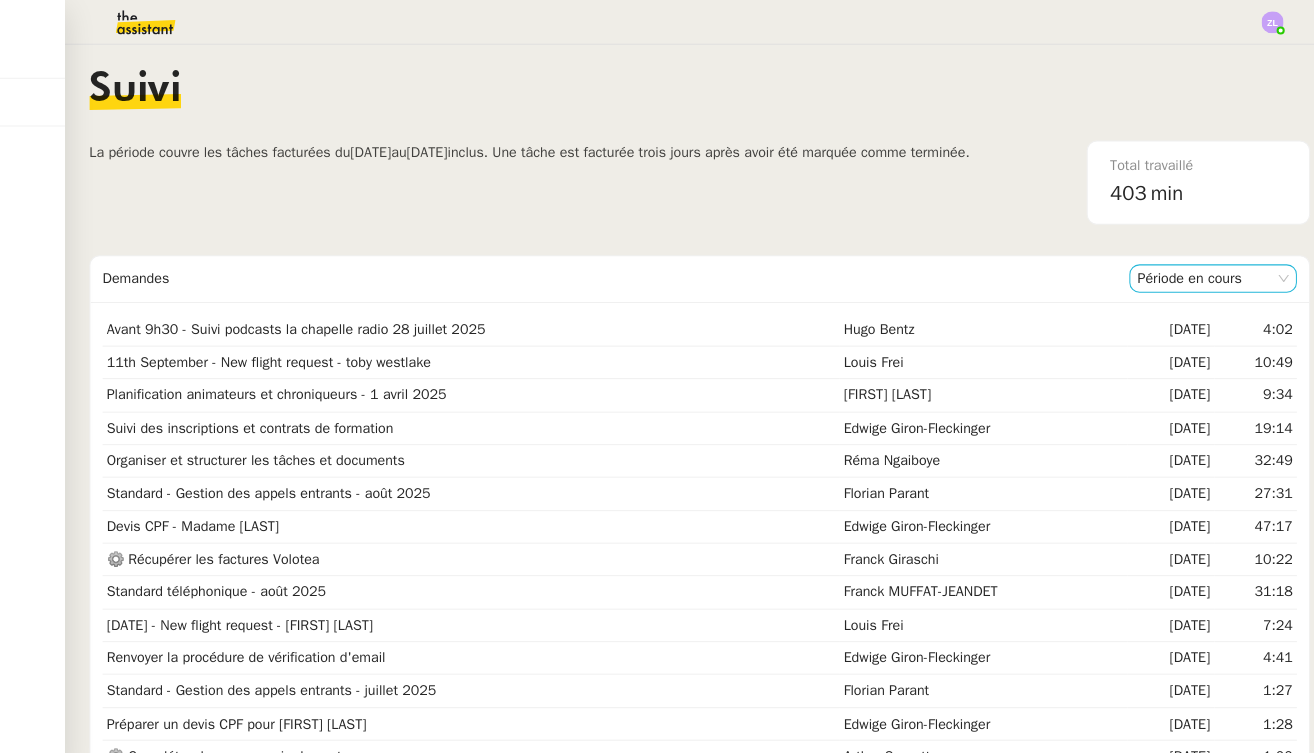 click on "Période en cours" 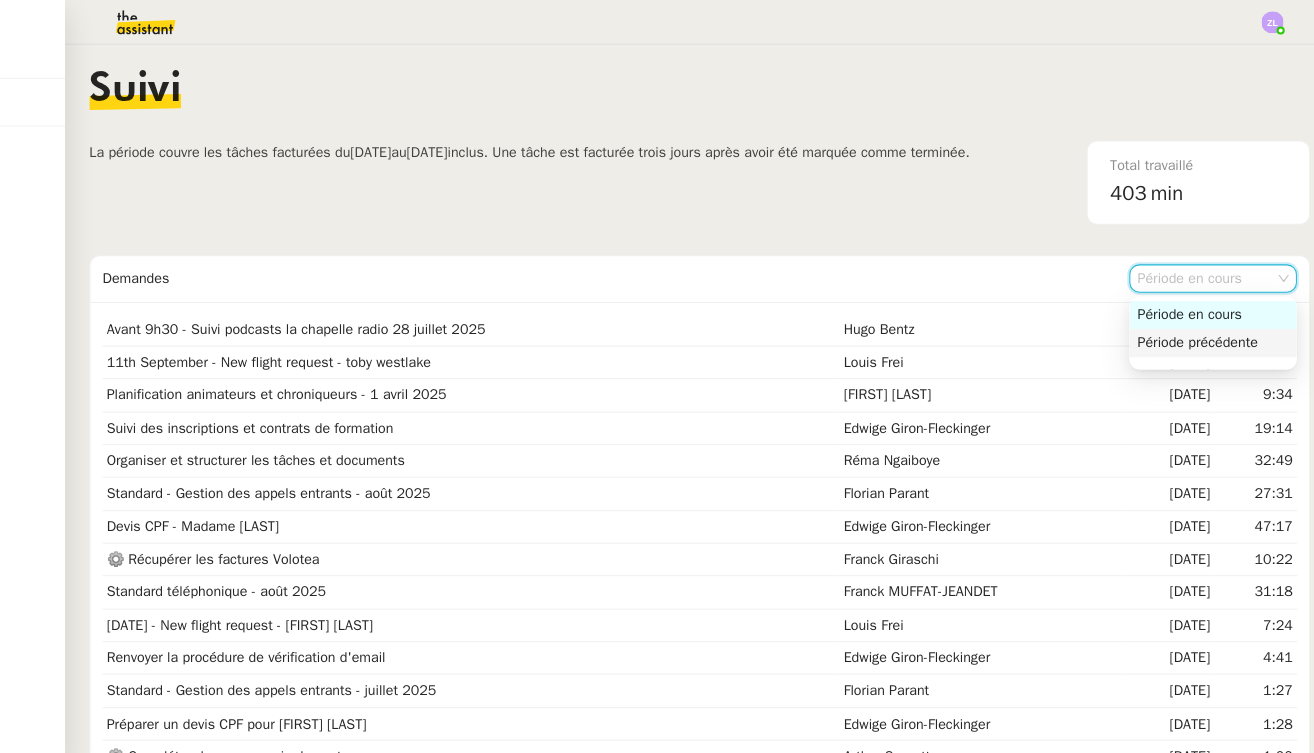 click on "Période précédente" at bounding box center (1194, 338) 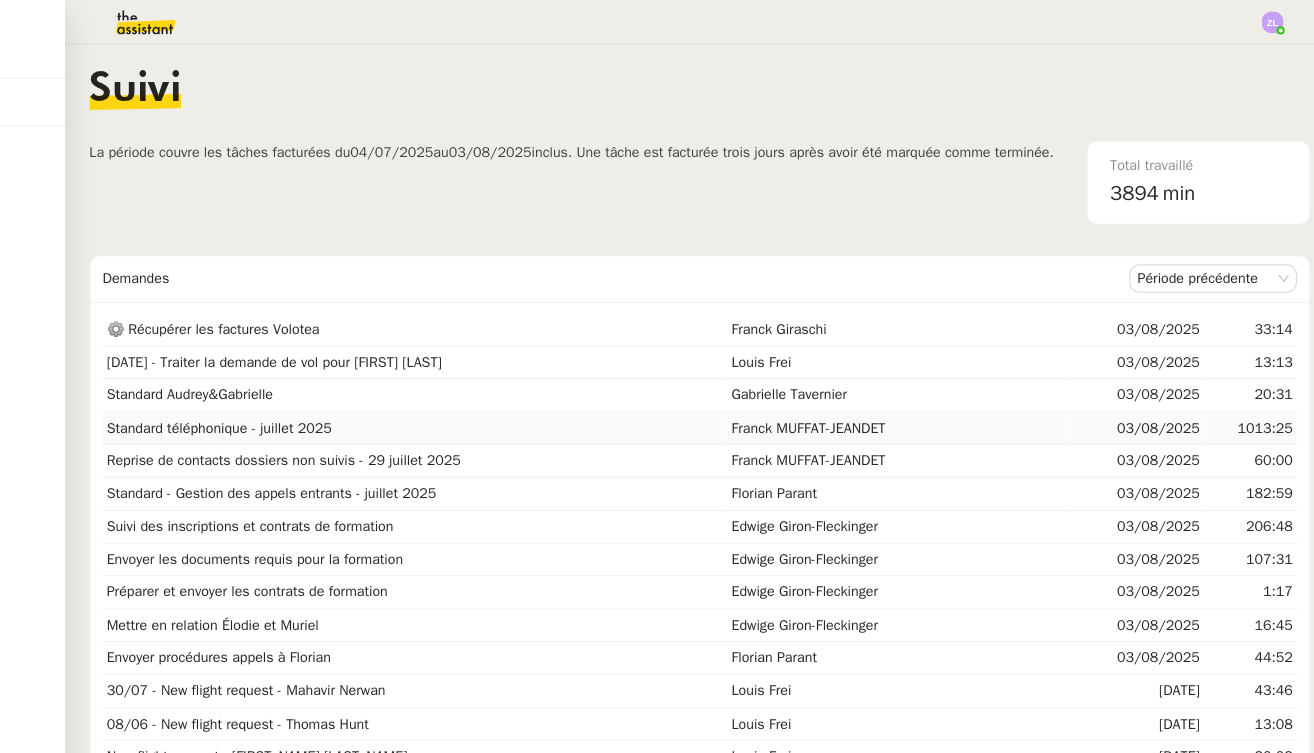 scroll, scrollTop: 0, scrollLeft: 0, axis: both 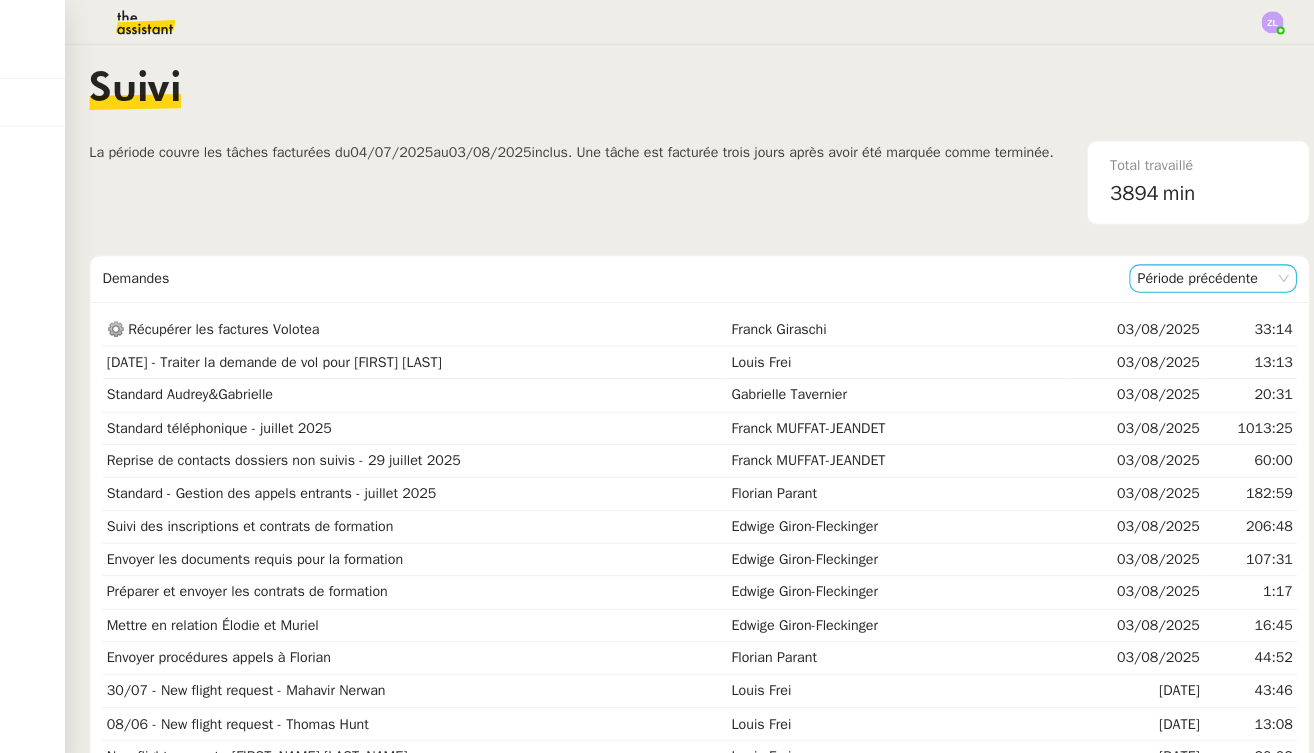 click on "Période précédente" 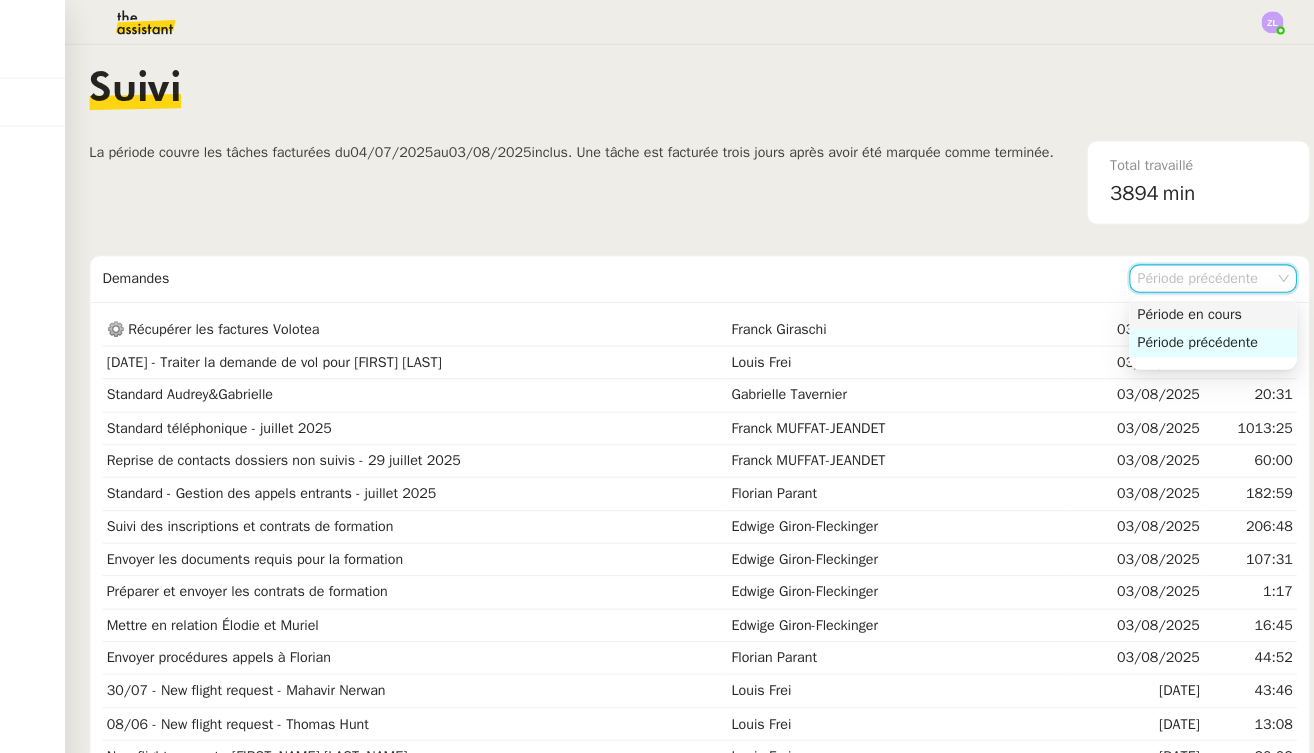 click on "Période en cours" at bounding box center (1194, 310) 